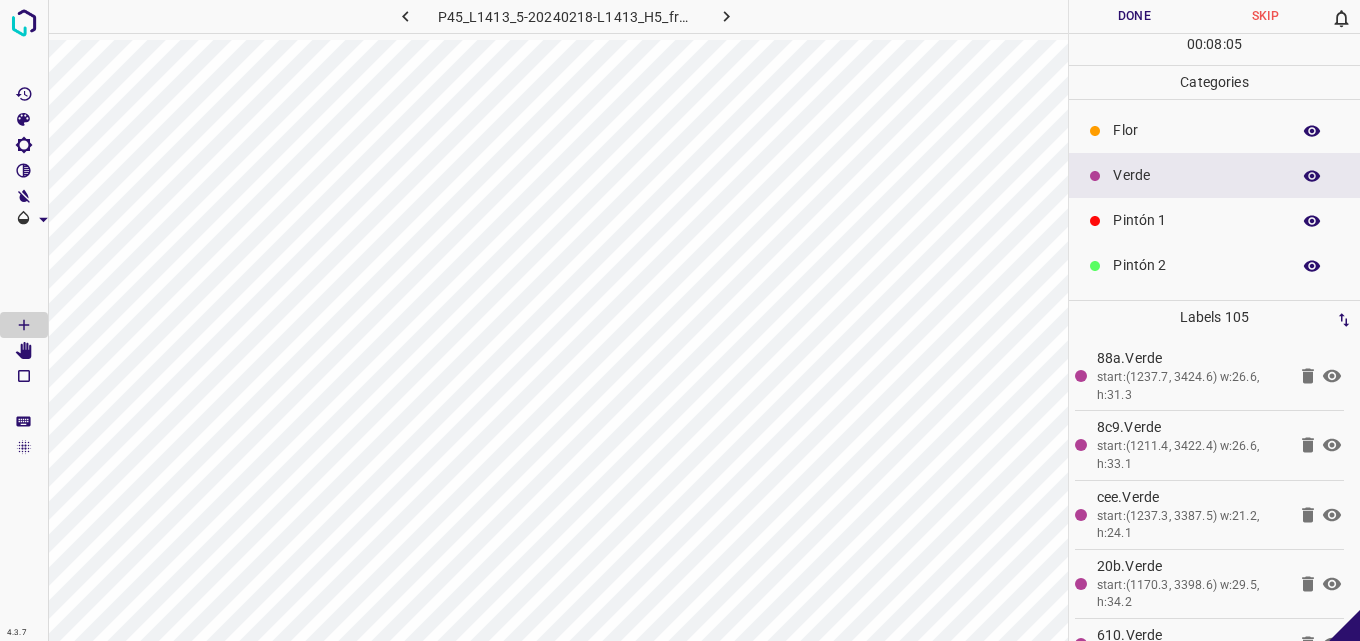 scroll, scrollTop: 0, scrollLeft: 0, axis: both 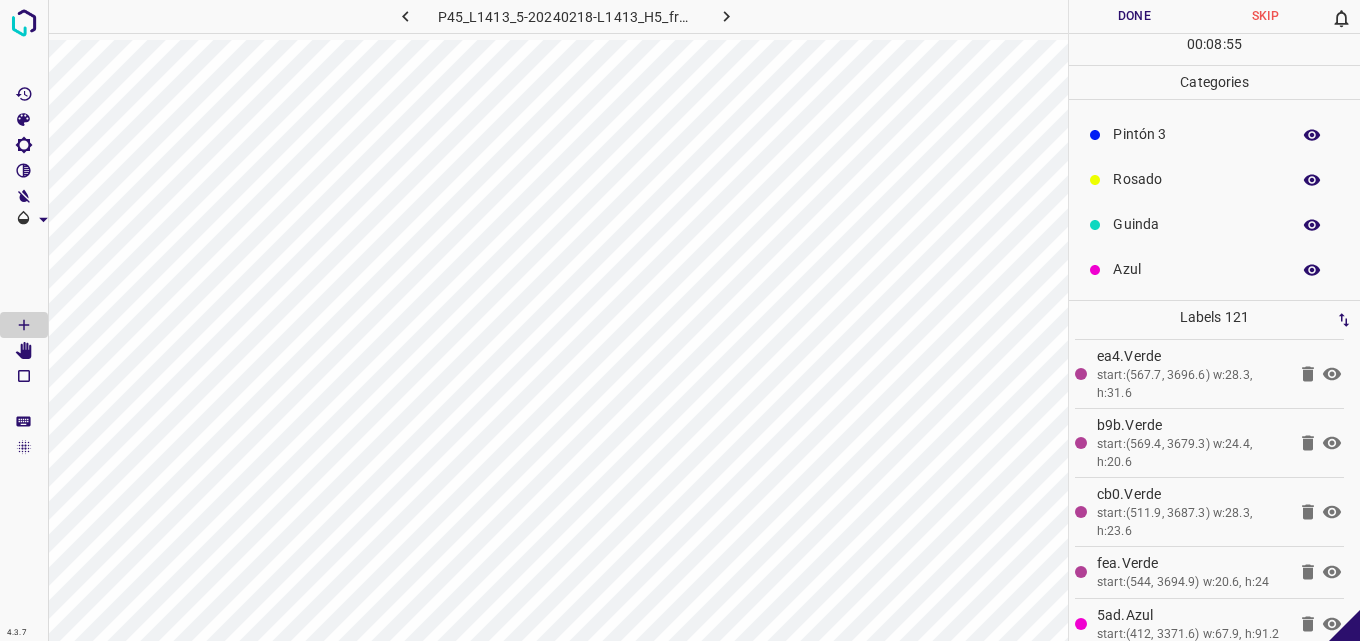 click on "Guinda" at bounding box center (1196, 224) 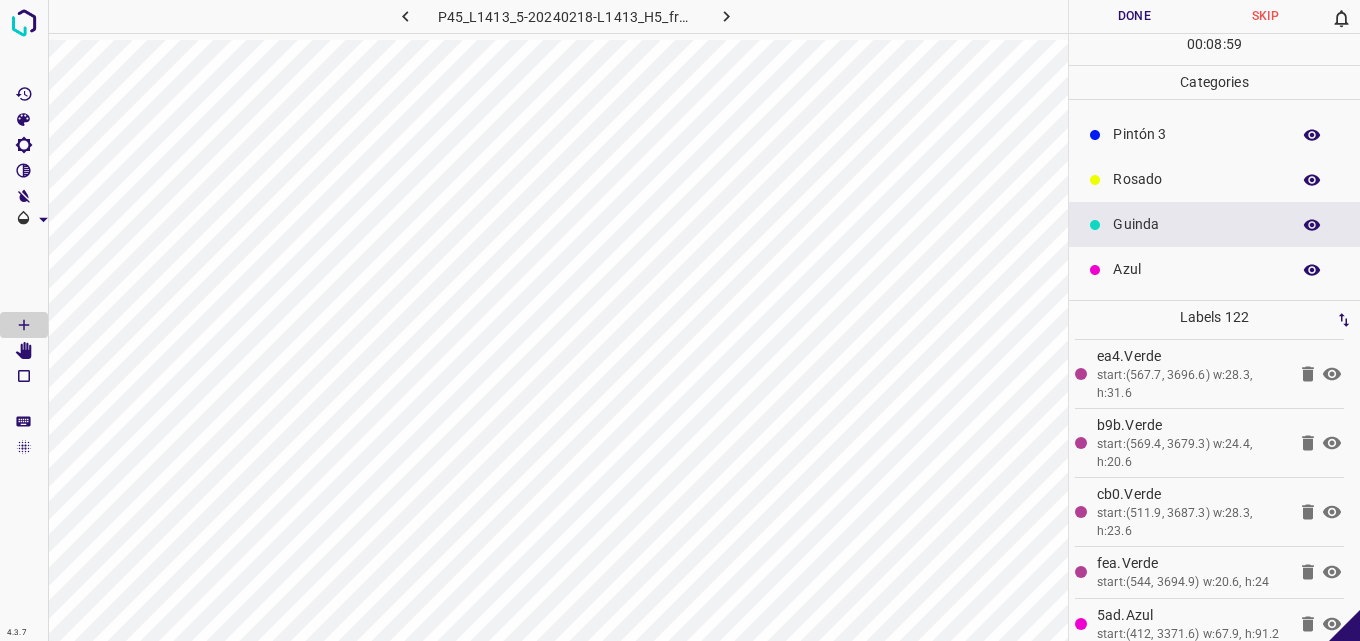click on "Guinda" at bounding box center [1214, 224] 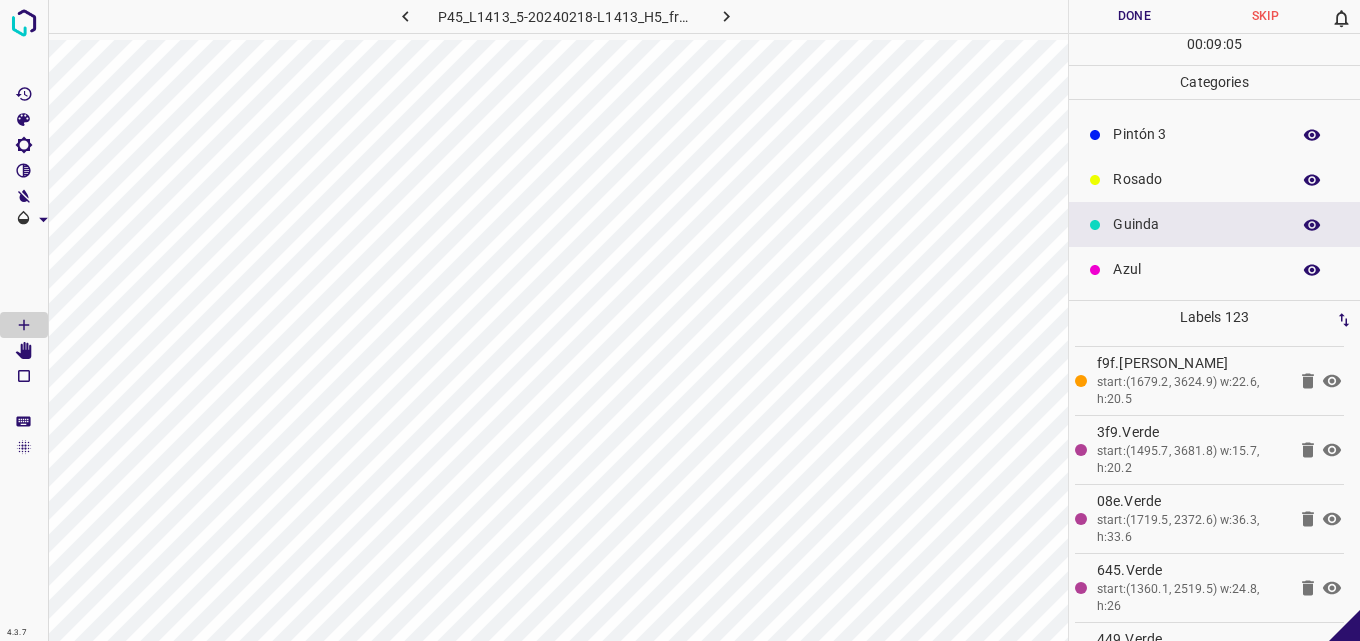 scroll, scrollTop: 7990, scrollLeft: 0, axis: vertical 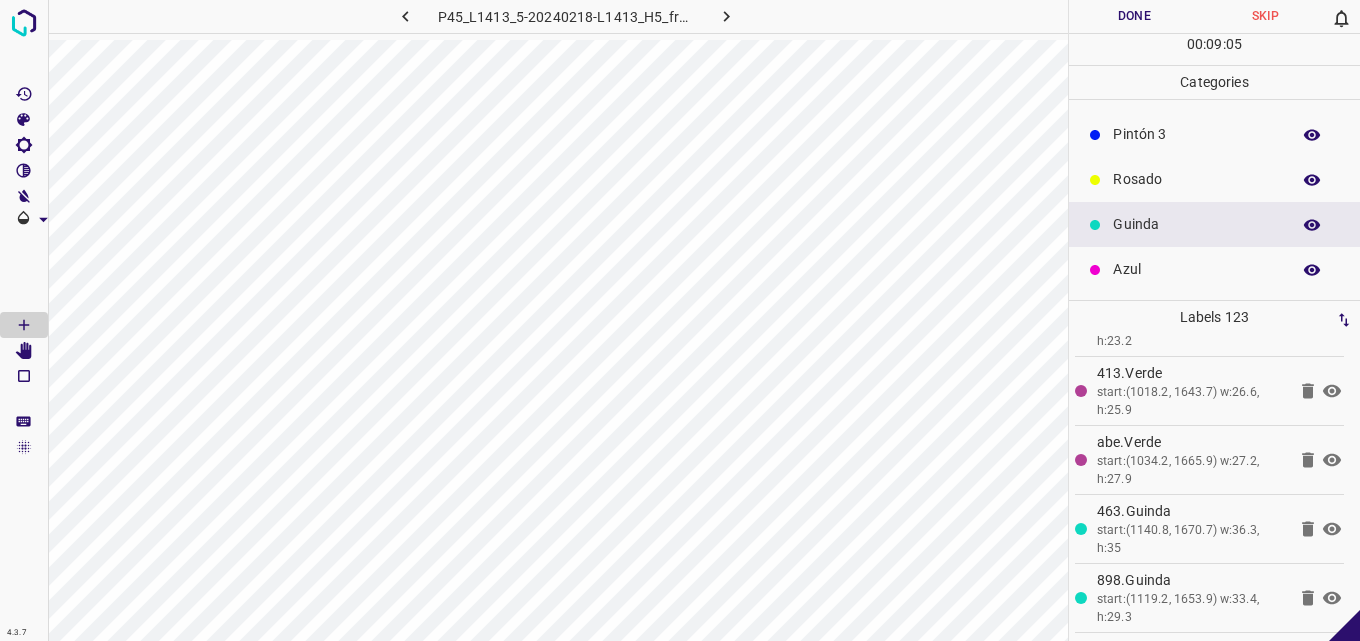 click 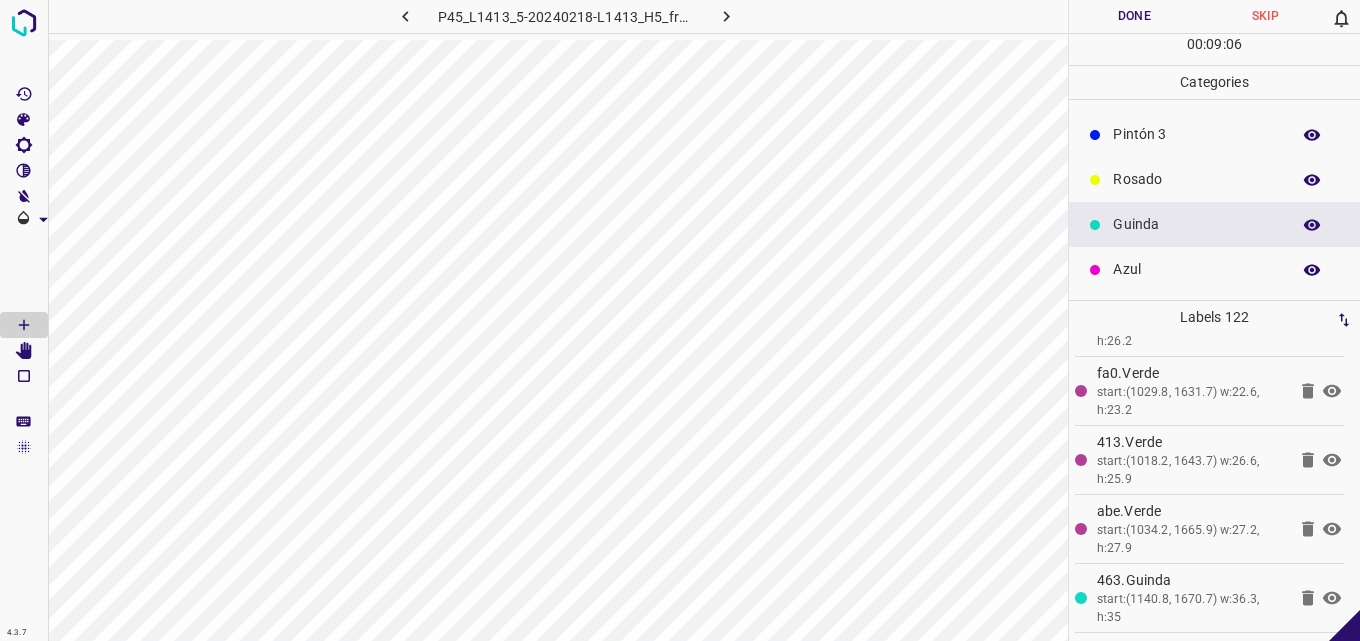 scroll, scrollTop: 7921, scrollLeft: 0, axis: vertical 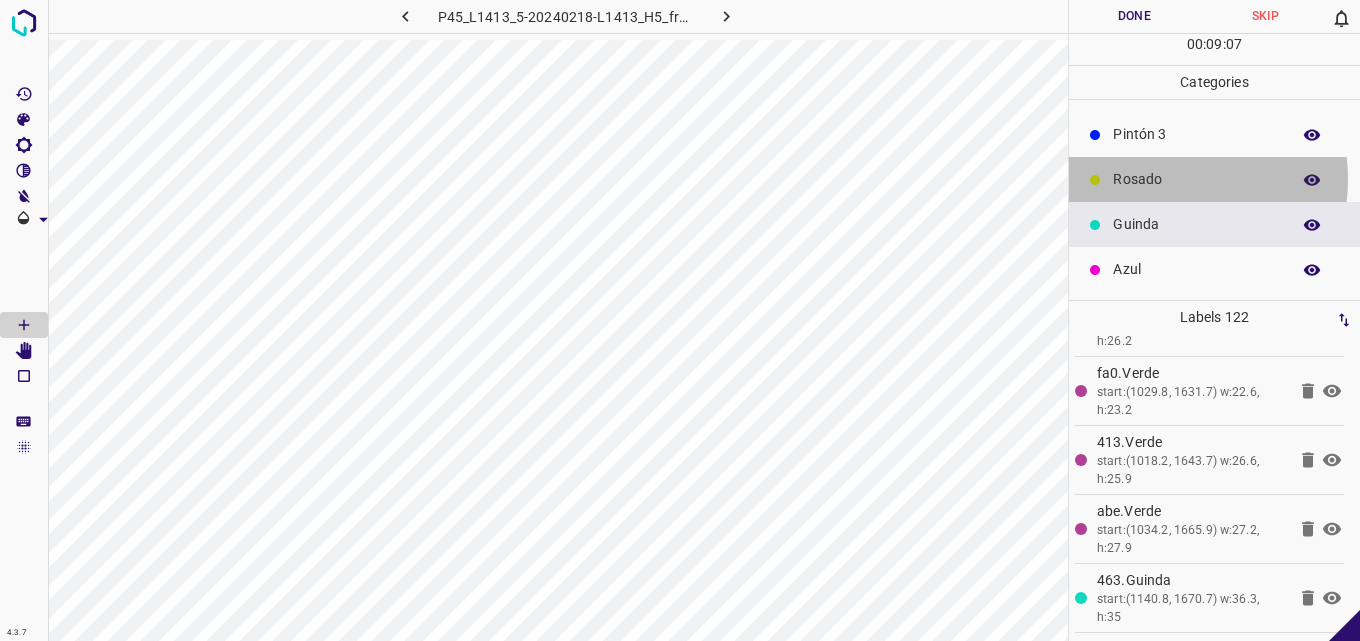 click on "Rosado" at bounding box center [1196, 179] 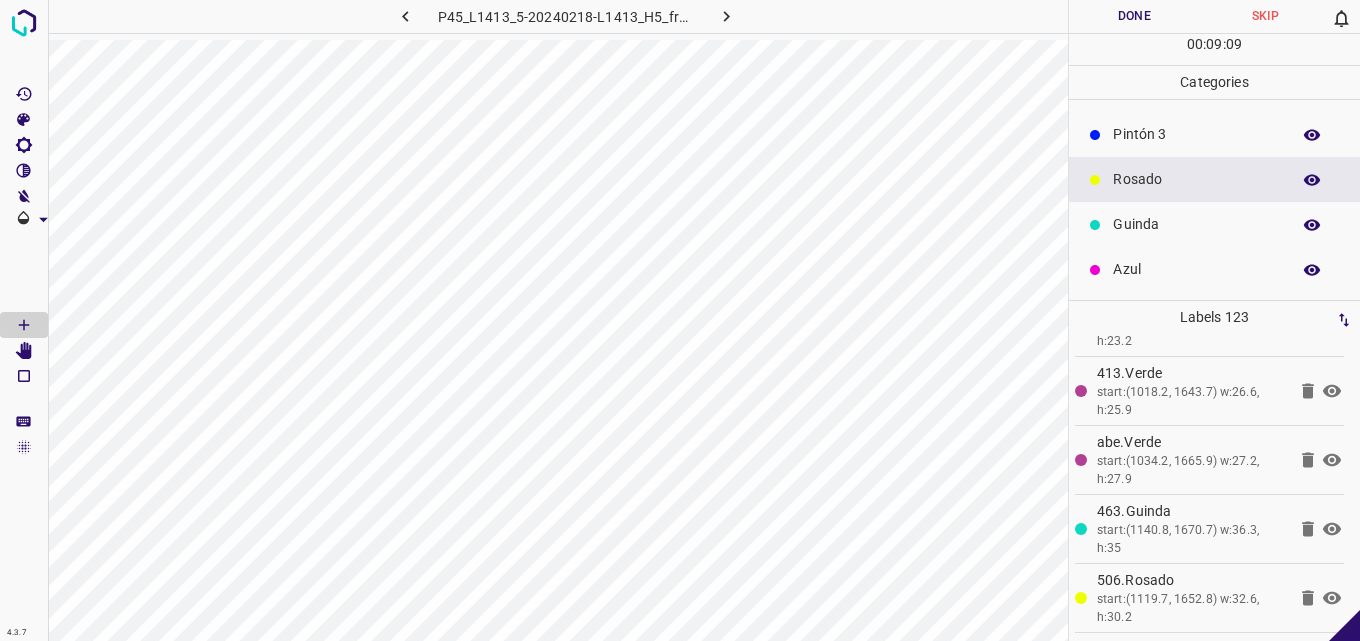 scroll, scrollTop: 7990, scrollLeft: 0, axis: vertical 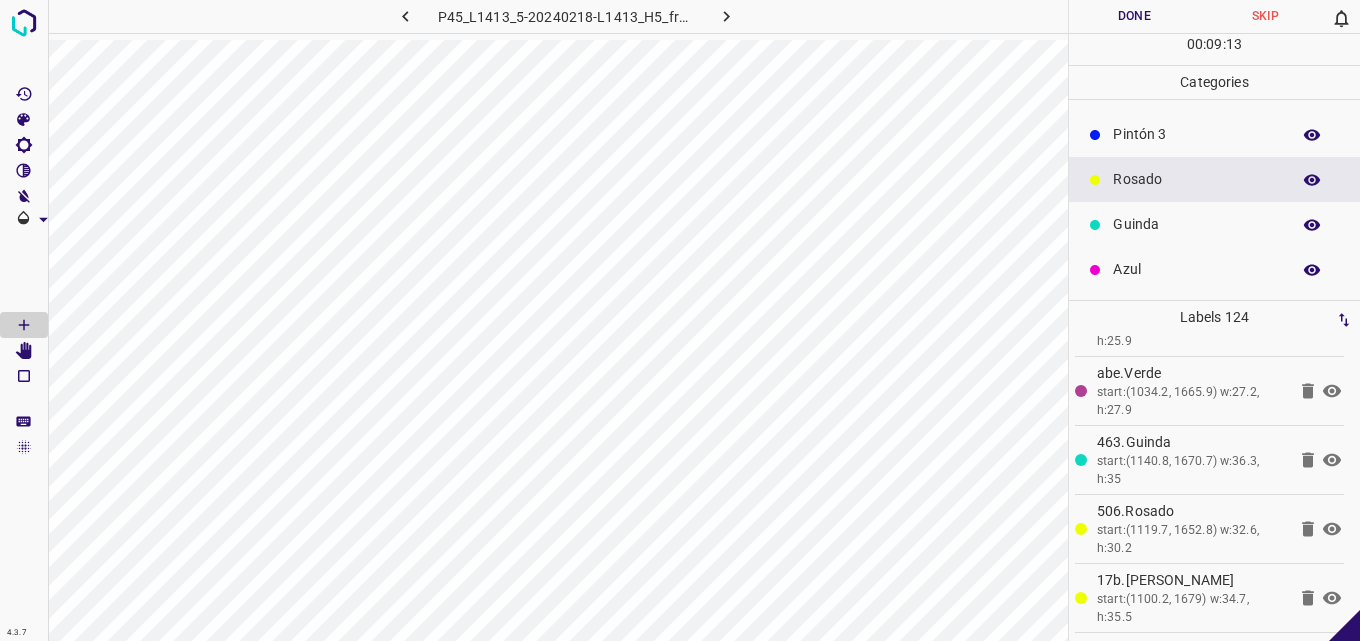click on "Pintón 3" at bounding box center [1196, 134] 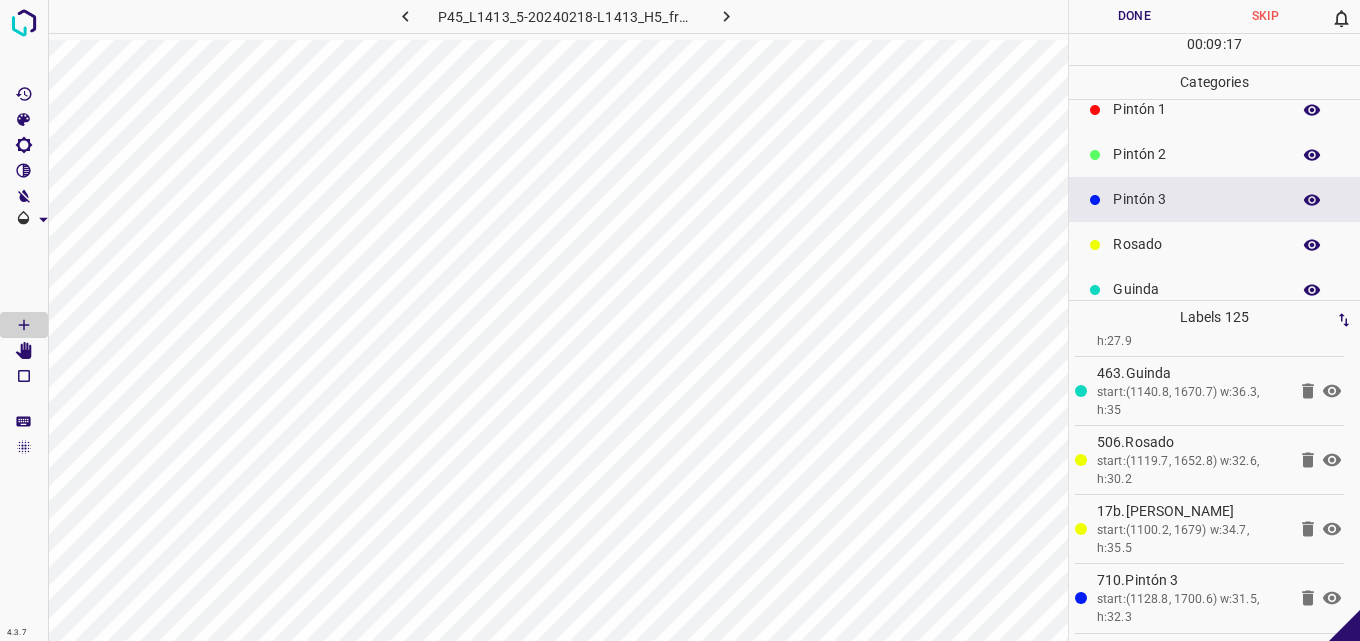 scroll, scrollTop: 76, scrollLeft: 0, axis: vertical 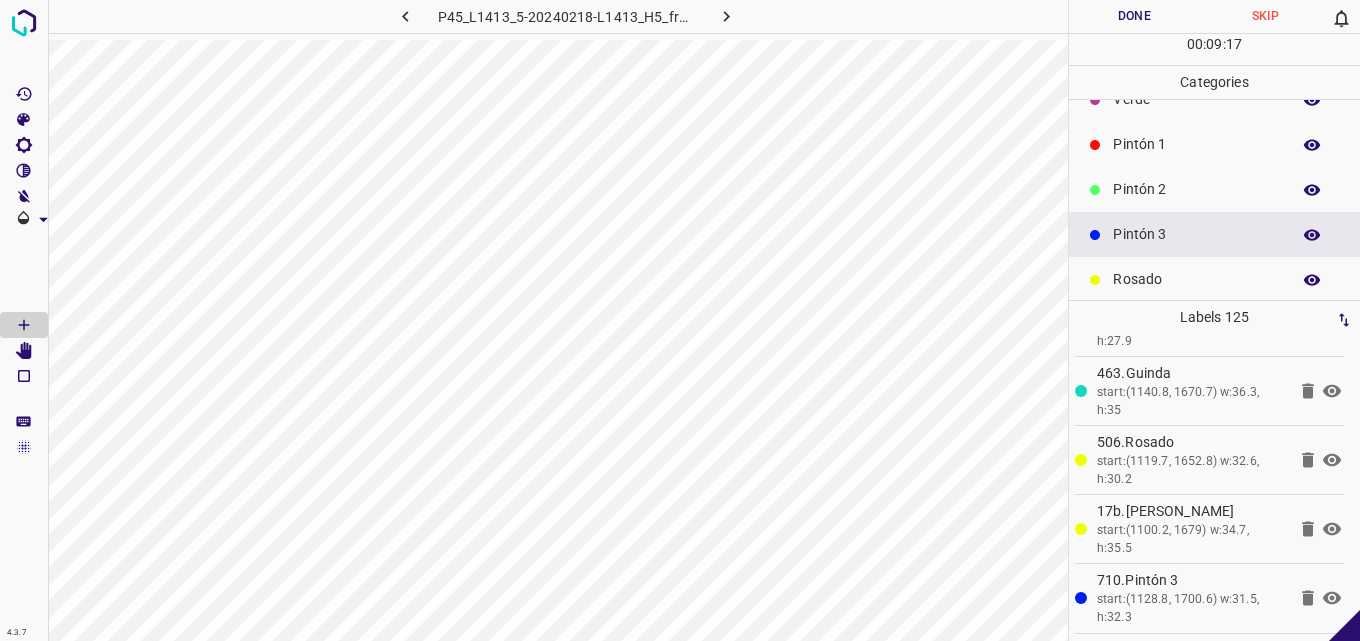 click on "Pintón 2" at bounding box center (1196, 189) 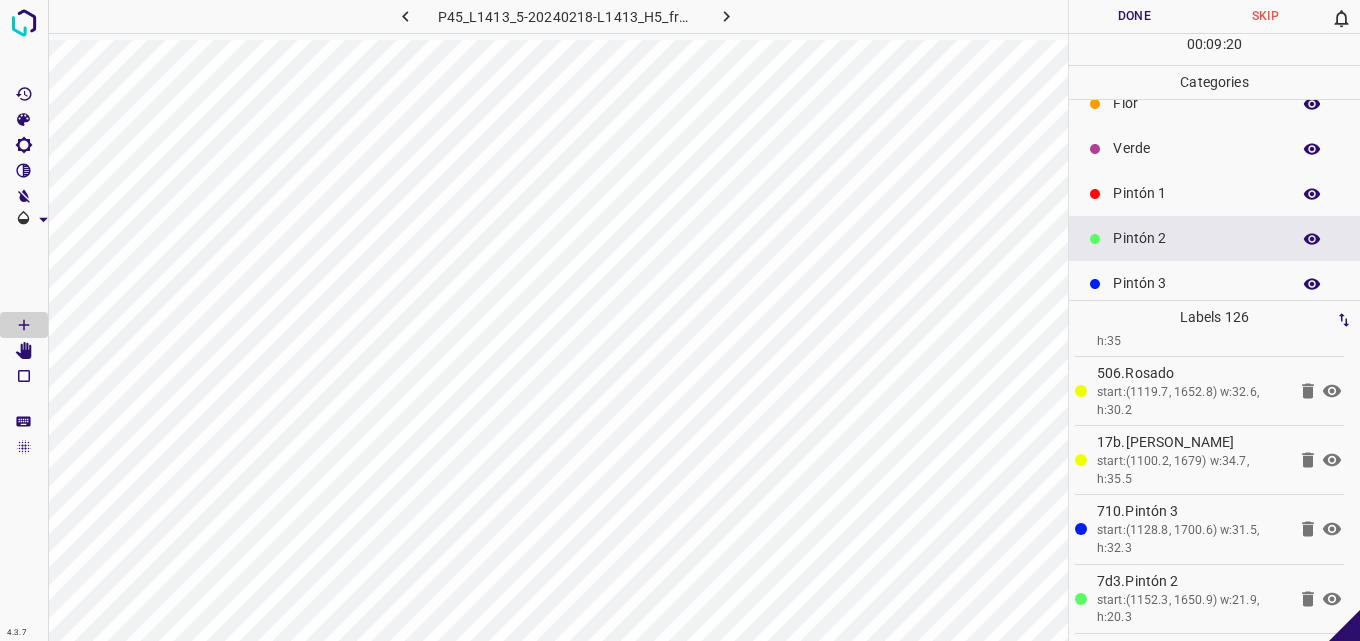 scroll, scrollTop: 0, scrollLeft: 0, axis: both 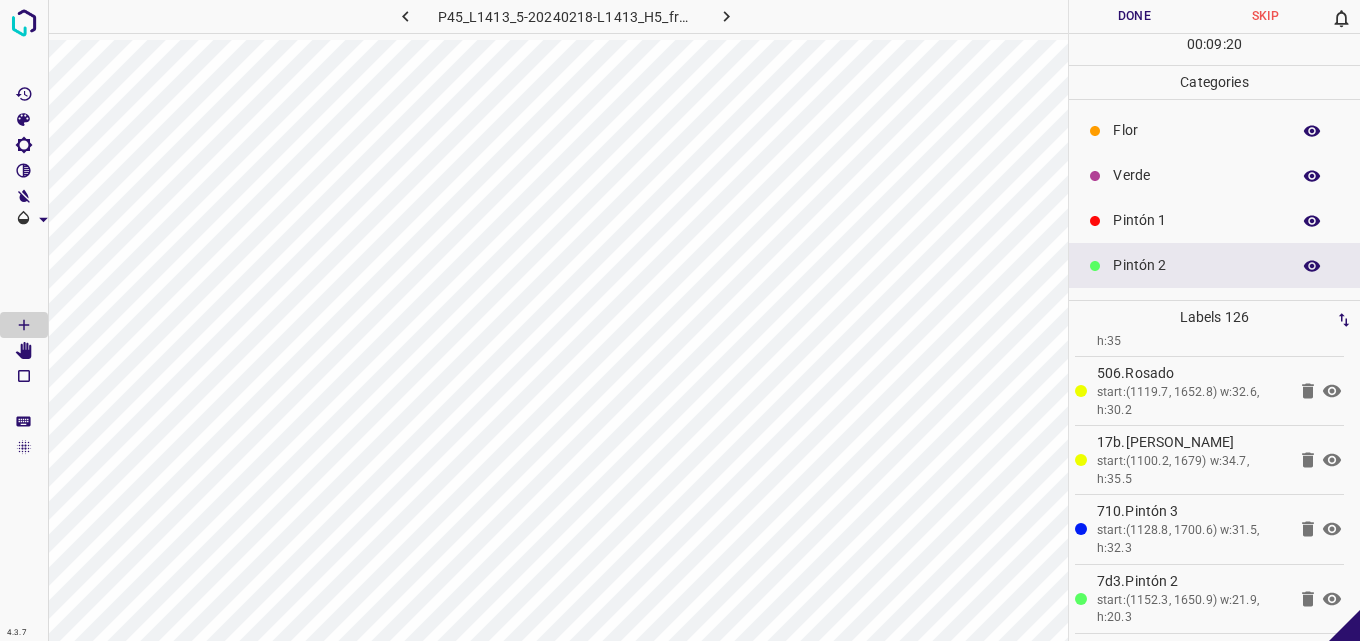 click on "Verde" at bounding box center [1196, 175] 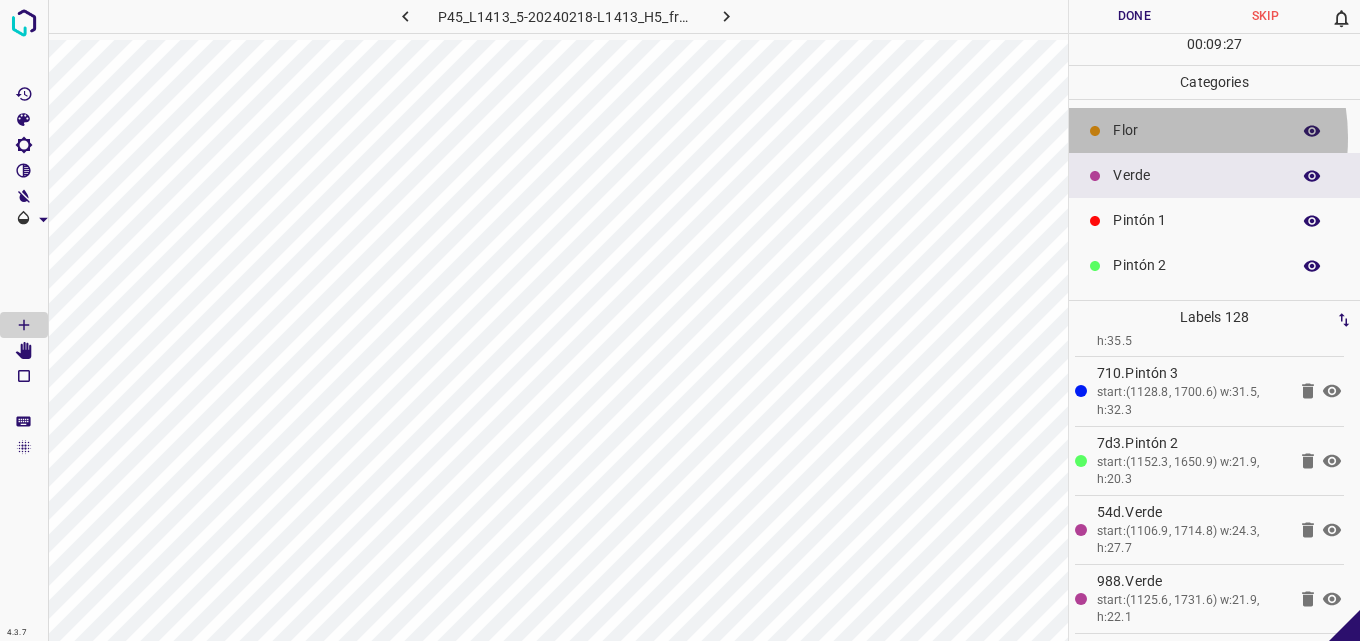 click on "Flor" at bounding box center [1196, 130] 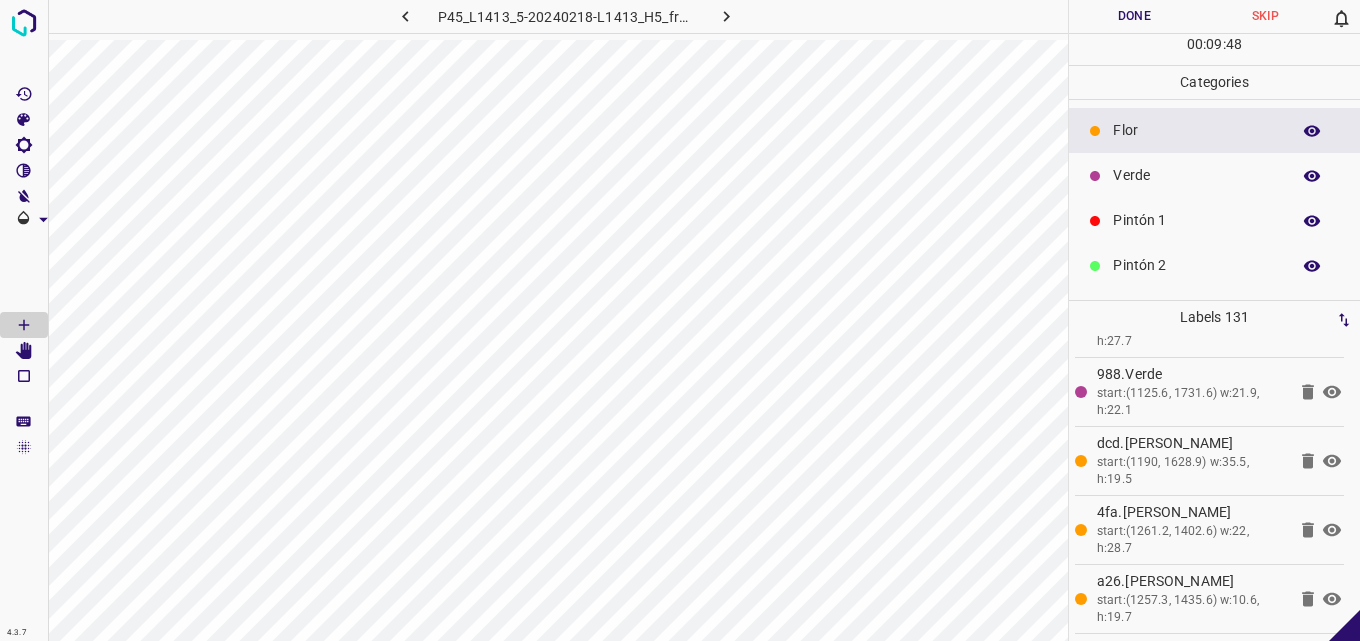click on "Verde" at bounding box center [1196, 175] 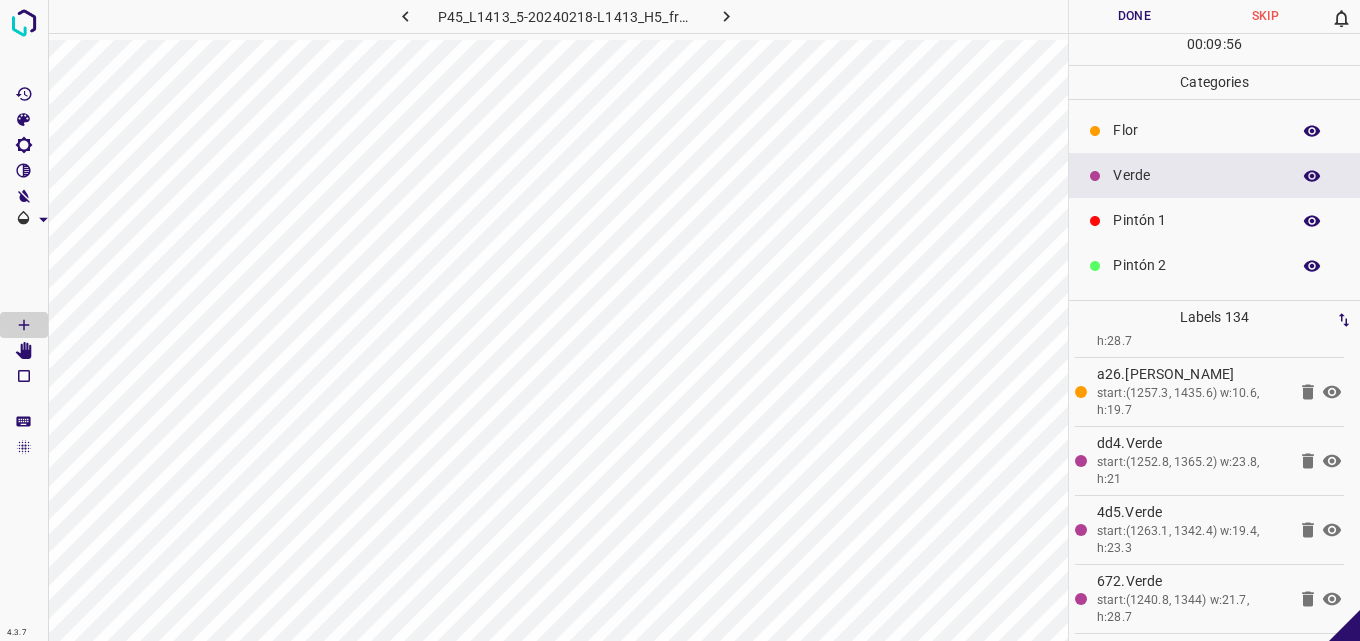 click 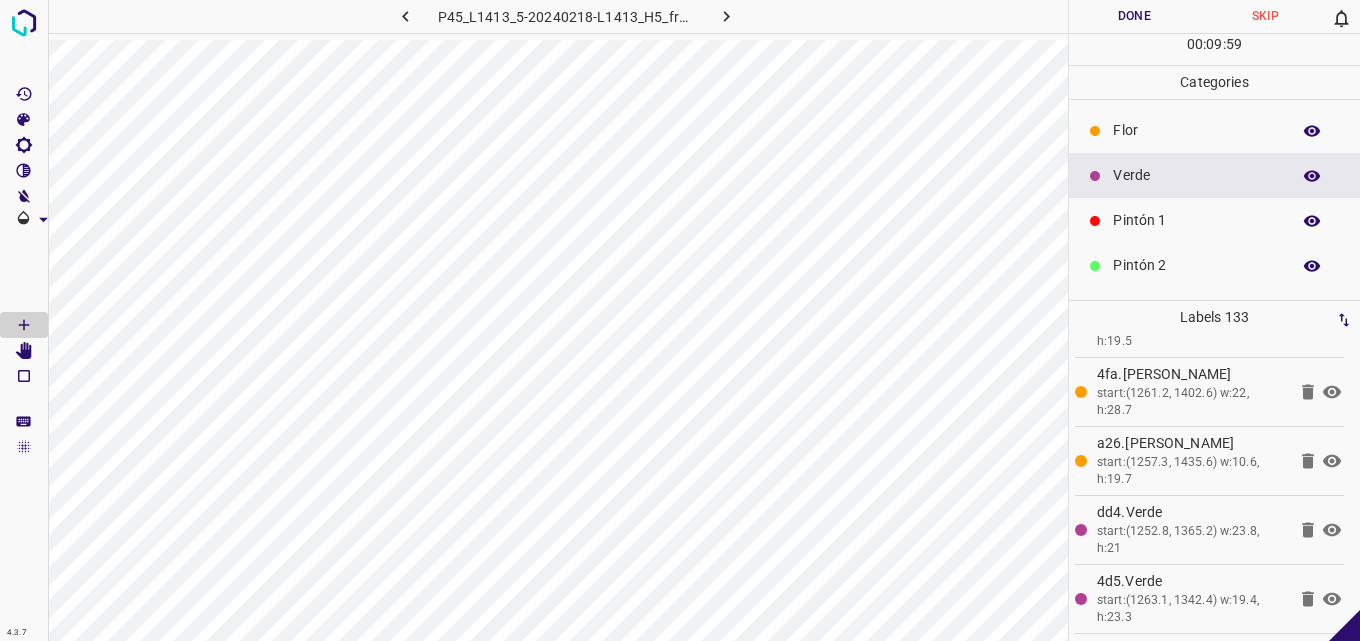 scroll, scrollTop: 8749, scrollLeft: 0, axis: vertical 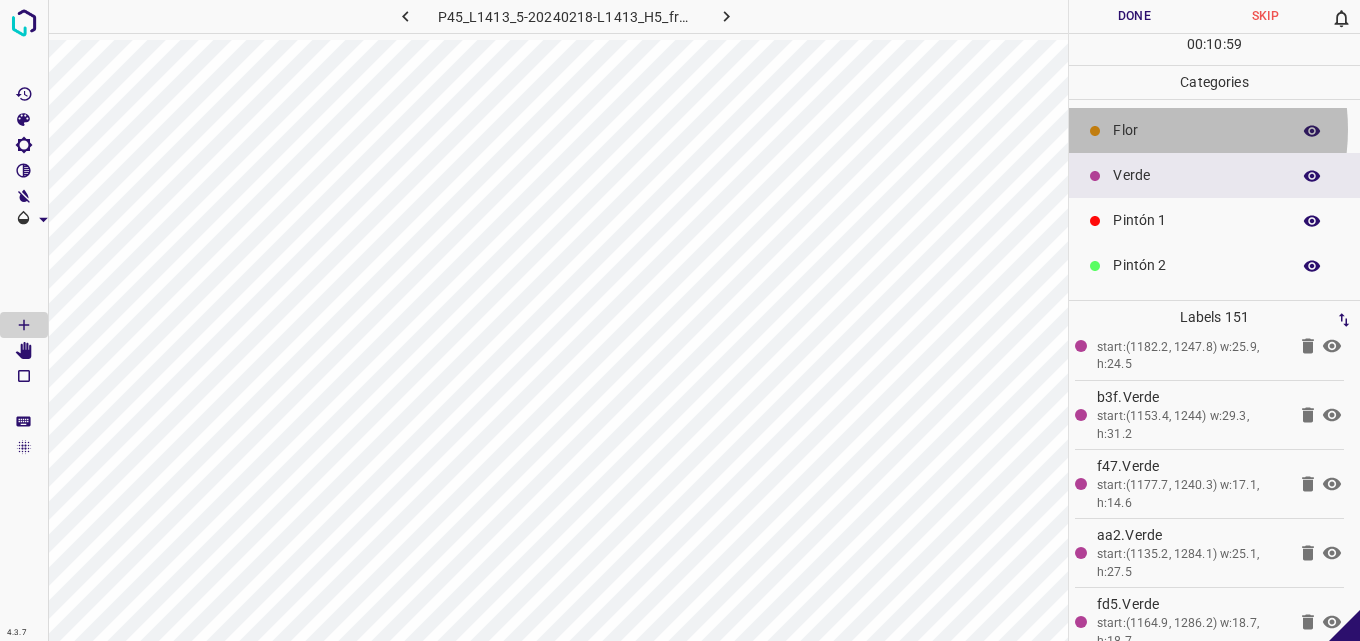 click on "Flor" at bounding box center (1196, 130) 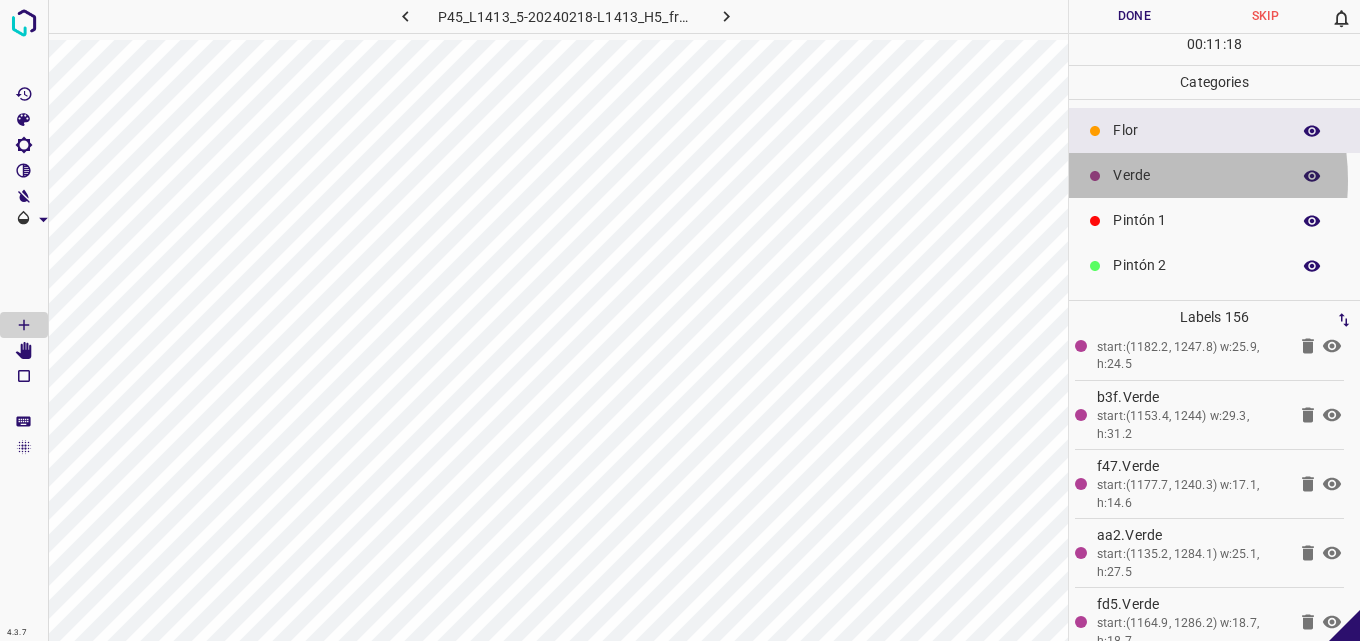 click on "Verde" at bounding box center (1214, 175) 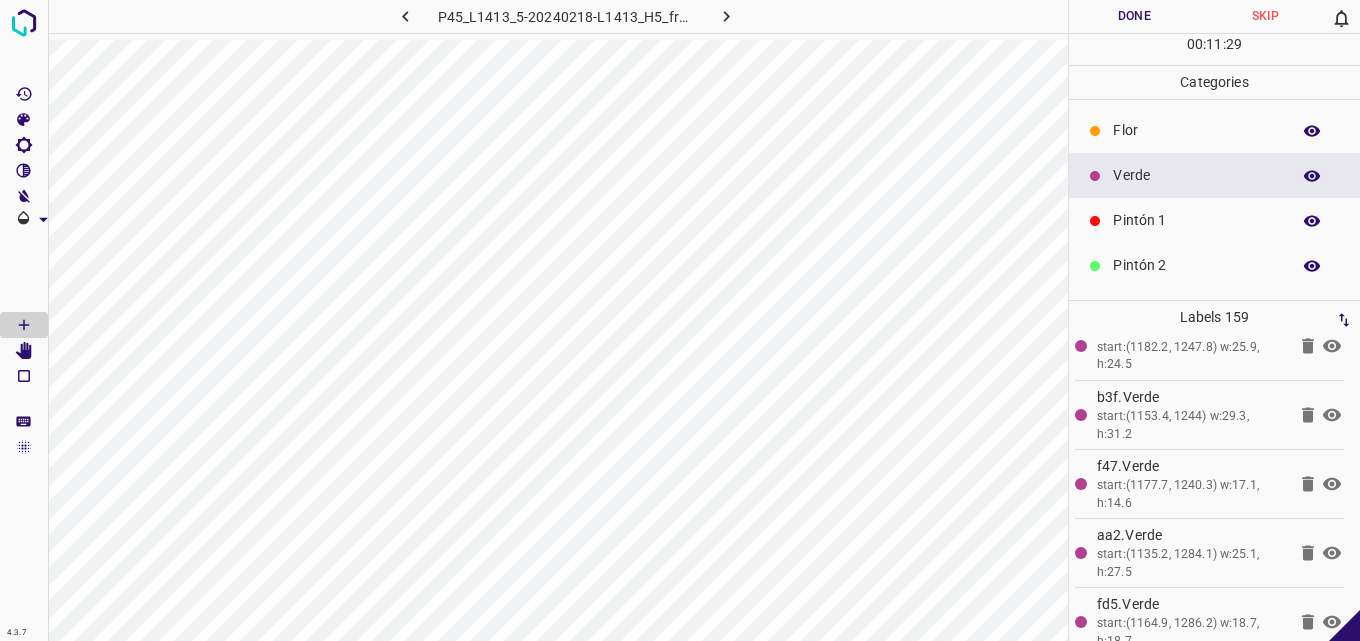 click on "Flor" at bounding box center [1196, 130] 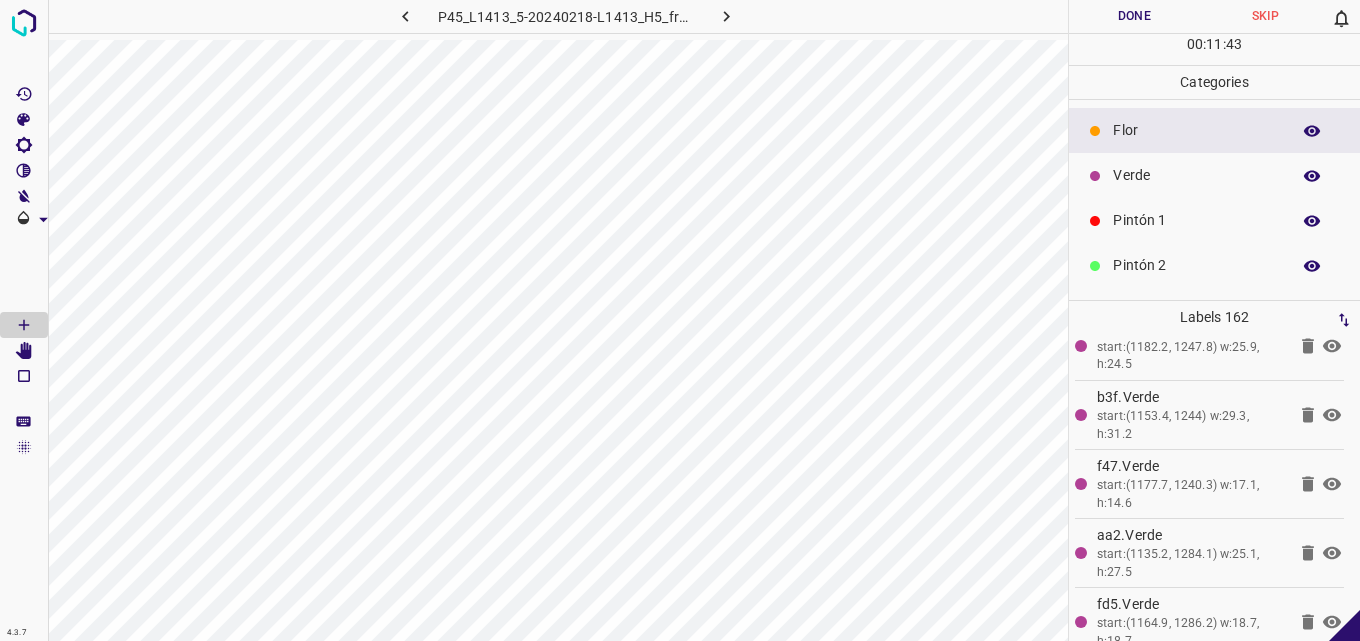 click on "Verde" at bounding box center [1196, 175] 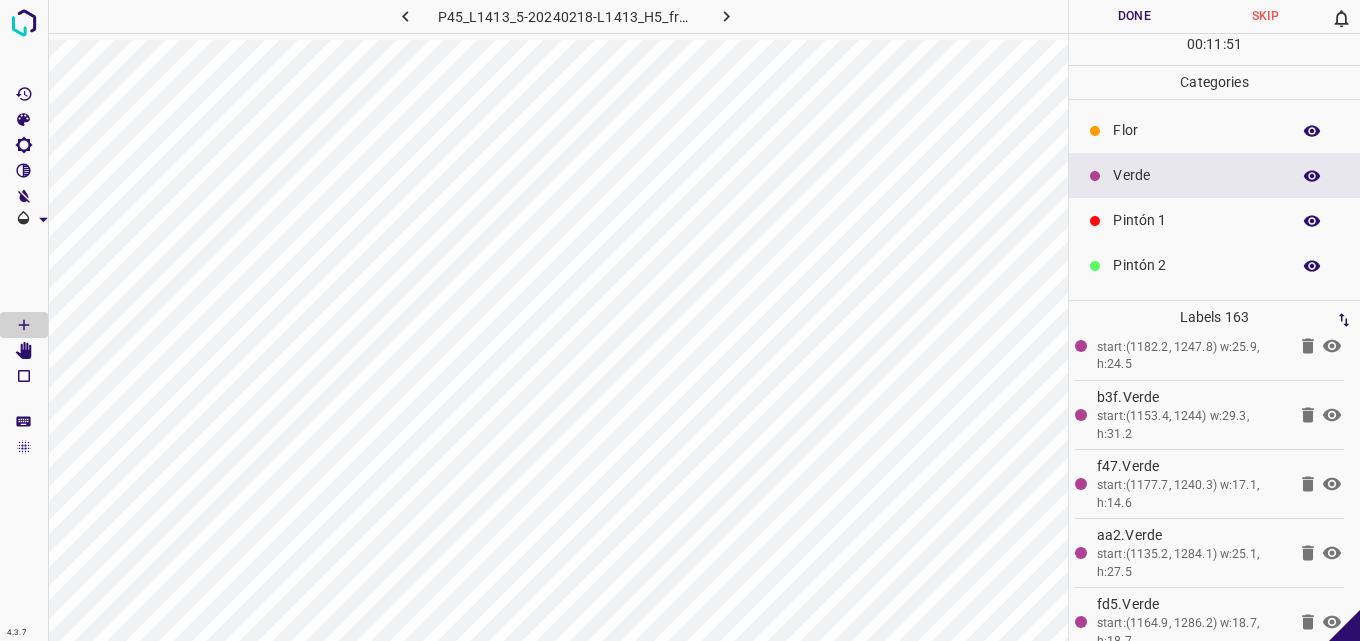 drag, startPoint x: 1170, startPoint y: 140, endPoint x: 1077, endPoint y: 178, distance: 100.46392 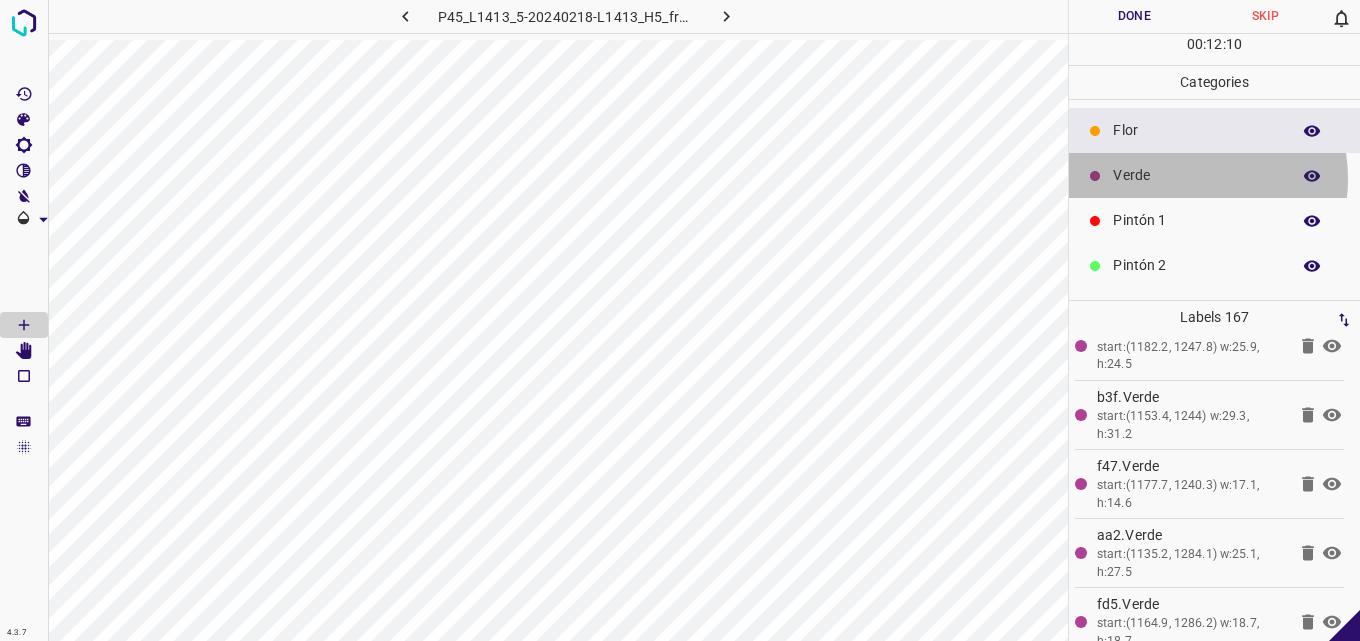click on "Verde" at bounding box center [1196, 175] 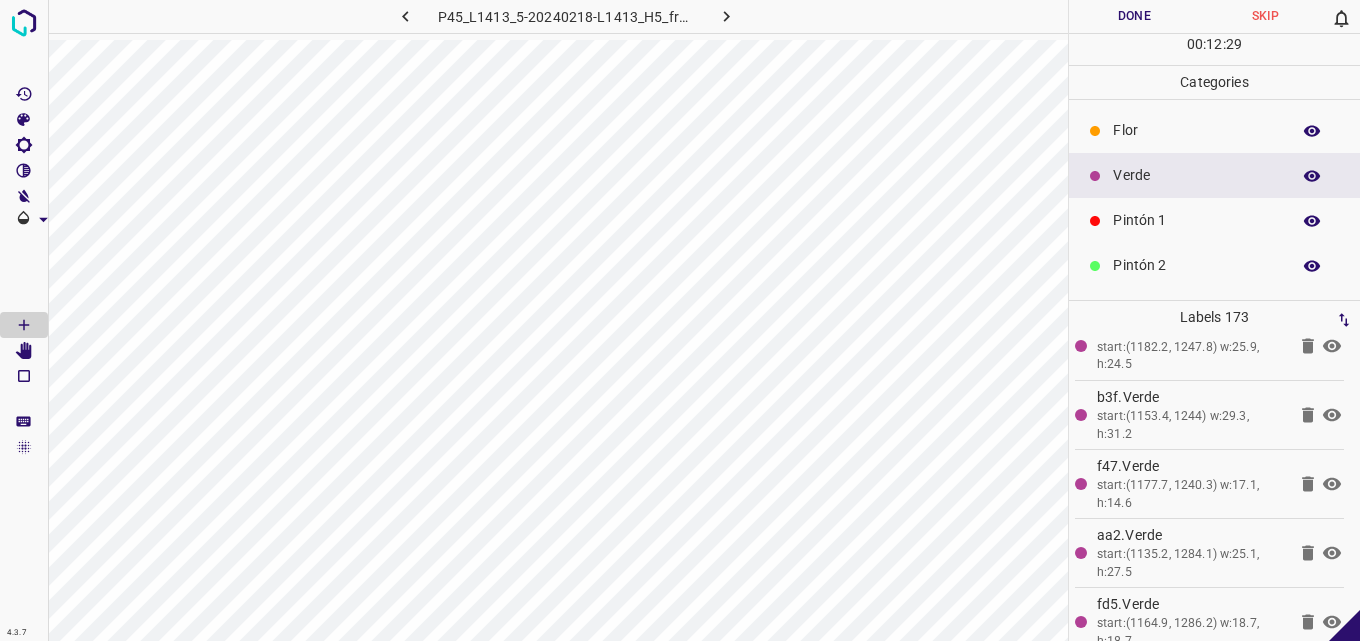 click on "Pintón 1" at bounding box center (1196, 220) 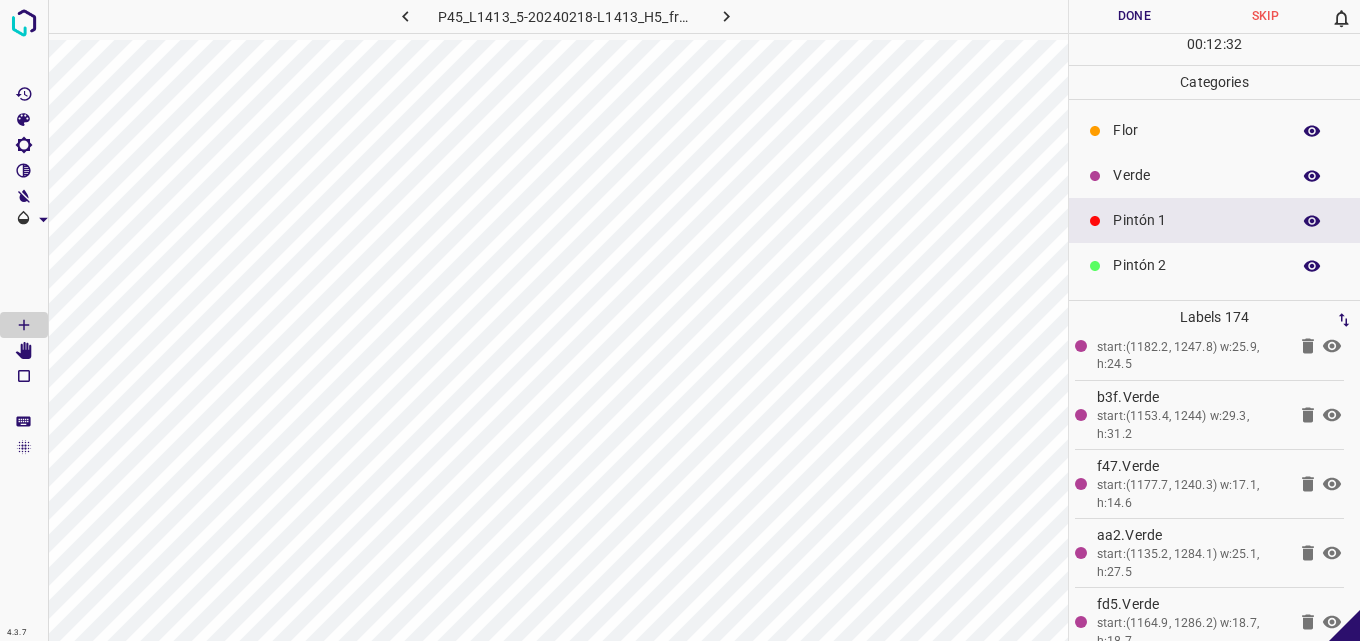 click on "Flor" at bounding box center (1214, 130) 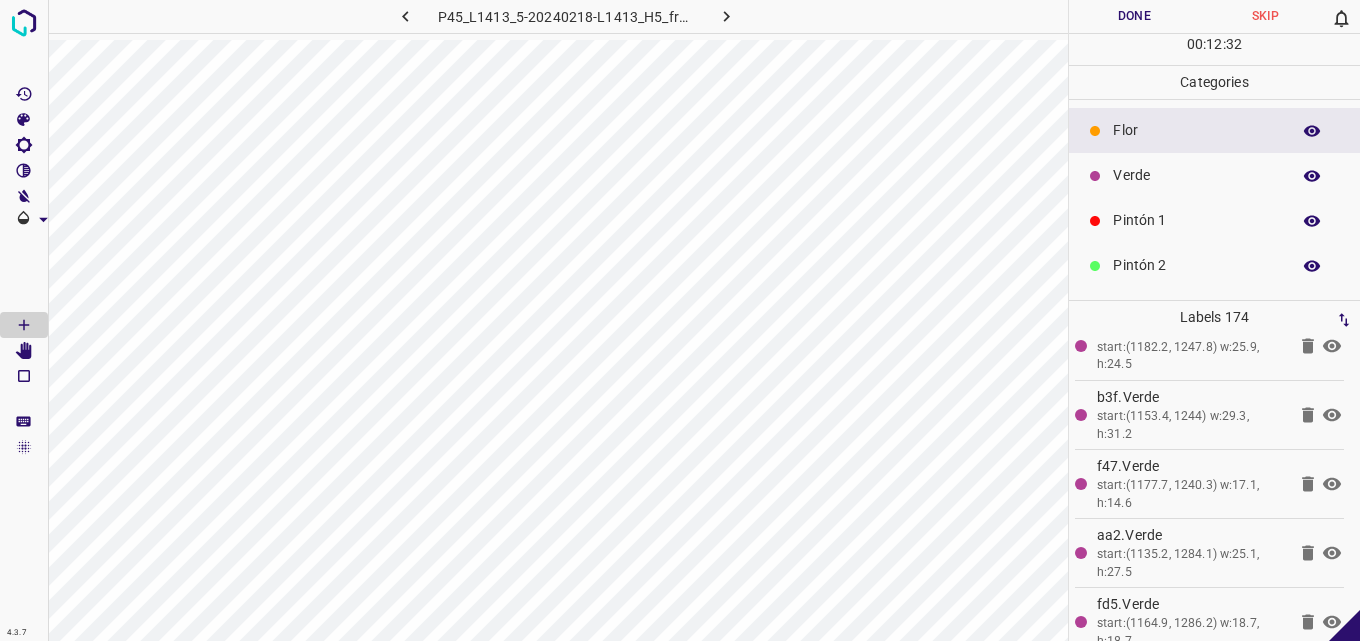 click on "Verde" at bounding box center [1196, 175] 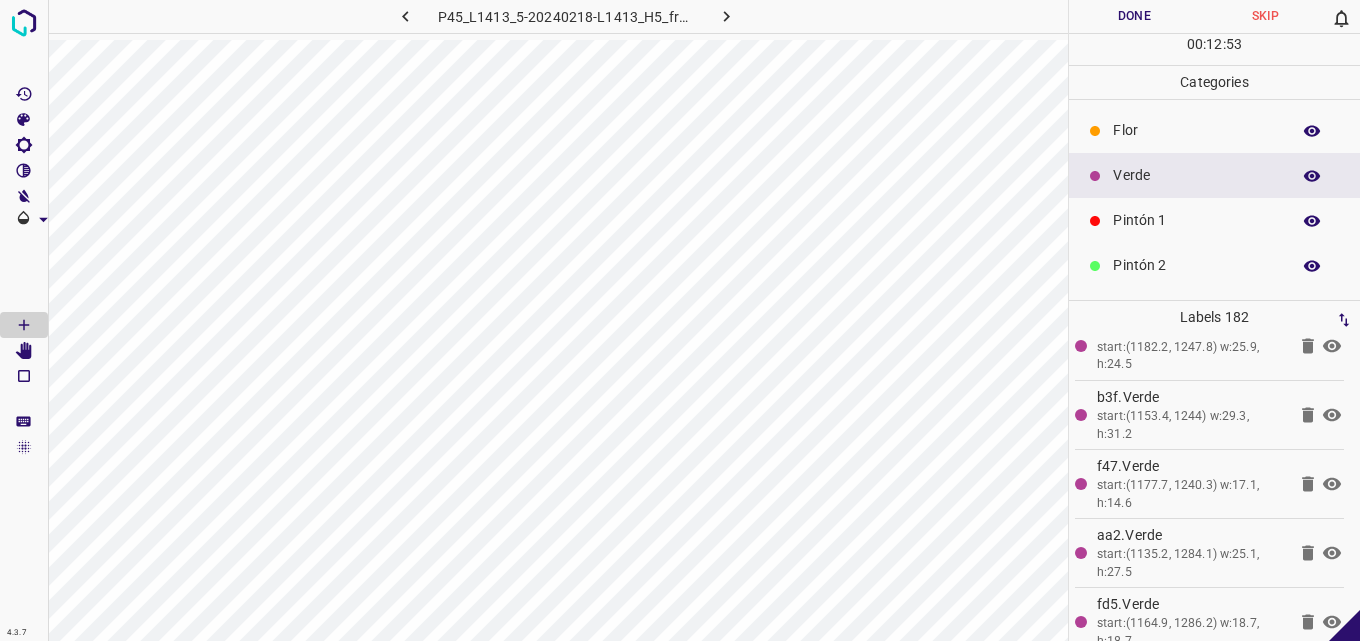 click on "Pintón 1" at bounding box center [1196, 220] 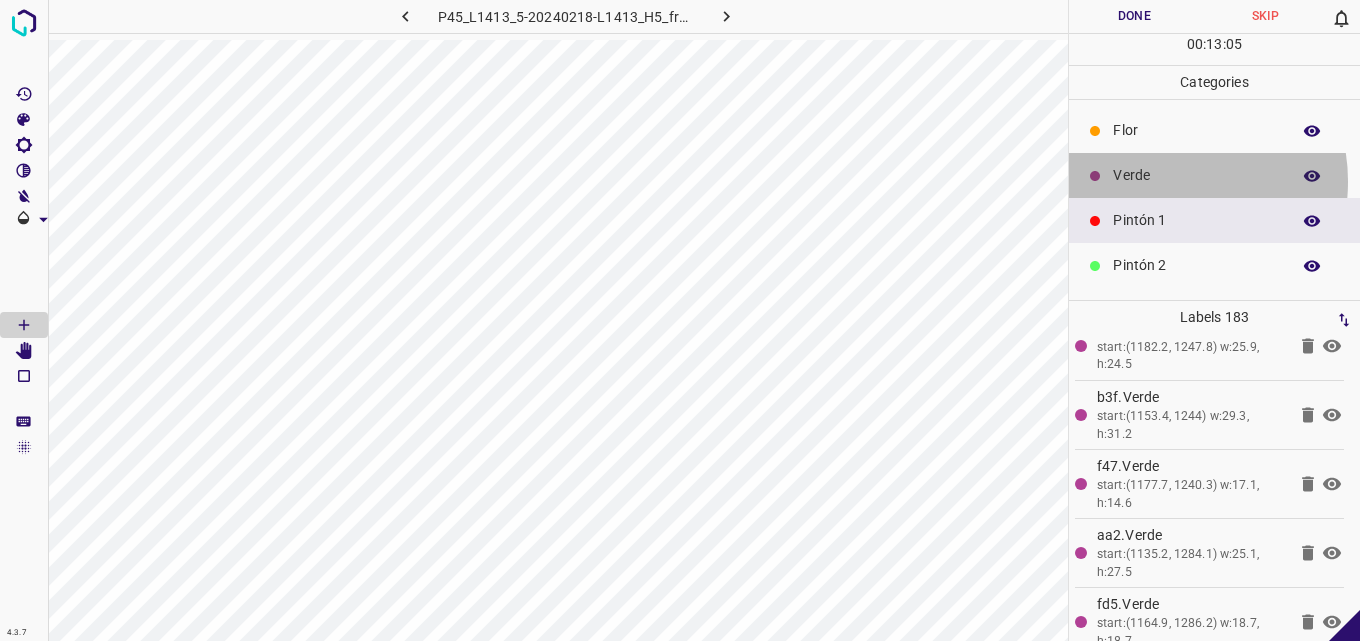click on "Verde" at bounding box center [1196, 175] 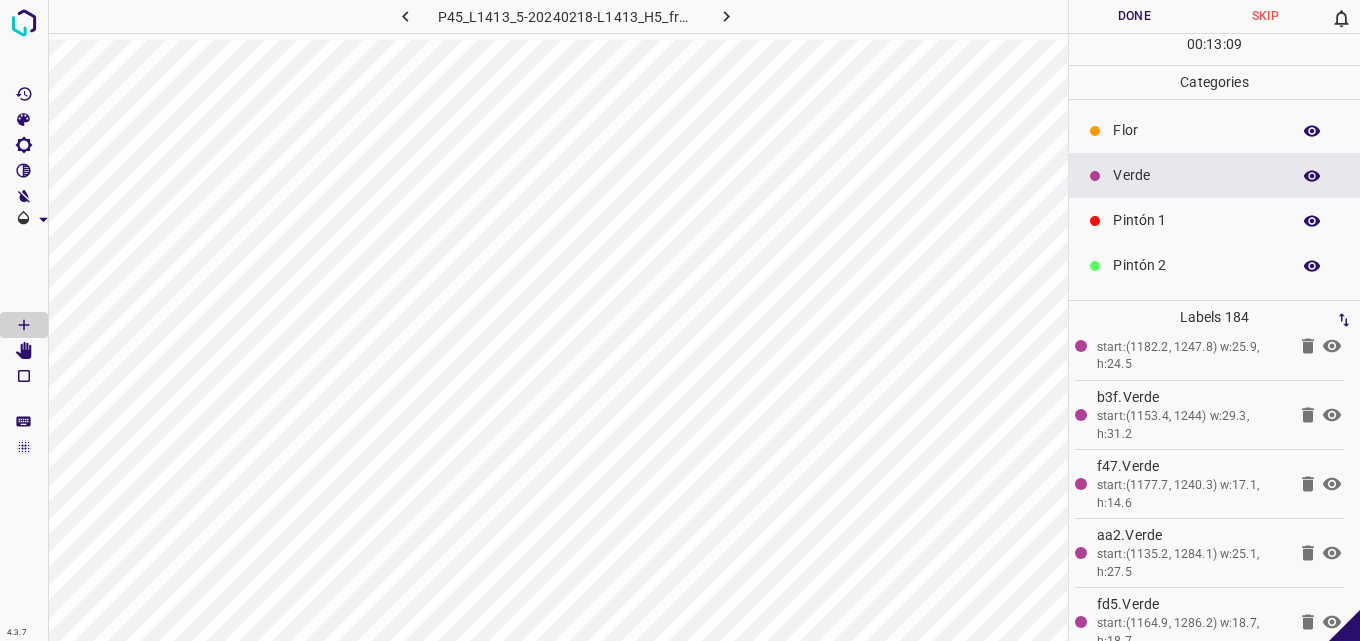 click on "Pintón 1" at bounding box center [1214, 220] 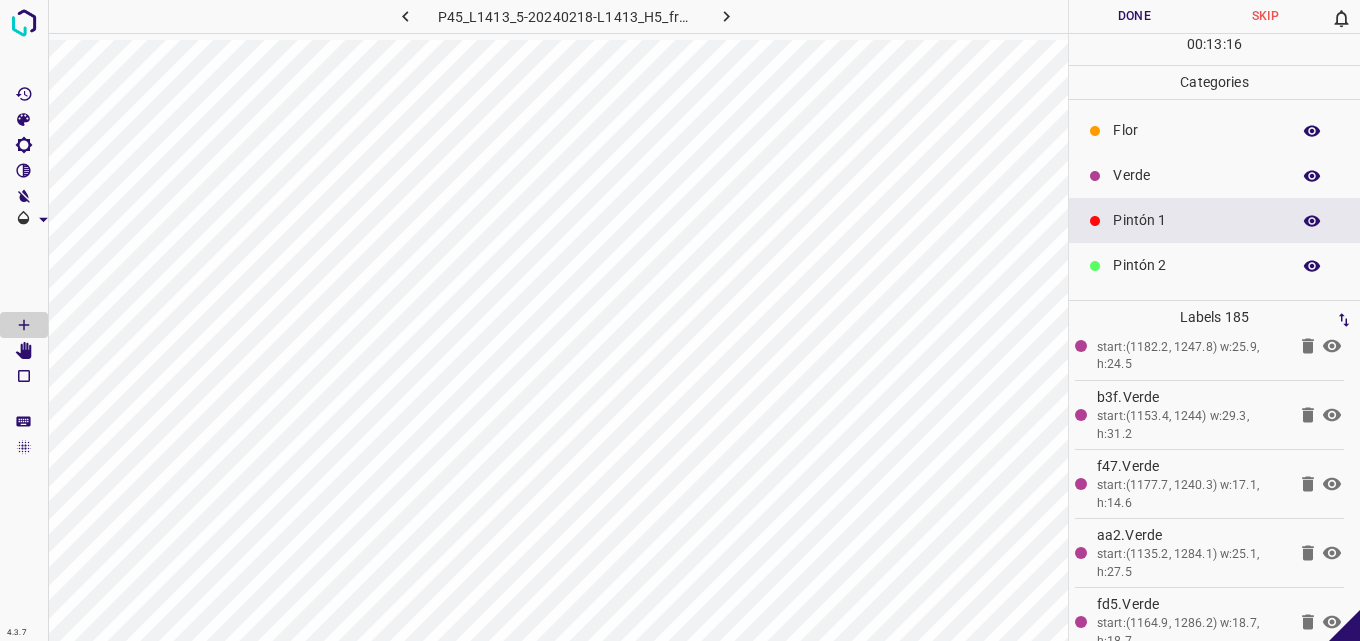 click on "[PERSON_NAME] Verde Pintón 1 Pintón 2 Pintón 3 [PERSON_NAME] Azul" at bounding box center [1214, 288] 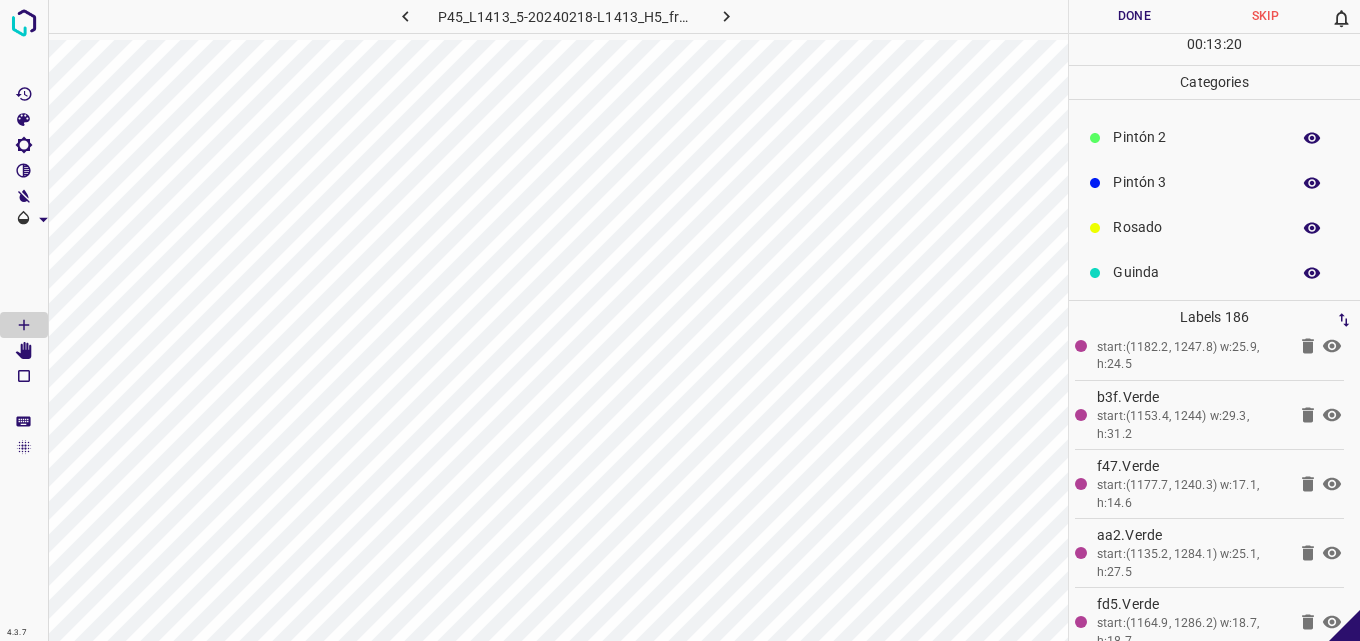 scroll, scrollTop: 176, scrollLeft: 0, axis: vertical 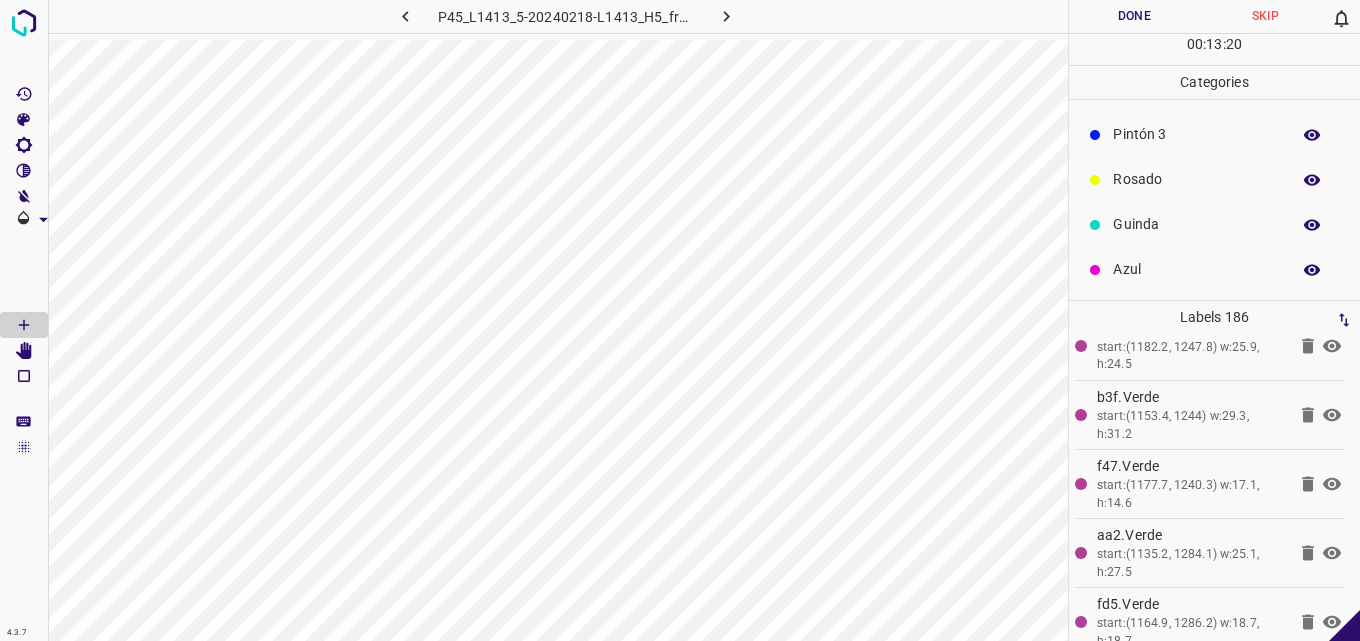click on "Azul" at bounding box center (1196, 269) 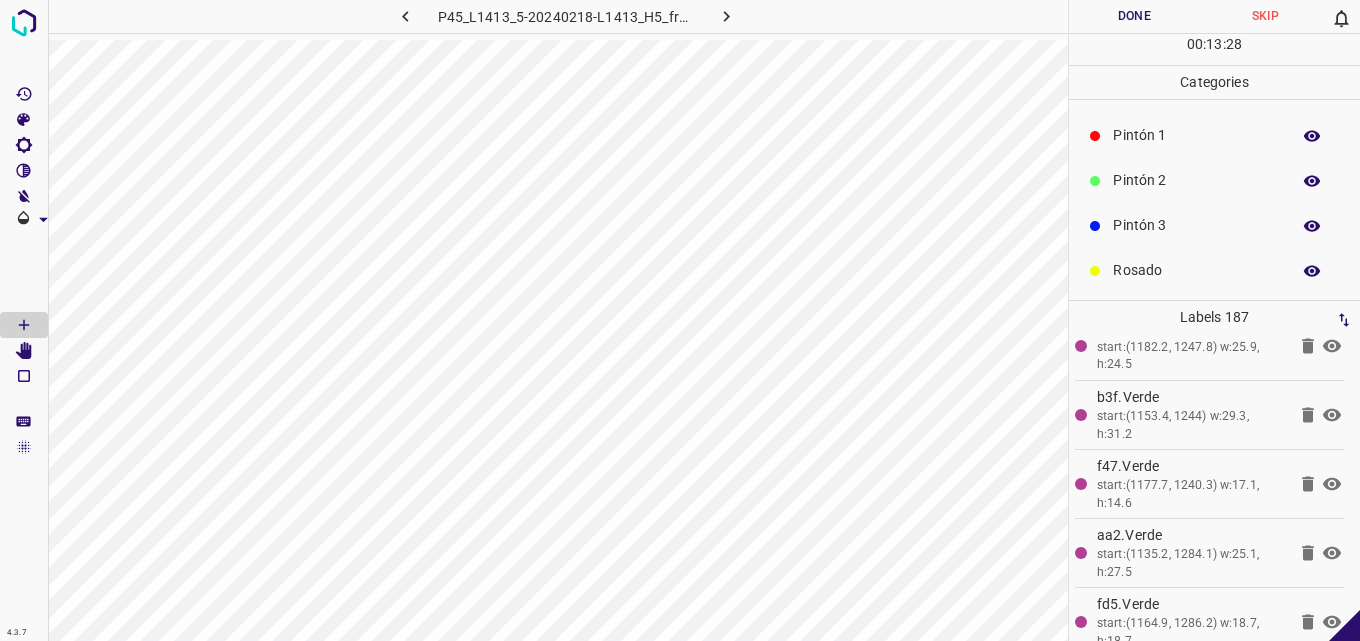 scroll, scrollTop: 0, scrollLeft: 0, axis: both 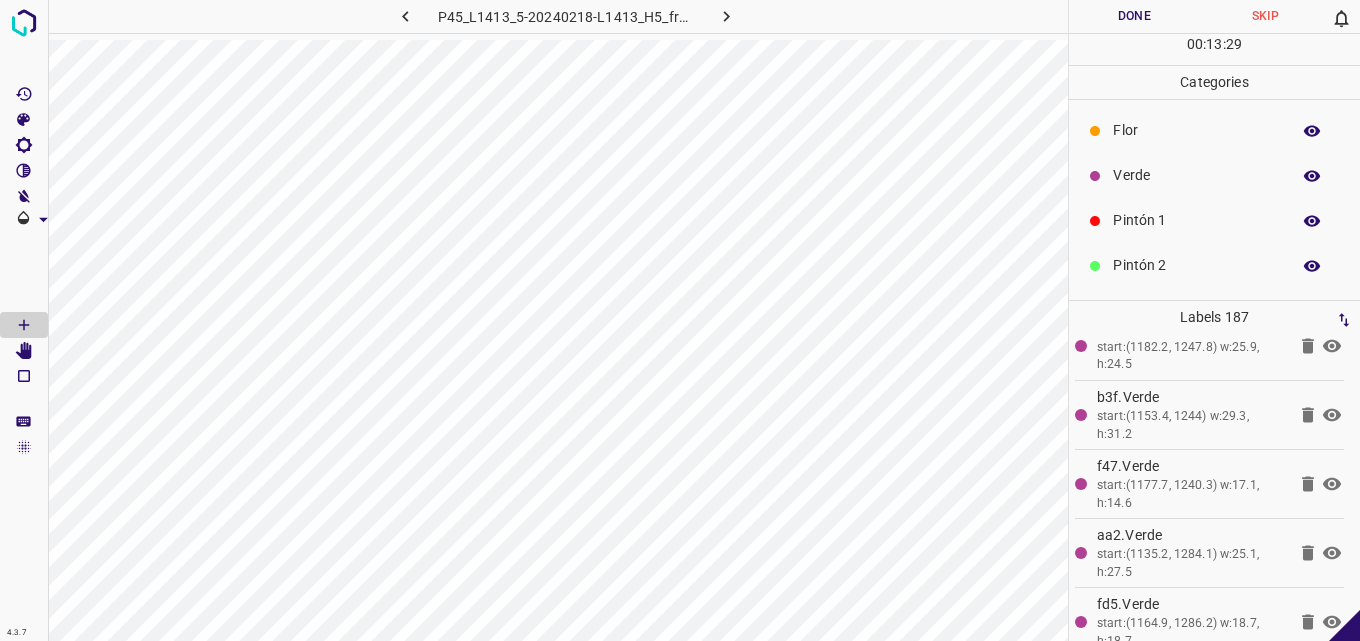 click on "Flor" at bounding box center (1196, 130) 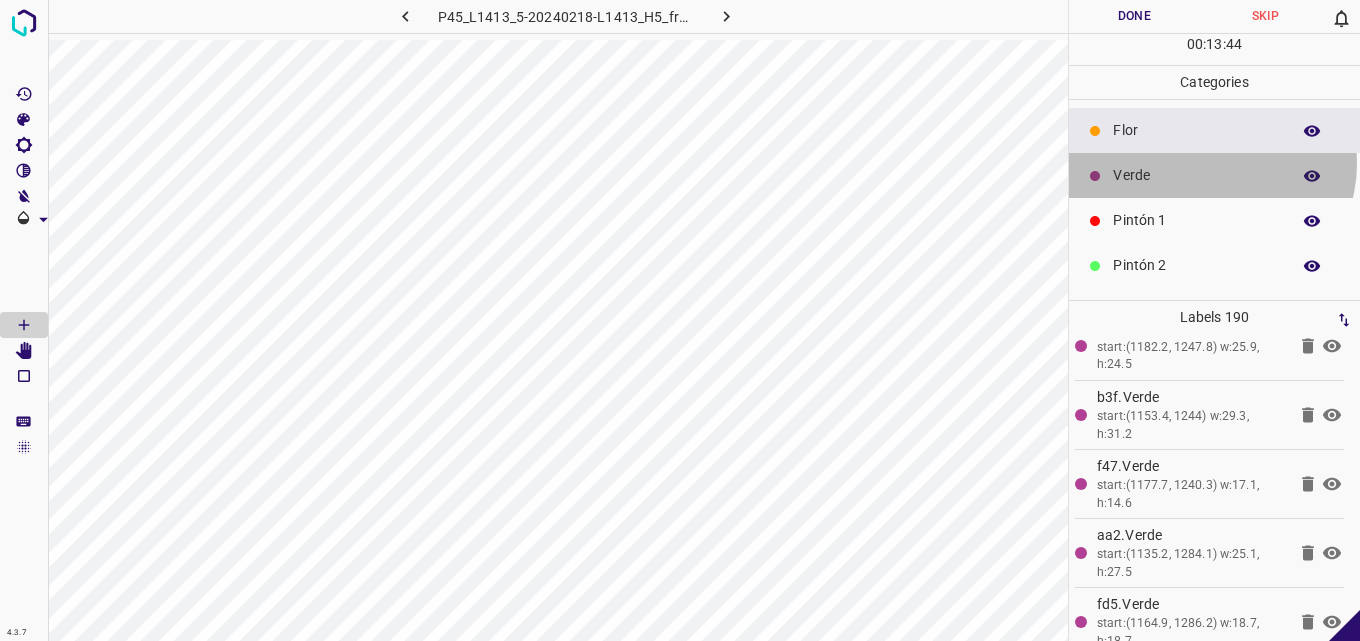 click on "Verde" at bounding box center [1214, 175] 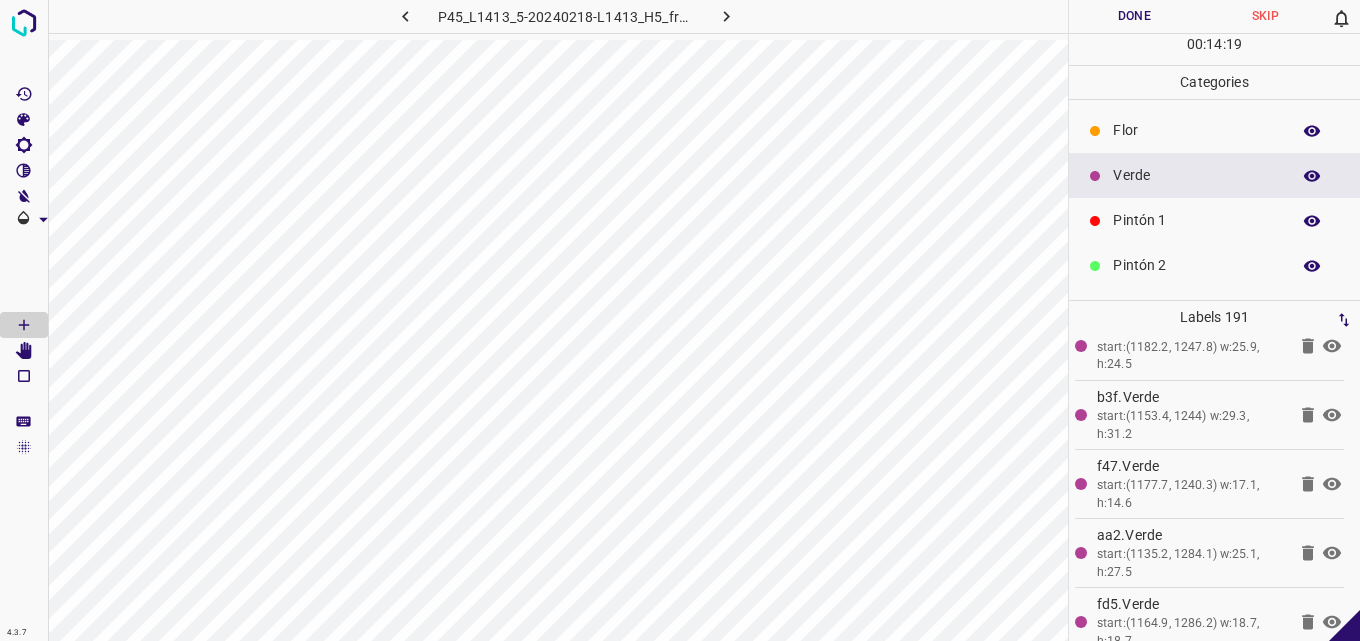 click on "Flor" at bounding box center (1196, 130) 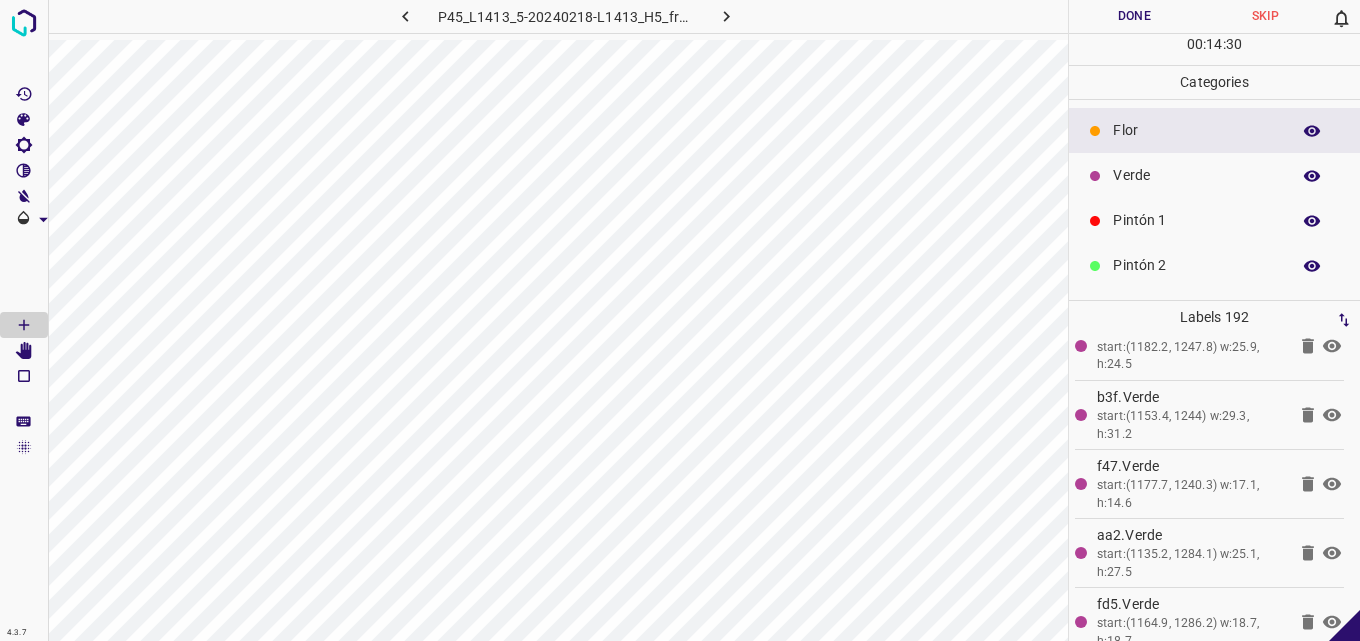 click on "Verde" at bounding box center [1214, 175] 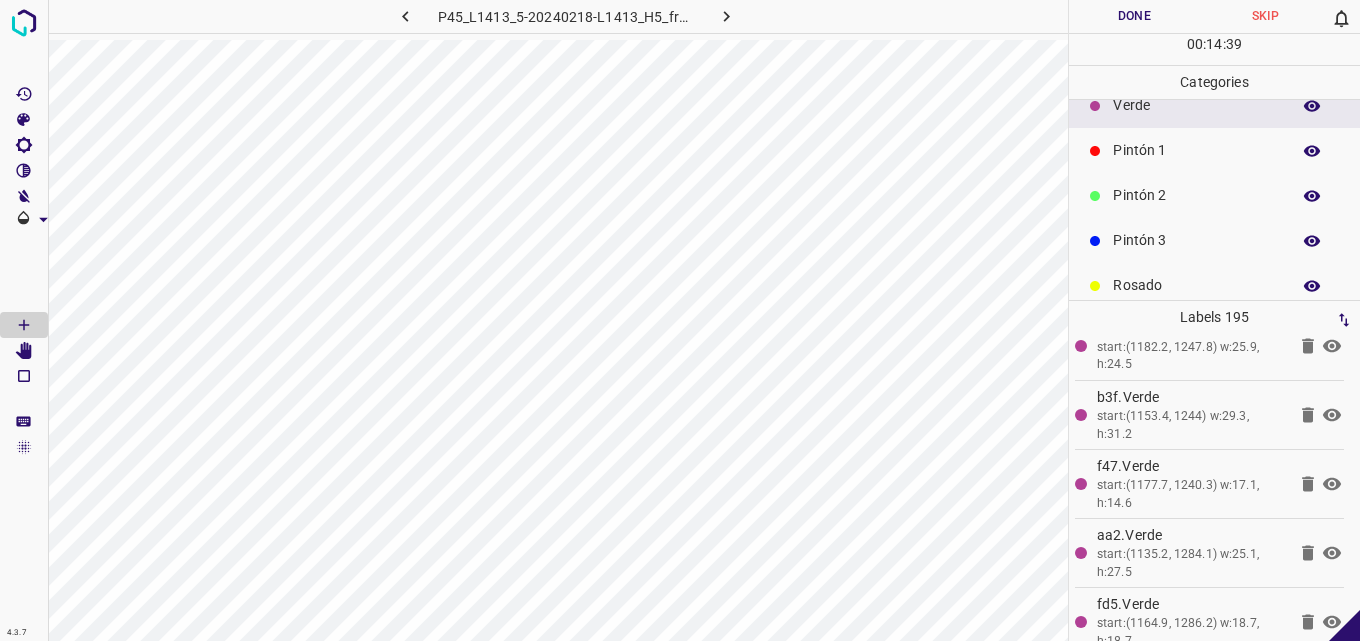 scroll, scrollTop: 176, scrollLeft: 0, axis: vertical 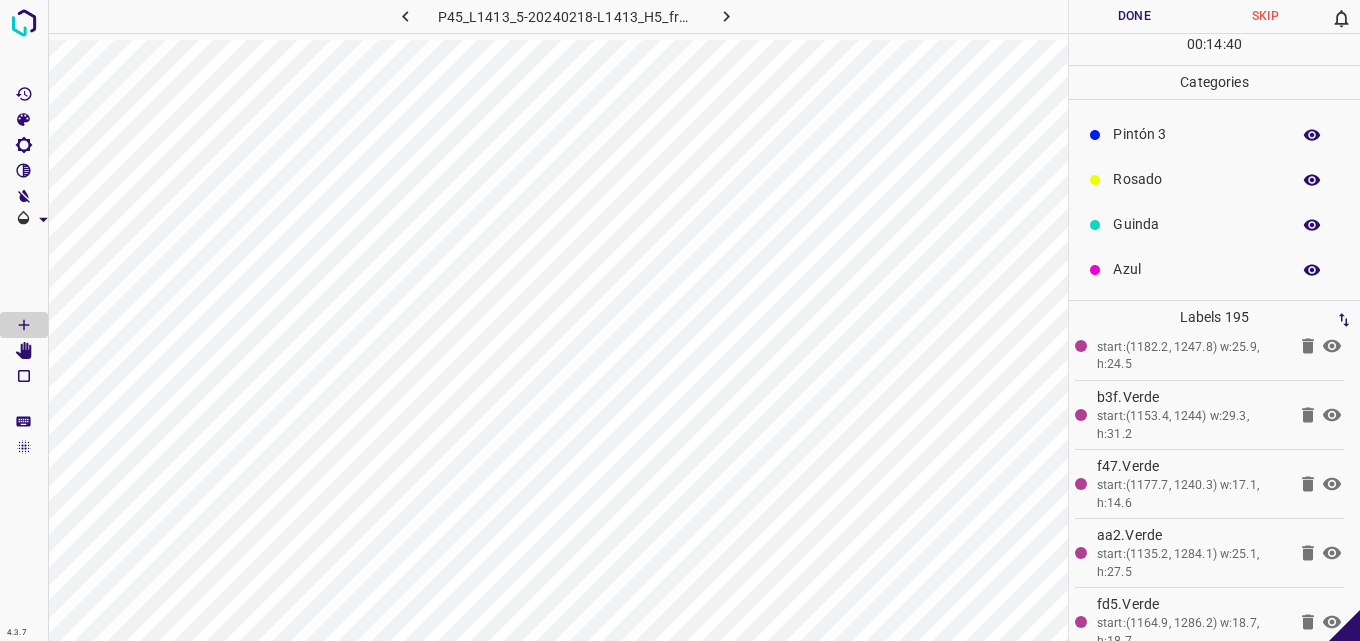 click on "Rosado" at bounding box center (1196, 179) 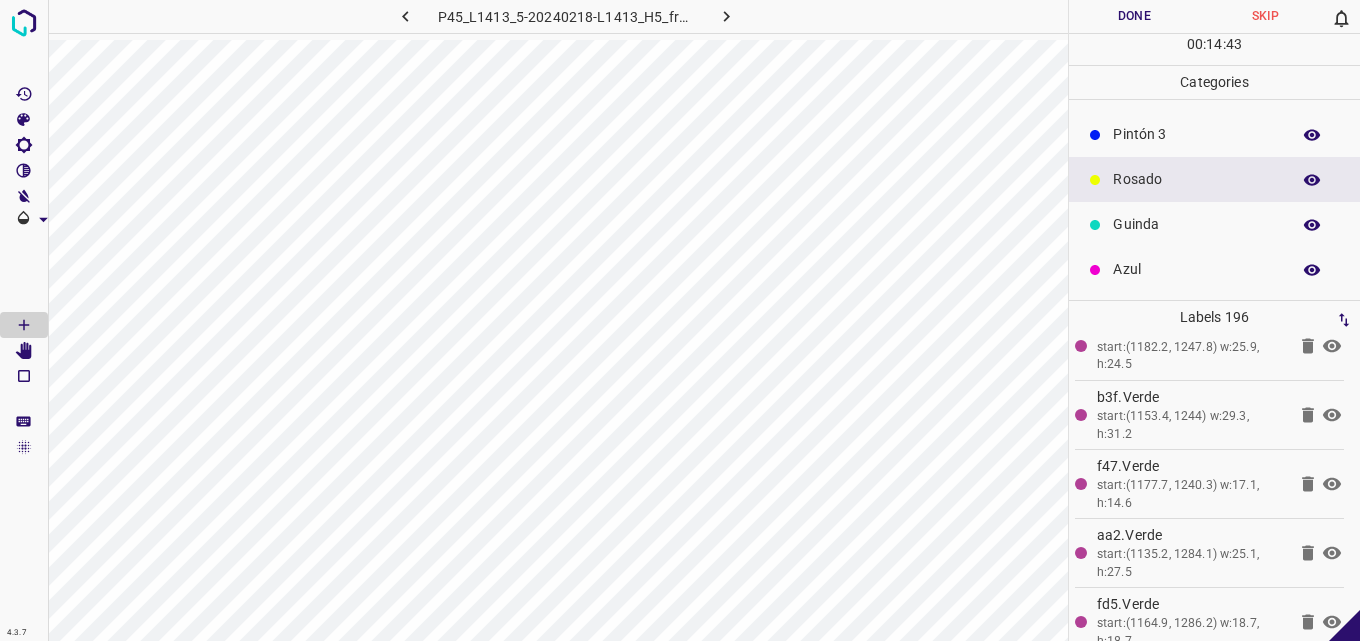 click on "Pintón 3" at bounding box center (1196, 134) 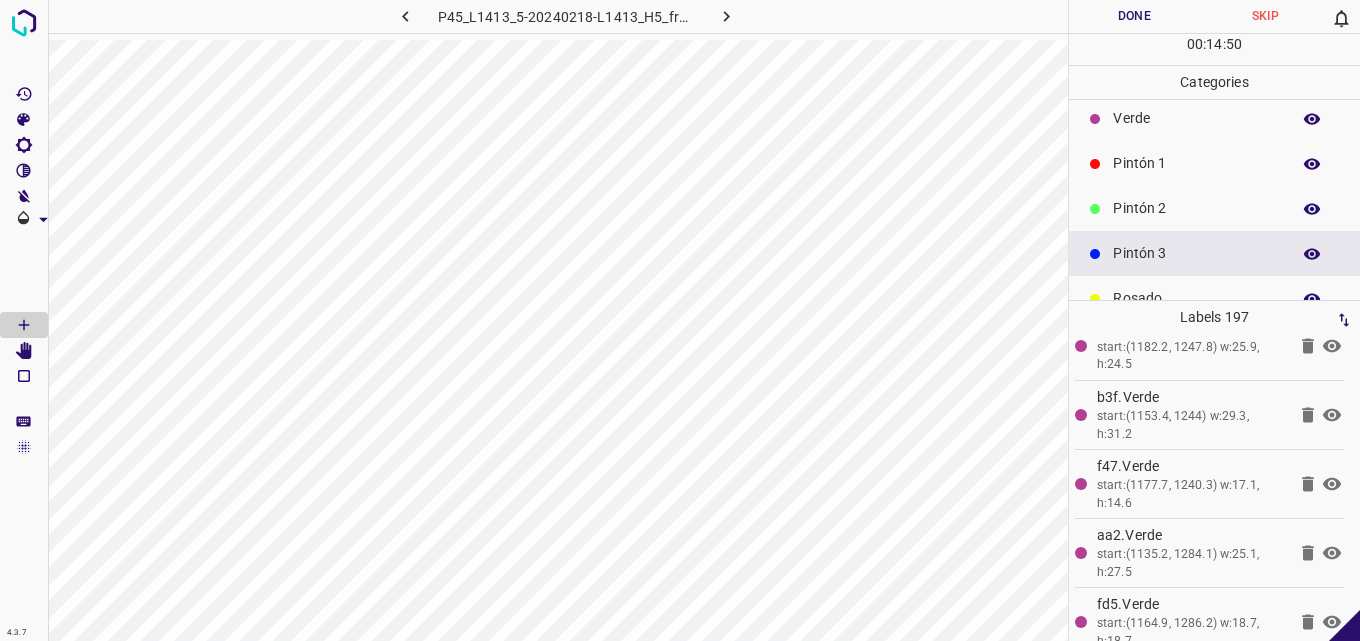 scroll, scrollTop: 0, scrollLeft: 0, axis: both 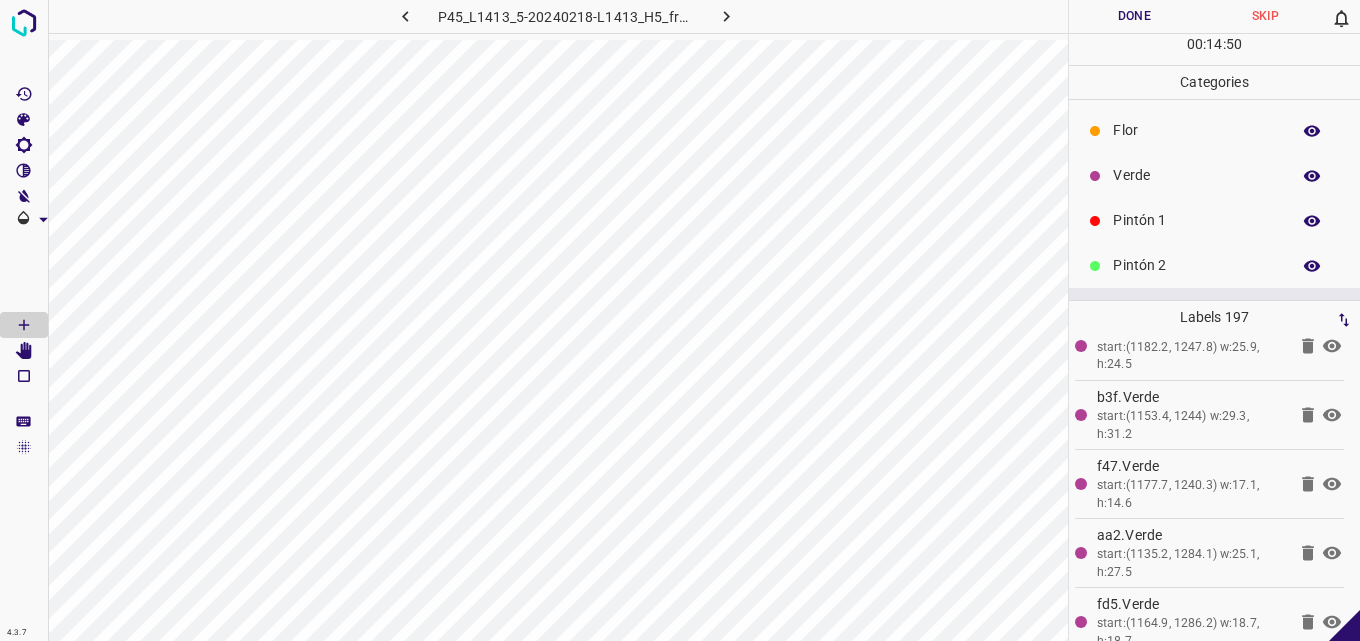 click on "Verde" at bounding box center [1196, 175] 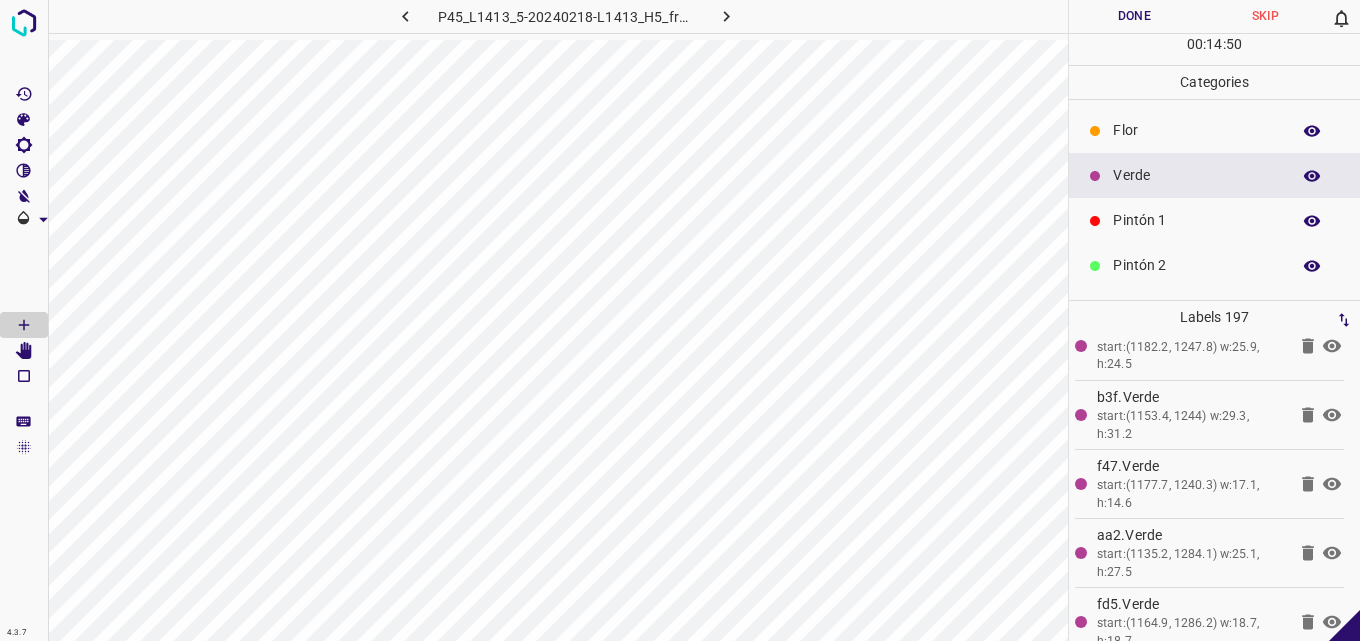 click on "Flor" at bounding box center (1214, 130) 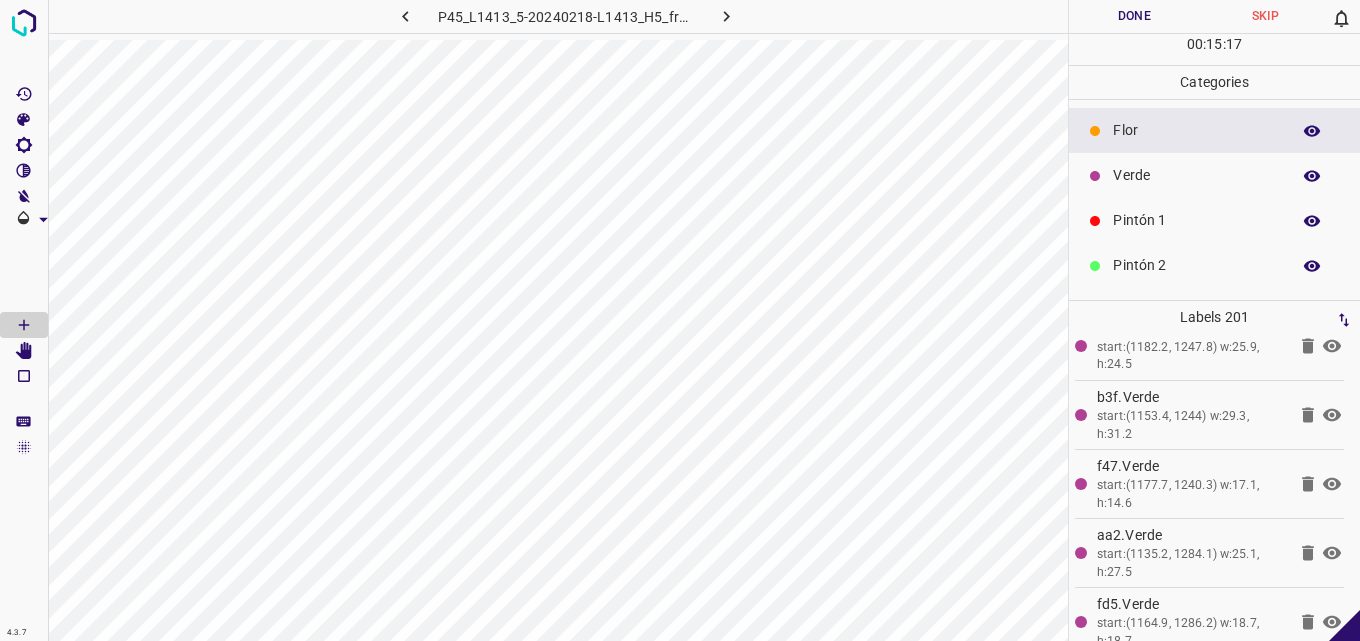 click on "Verde" at bounding box center (1196, 175) 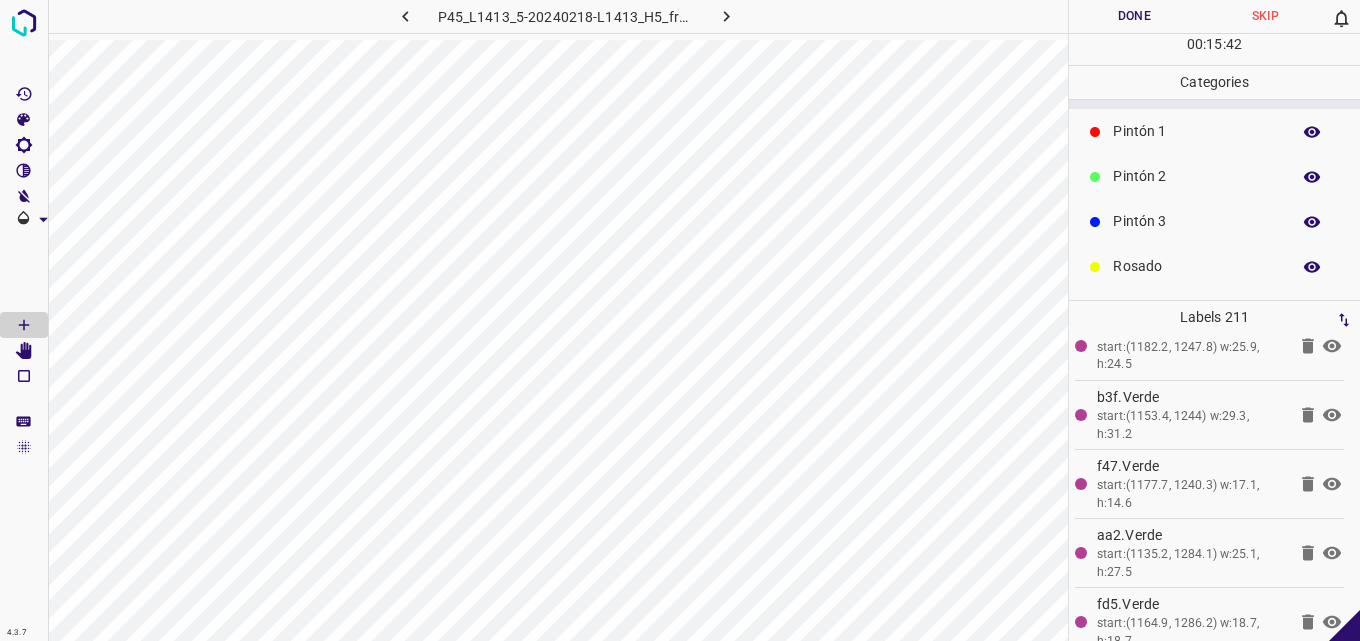 scroll, scrollTop: 176, scrollLeft: 0, axis: vertical 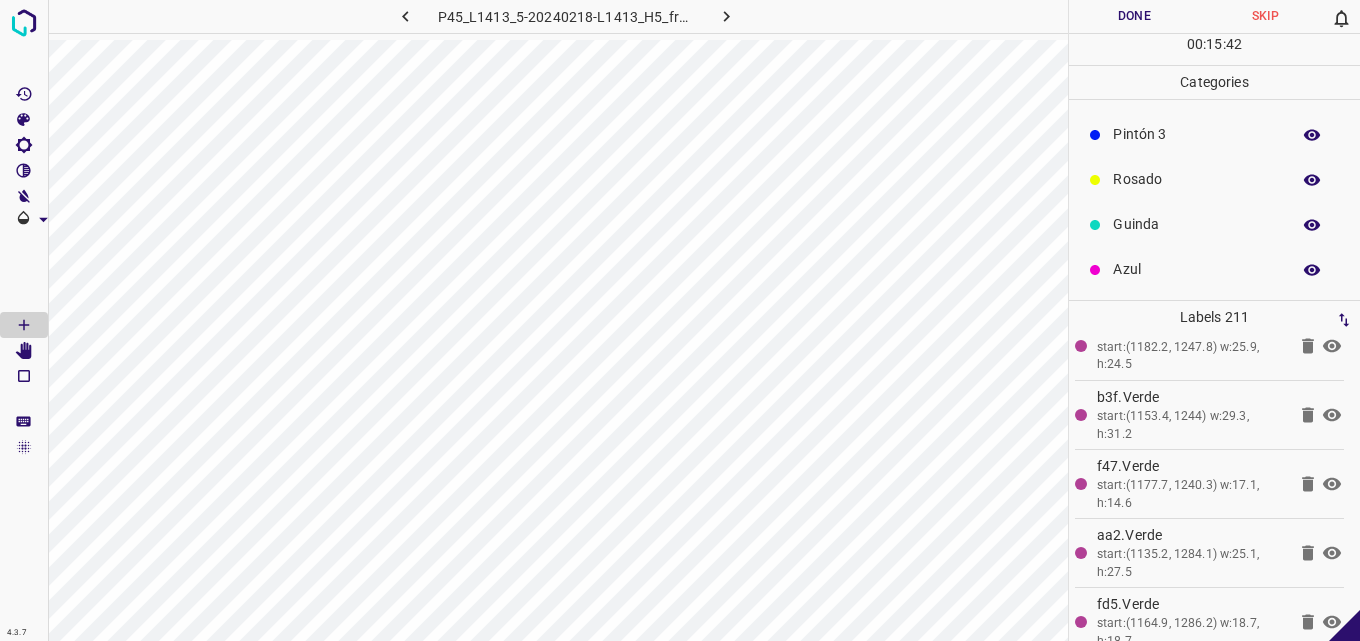 click on "Azul" at bounding box center [1214, 269] 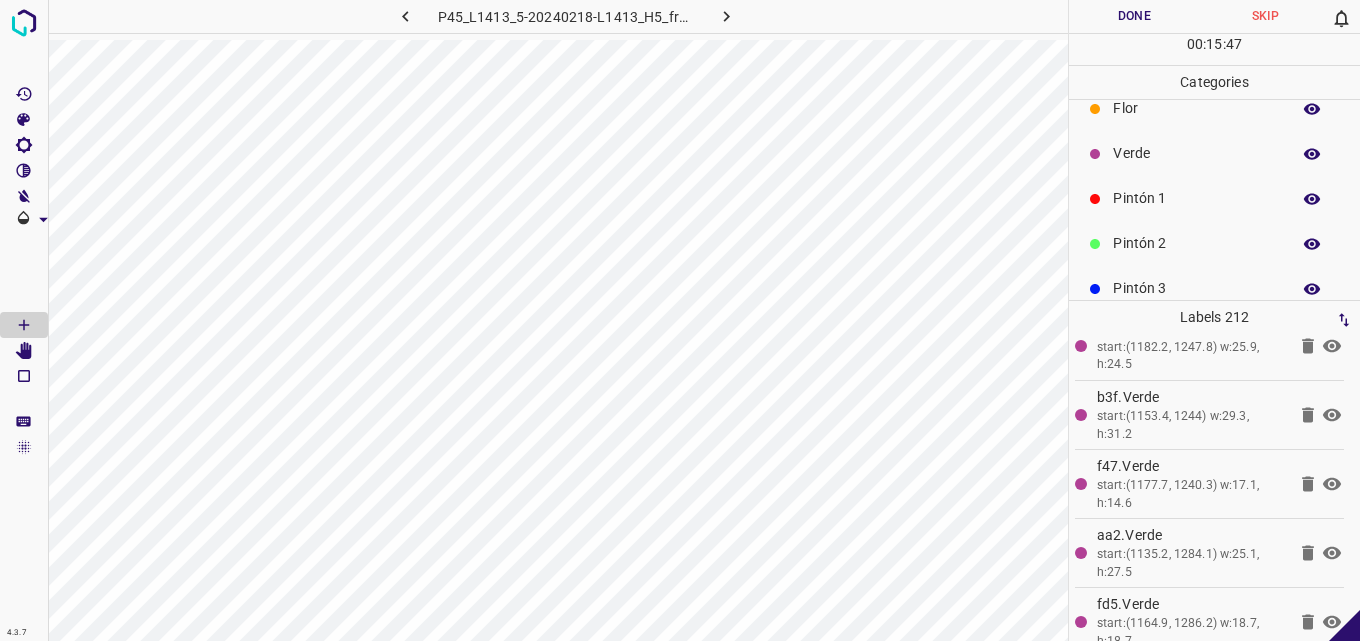 scroll, scrollTop: 0, scrollLeft: 0, axis: both 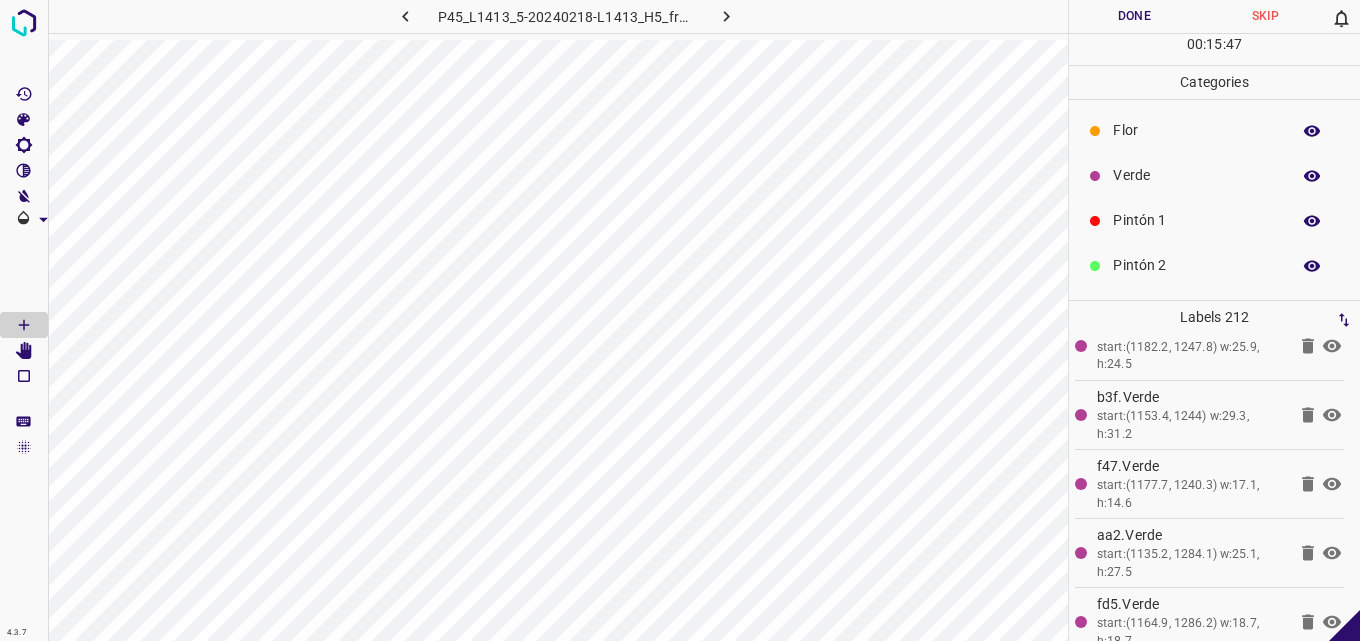 click on "Verde" at bounding box center [1196, 175] 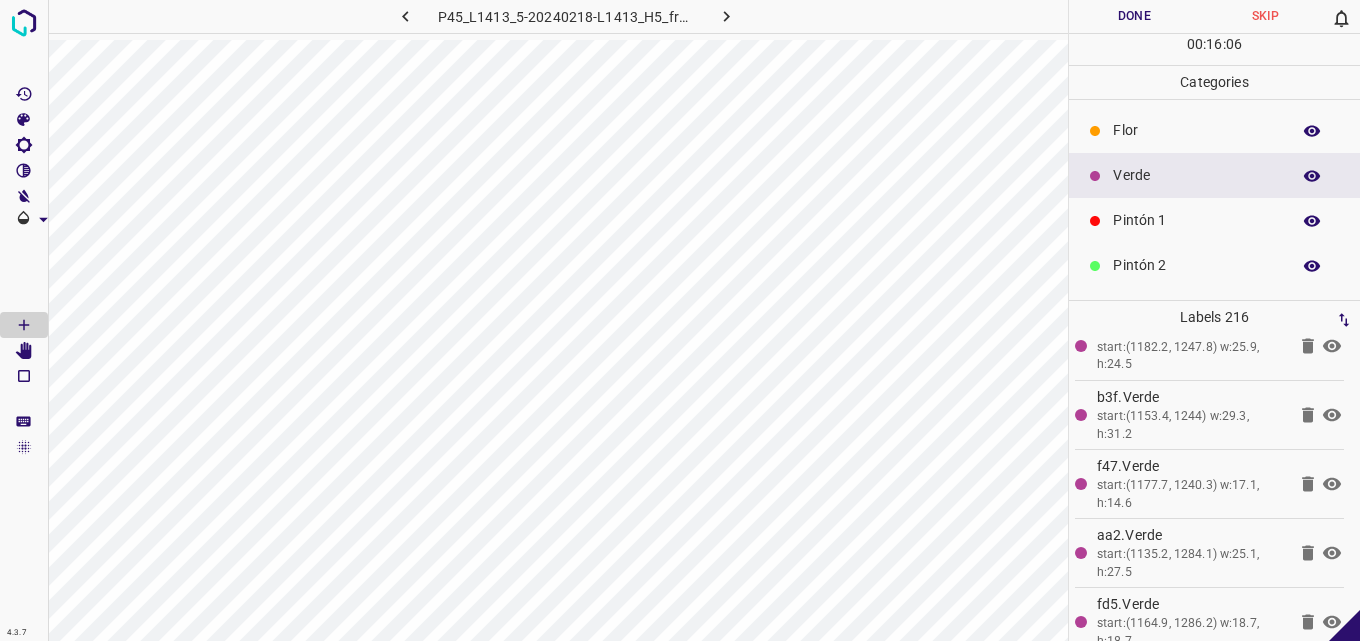click on "Flor" at bounding box center [1196, 130] 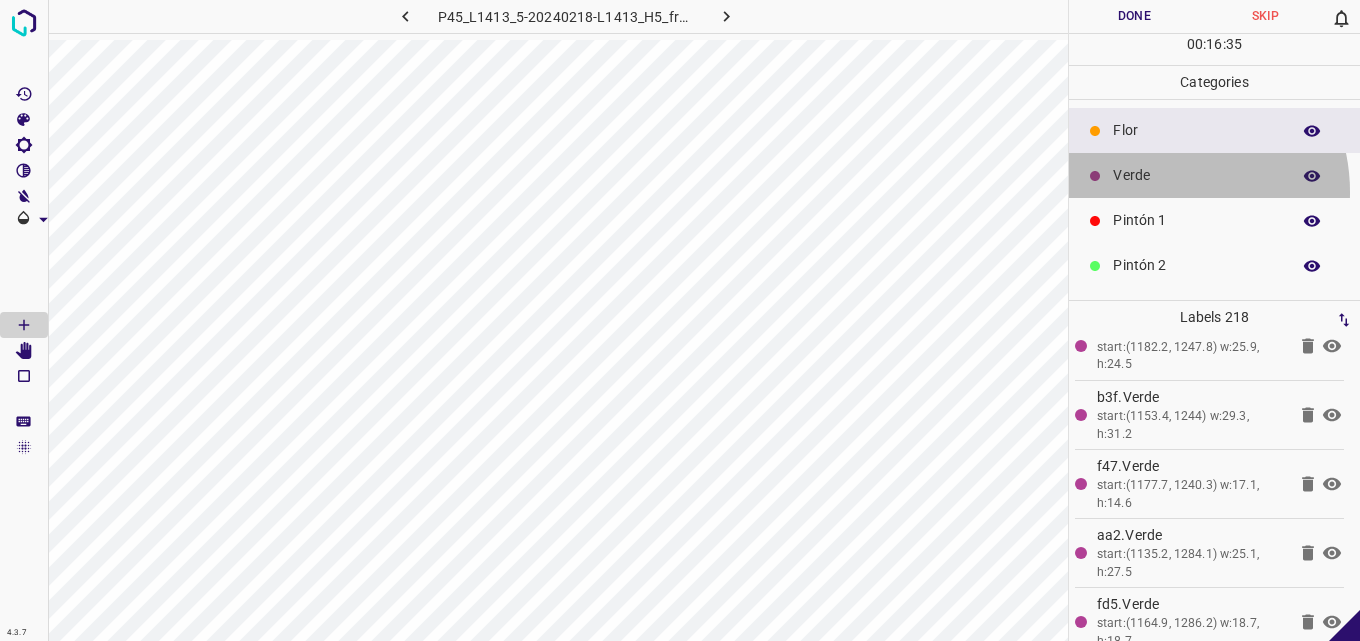 click on "Verde" at bounding box center [1214, 175] 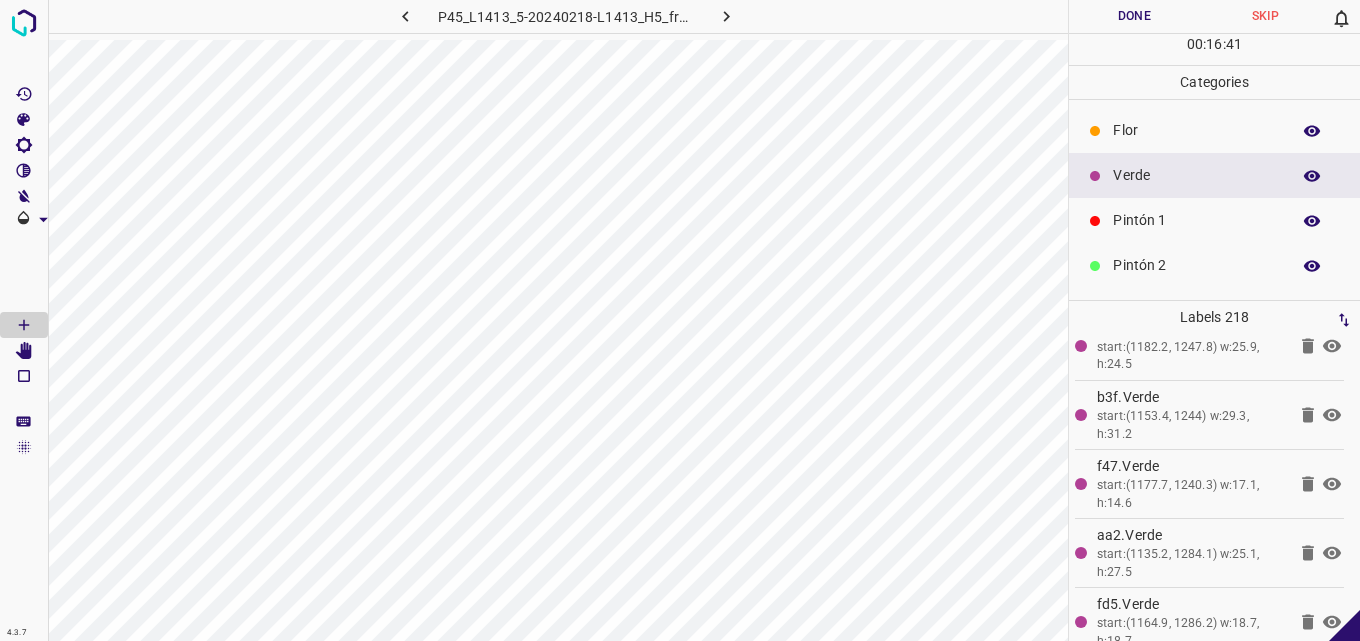 click on "Flor" at bounding box center [1214, 130] 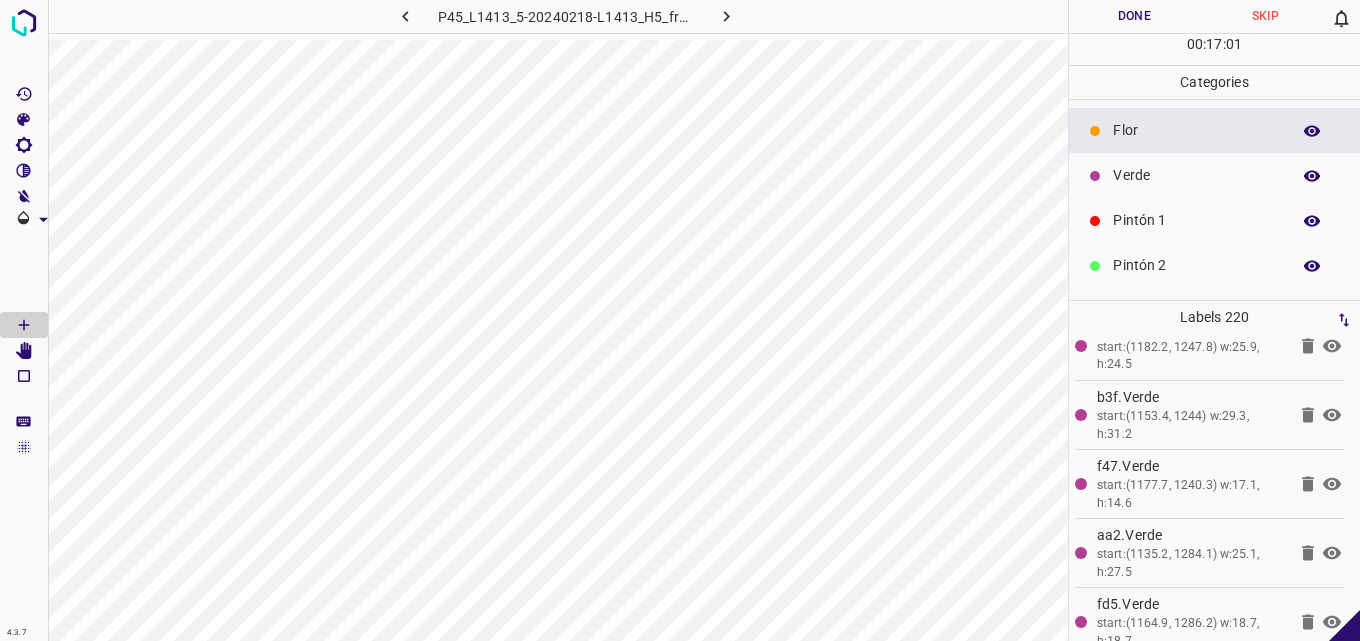 click on "Done" at bounding box center [1134, 16] 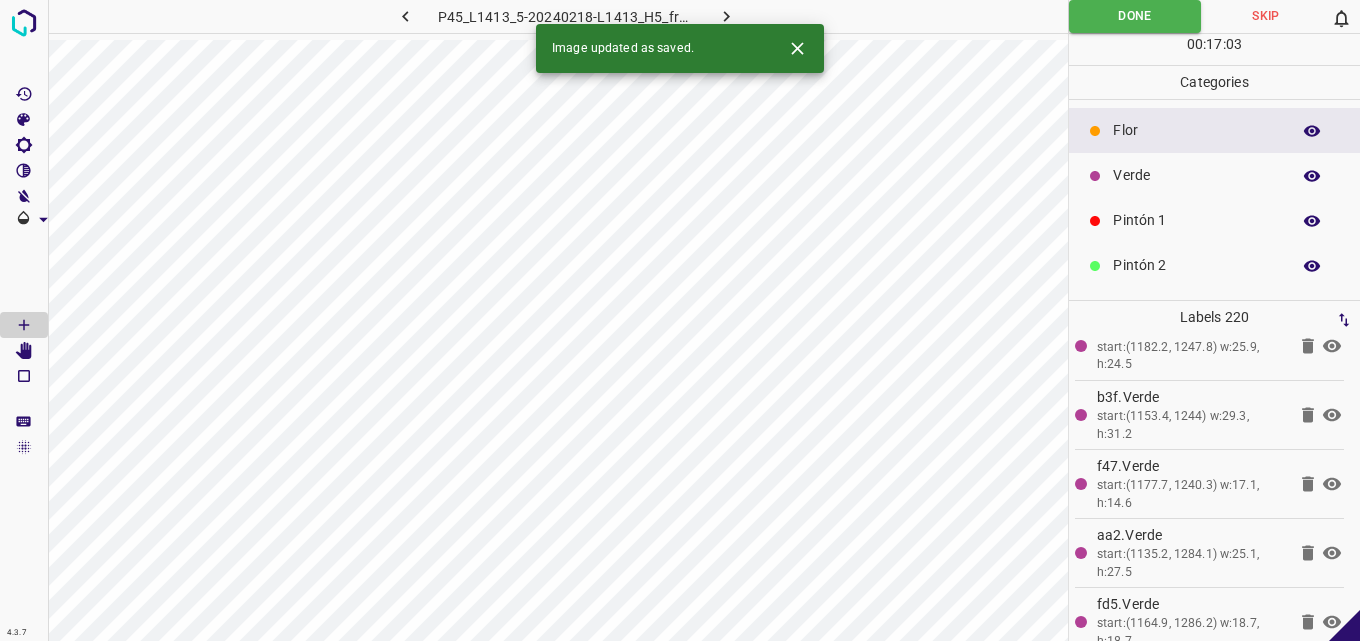 click 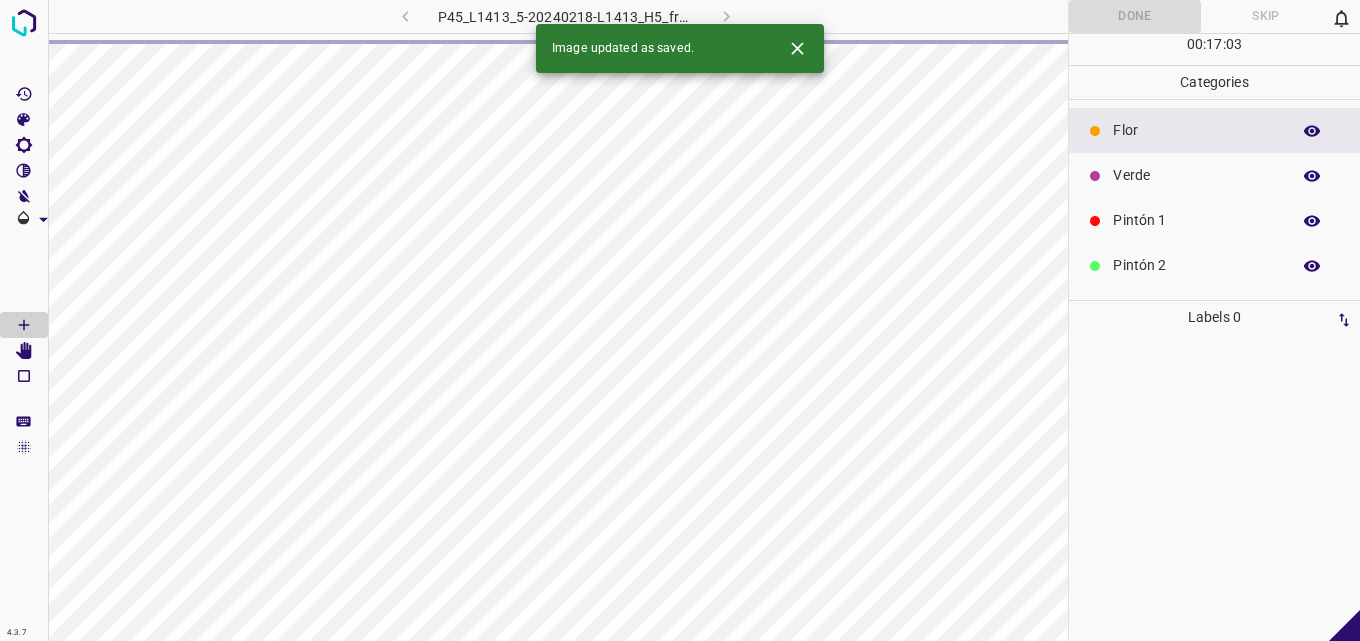 scroll, scrollTop: 0, scrollLeft: 0, axis: both 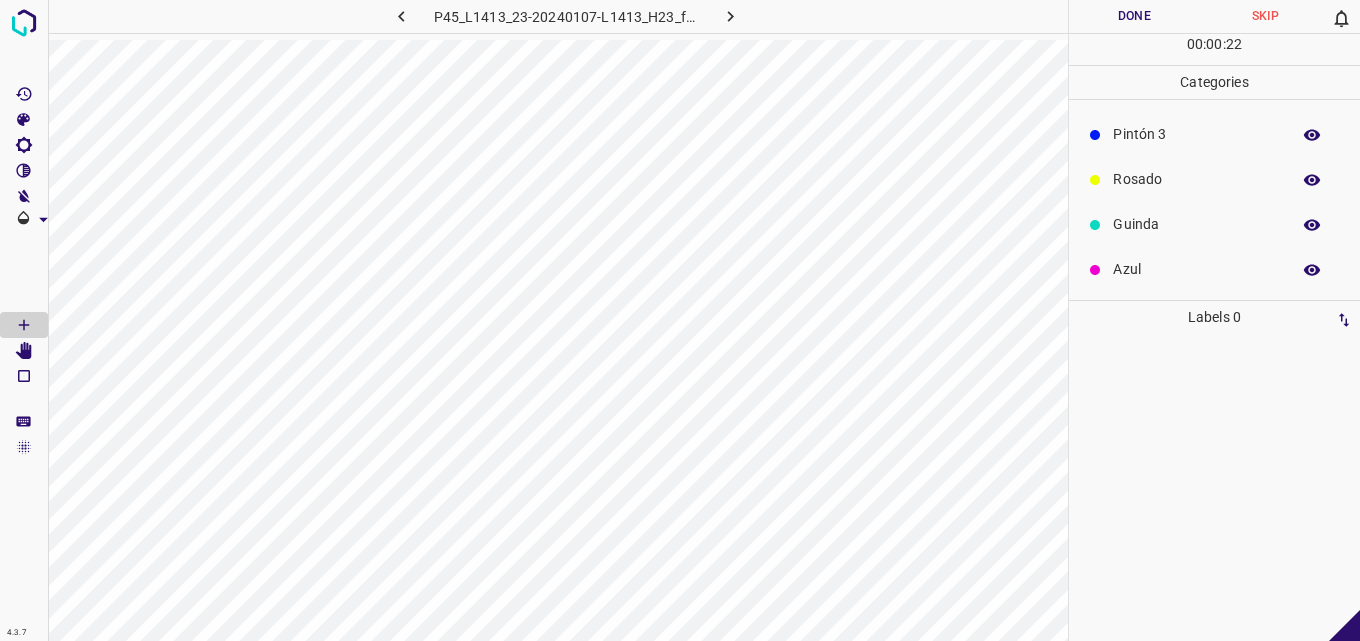 click on "Azul" at bounding box center (1196, 269) 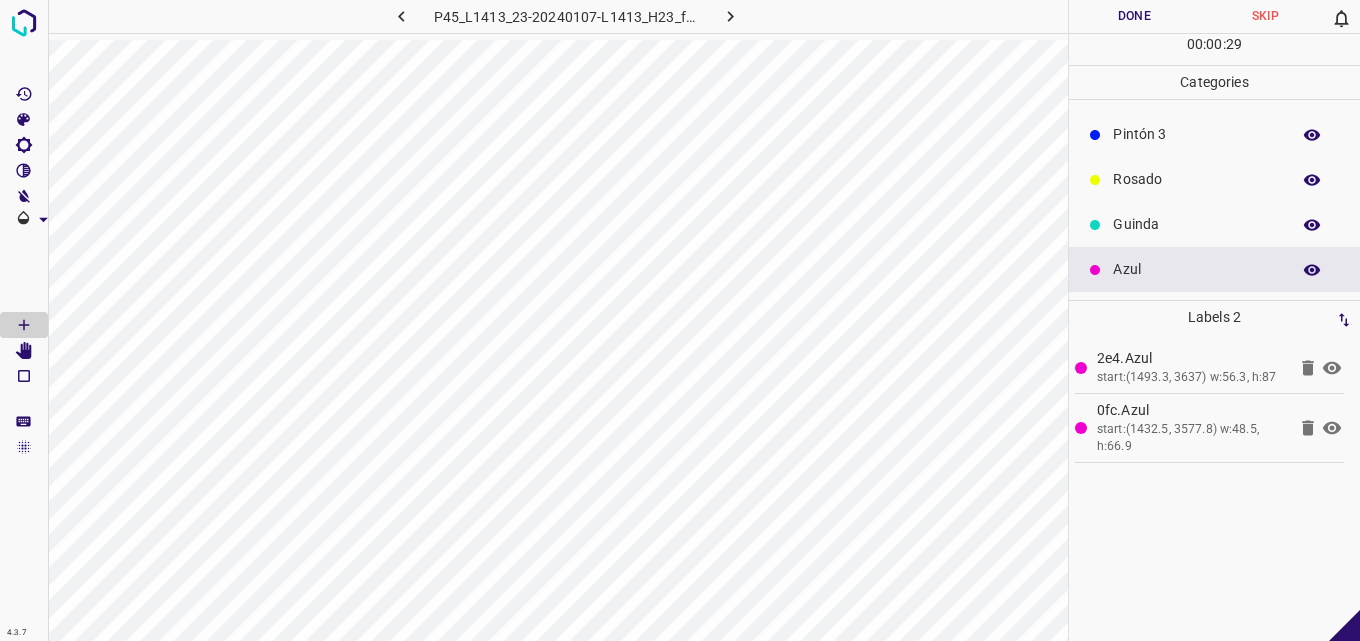 click on "Rosado" at bounding box center [1196, 179] 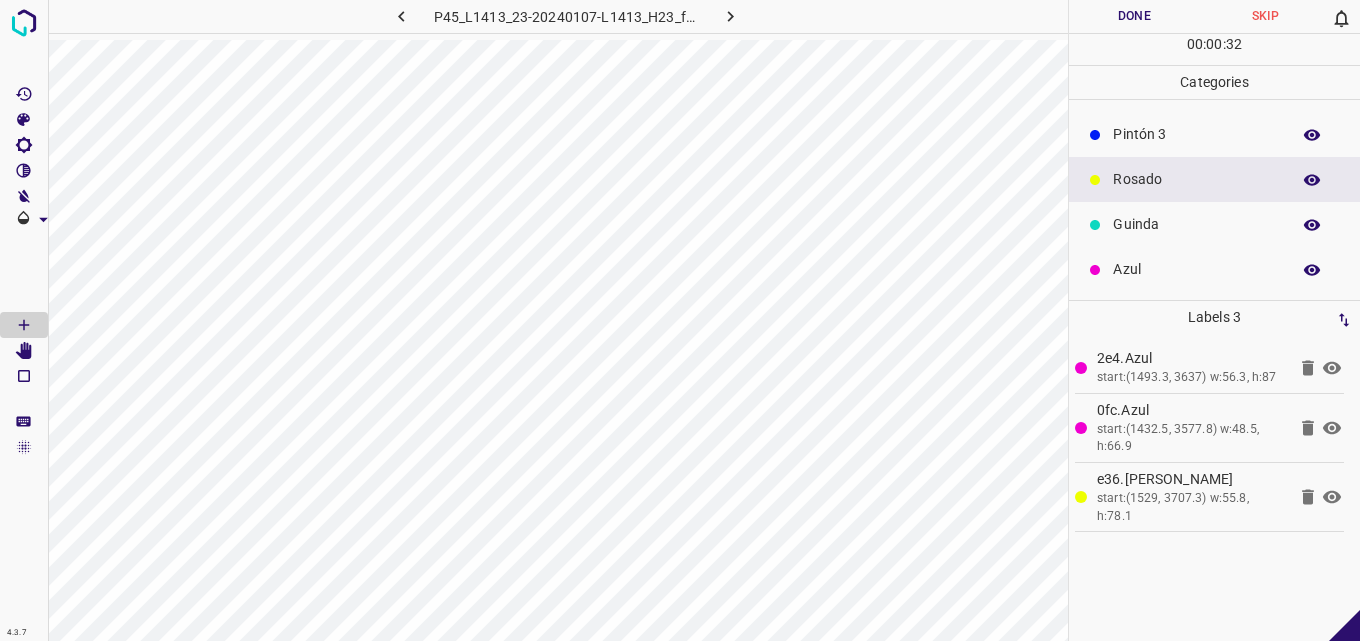 drag, startPoint x: 1126, startPoint y: 227, endPoint x: 1095, endPoint y: 247, distance: 36.891735 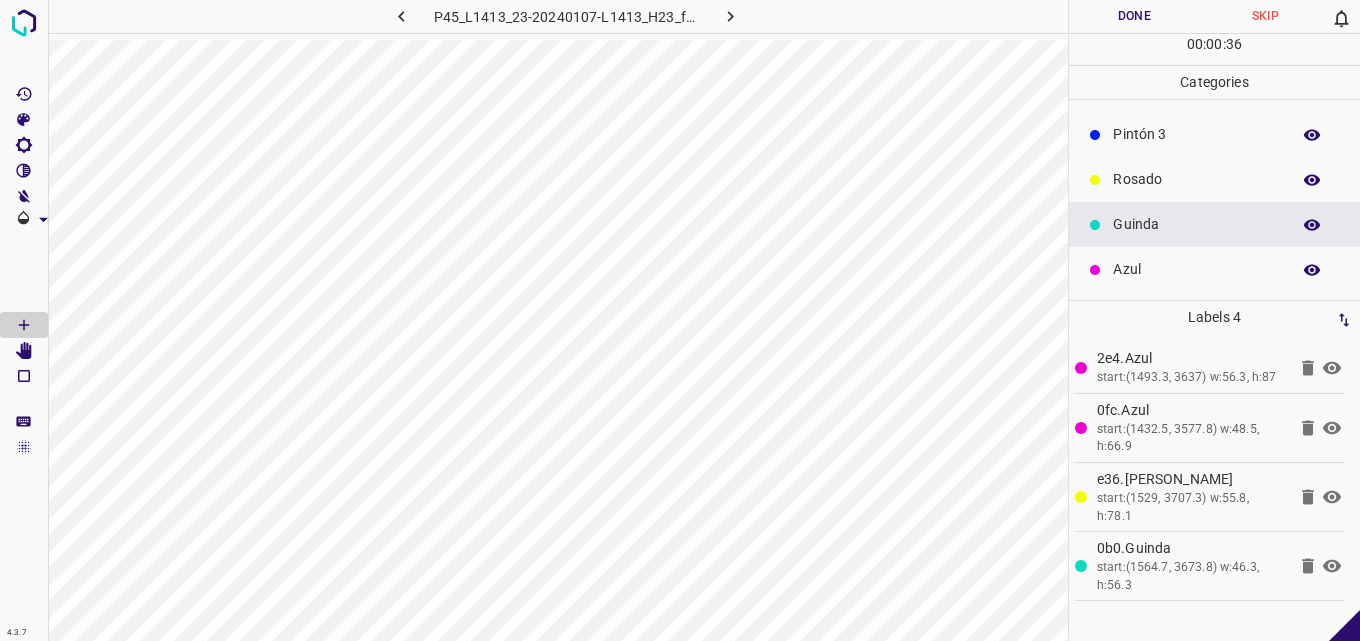 click 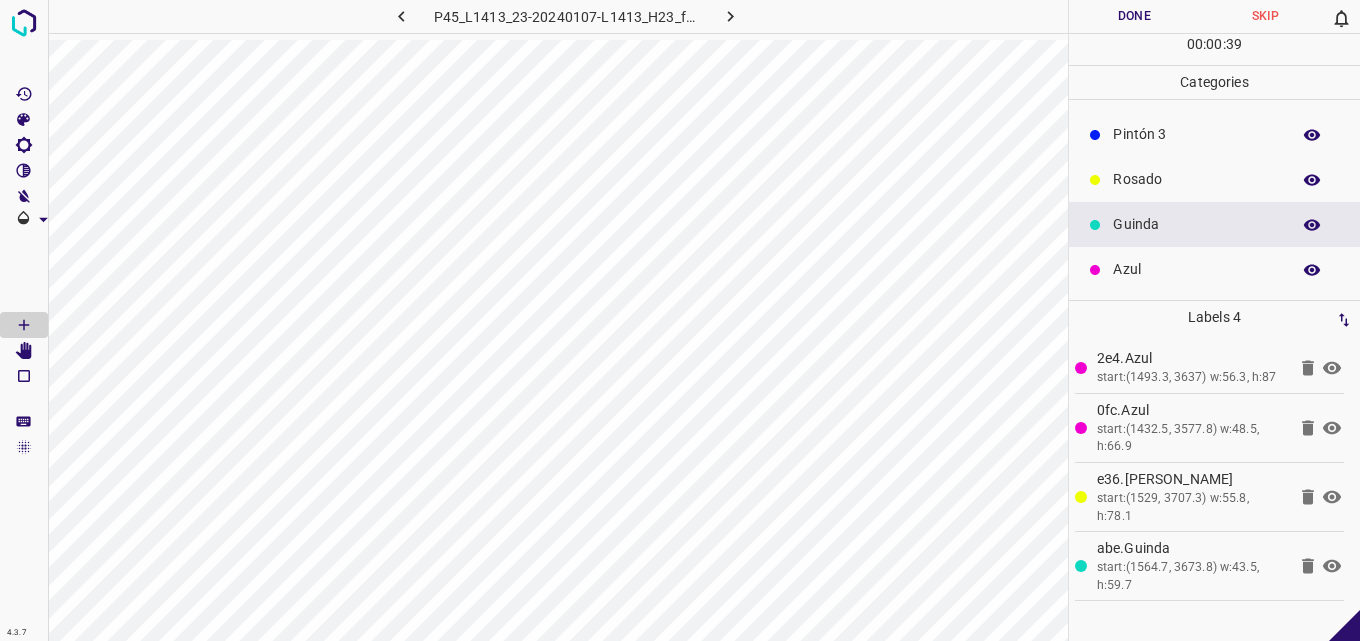 click on "Pintón 3" at bounding box center [1196, 134] 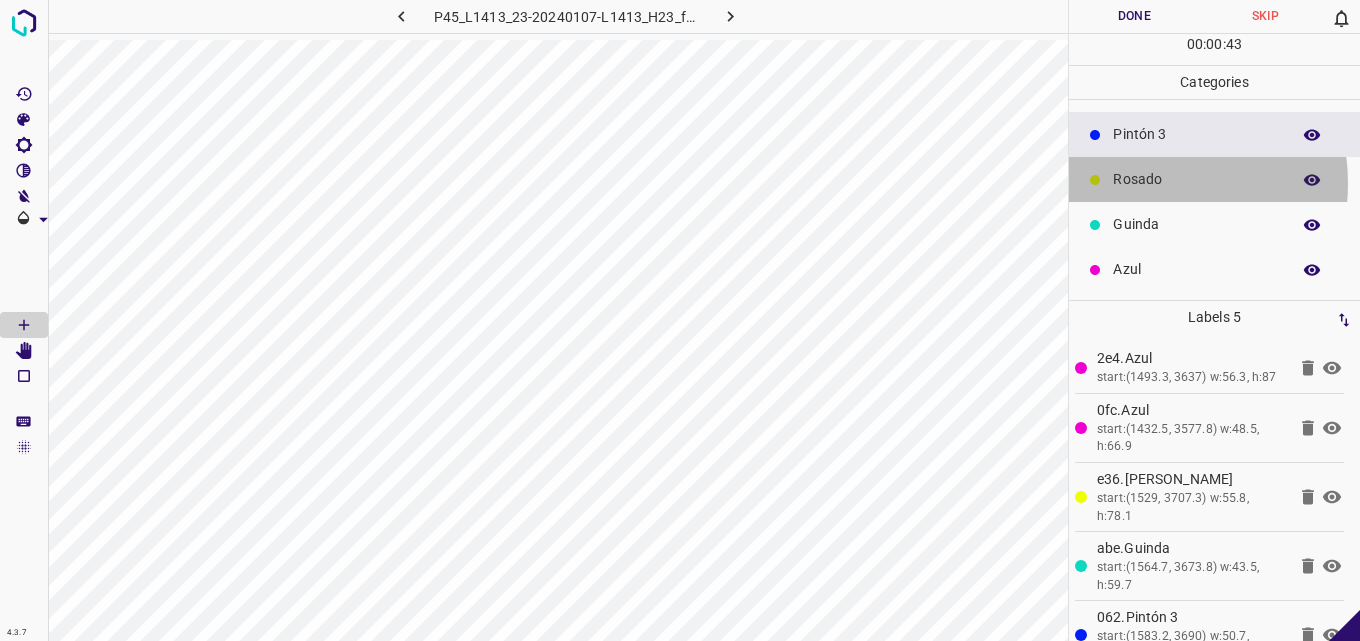 click on "Rosado" at bounding box center [1196, 179] 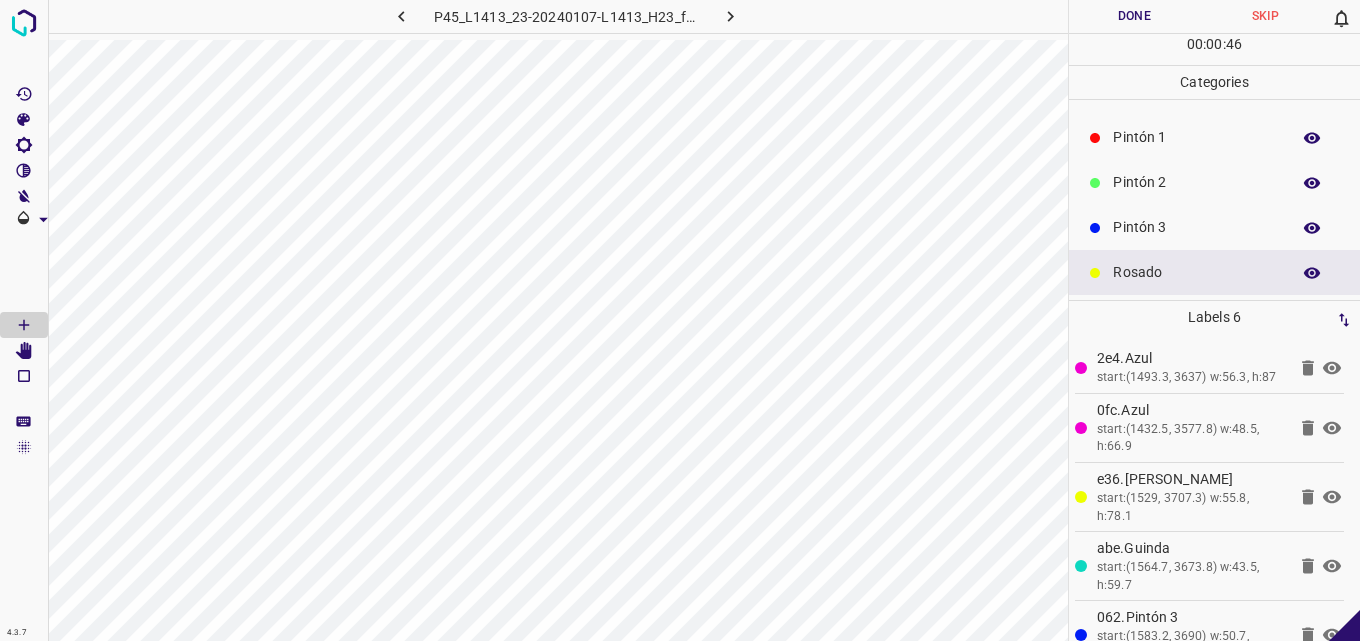 scroll, scrollTop: 0, scrollLeft: 0, axis: both 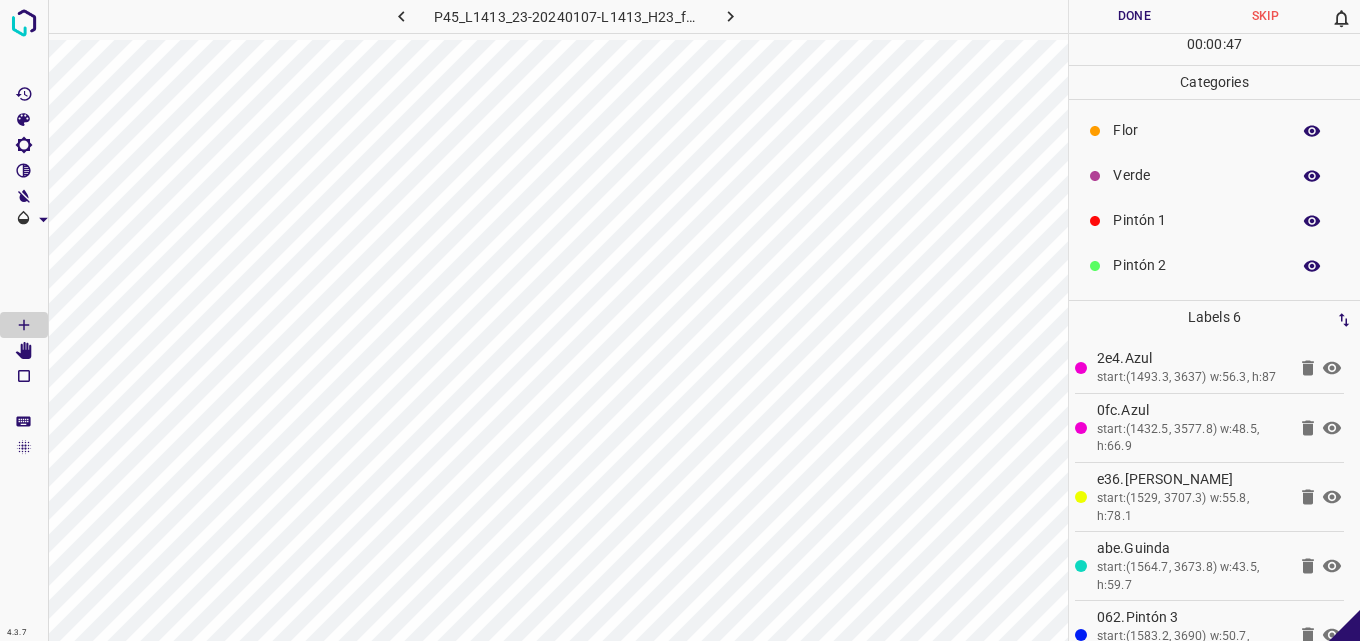 click on "Pintón 1" at bounding box center [1196, 220] 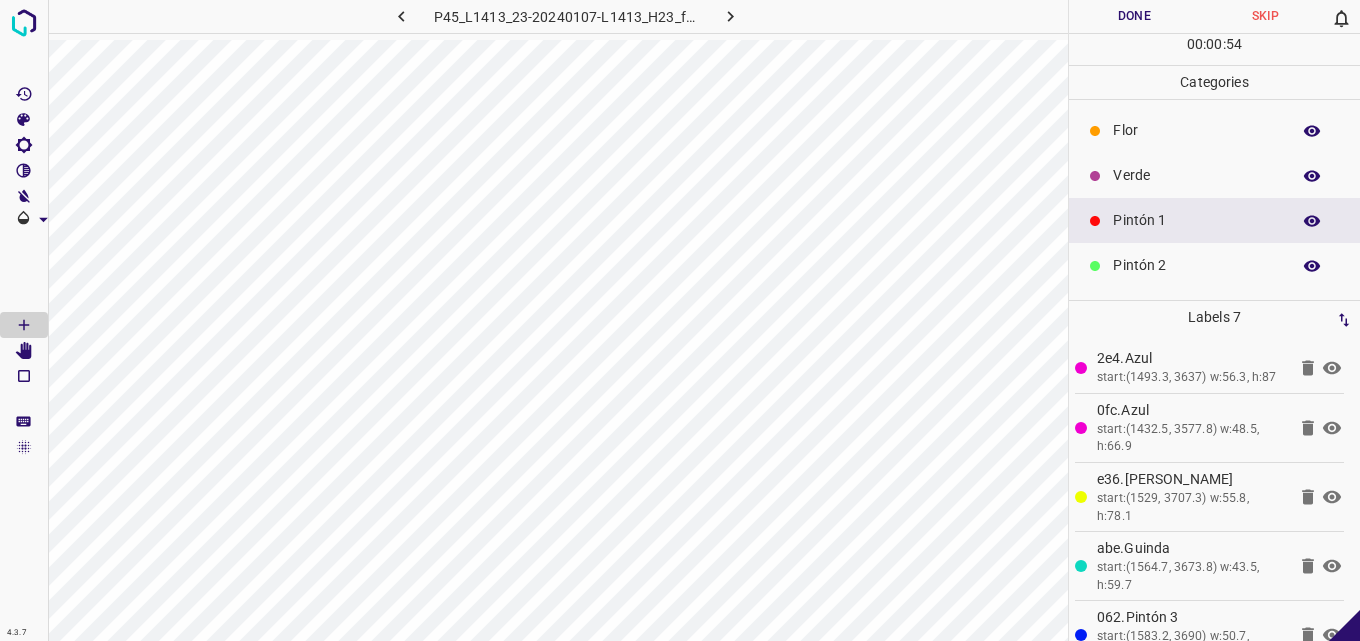 click 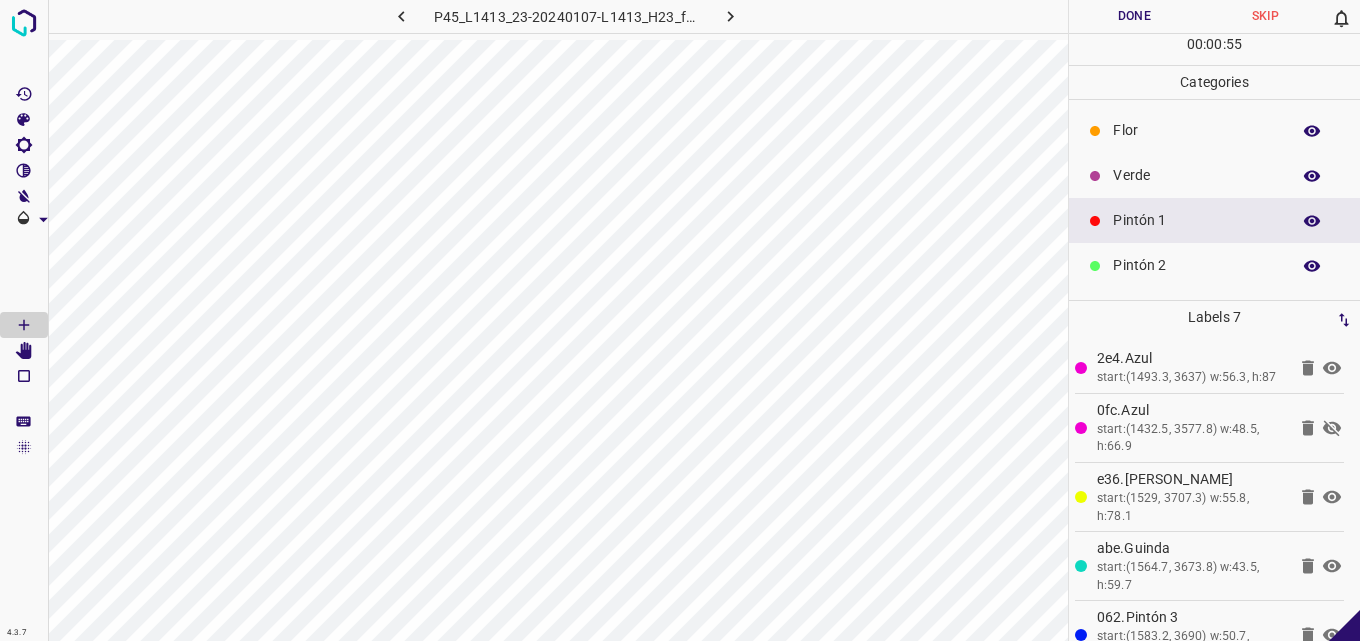 click 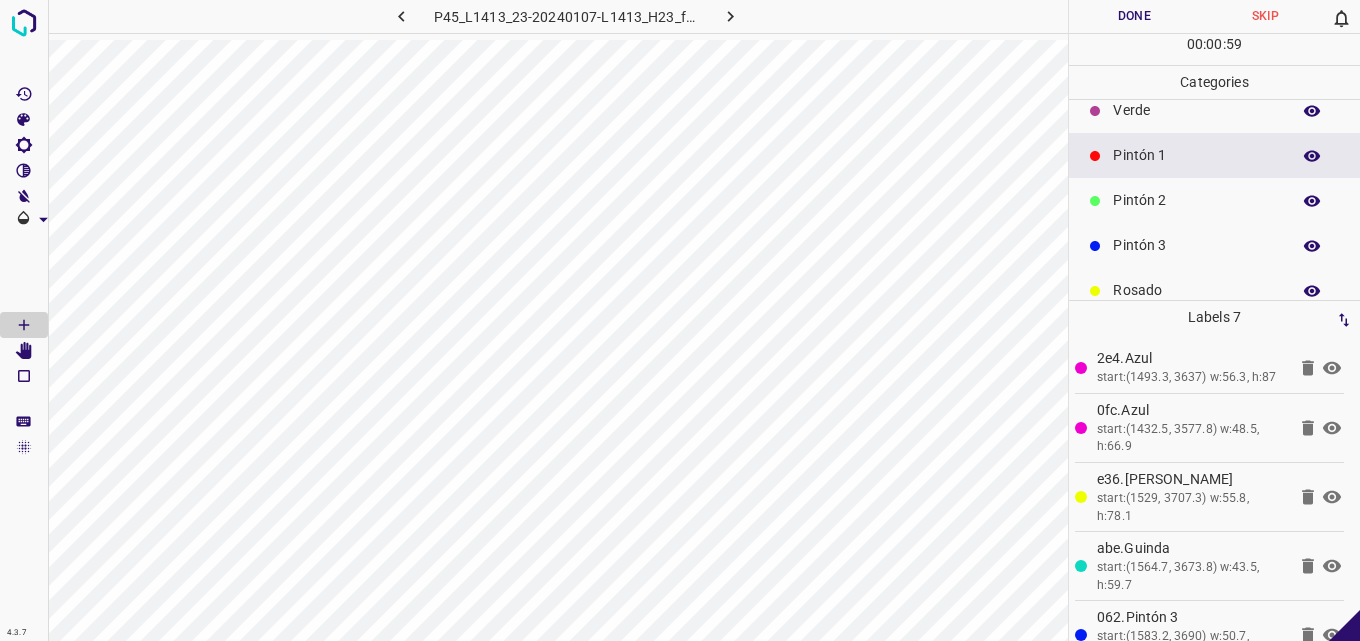 scroll, scrollTop: 100, scrollLeft: 0, axis: vertical 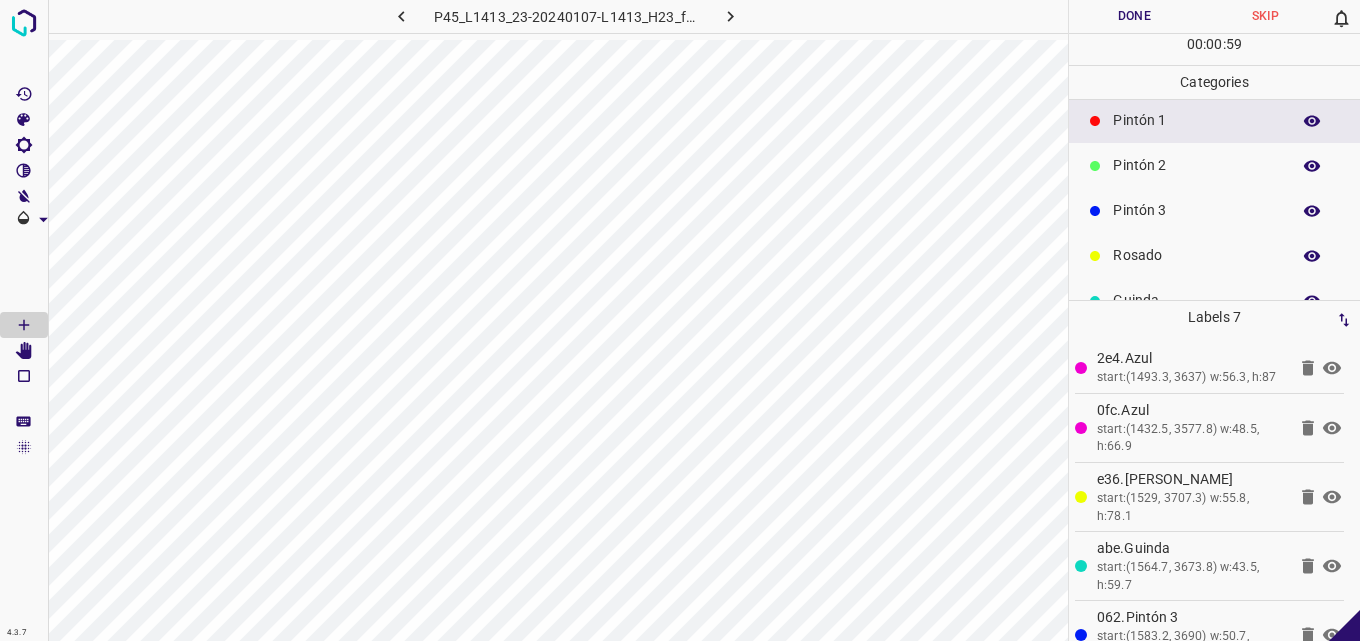 click on "Pintón 3" at bounding box center (1196, 210) 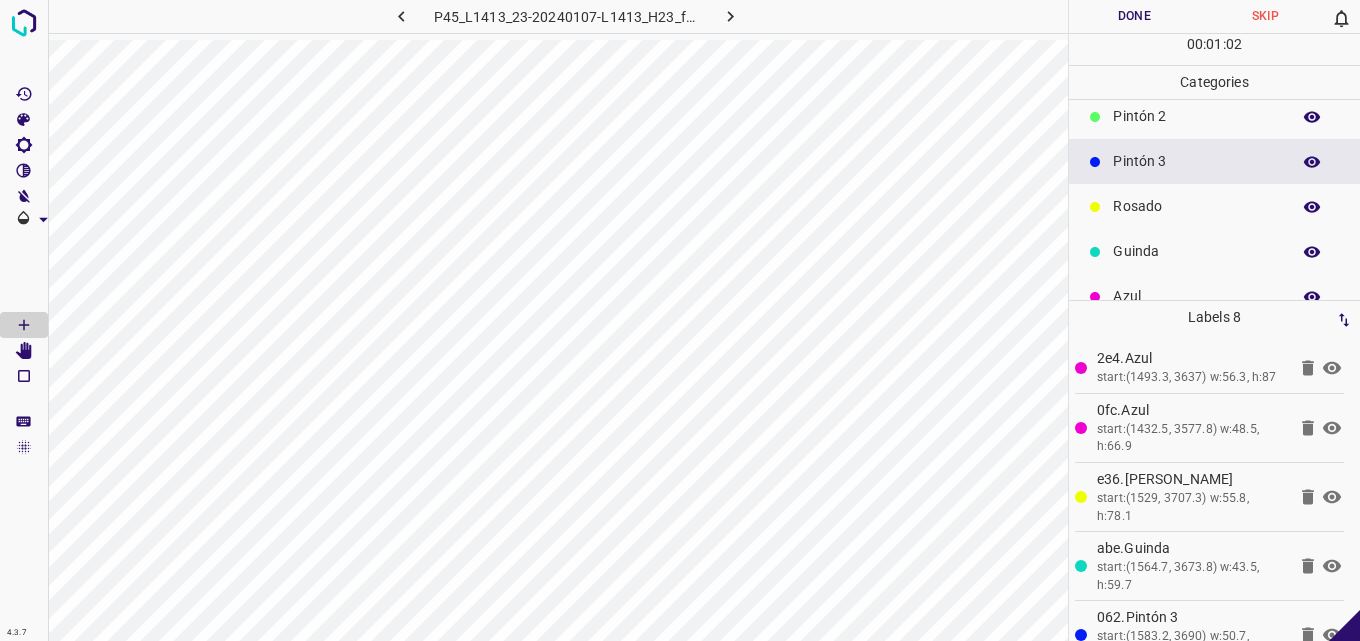 scroll, scrollTop: 176, scrollLeft: 0, axis: vertical 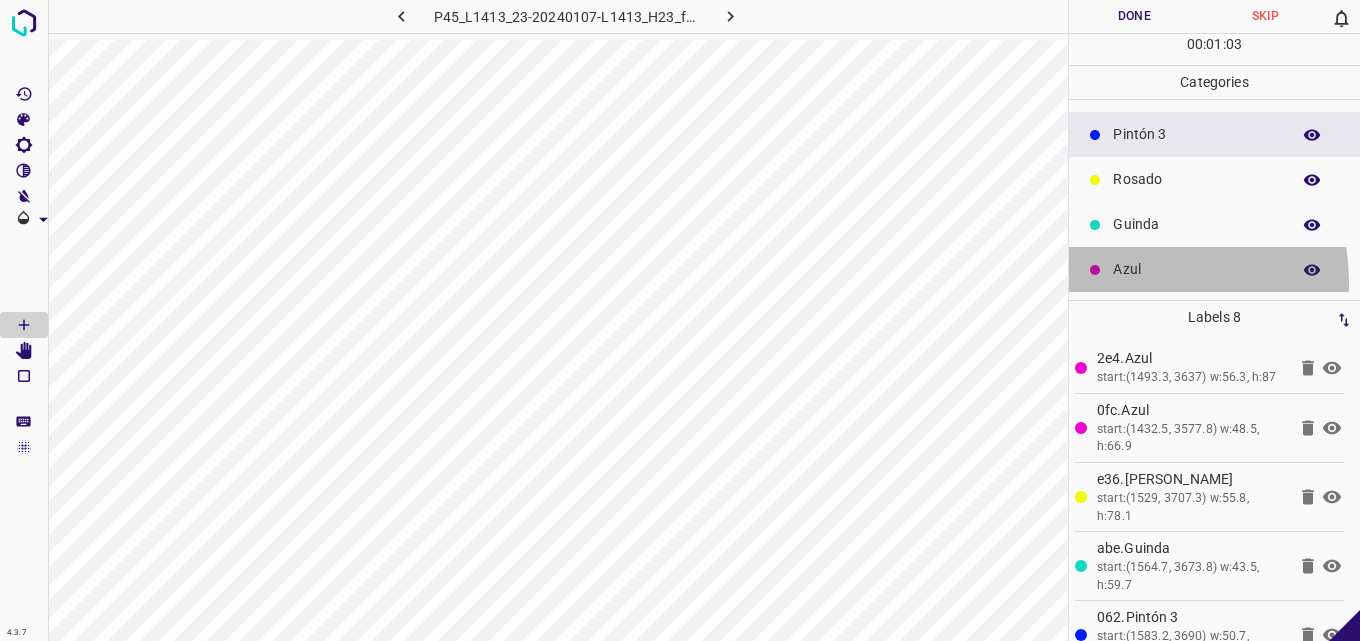 click on "Azul" at bounding box center (1214, 269) 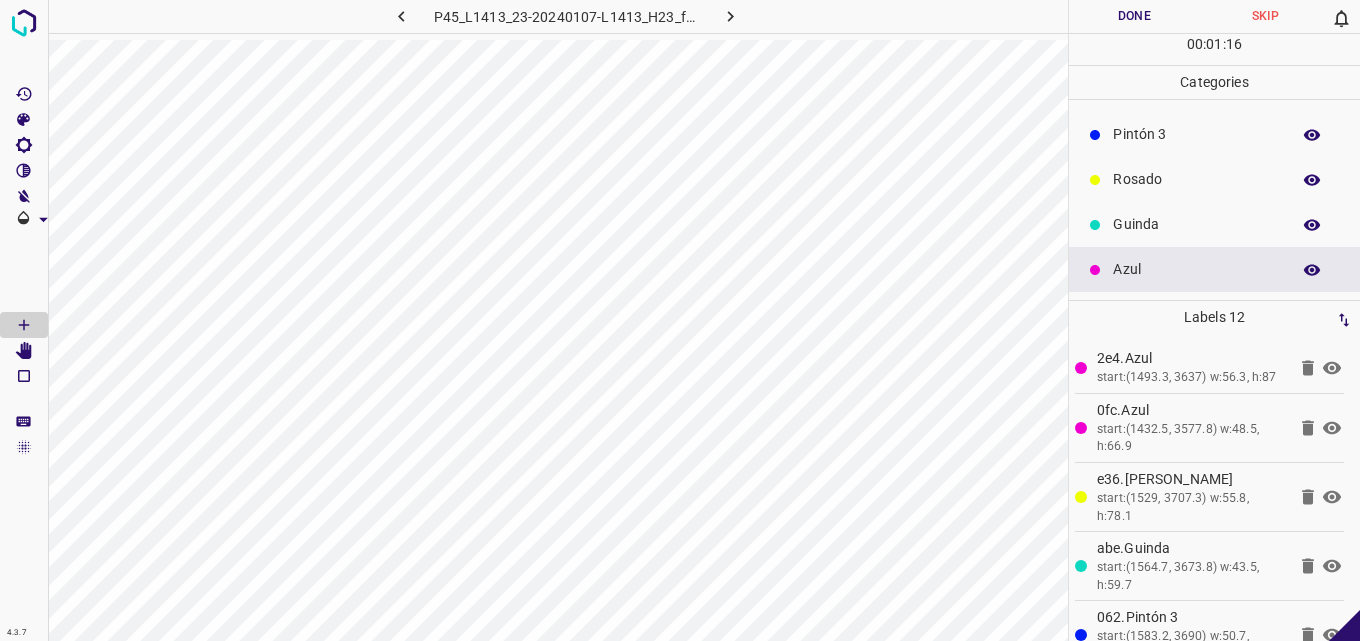 click on "Rosado" at bounding box center [1196, 179] 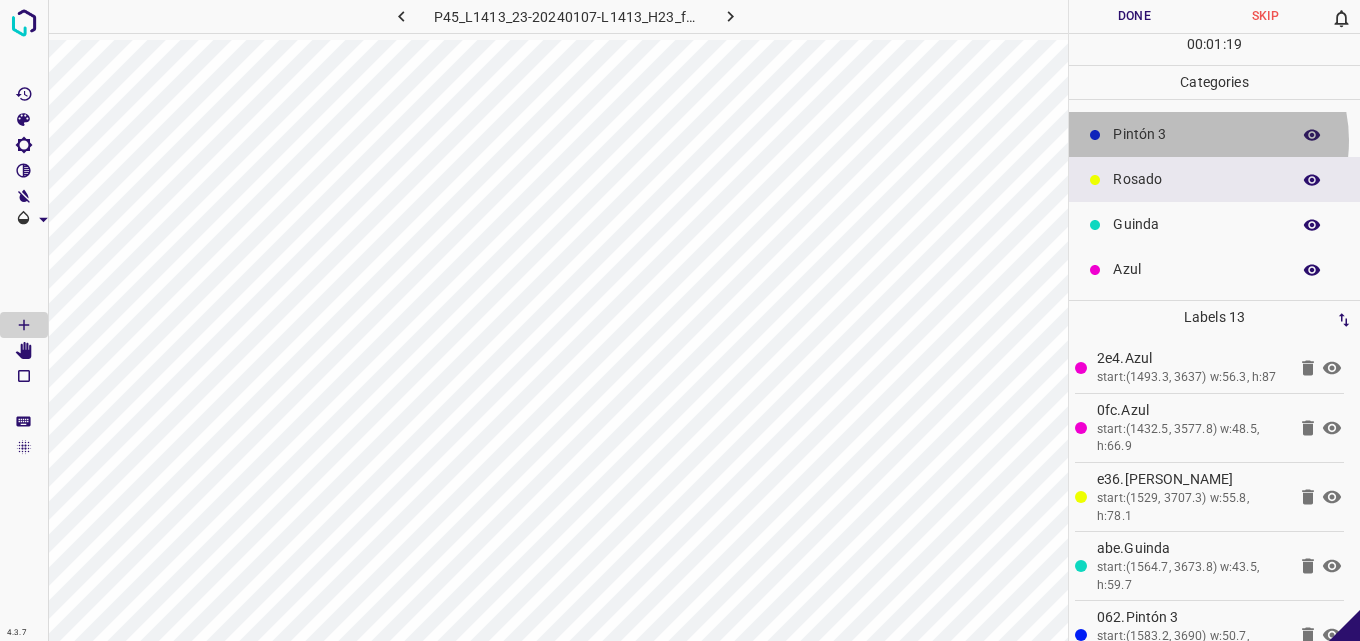 click on "Pintón 3" at bounding box center [1196, 134] 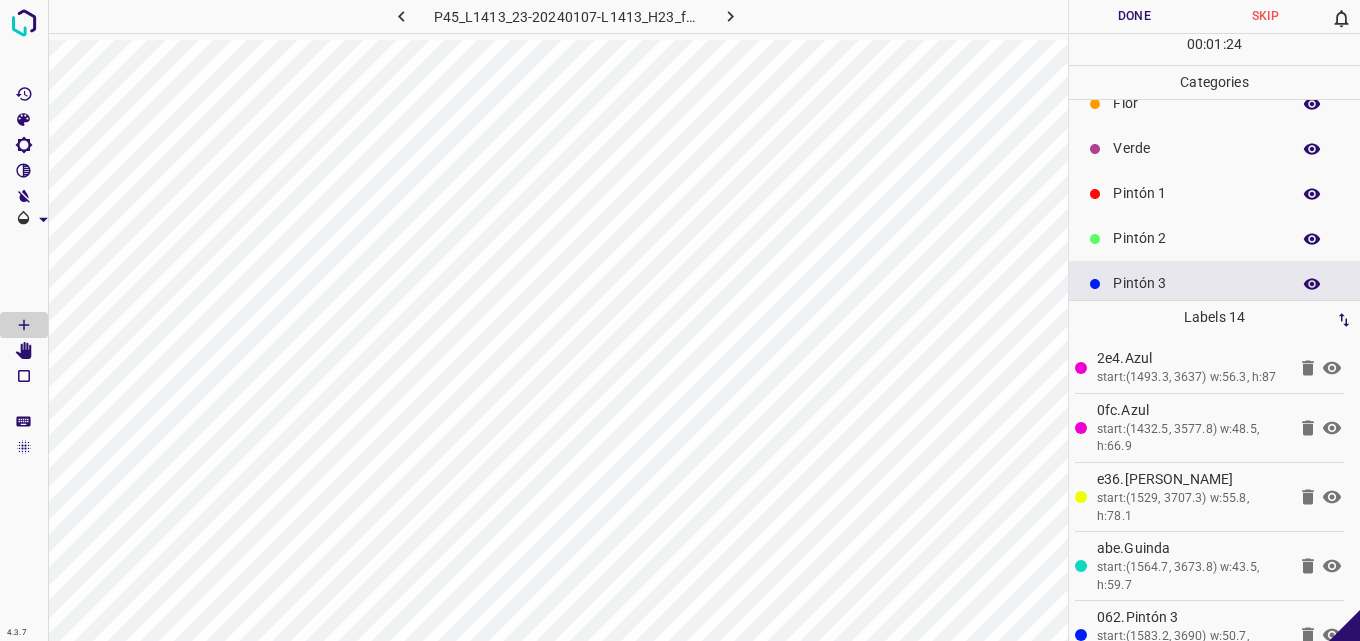 scroll, scrollTop: 0, scrollLeft: 0, axis: both 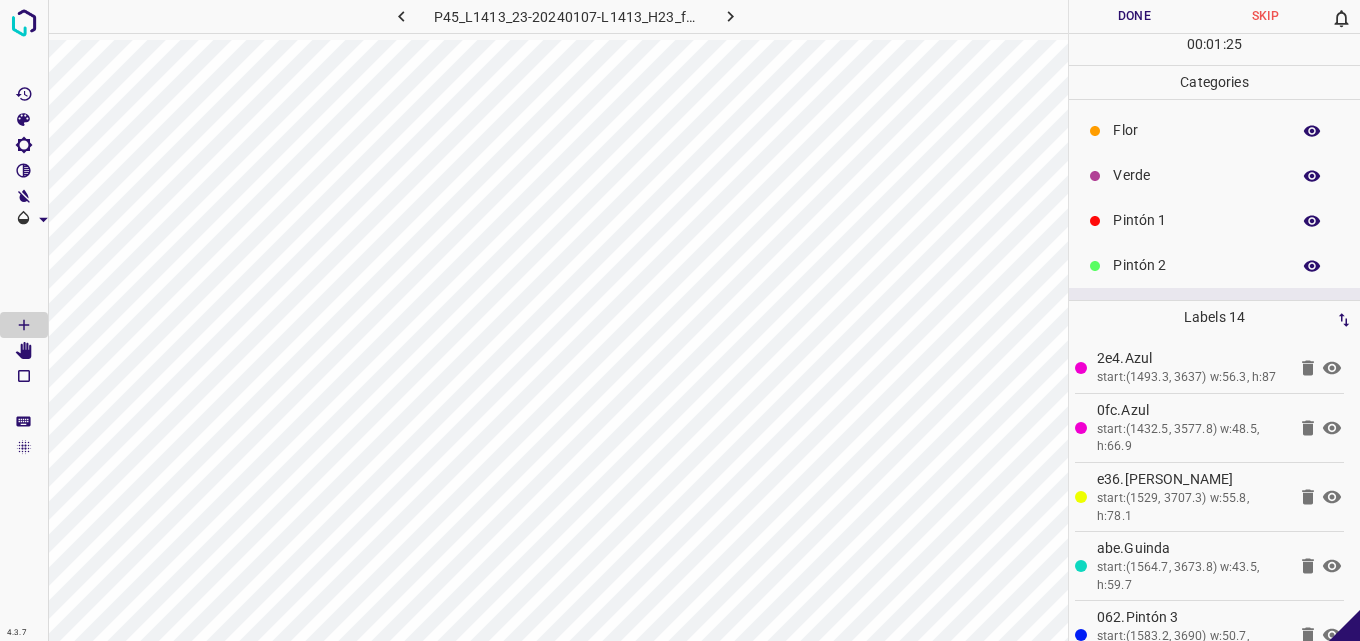 click on "Pintón 2" at bounding box center (1196, 265) 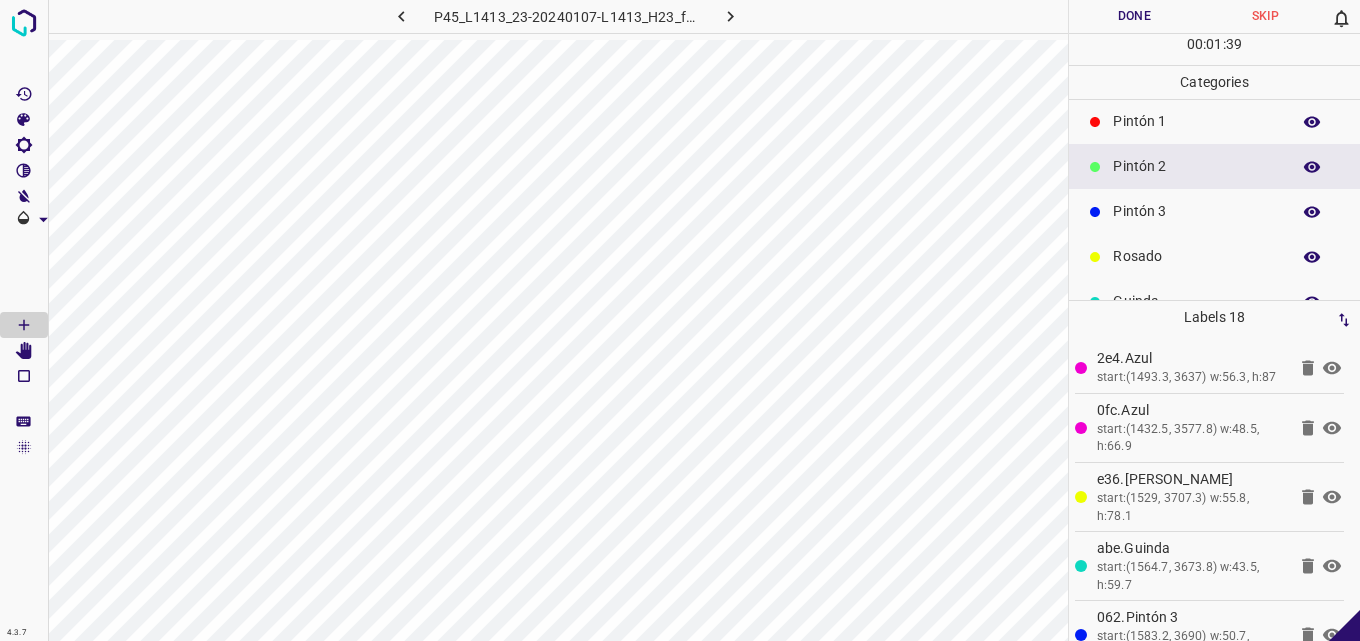 scroll, scrollTop: 176, scrollLeft: 0, axis: vertical 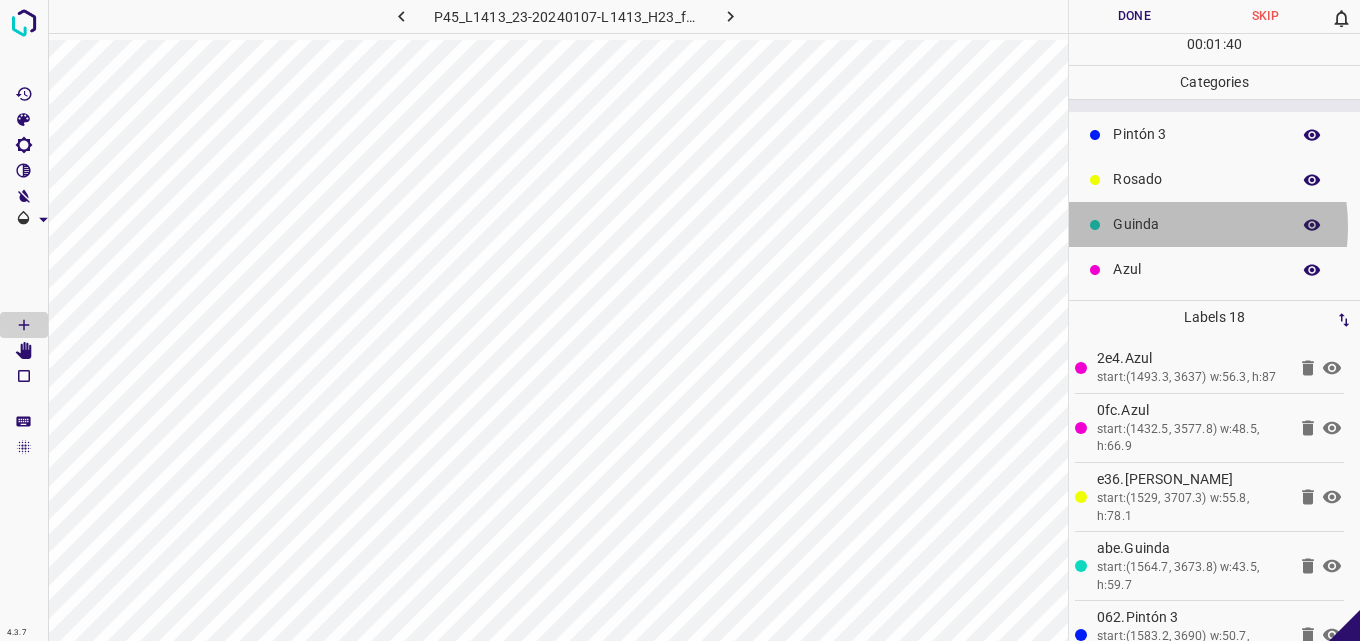 click on "Guinda" at bounding box center [1196, 224] 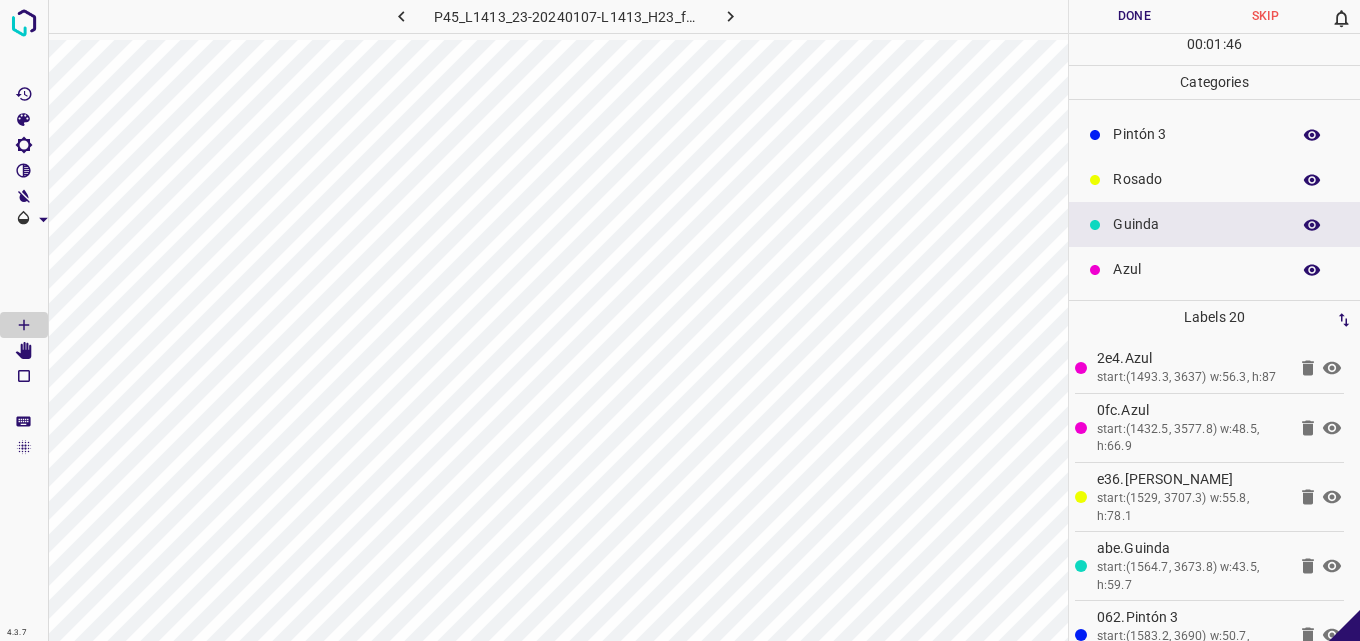 click on "Rosado" at bounding box center (1196, 179) 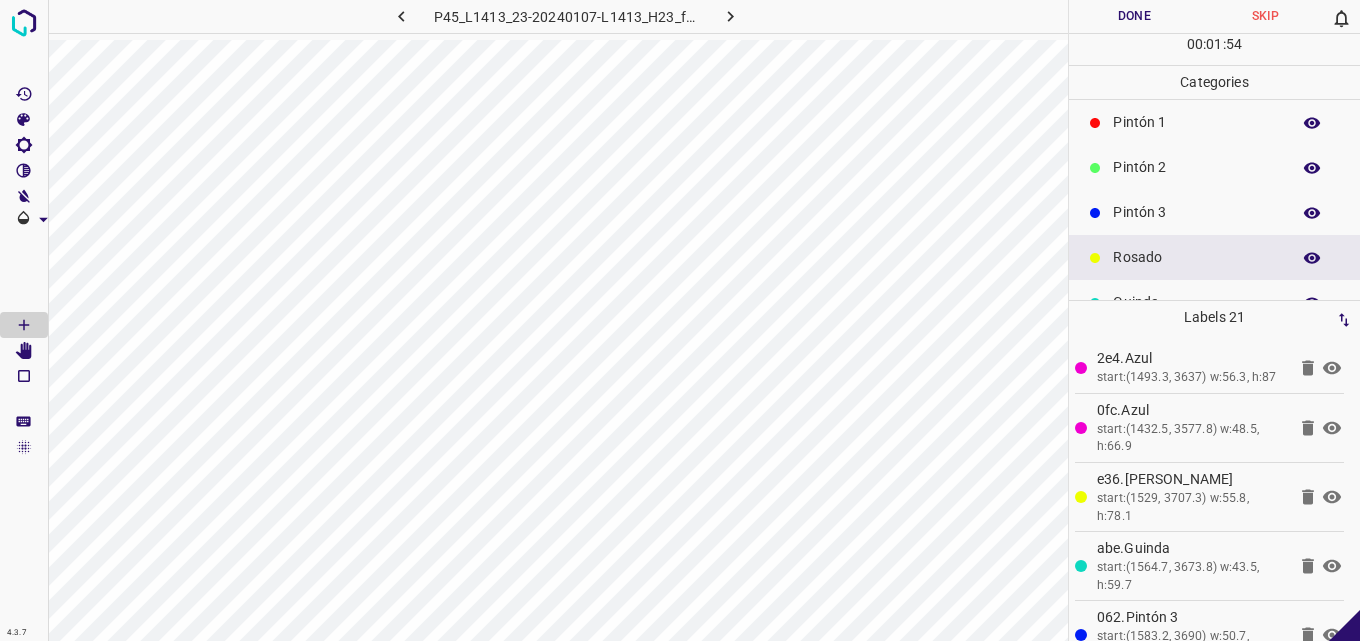 scroll, scrollTop: 0, scrollLeft: 0, axis: both 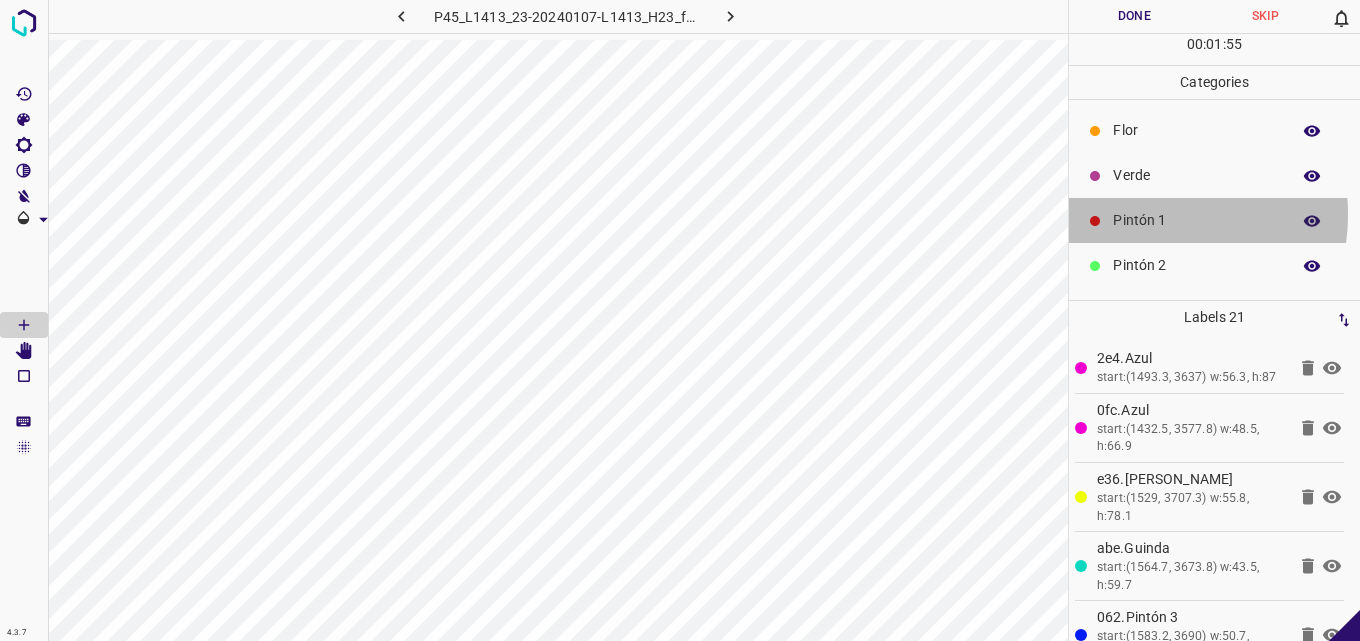 click on "Pintón 1" at bounding box center [1196, 220] 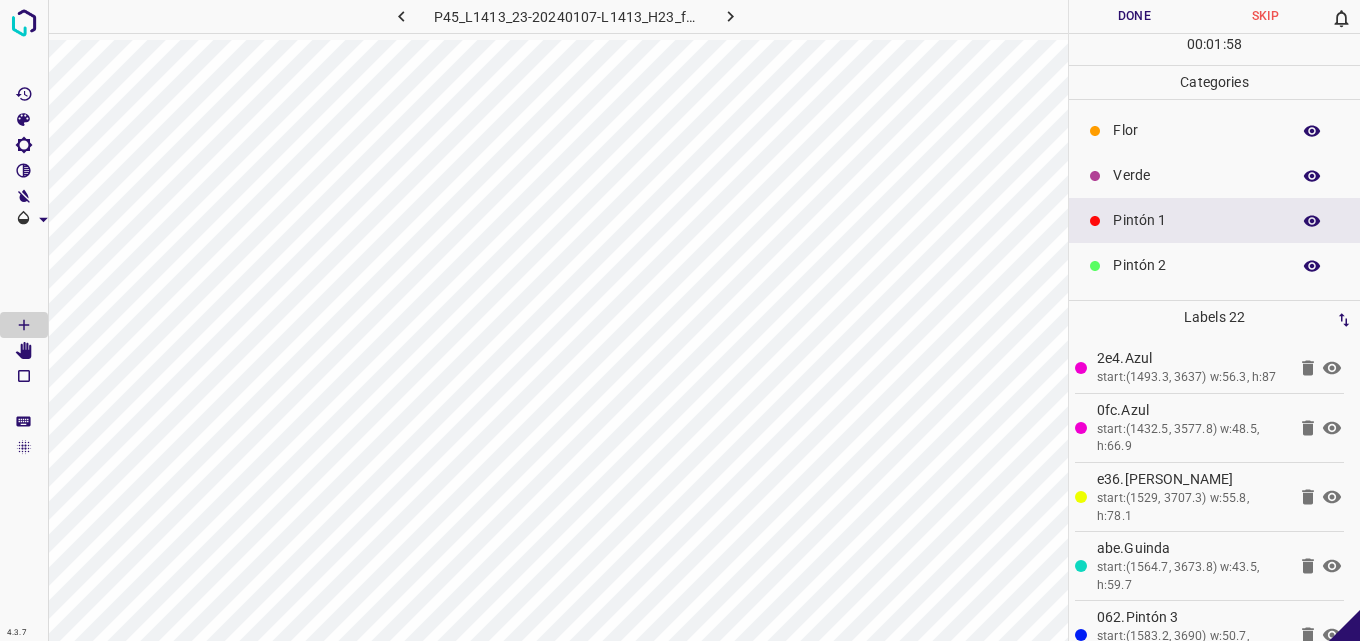 click on "Verde" at bounding box center (1196, 175) 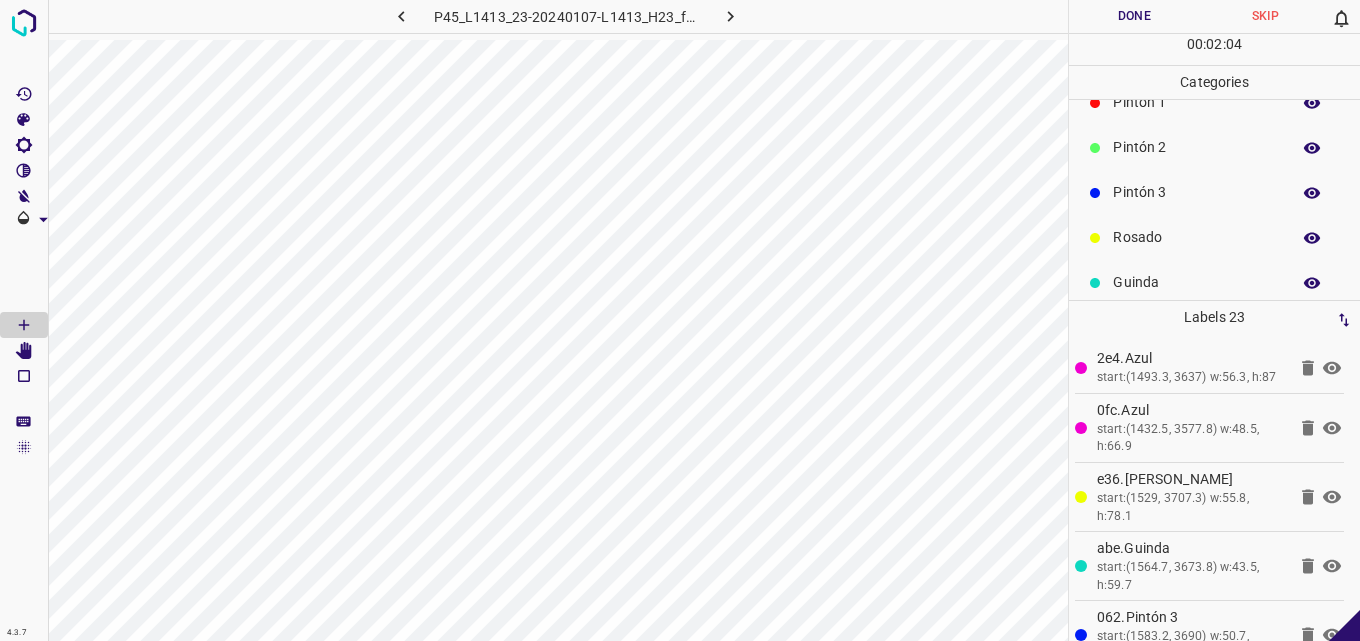 scroll, scrollTop: 176, scrollLeft: 0, axis: vertical 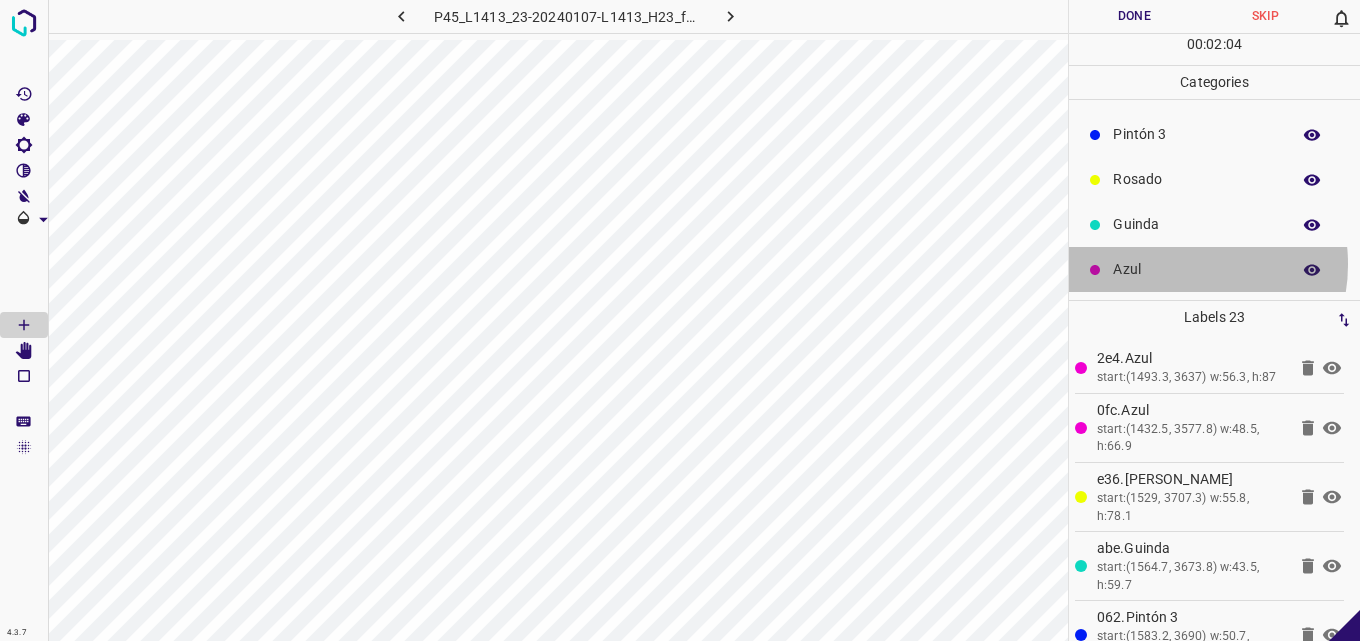 click on "Azul" at bounding box center (1196, 269) 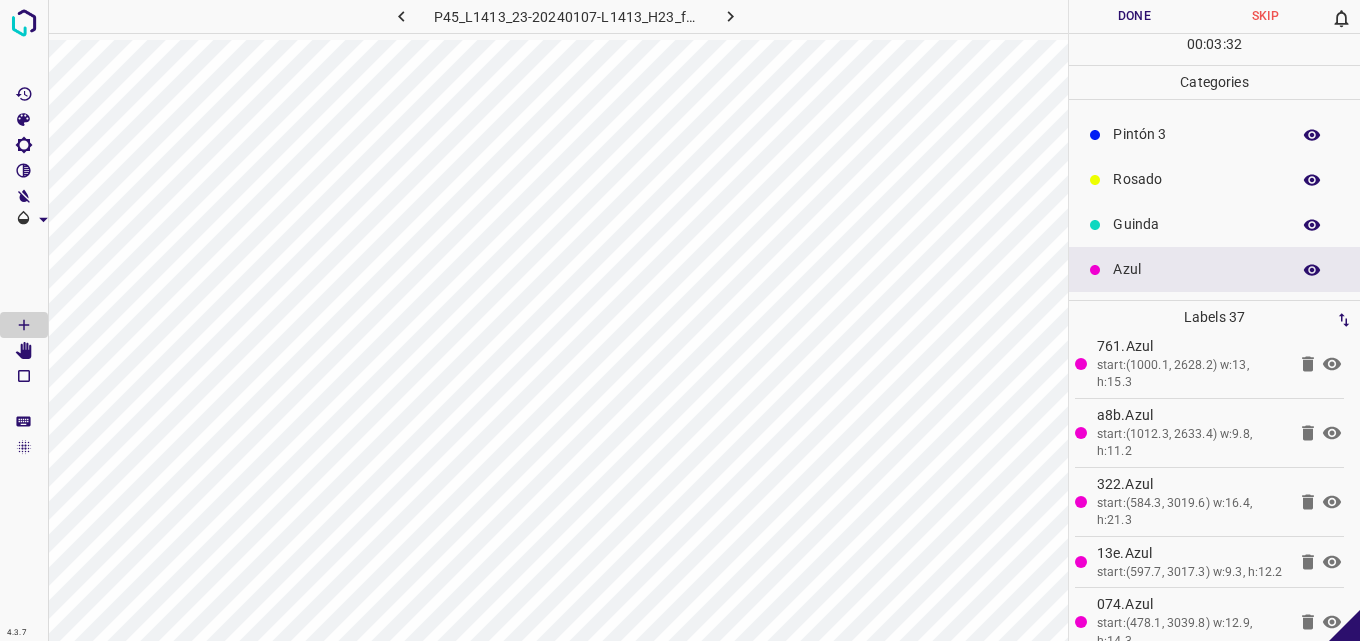 scroll, scrollTop: 2263, scrollLeft: 0, axis: vertical 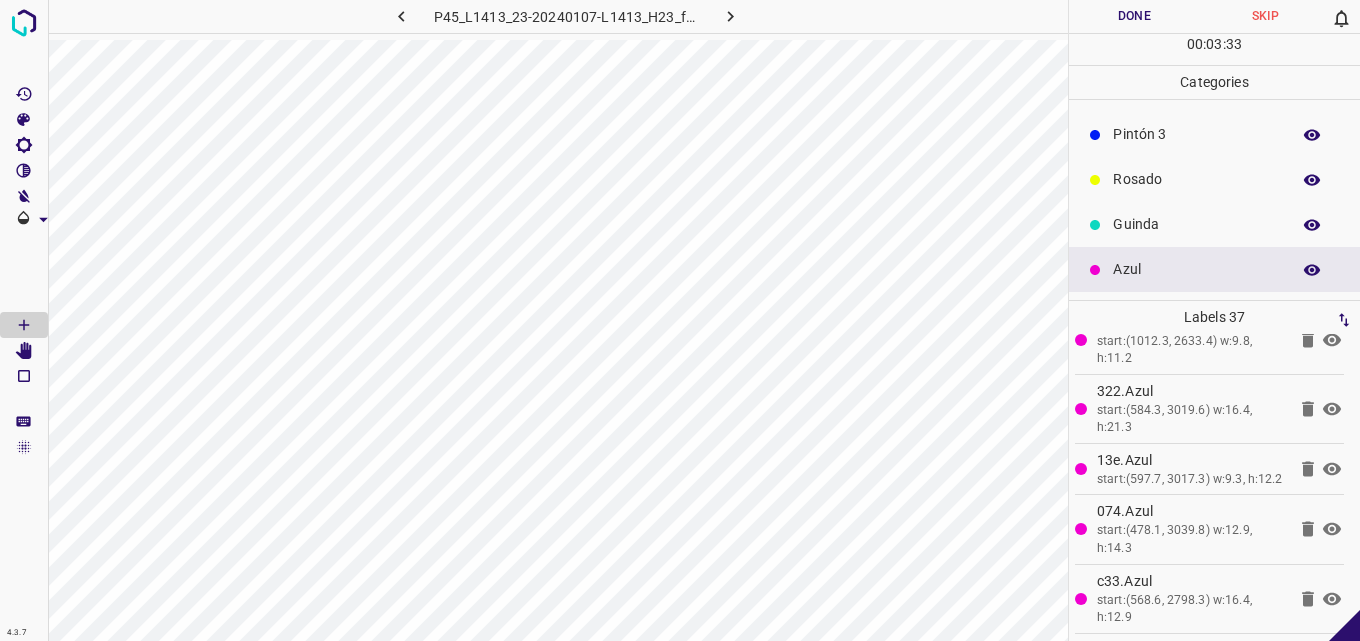click 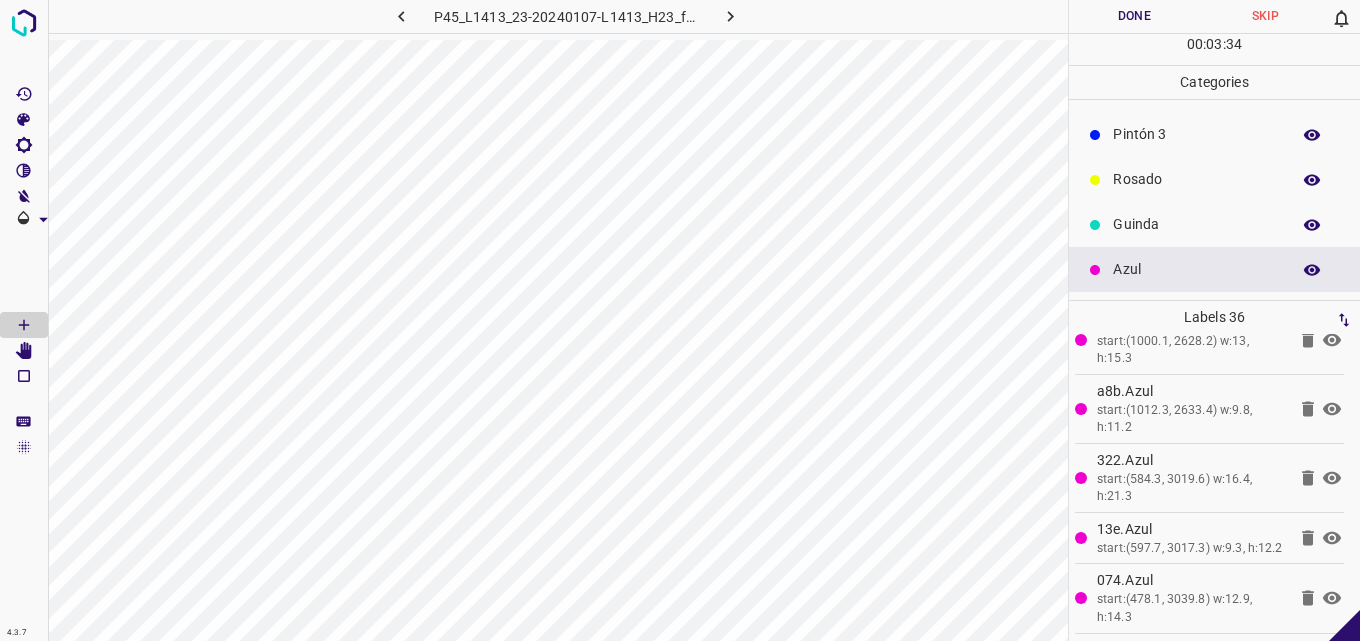 click 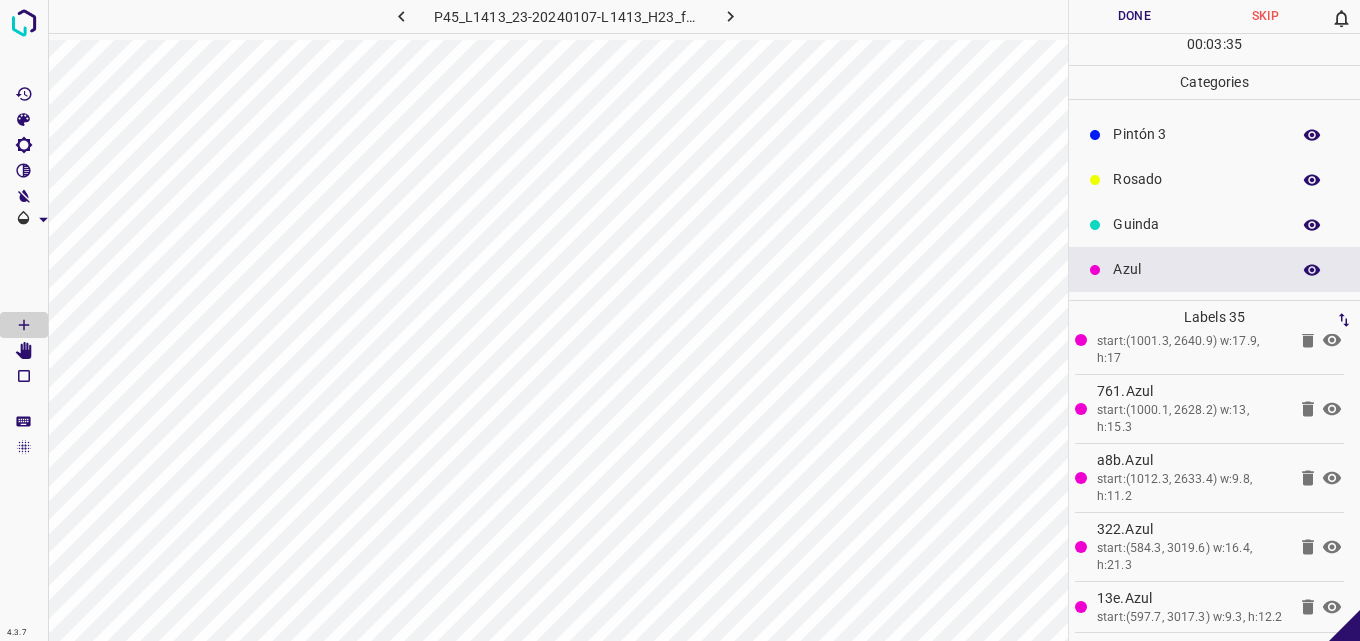 click 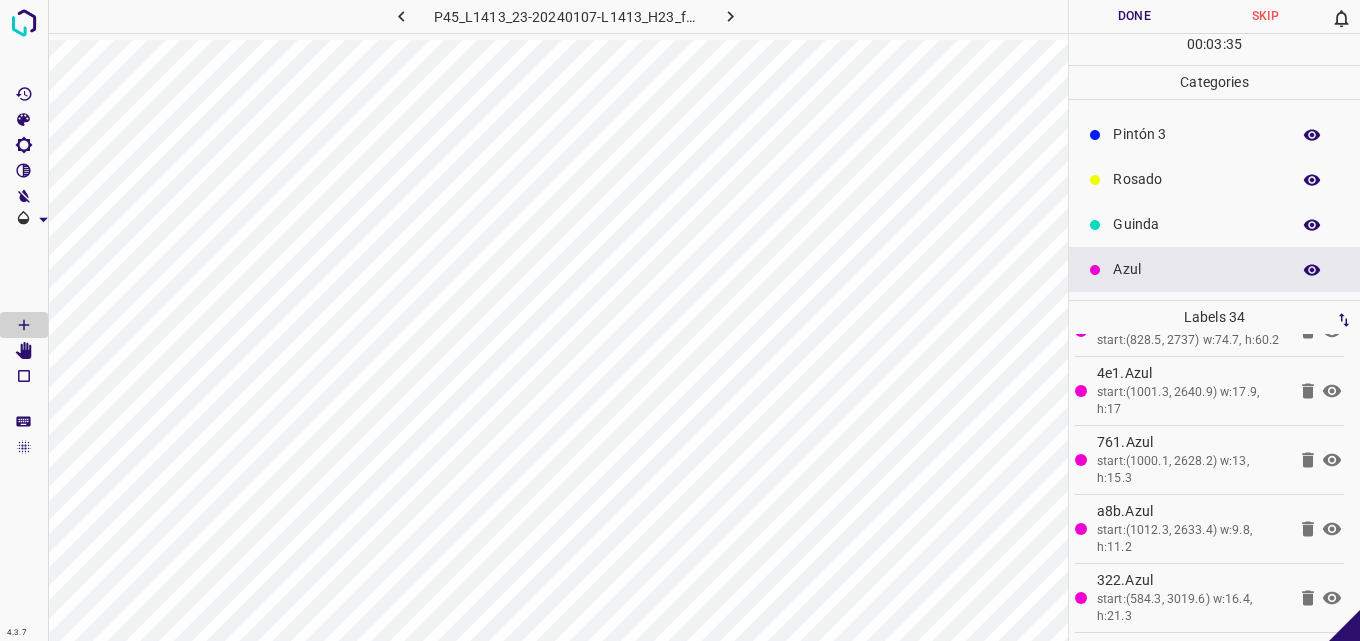 click 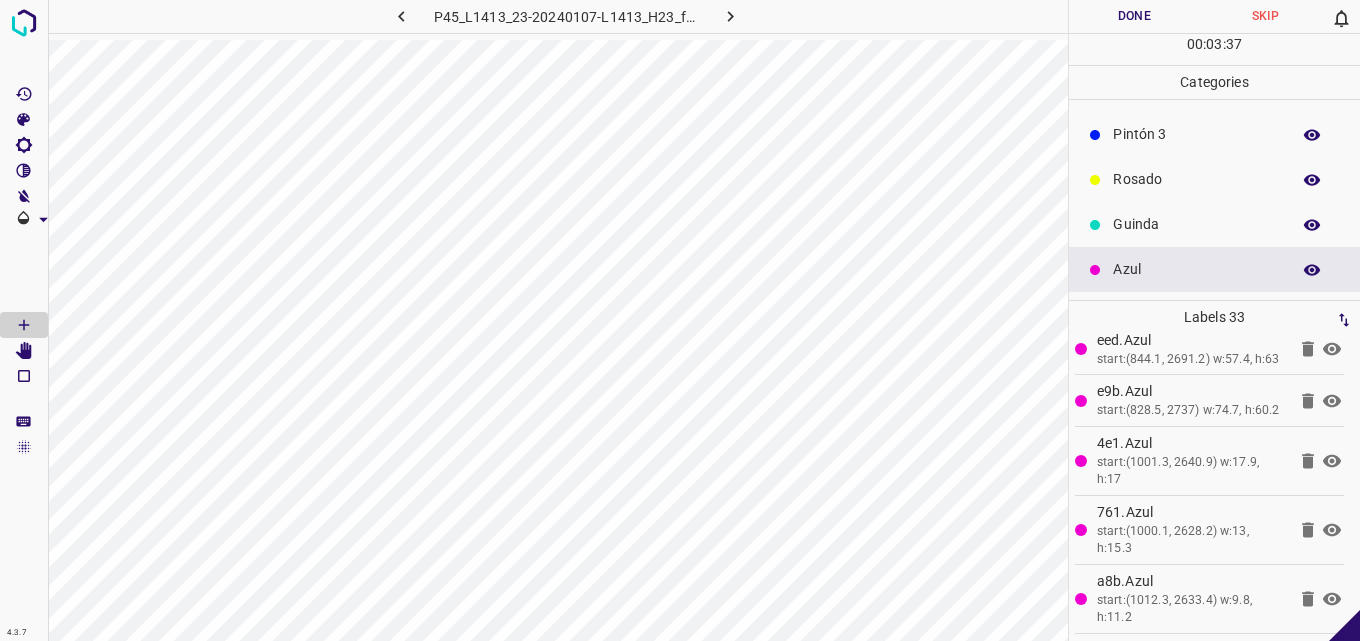 click 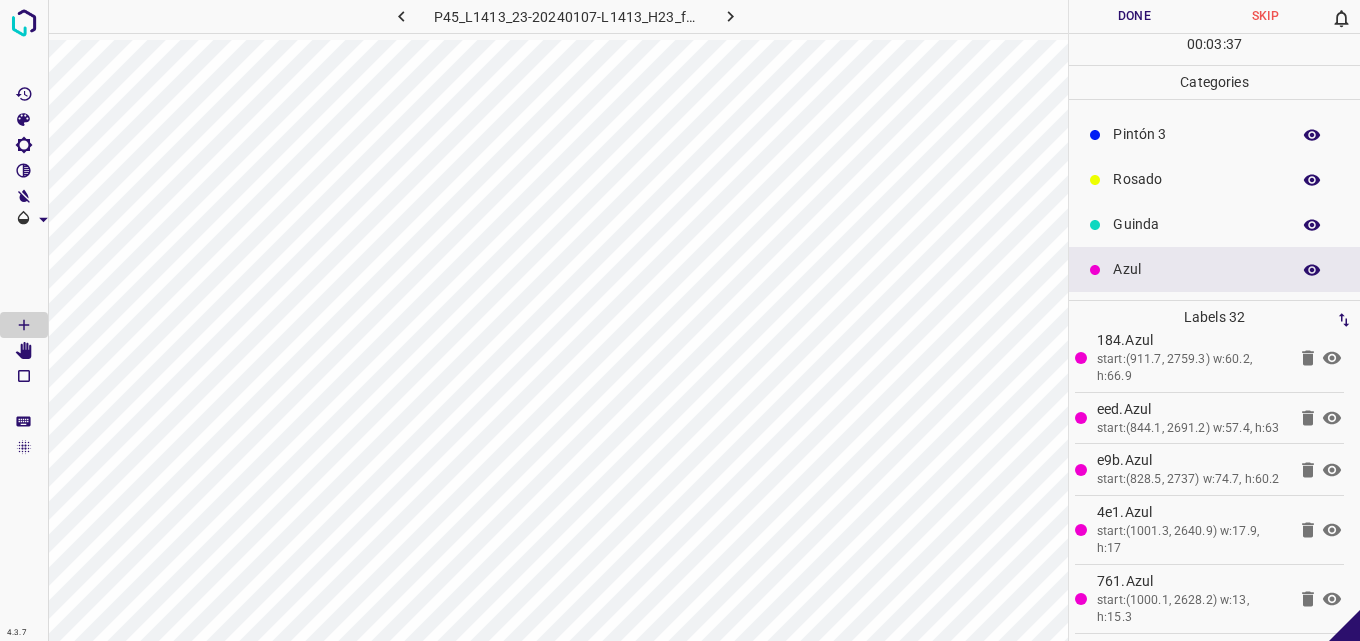 click 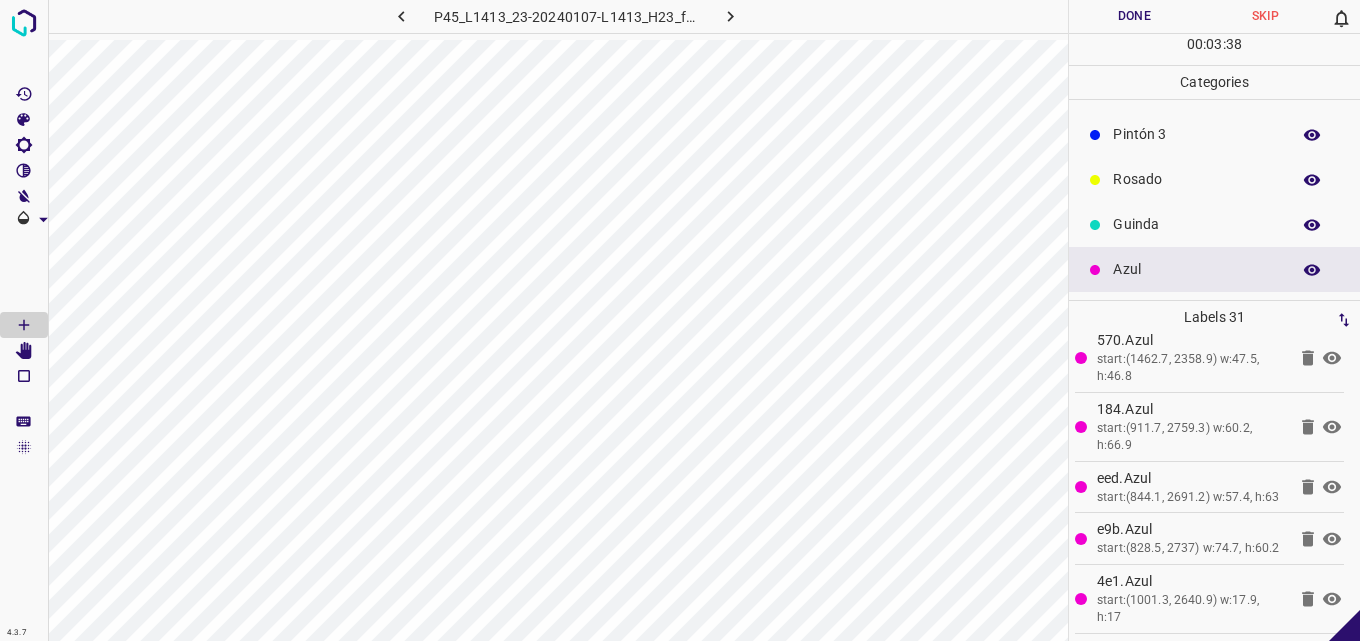 click 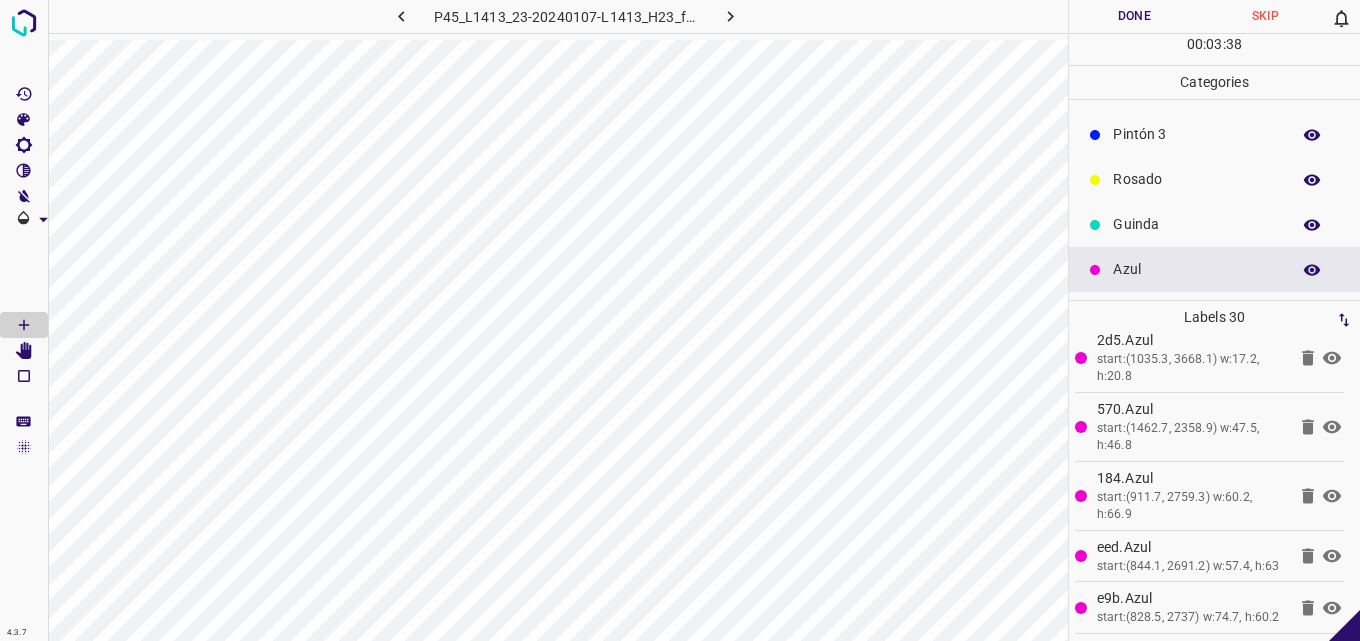 scroll, scrollTop: 1780, scrollLeft: 0, axis: vertical 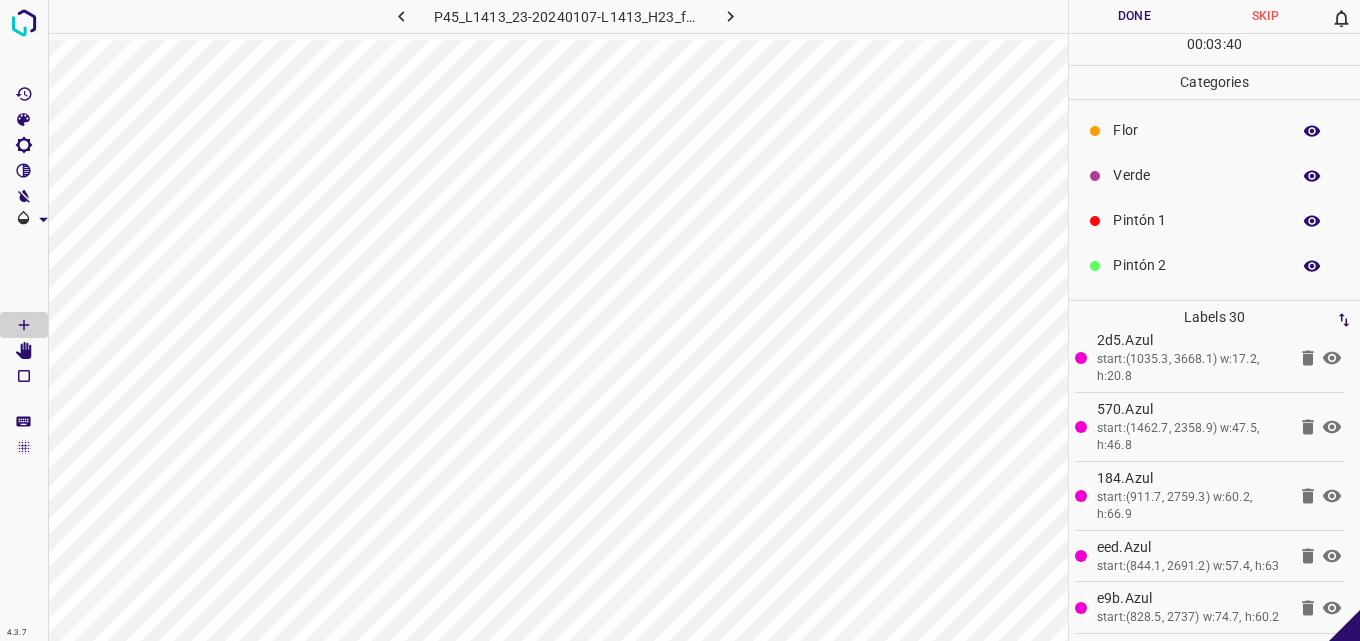 click on "Flor" at bounding box center (1196, 130) 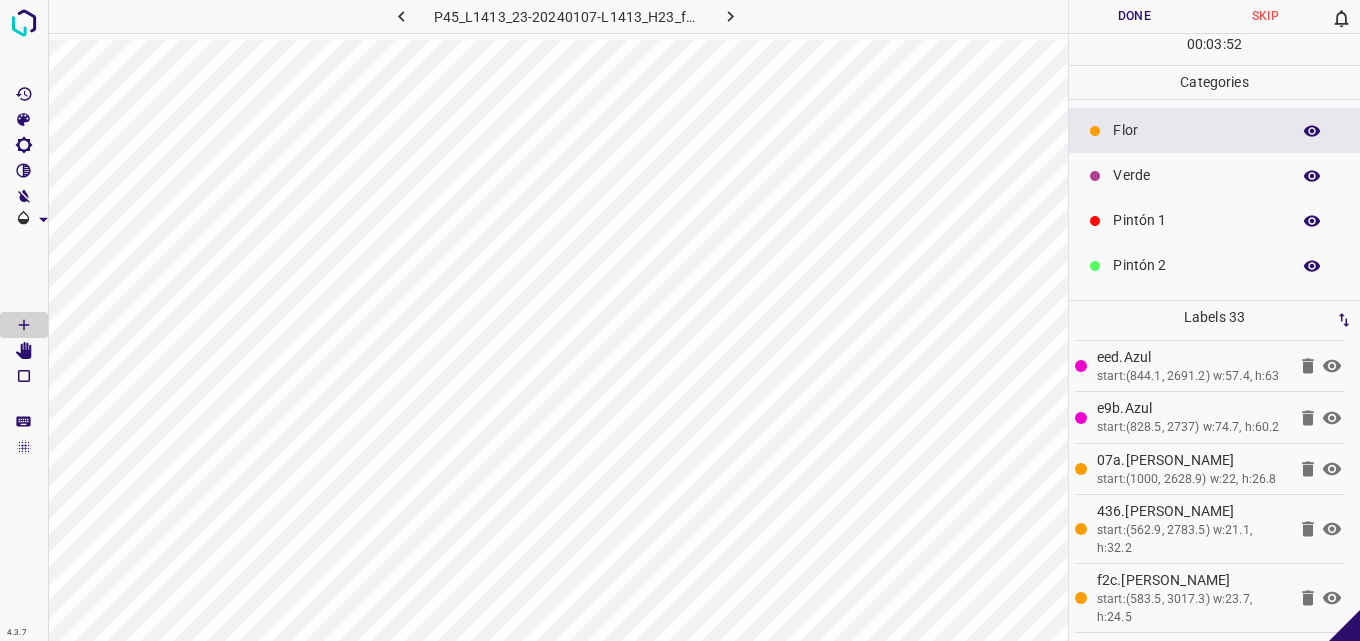 scroll, scrollTop: 1987, scrollLeft: 0, axis: vertical 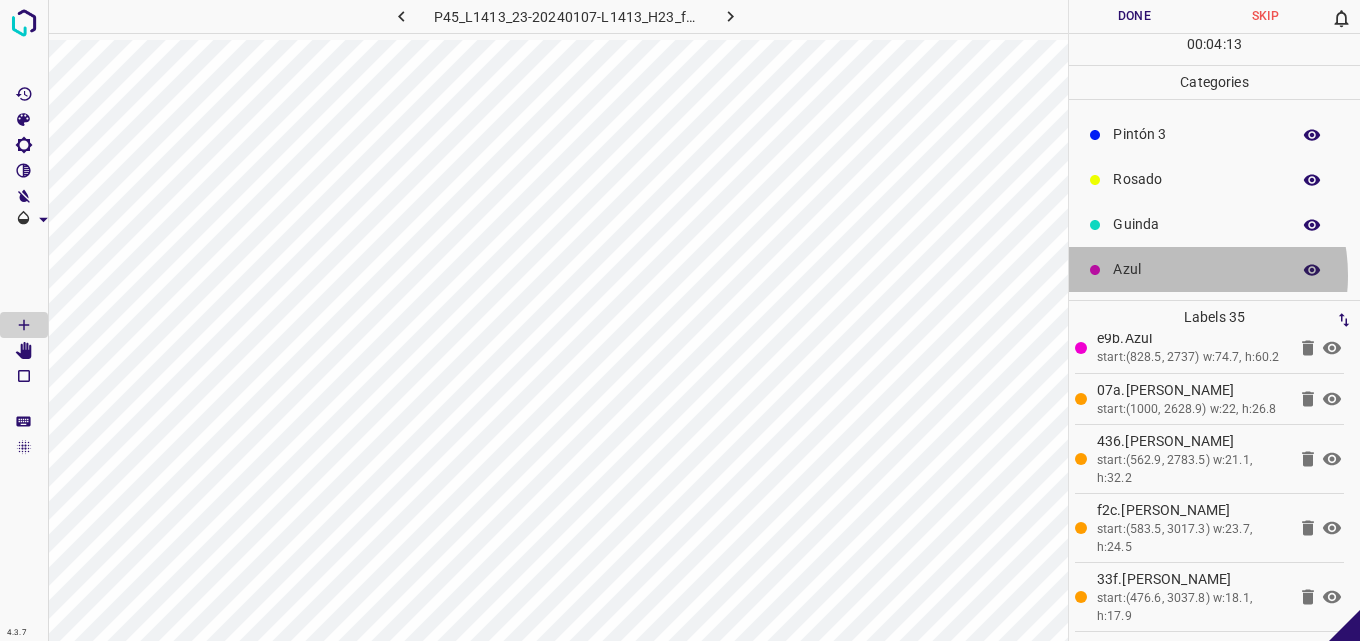 click on "Azul" at bounding box center (1196, 269) 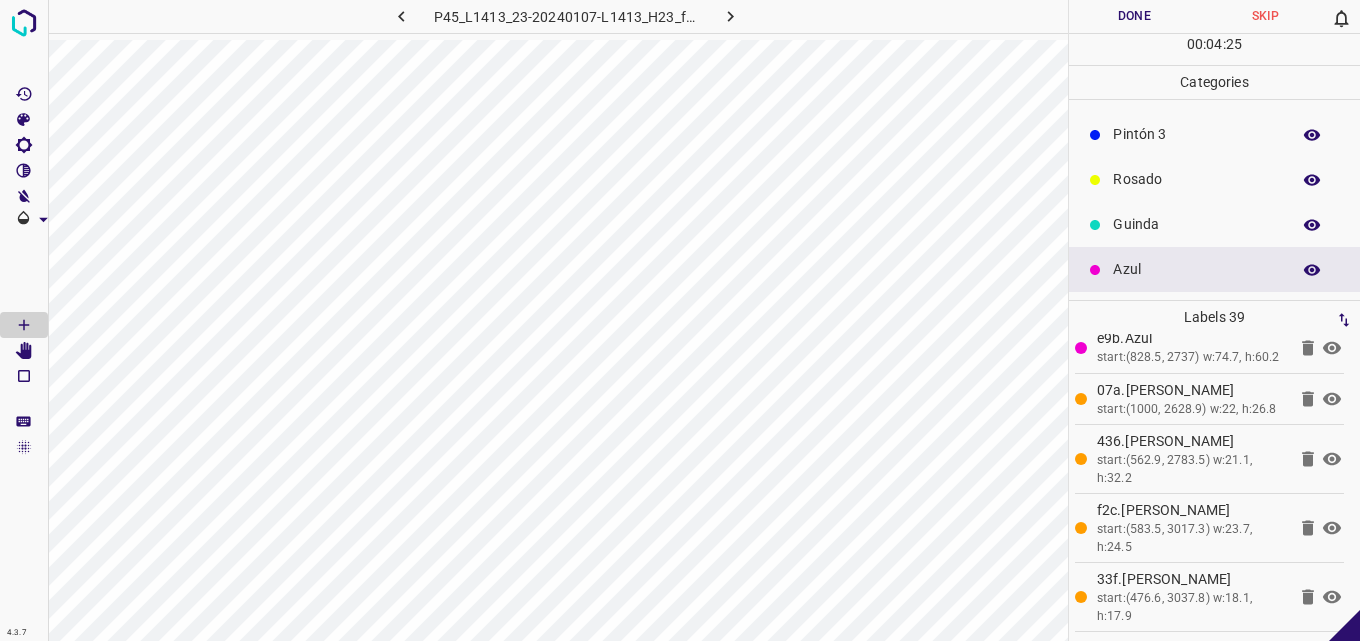 click on "Guinda" at bounding box center [1196, 224] 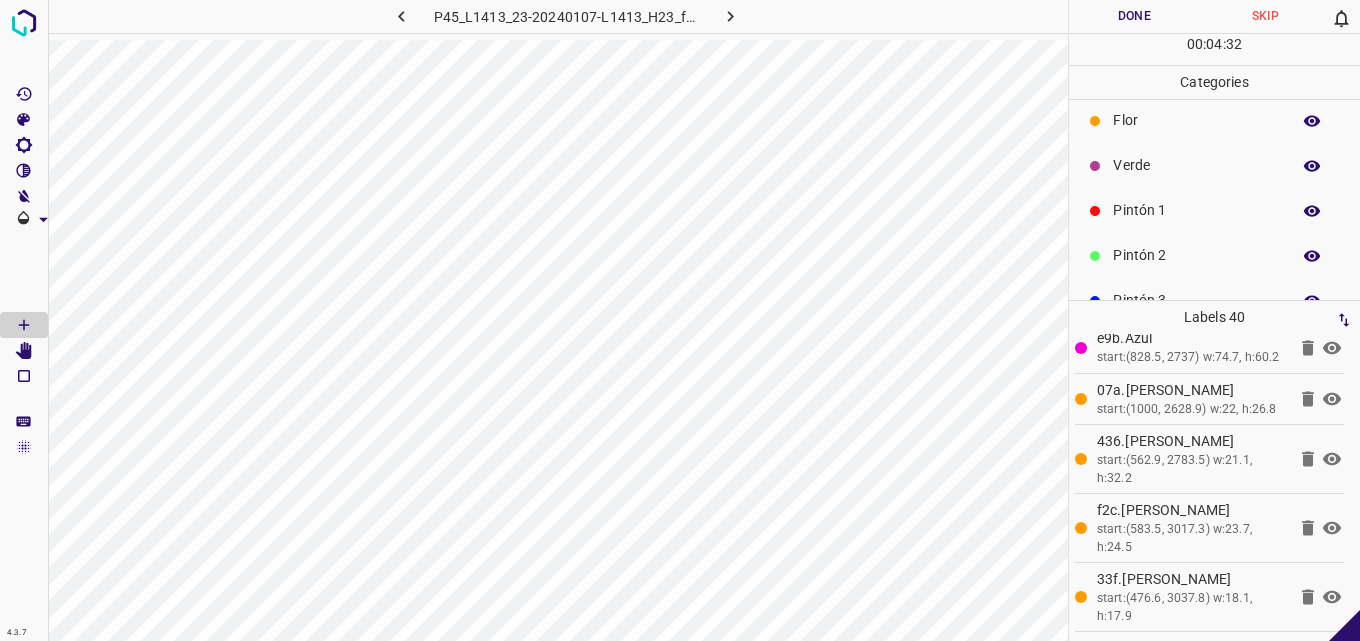scroll, scrollTop: 0, scrollLeft: 0, axis: both 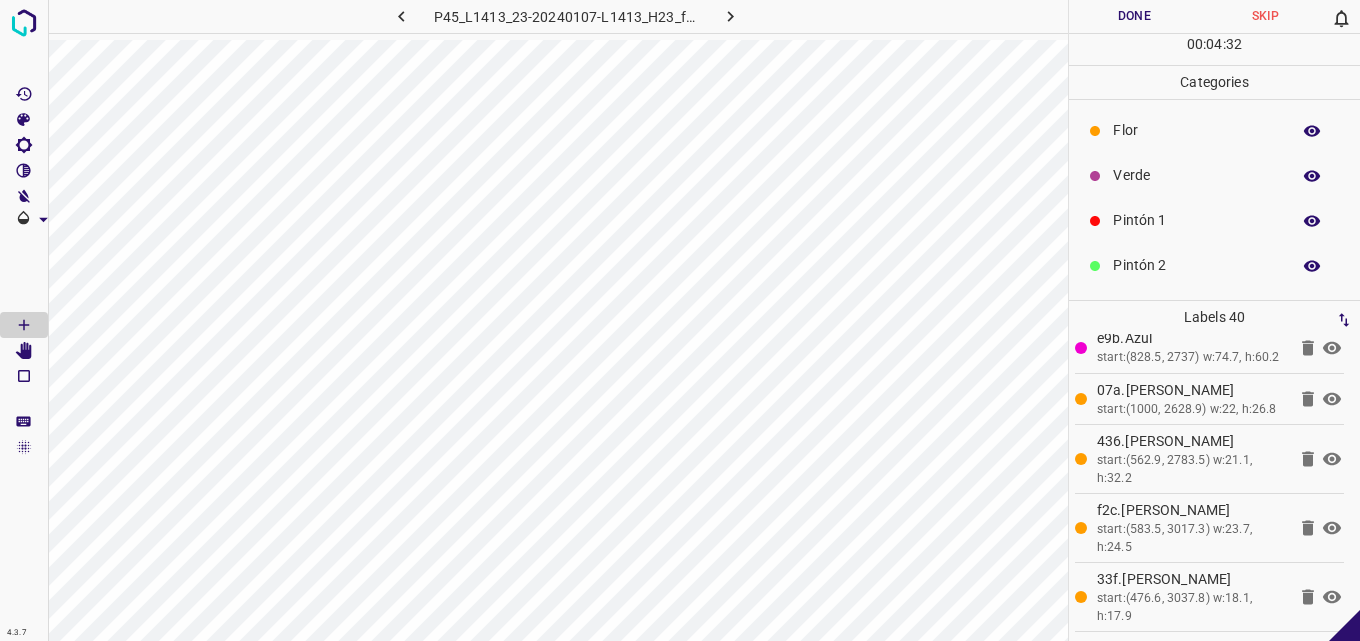 click on "Flor" at bounding box center (1196, 130) 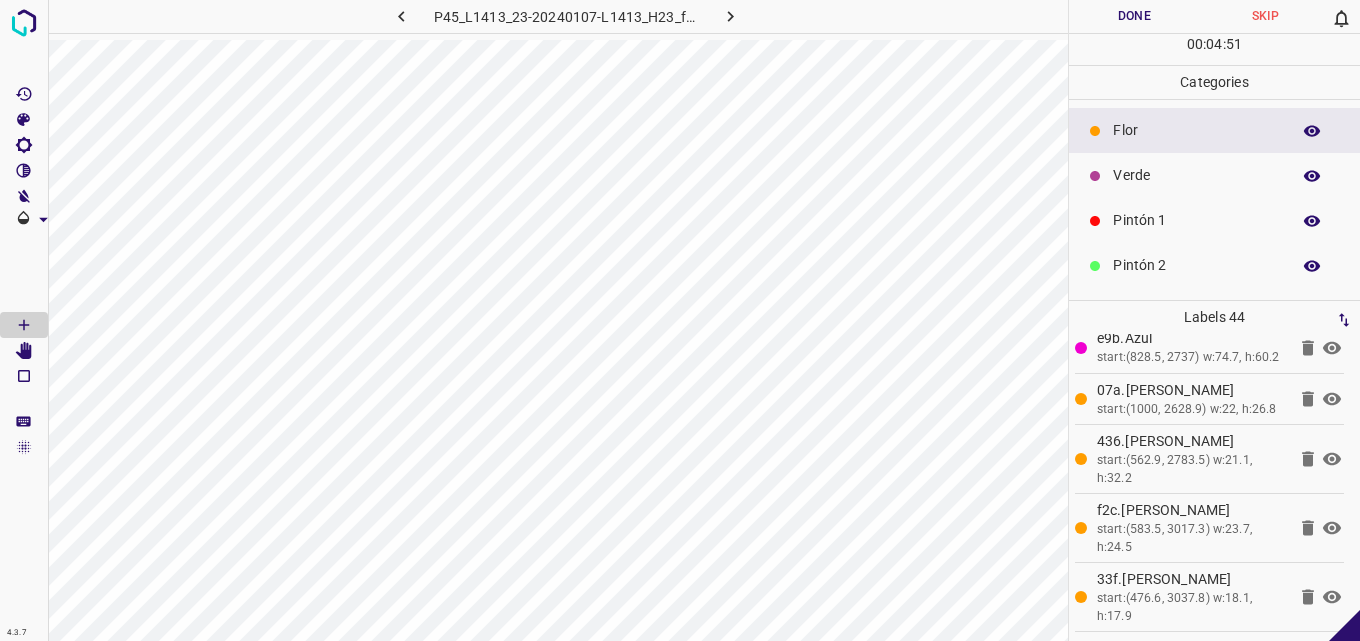 click on "Verde" at bounding box center (1196, 175) 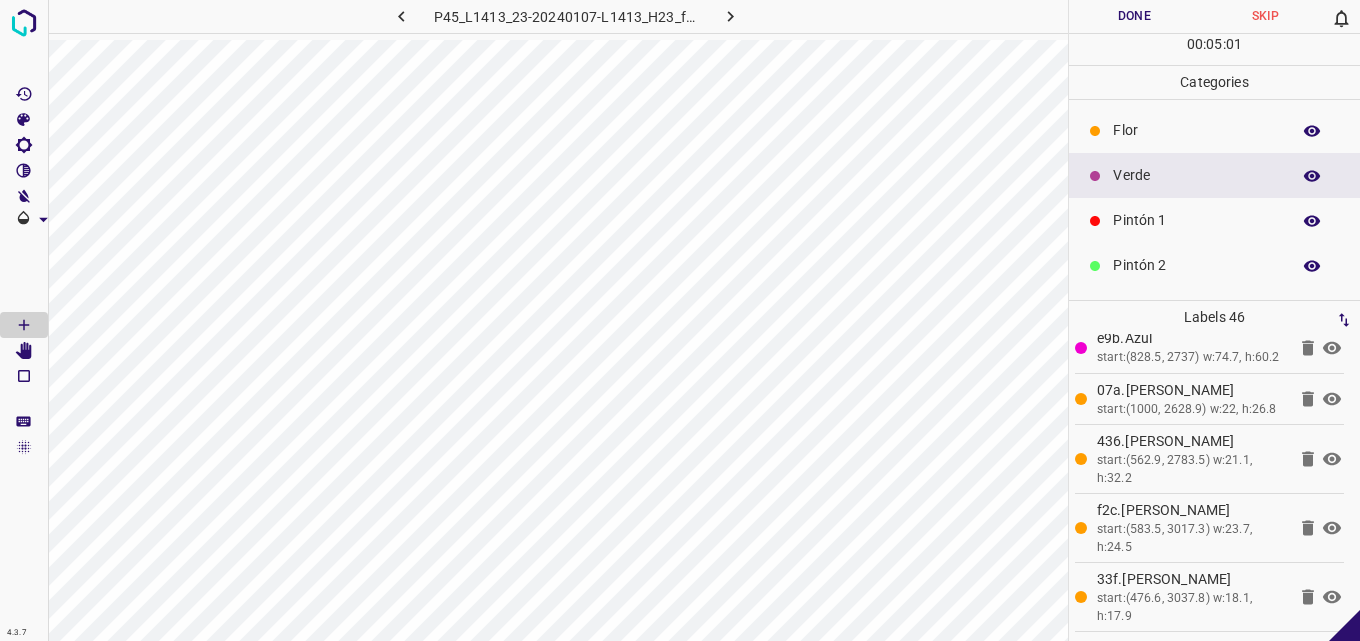 click on "Flor" at bounding box center [1196, 130] 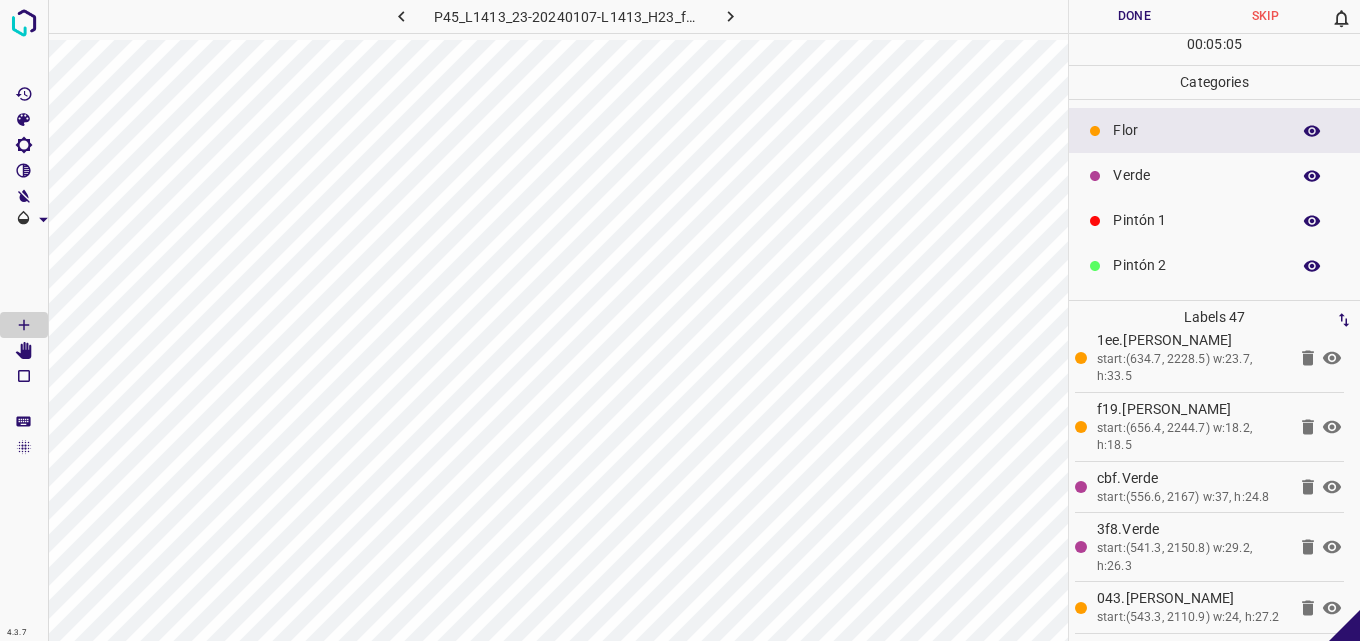 scroll, scrollTop: 2936, scrollLeft: 0, axis: vertical 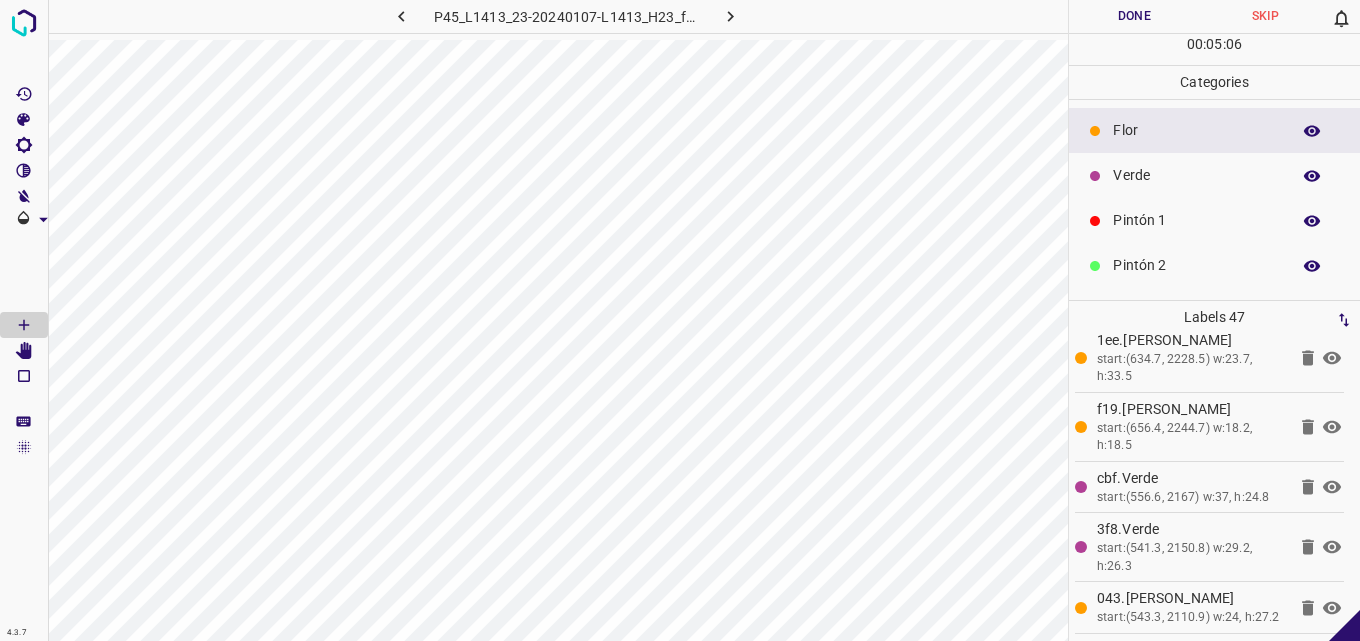 click 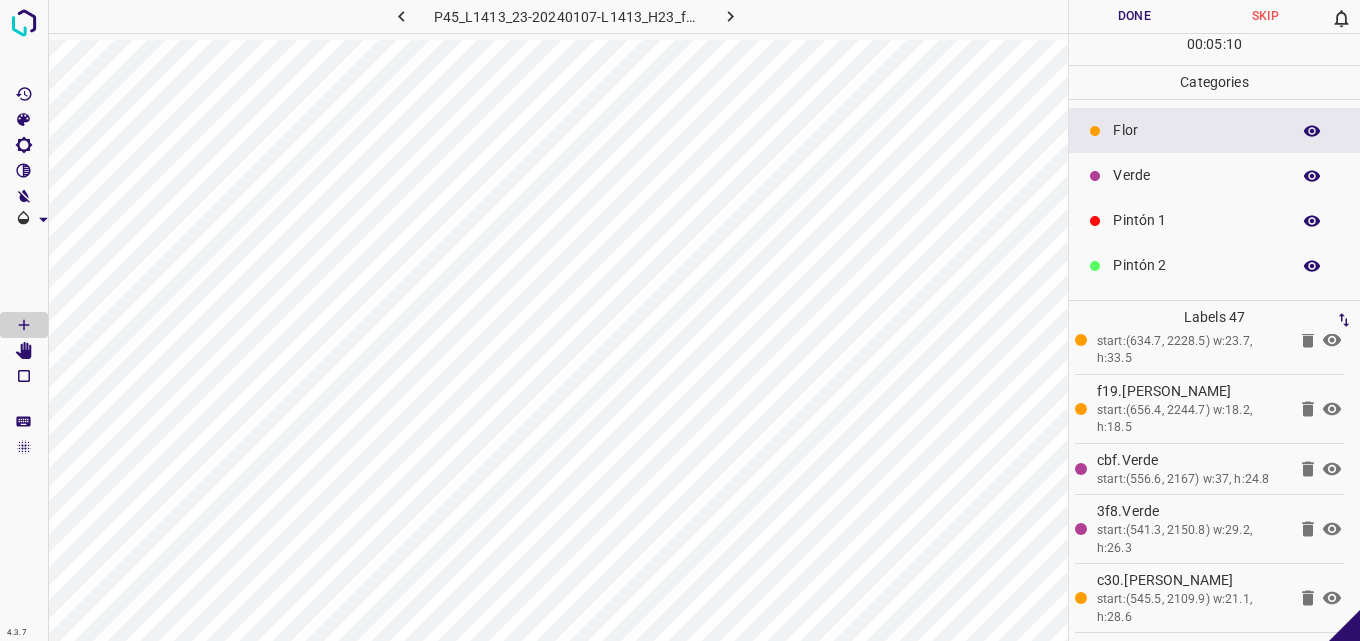 scroll, scrollTop: 2936, scrollLeft: 0, axis: vertical 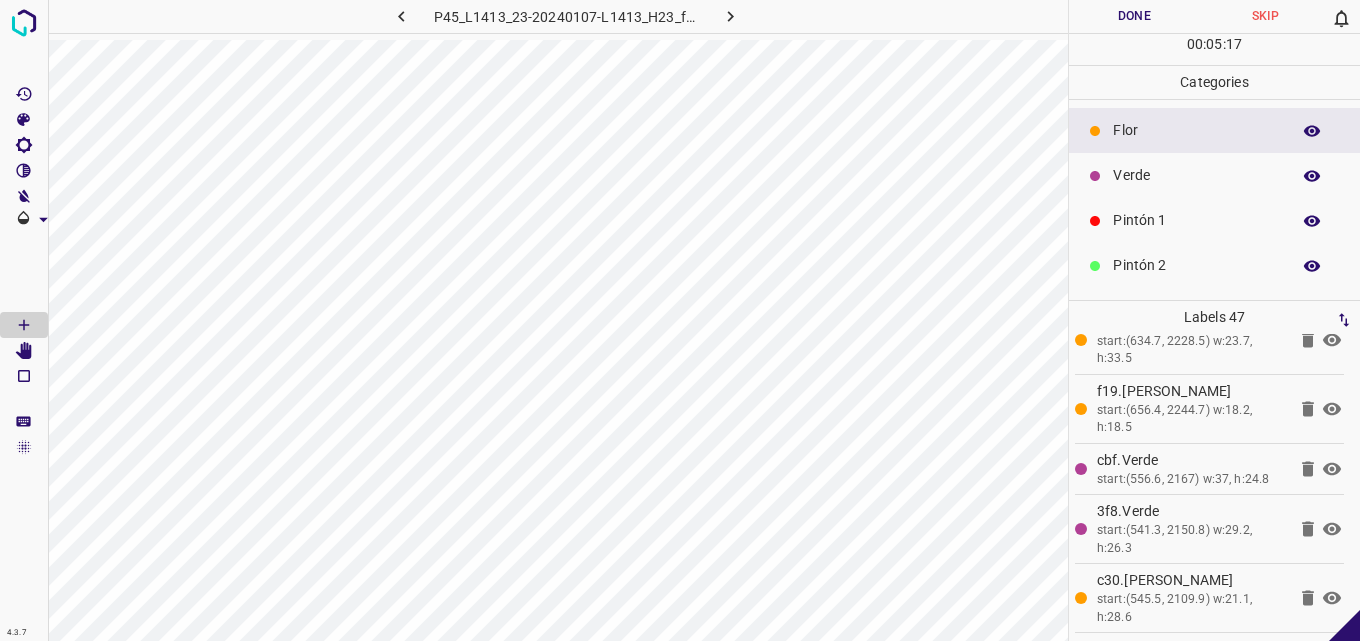 click on "Verde" at bounding box center [1196, 175] 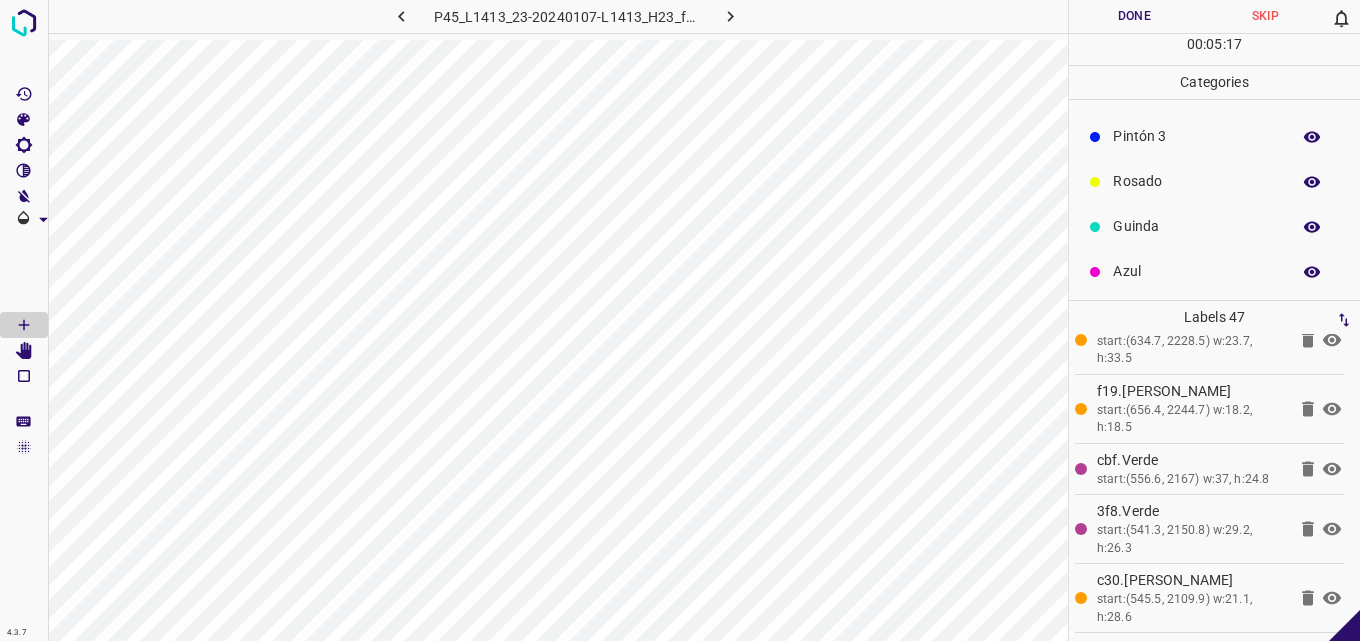 scroll, scrollTop: 176, scrollLeft: 0, axis: vertical 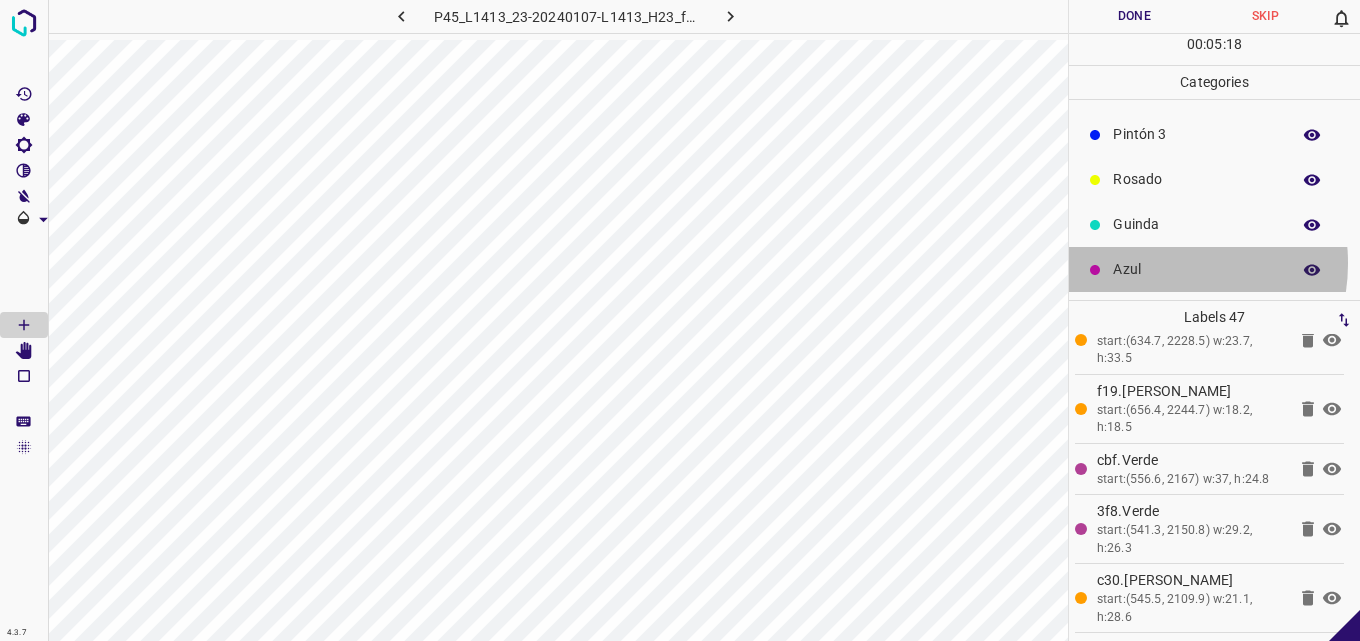 click on "Azul" at bounding box center (1196, 269) 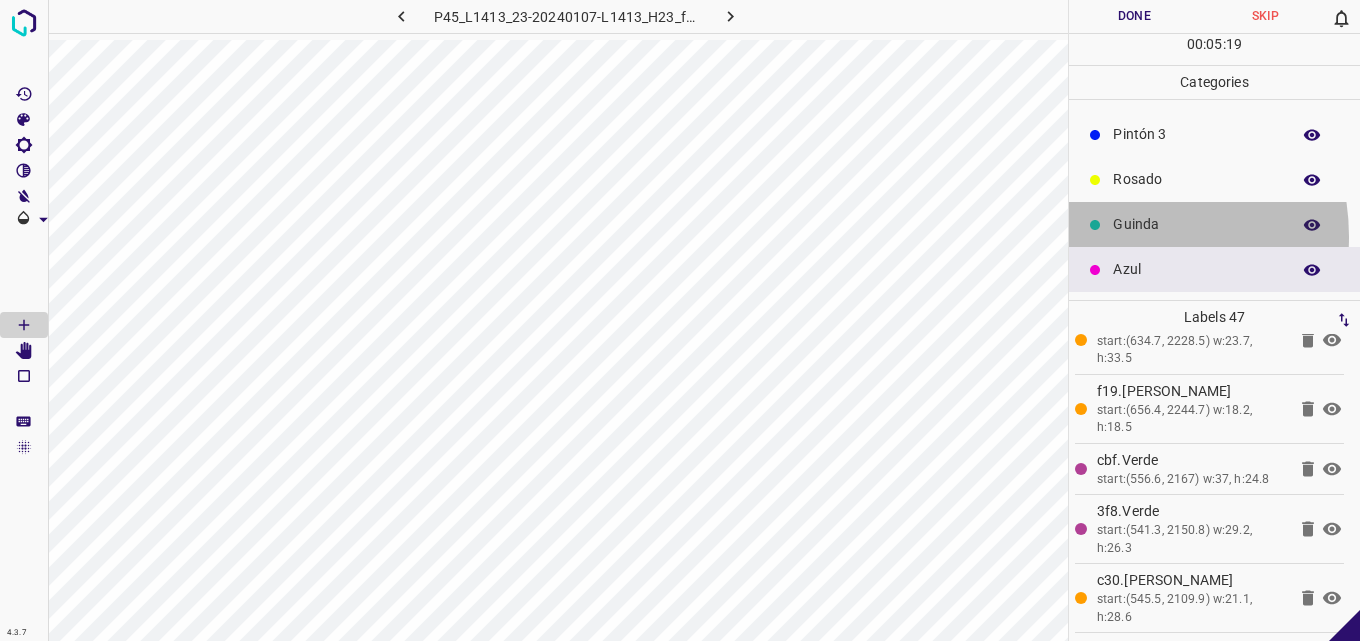 click on "Guinda" at bounding box center (1214, 224) 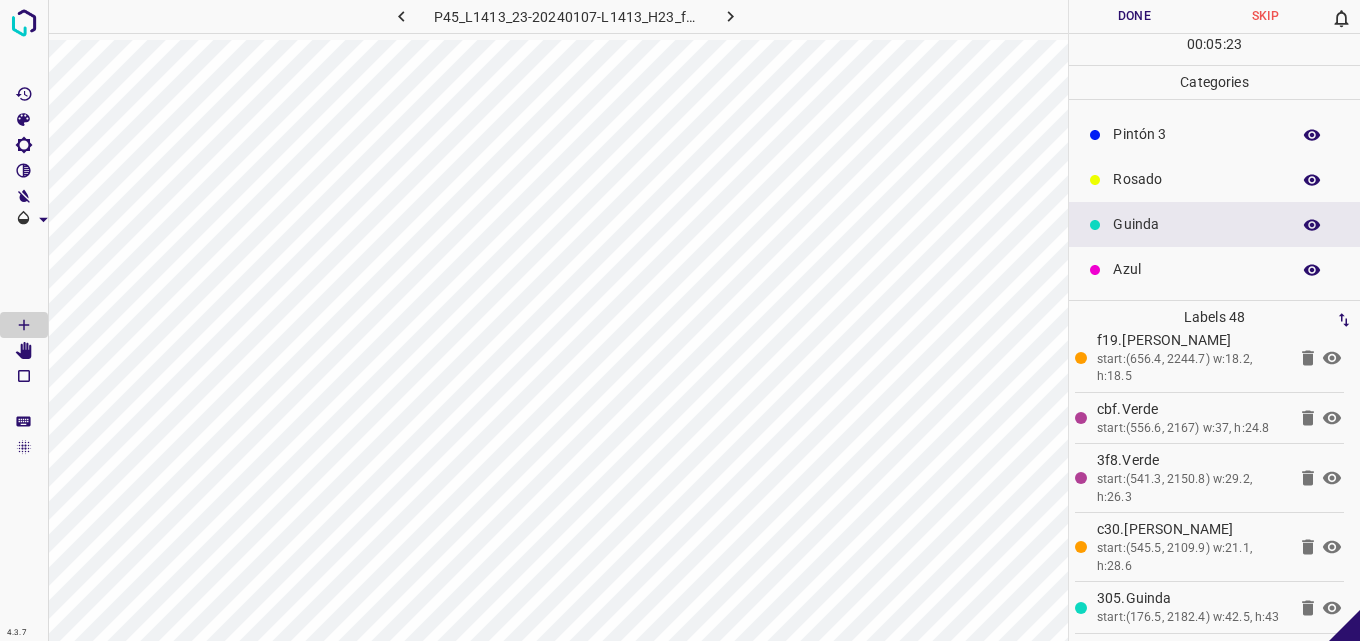 click on "Azul" at bounding box center [1196, 269] 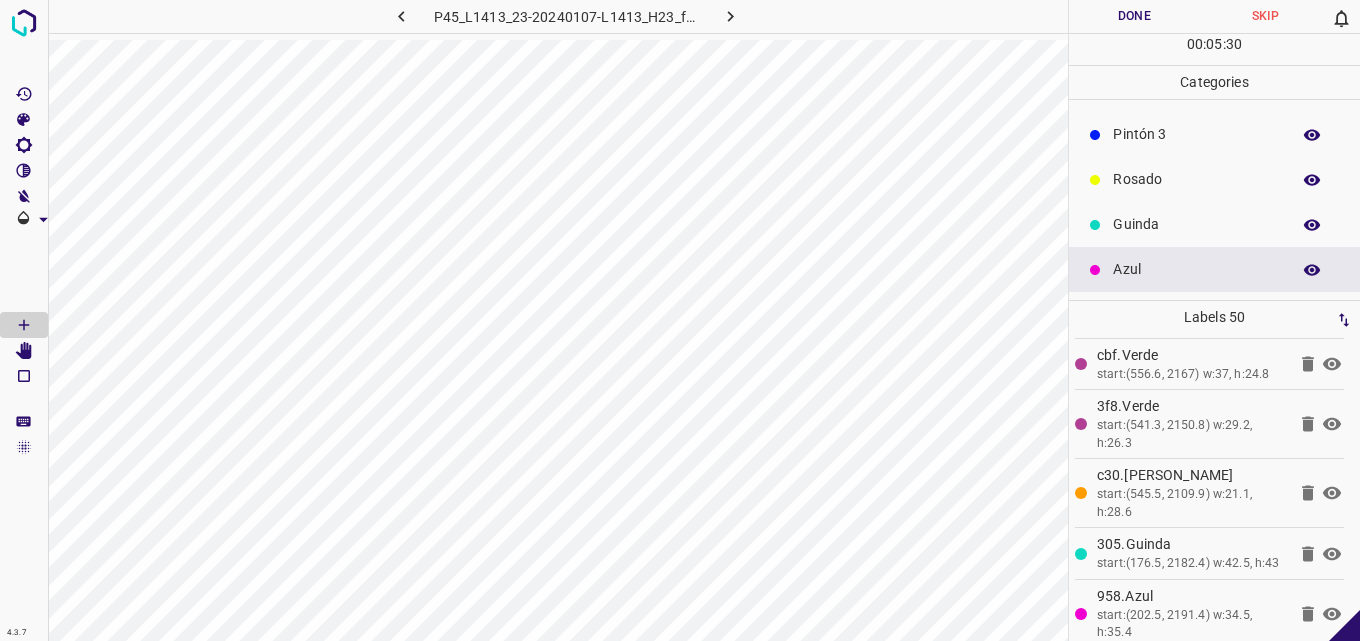 scroll, scrollTop: 3143, scrollLeft: 0, axis: vertical 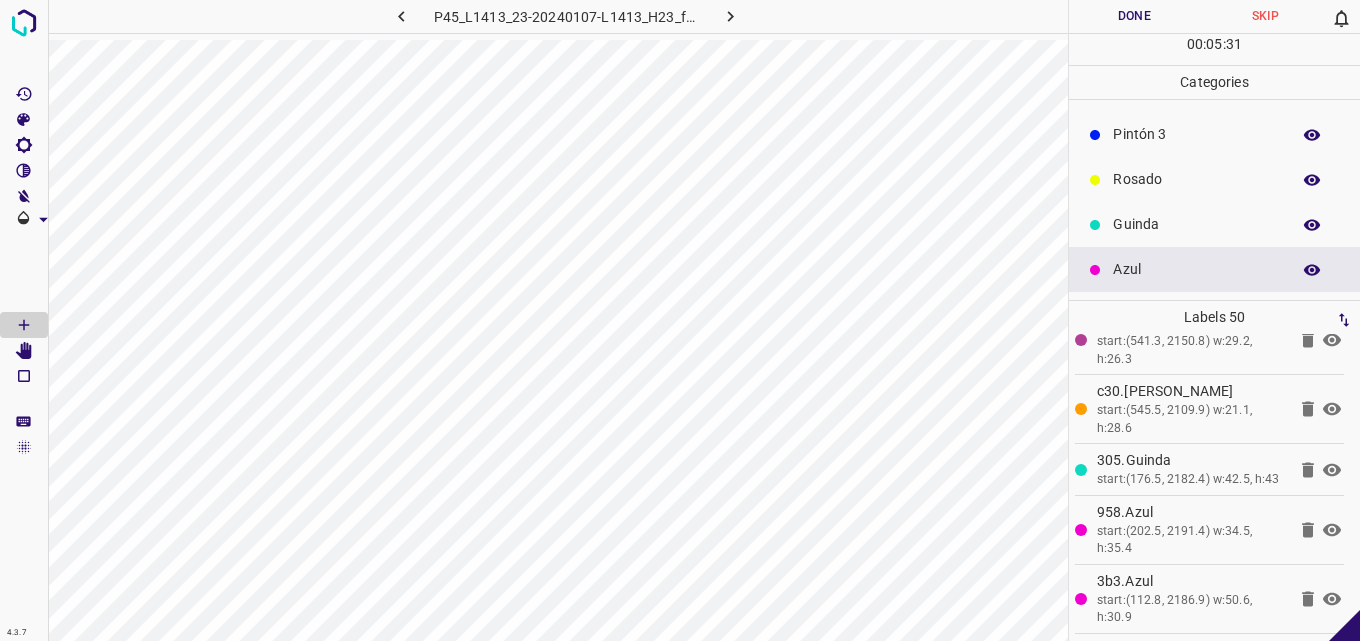 click 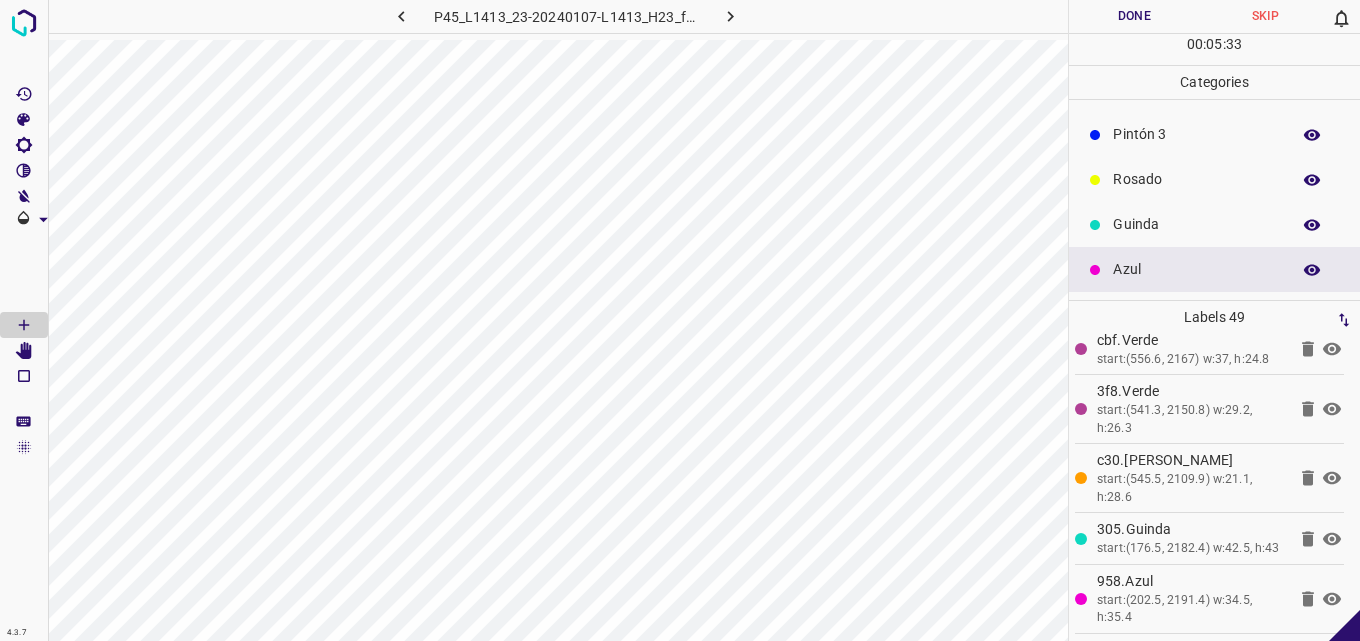scroll, scrollTop: 3143, scrollLeft: 0, axis: vertical 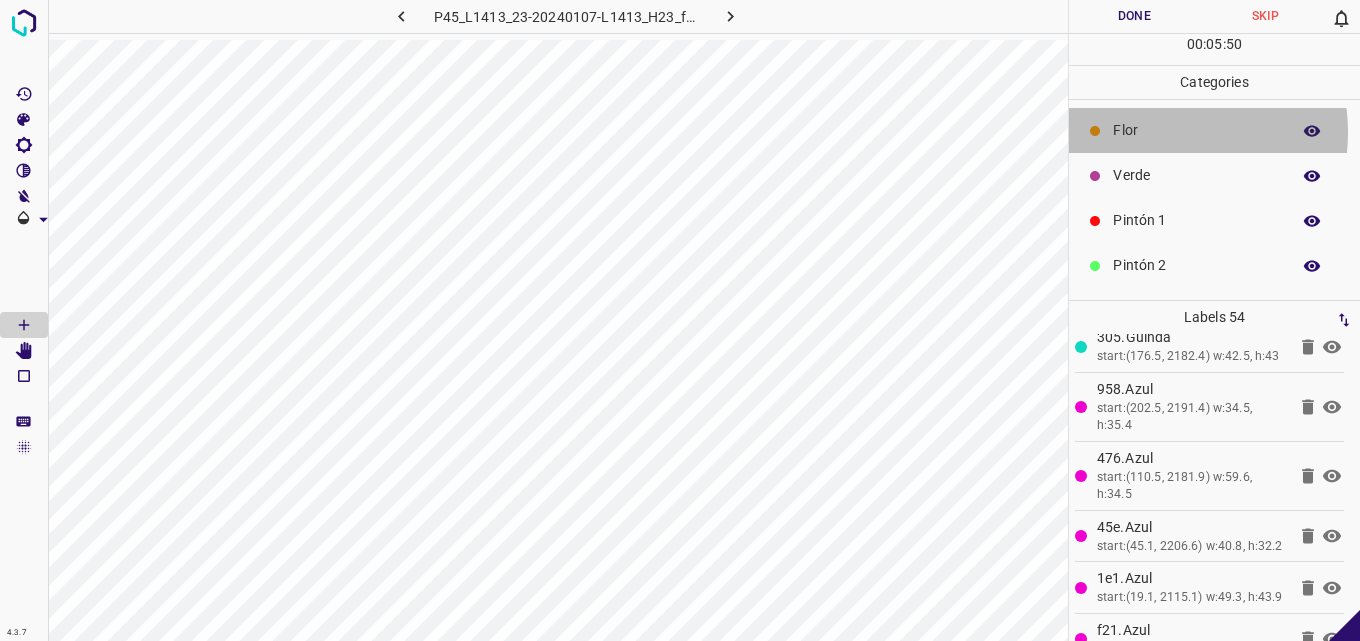 click on "Flor" at bounding box center [1196, 130] 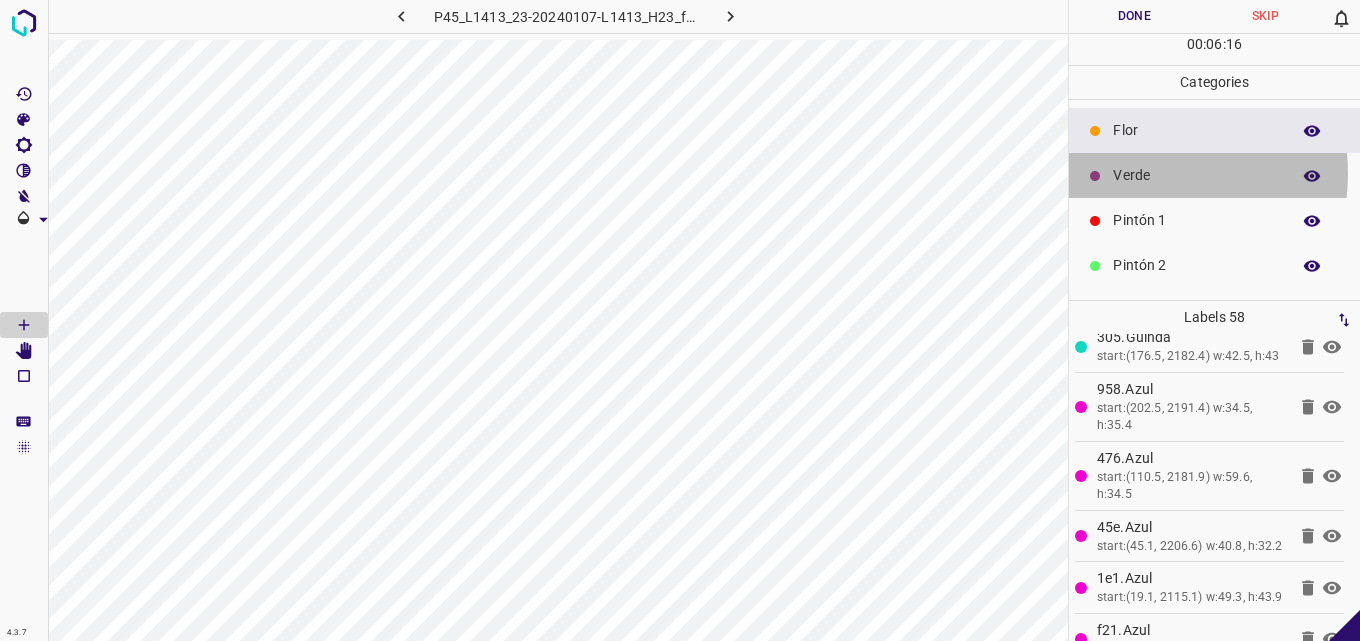 click on "Verde" at bounding box center (1196, 175) 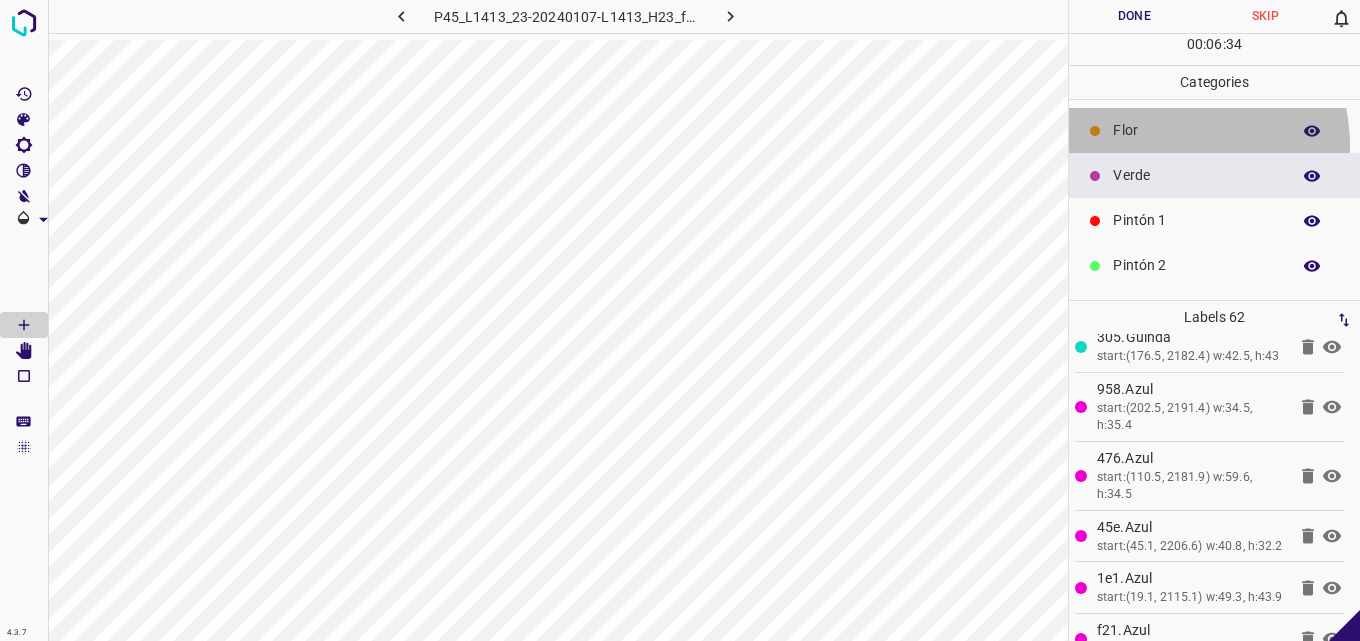 drag, startPoint x: 1153, startPoint y: 146, endPoint x: 1139, endPoint y: 150, distance: 14.56022 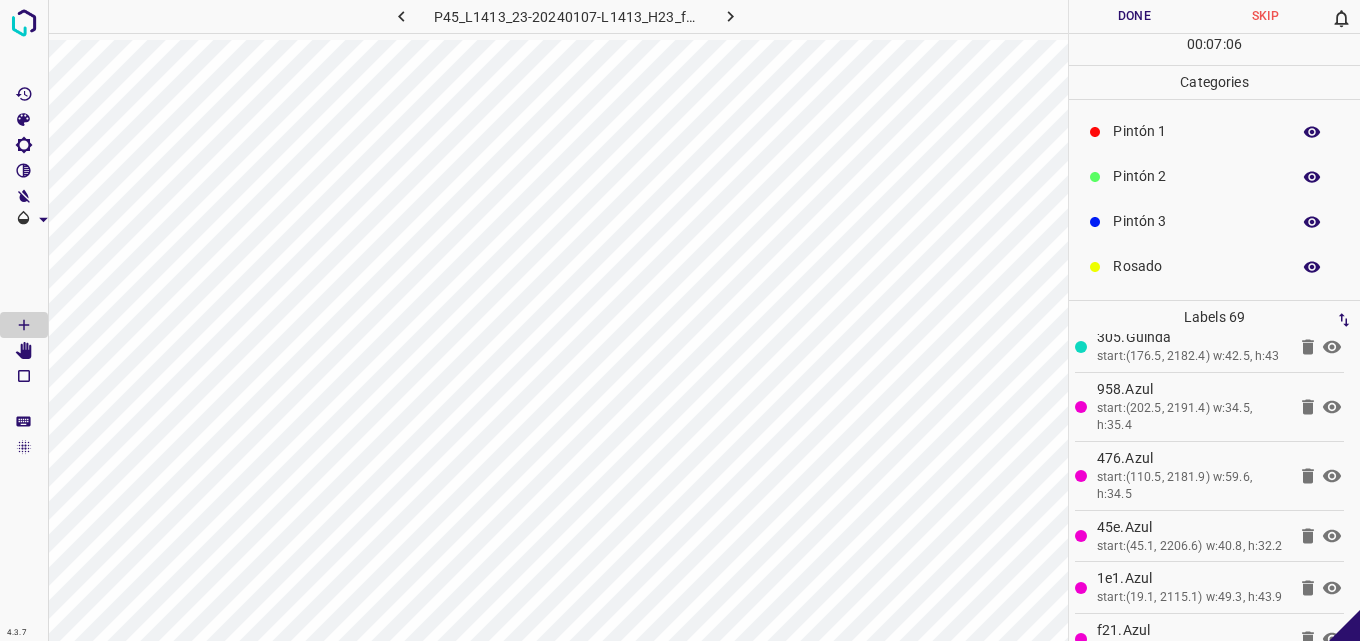 scroll, scrollTop: 176, scrollLeft: 0, axis: vertical 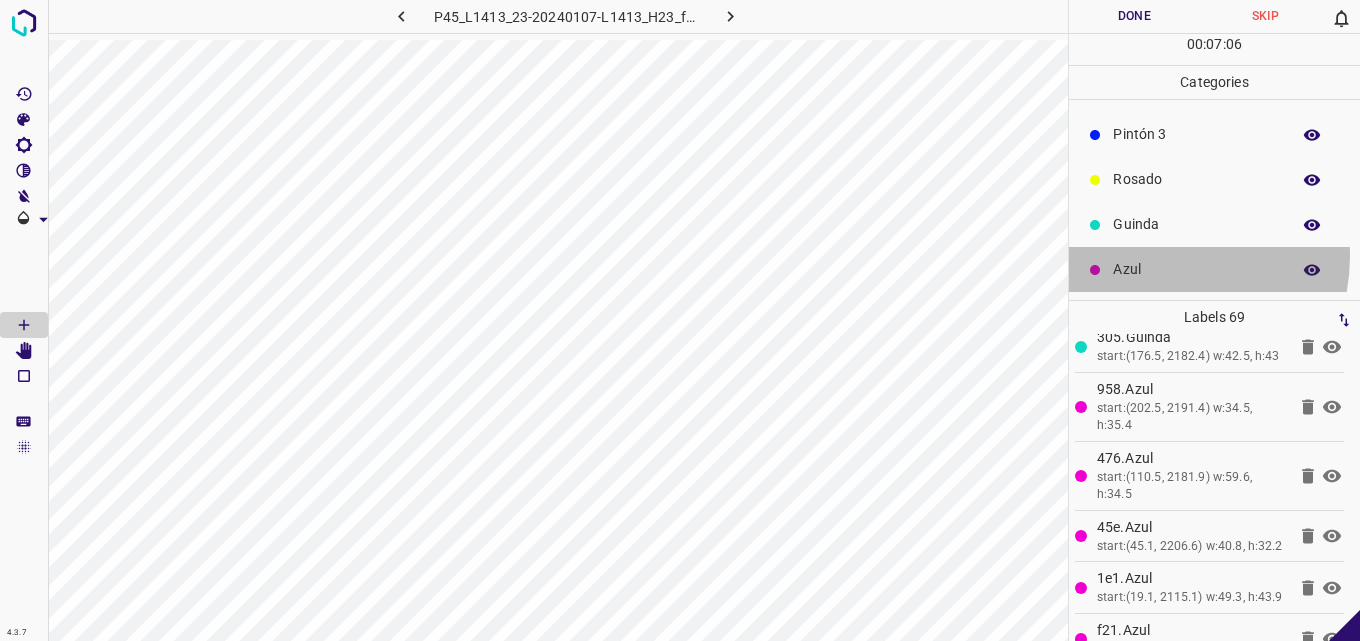 click on "Azul" at bounding box center [1214, 269] 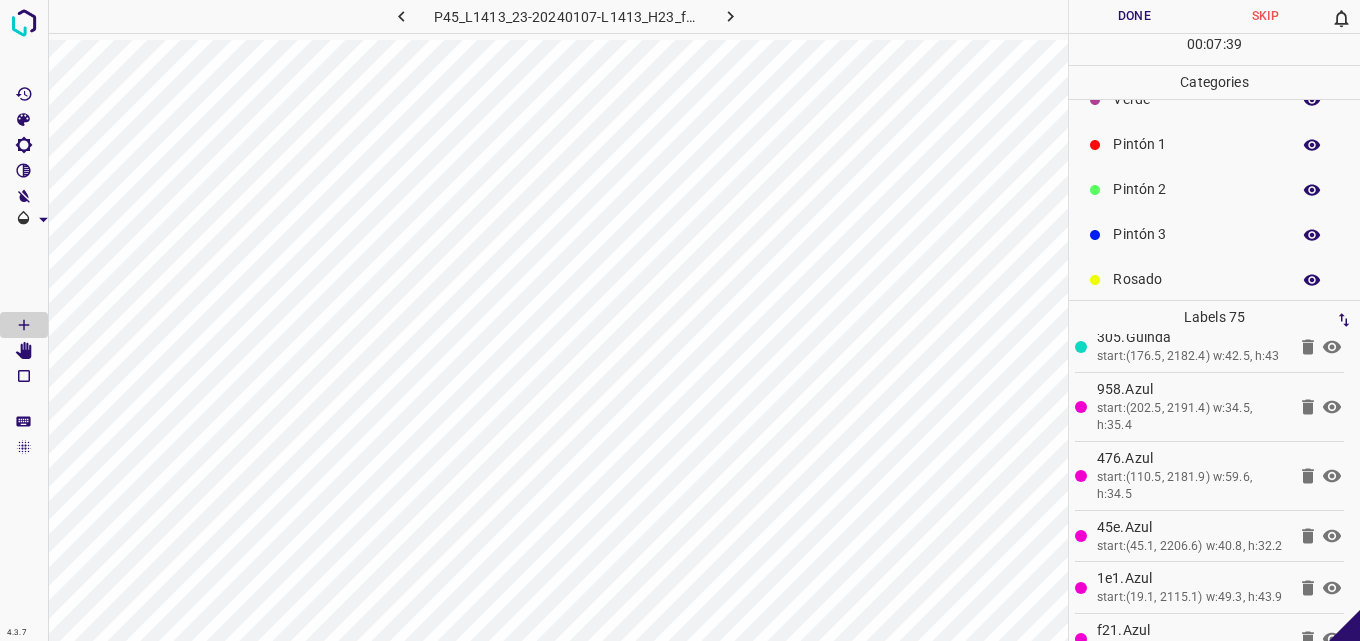 scroll, scrollTop: 0, scrollLeft: 0, axis: both 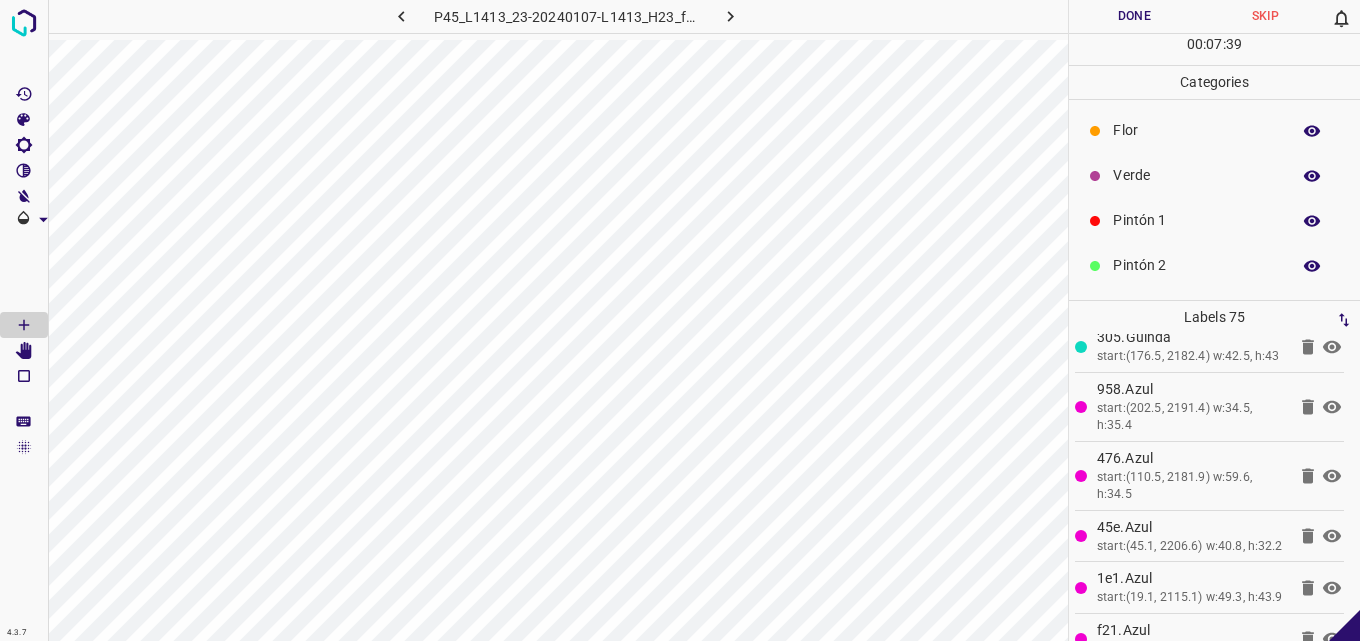 click on "Verde" at bounding box center [1196, 175] 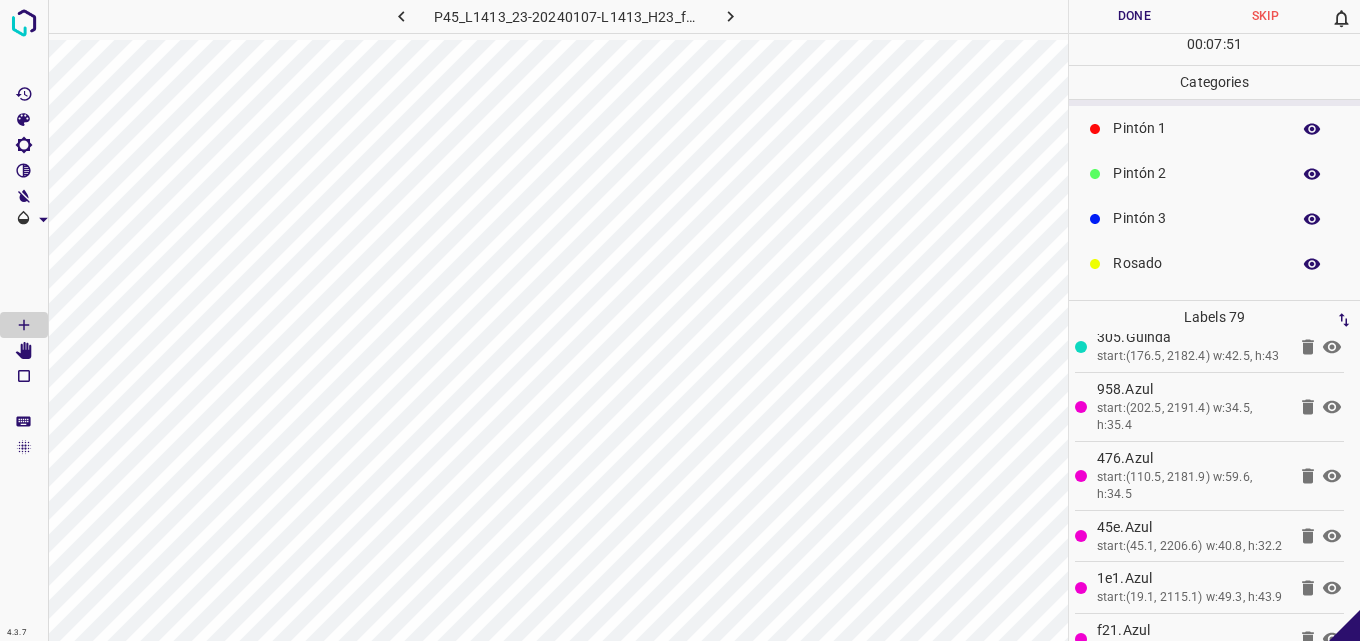 scroll, scrollTop: 176, scrollLeft: 0, axis: vertical 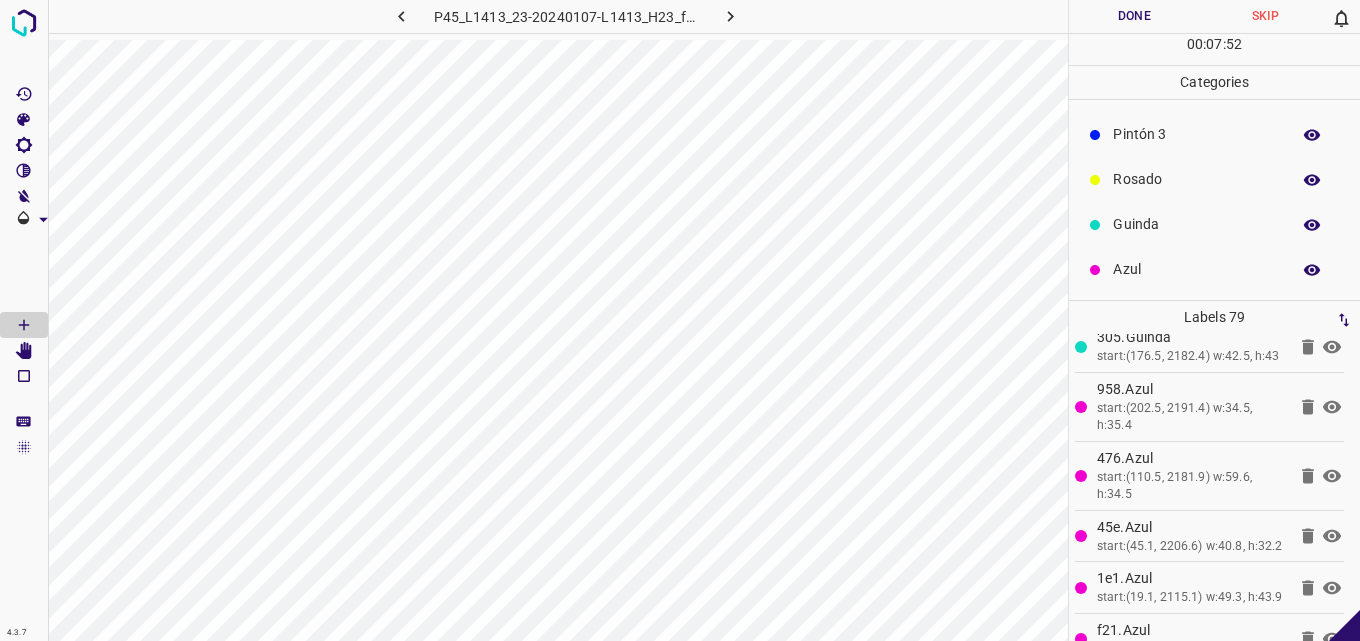 click on "Azul" at bounding box center (1196, 269) 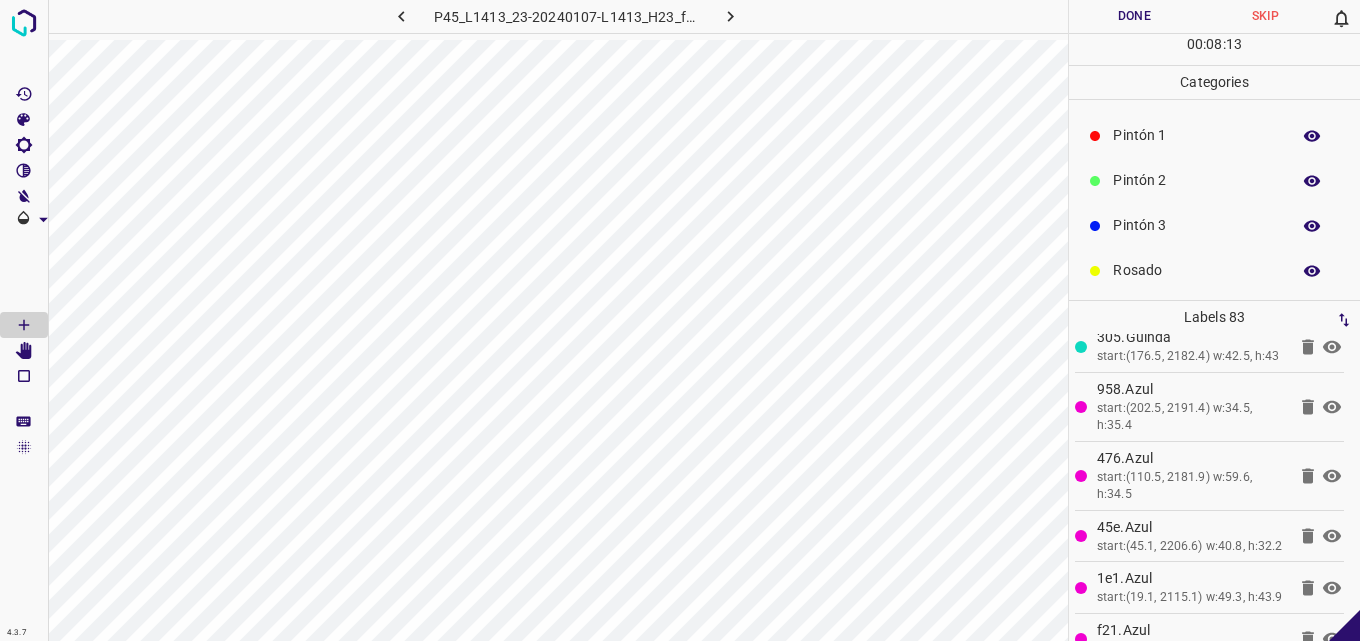 scroll, scrollTop: 0, scrollLeft: 0, axis: both 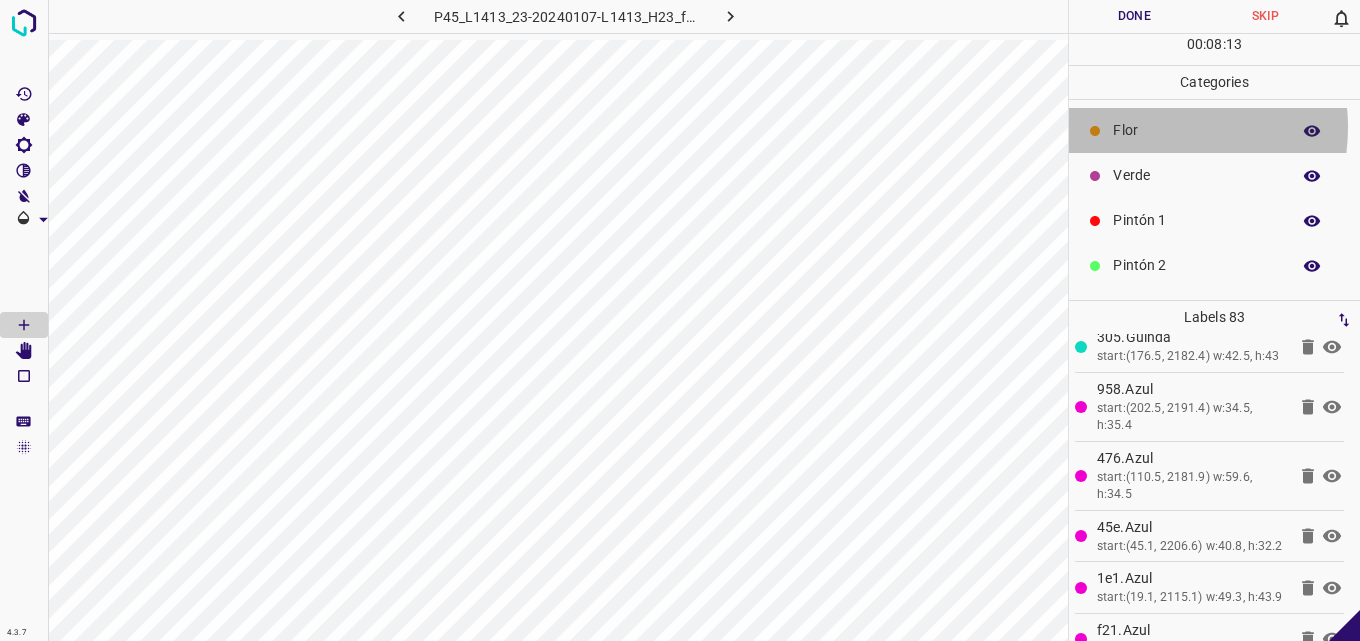 click on "Flor" at bounding box center (1196, 130) 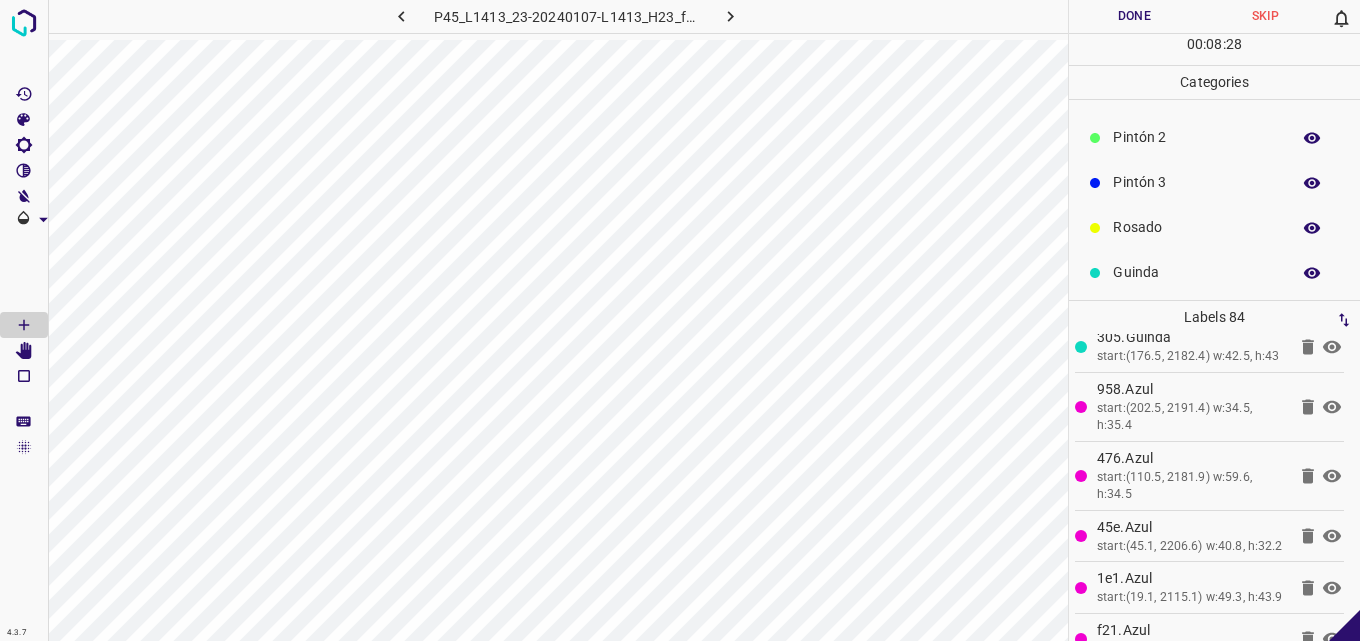 scroll, scrollTop: 176, scrollLeft: 0, axis: vertical 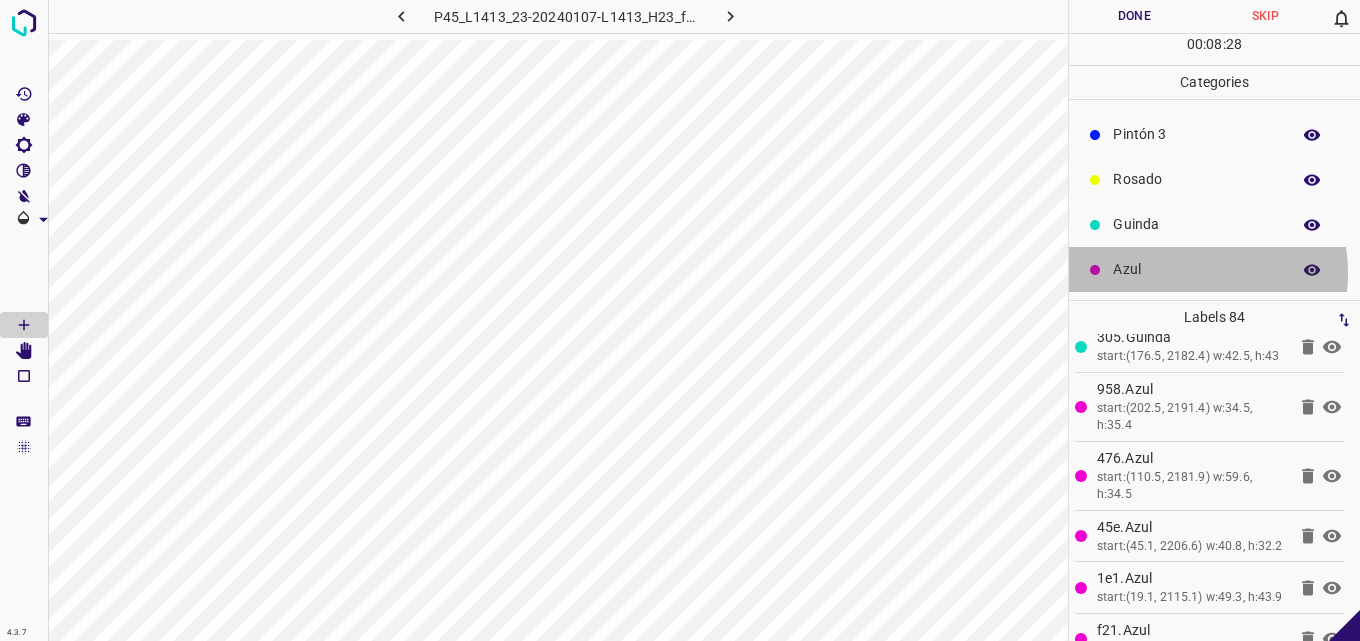 click on "Azul" at bounding box center [1196, 269] 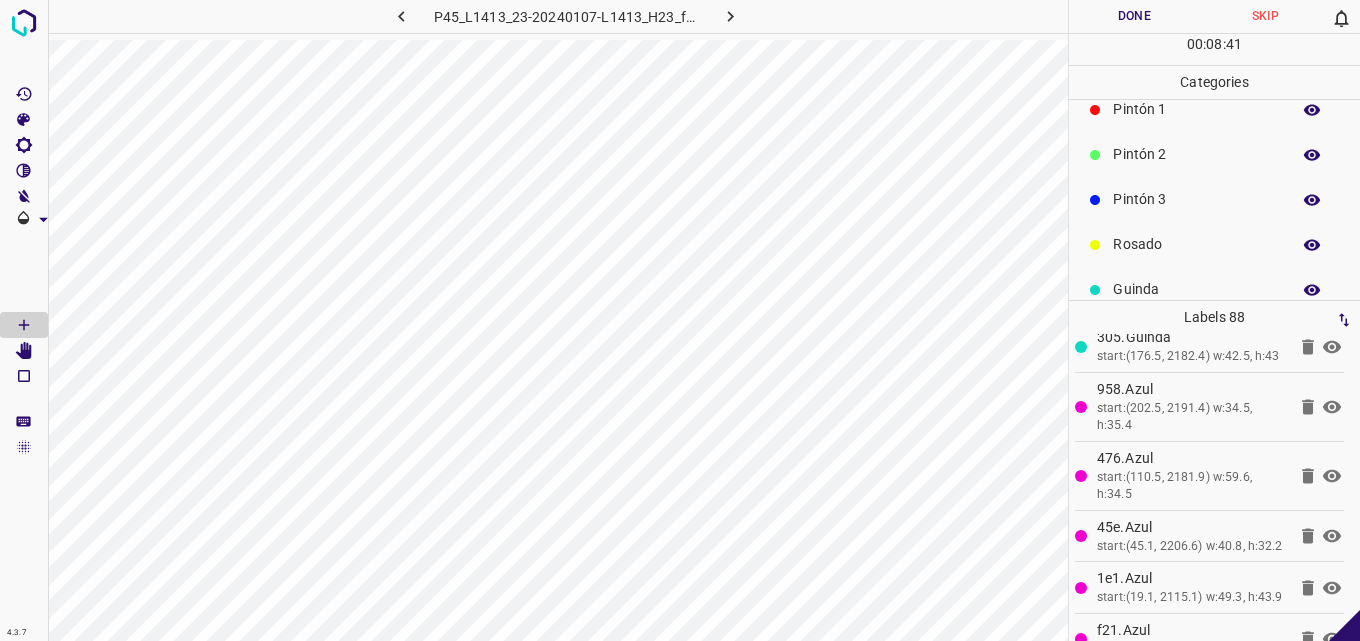 scroll, scrollTop: 76, scrollLeft: 0, axis: vertical 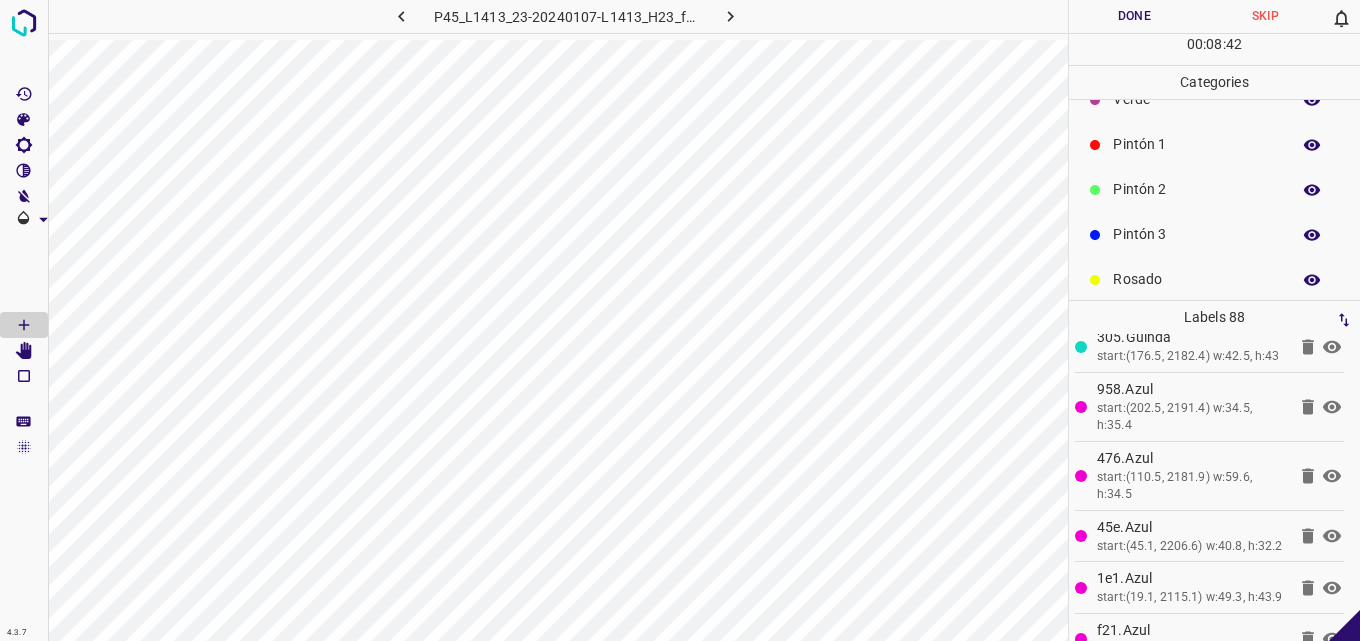 click on "Pintón 2" at bounding box center [1196, 189] 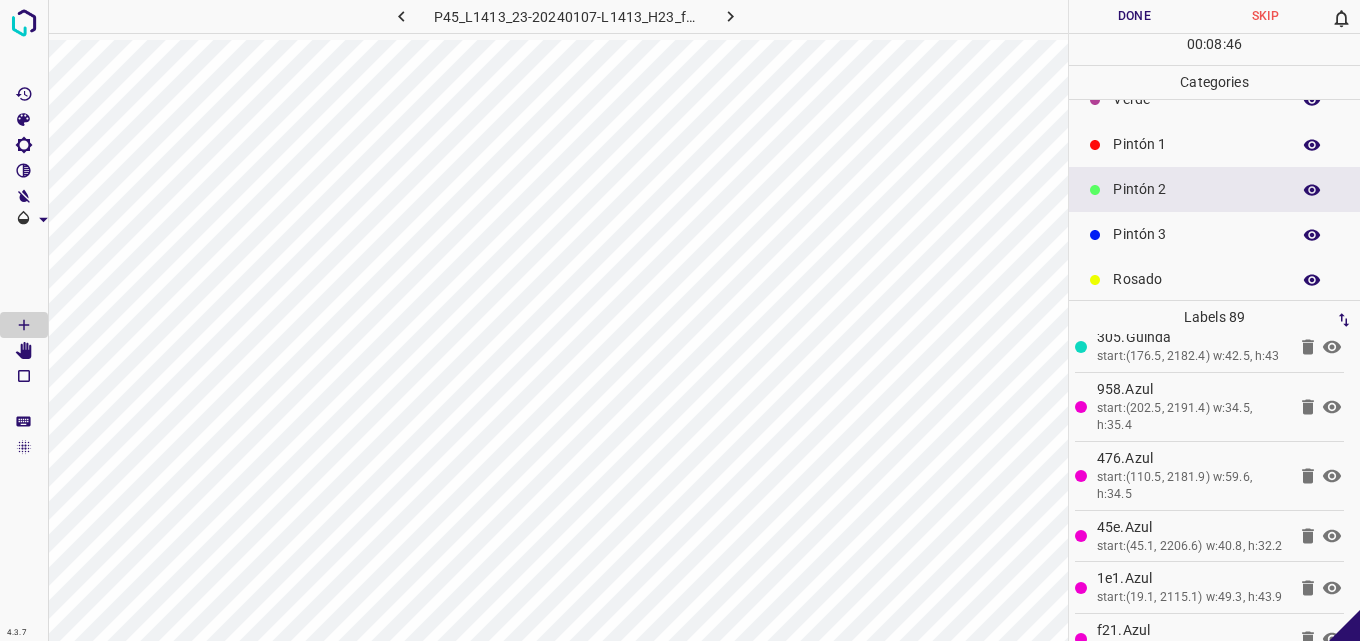 click on "Pintón 1" at bounding box center [1196, 144] 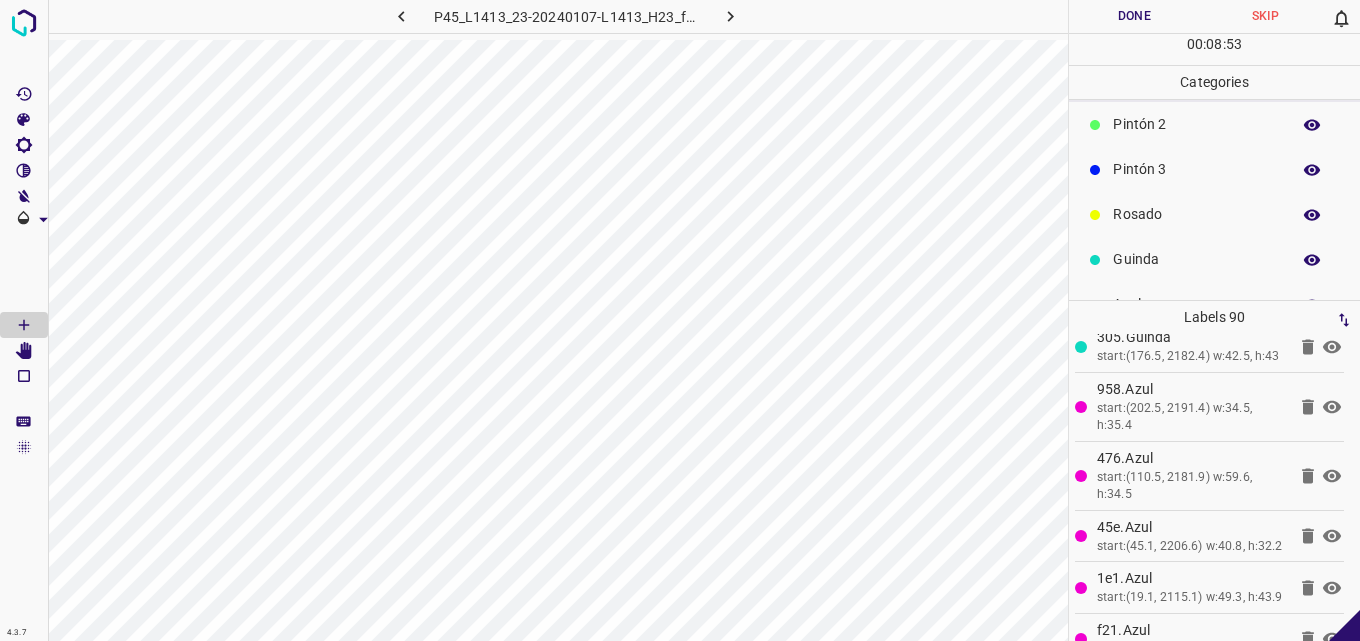 scroll, scrollTop: 176, scrollLeft: 0, axis: vertical 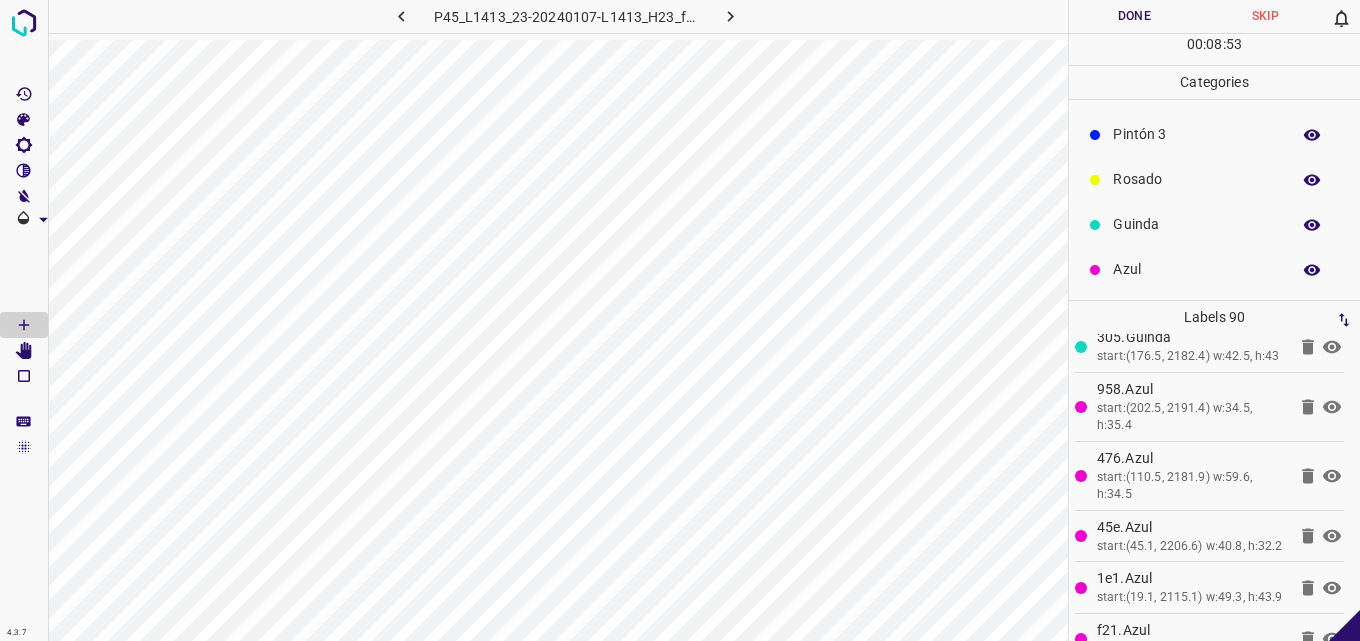 click on "Azul" at bounding box center (1196, 269) 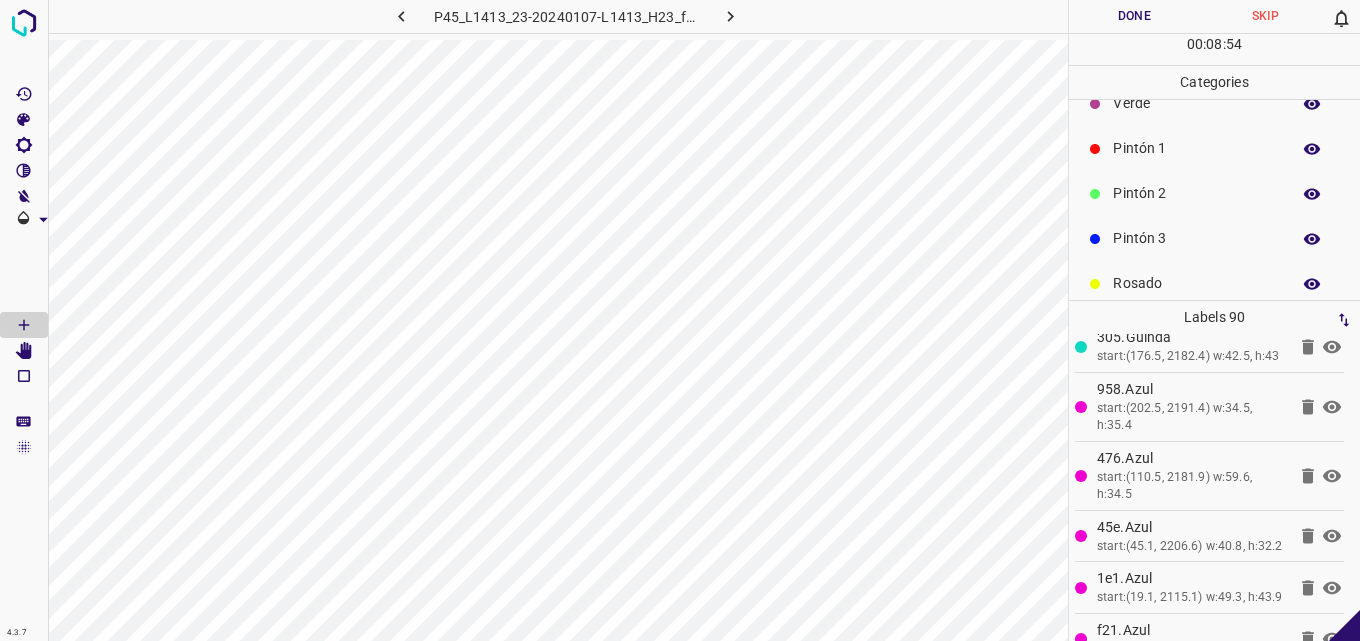 scroll, scrollTop: 0, scrollLeft: 0, axis: both 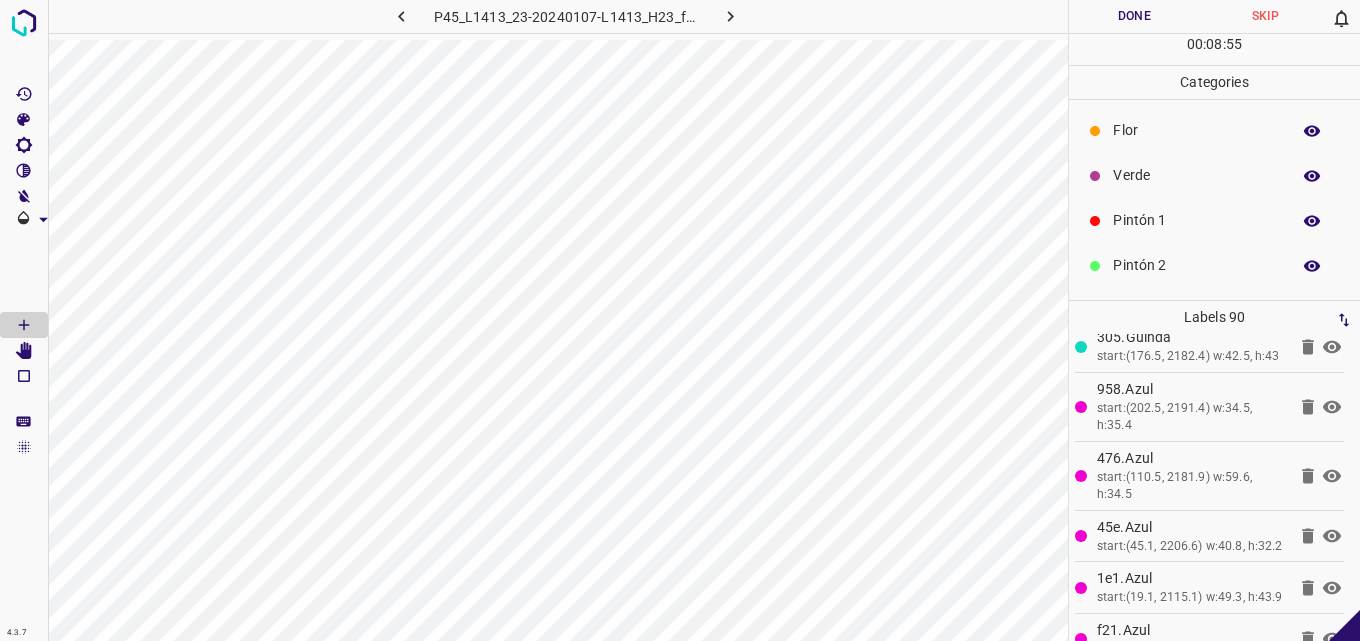 click on "Flor" at bounding box center (1196, 130) 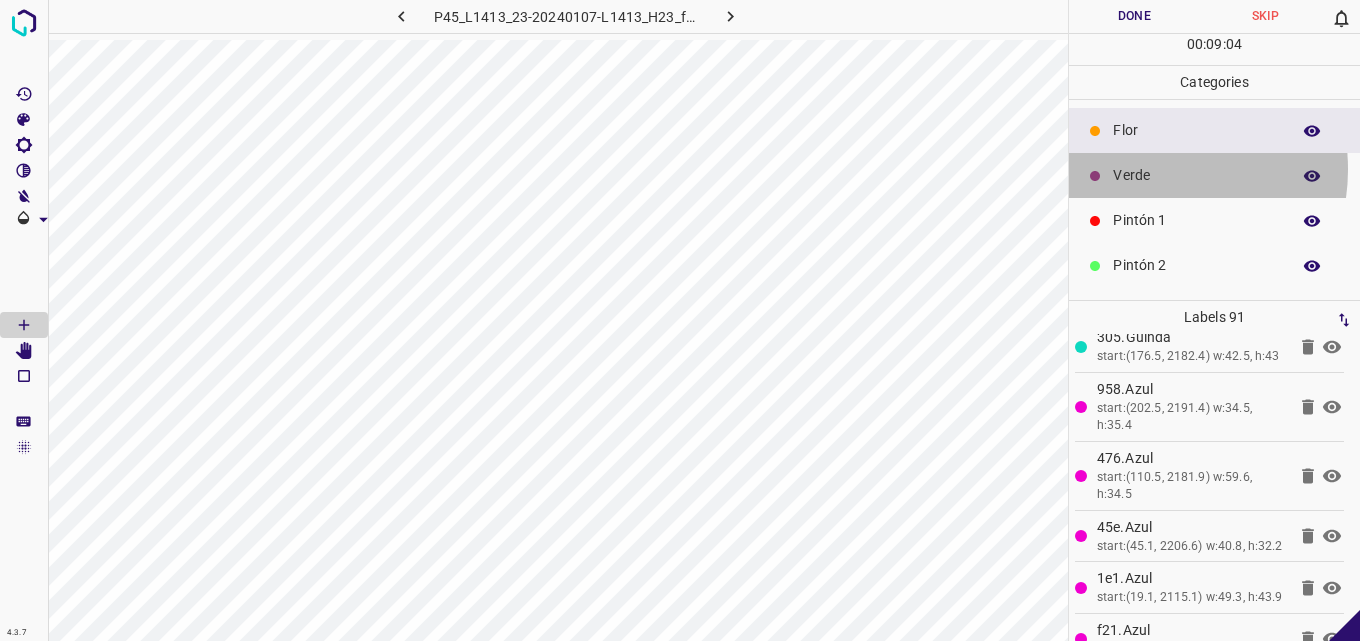 click on "Verde" at bounding box center (1196, 175) 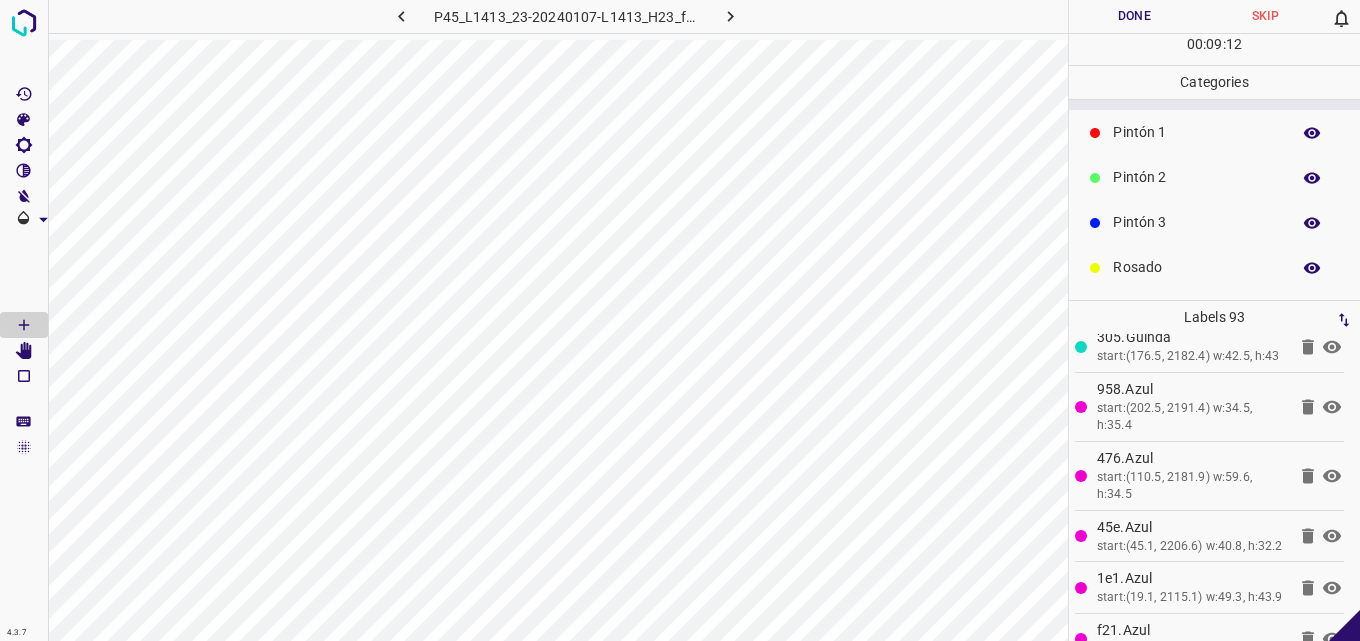 scroll, scrollTop: 176, scrollLeft: 0, axis: vertical 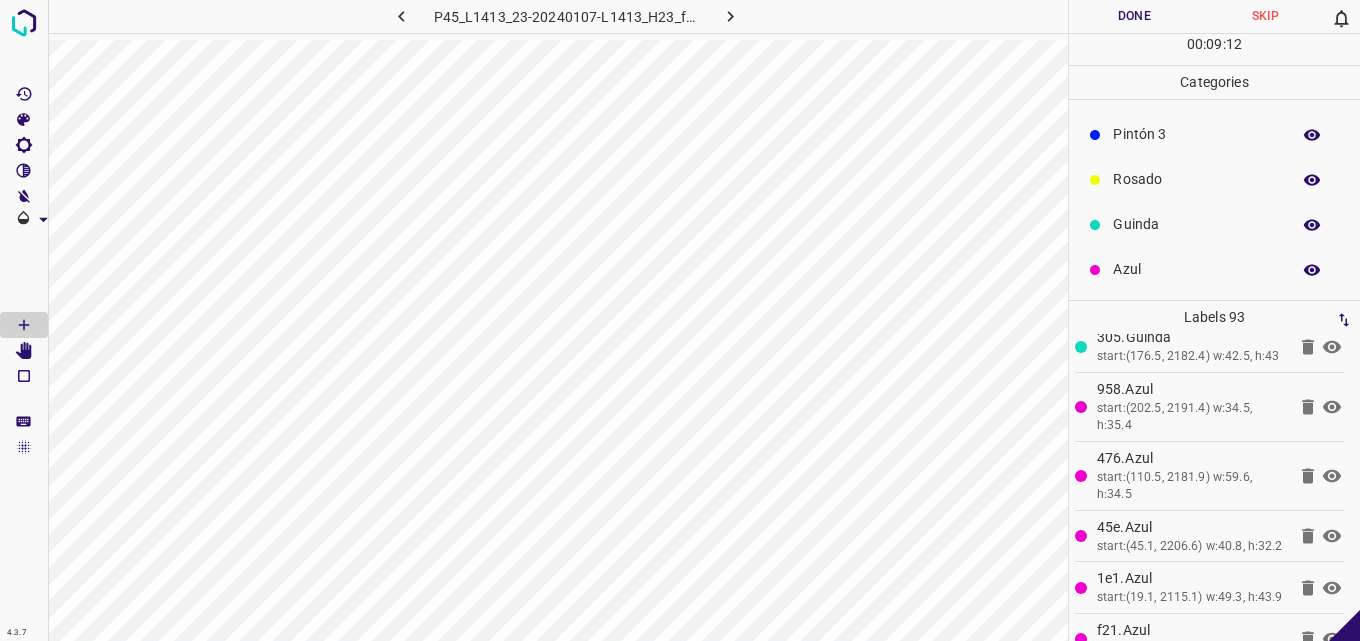 click on "Azul" at bounding box center (1196, 269) 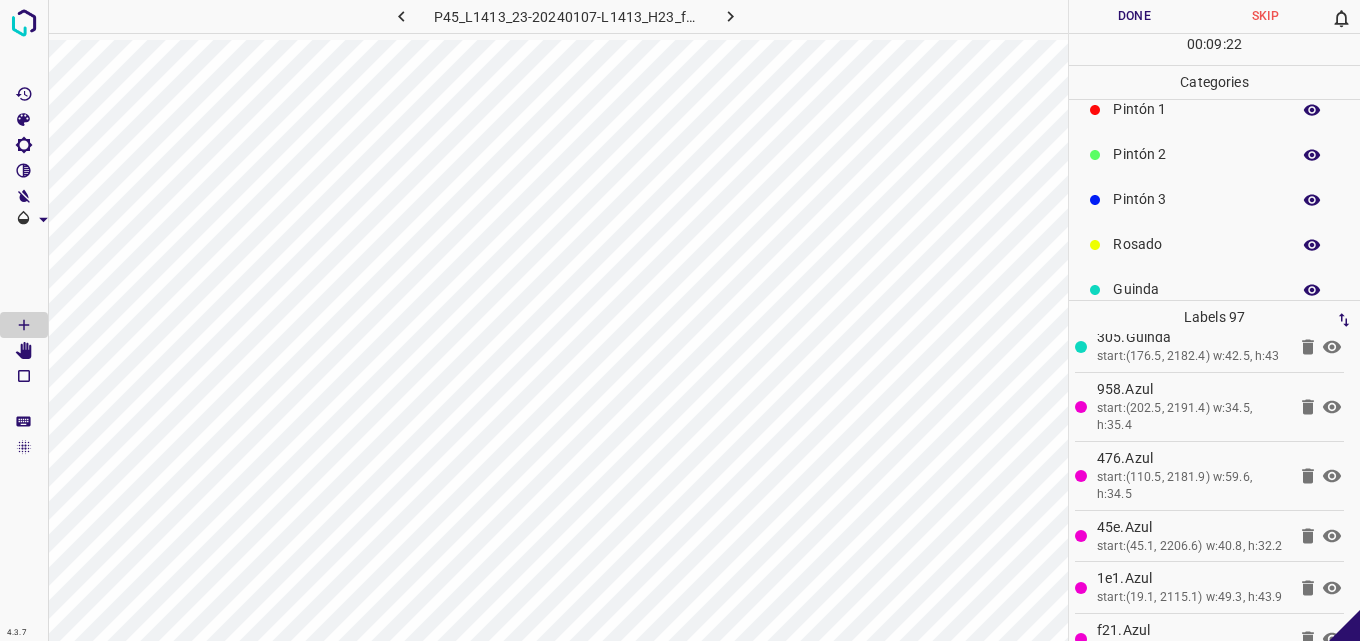 scroll, scrollTop: 76, scrollLeft: 0, axis: vertical 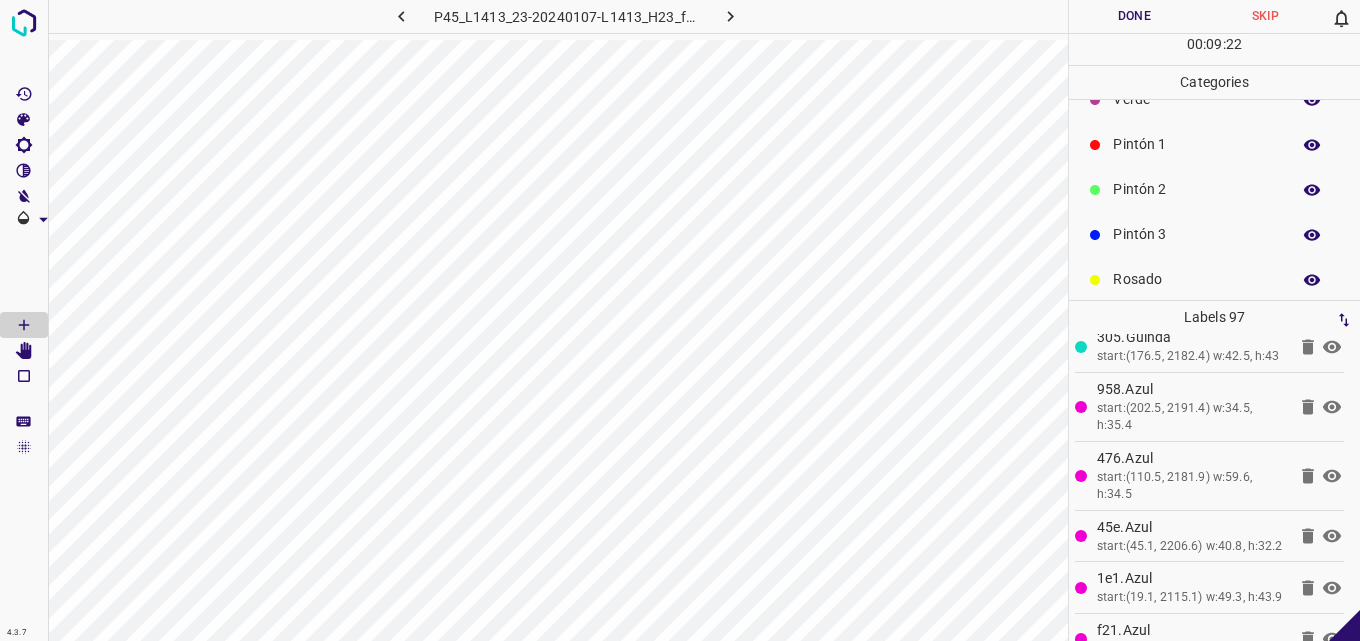 drag, startPoint x: 1167, startPoint y: 193, endPoint x: 1090, endPoint y: 213, distance: 79.555016 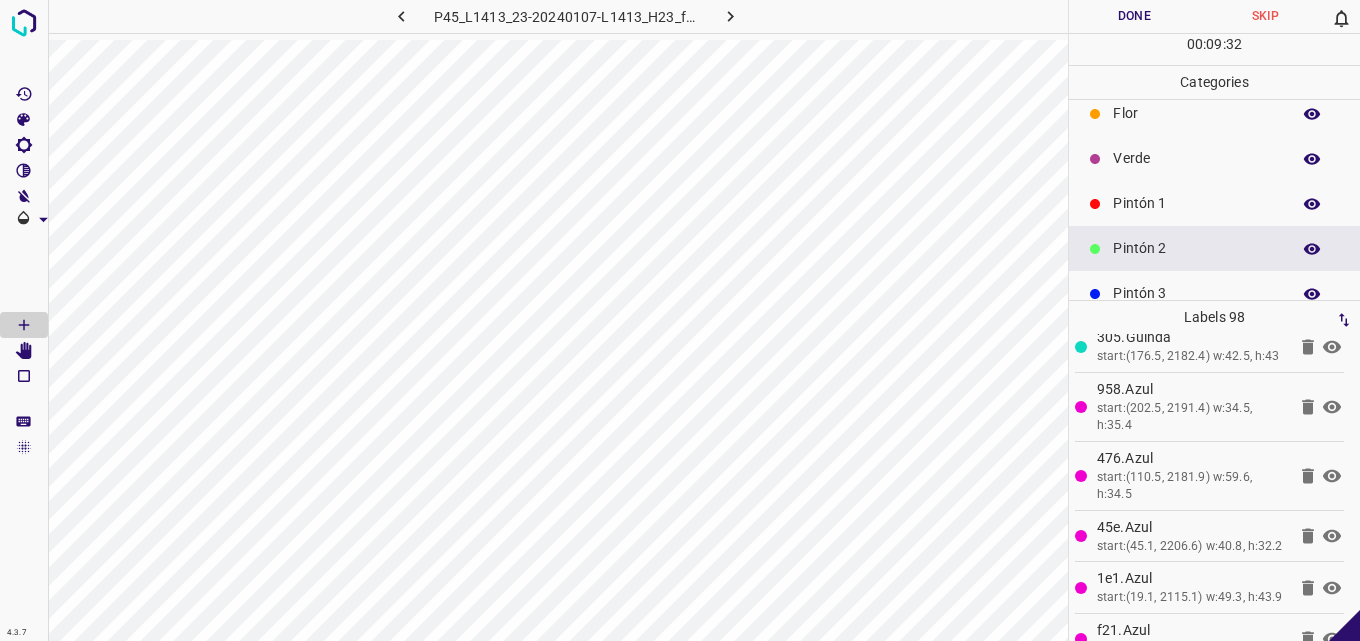scroll, scrollTop: 0, scrollLeft: 0, axis: both 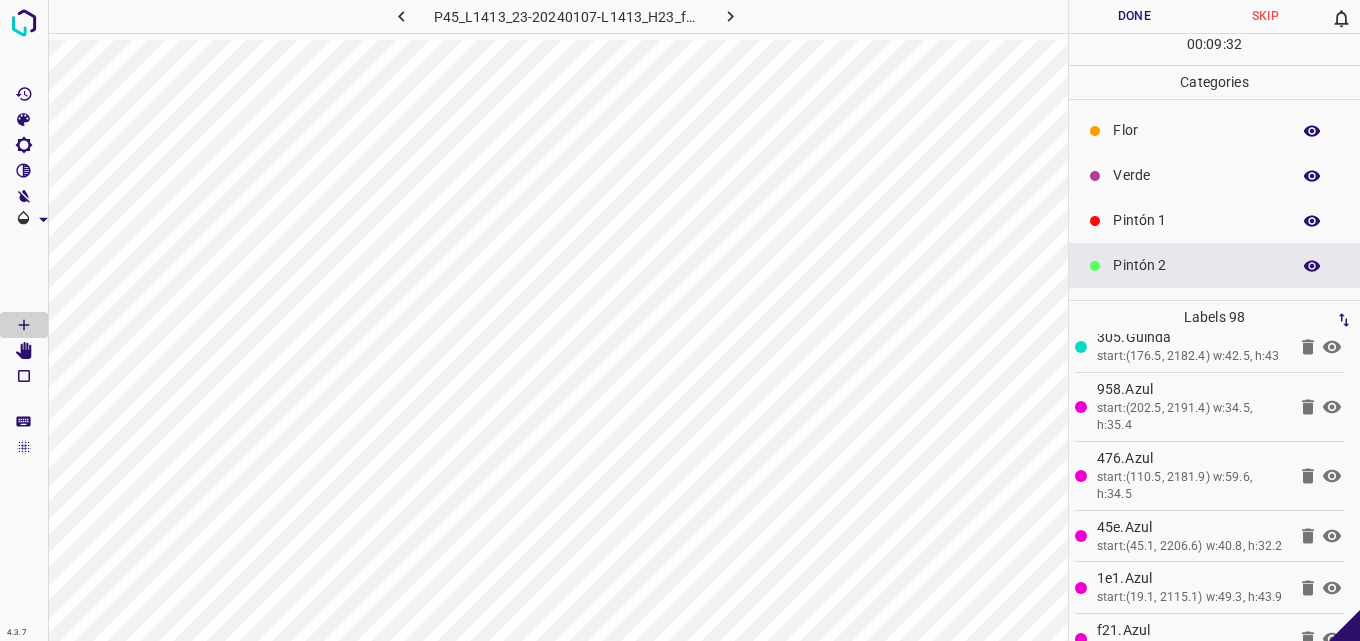 click on "Verde" at bounding box center [1196, 175] 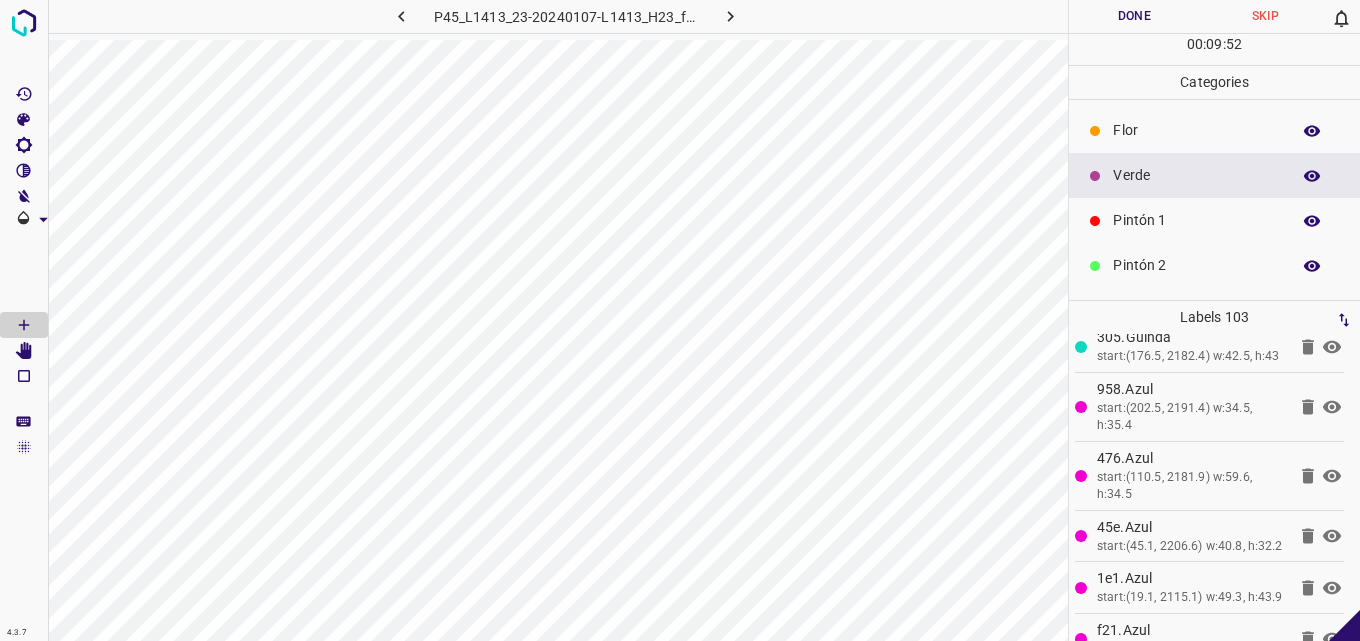 click on "Flor" at bounding box center [1196, 130] 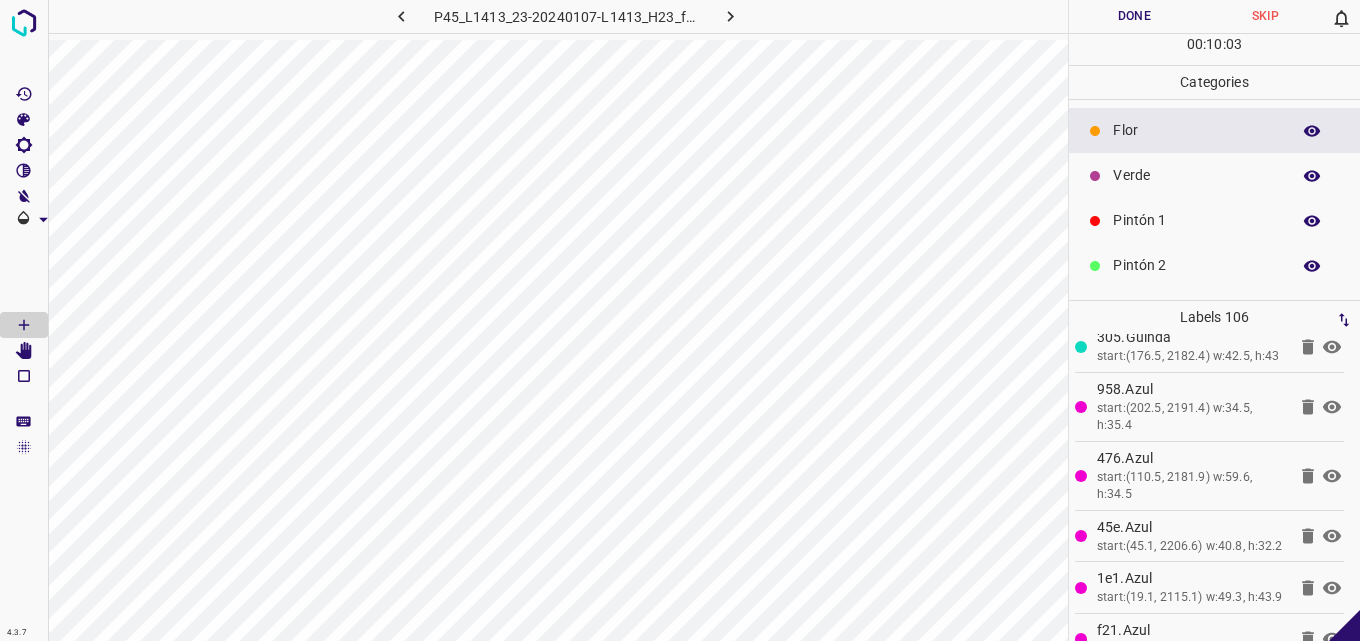 scroll, scrollTop: 176, scrollLeft: 0, axis: vertical 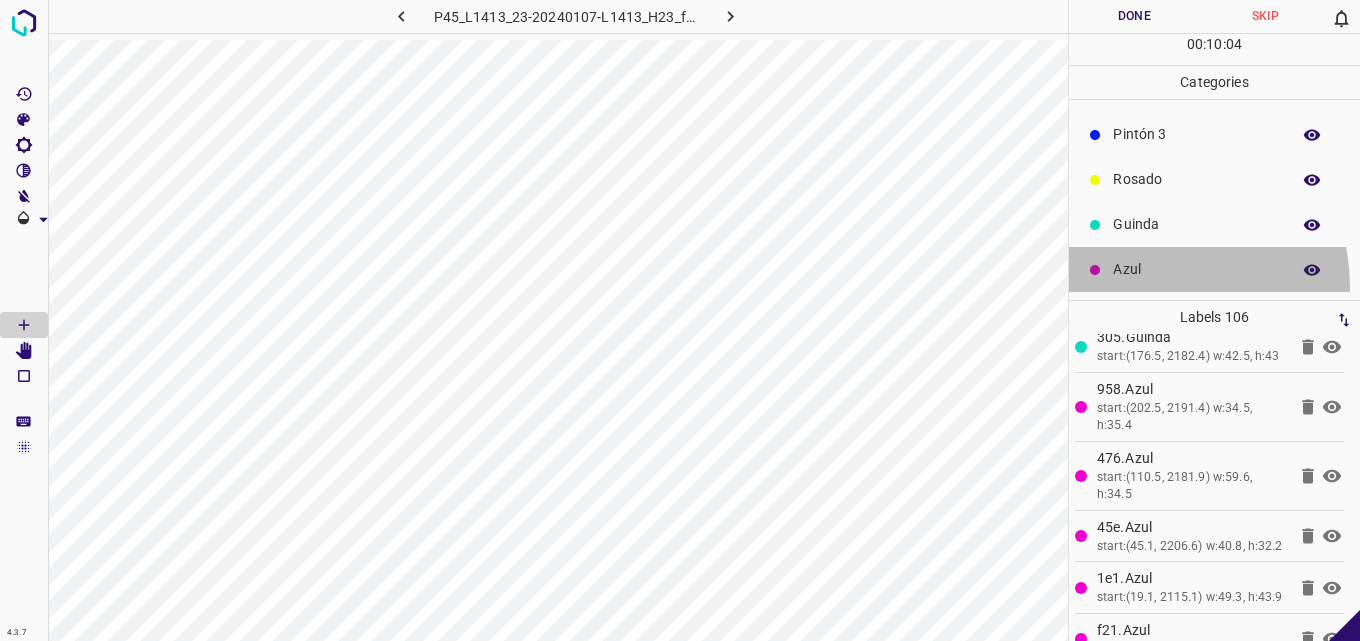 click on "Azul" at bounding box center [1214, 269] 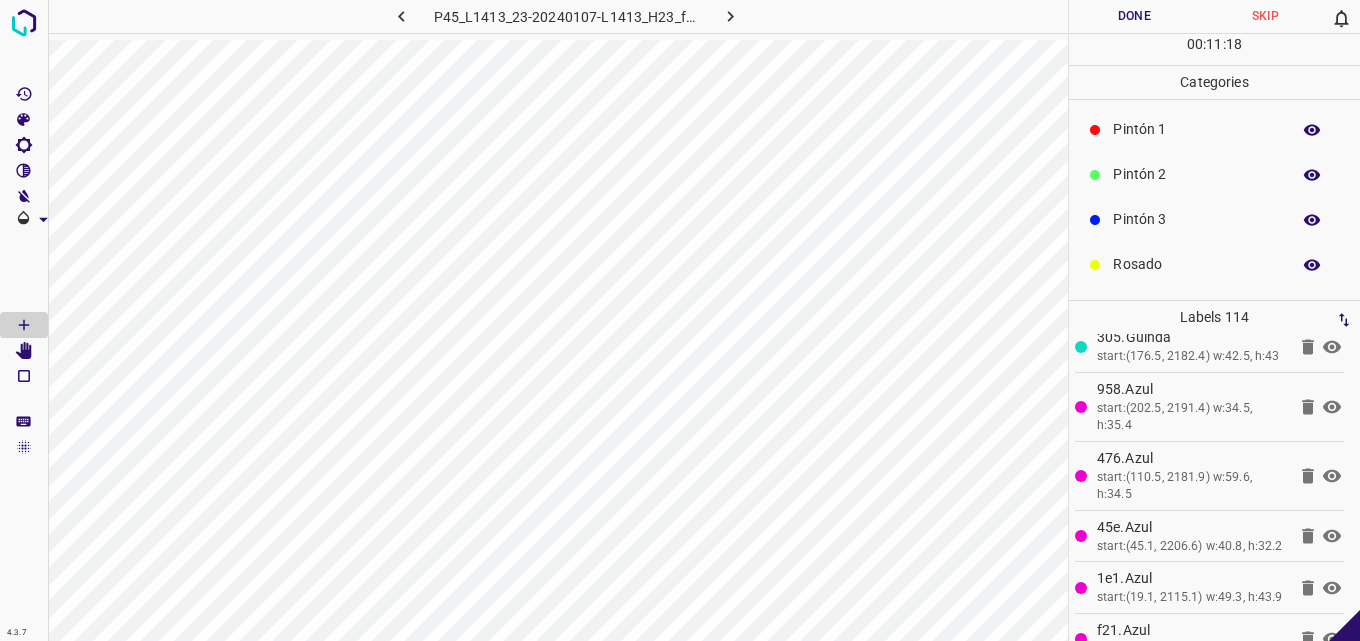 scroll, scrollTop: 0, scrollLeft: 0, axis: both 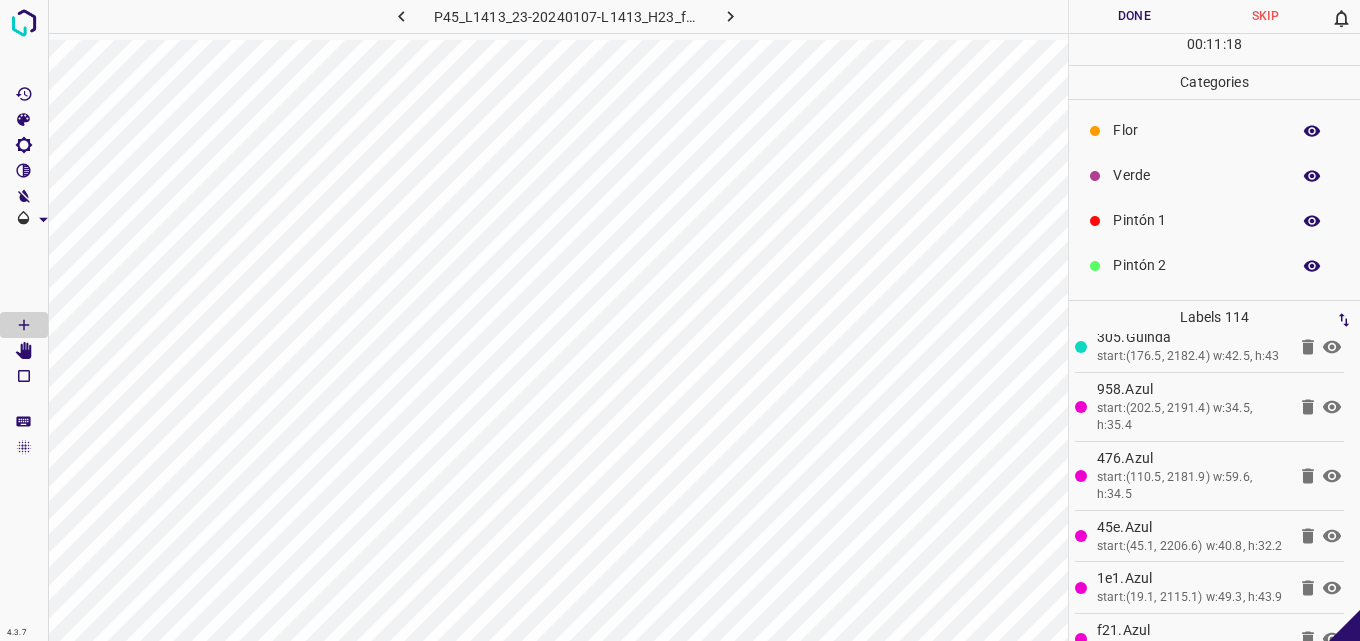 click on "Flor" at bounding box center (1214, 130) 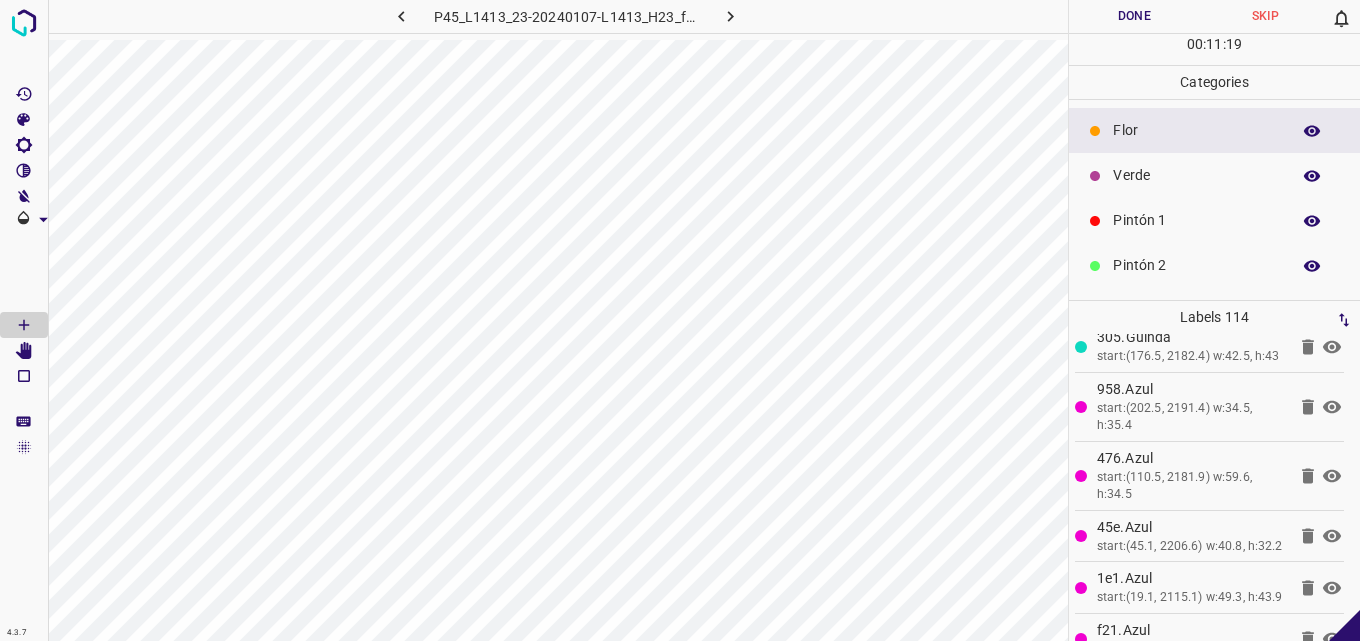 click on "Verde" at bounding box center (1196, 175) 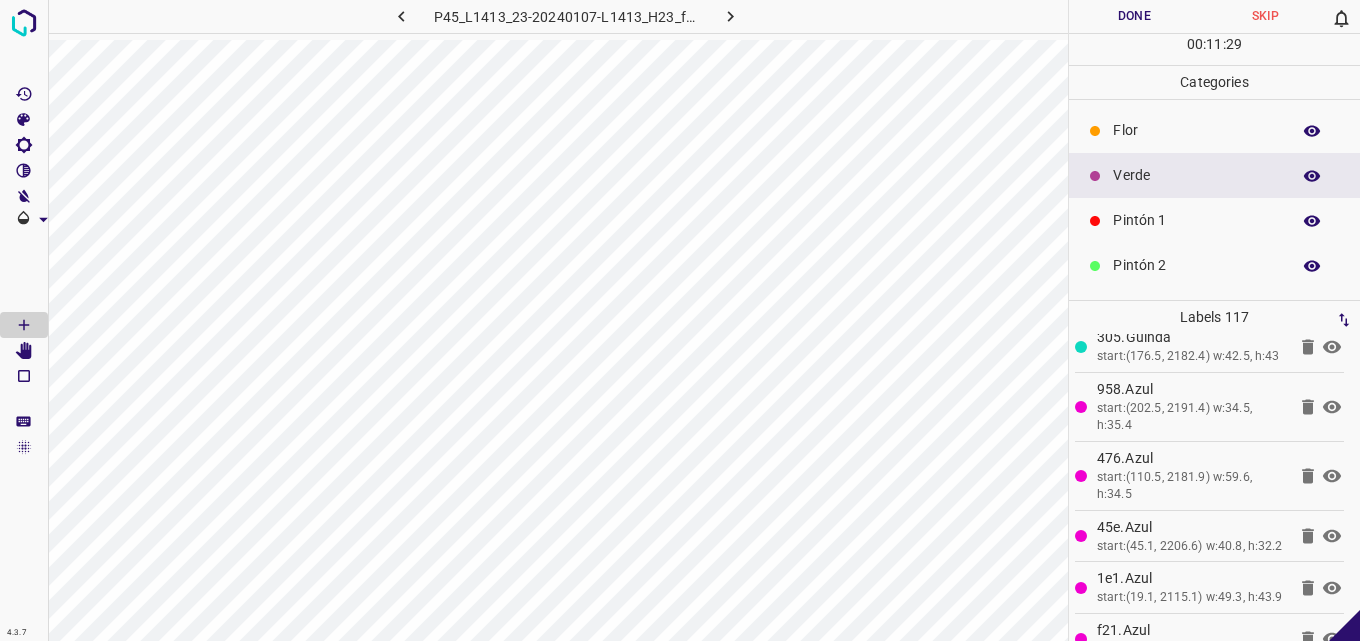 click on "Pintón 1" at bounding box center [1196, 220] 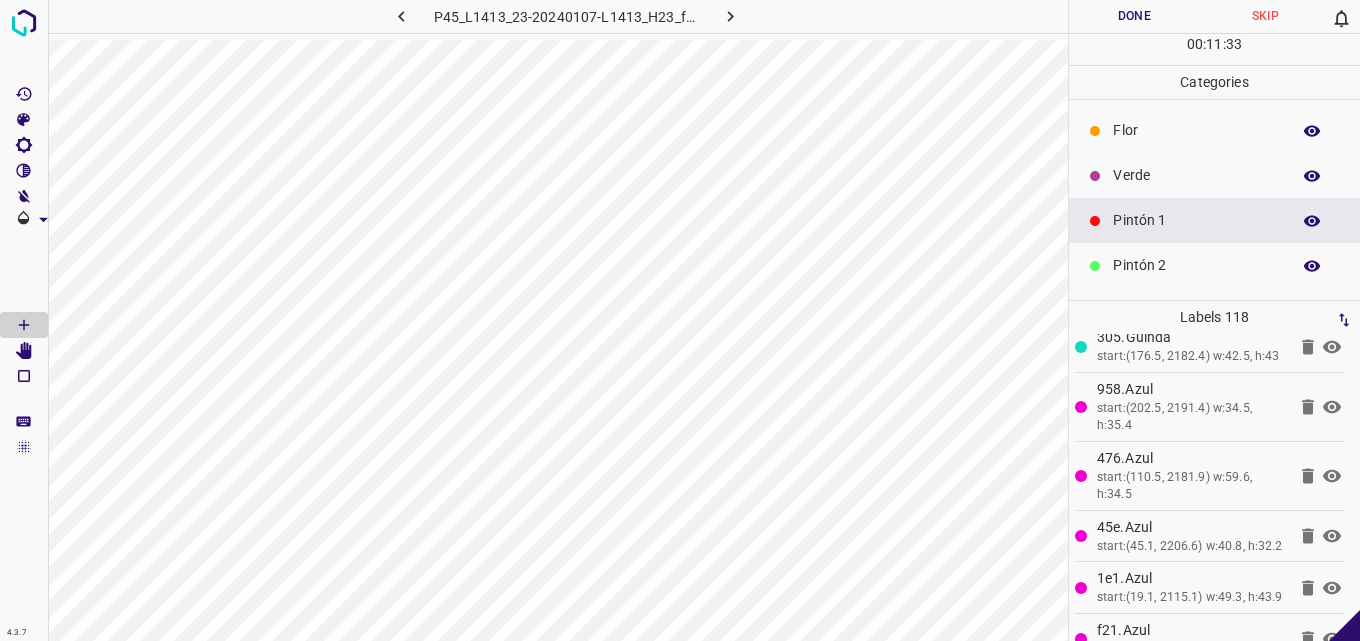 click on "Pintón 2" at bounding box center (1196, 265) 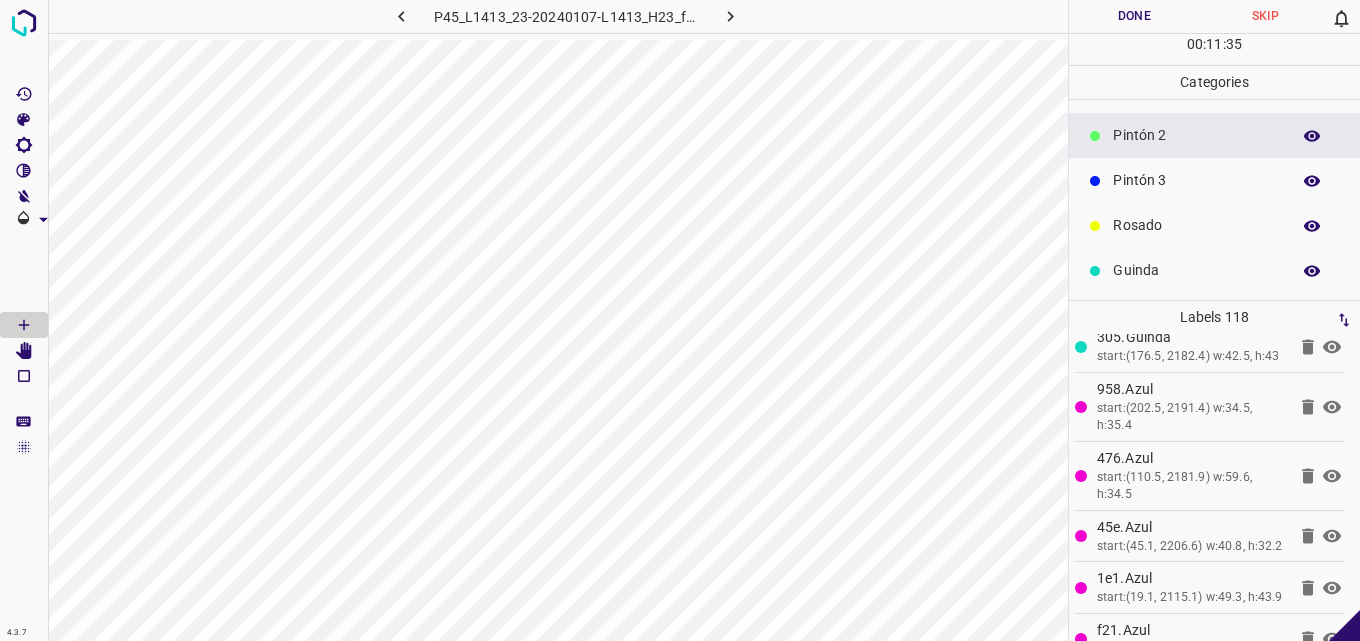 scroll, scrollTop: 176, scrollLeft: 0, axis: vertical 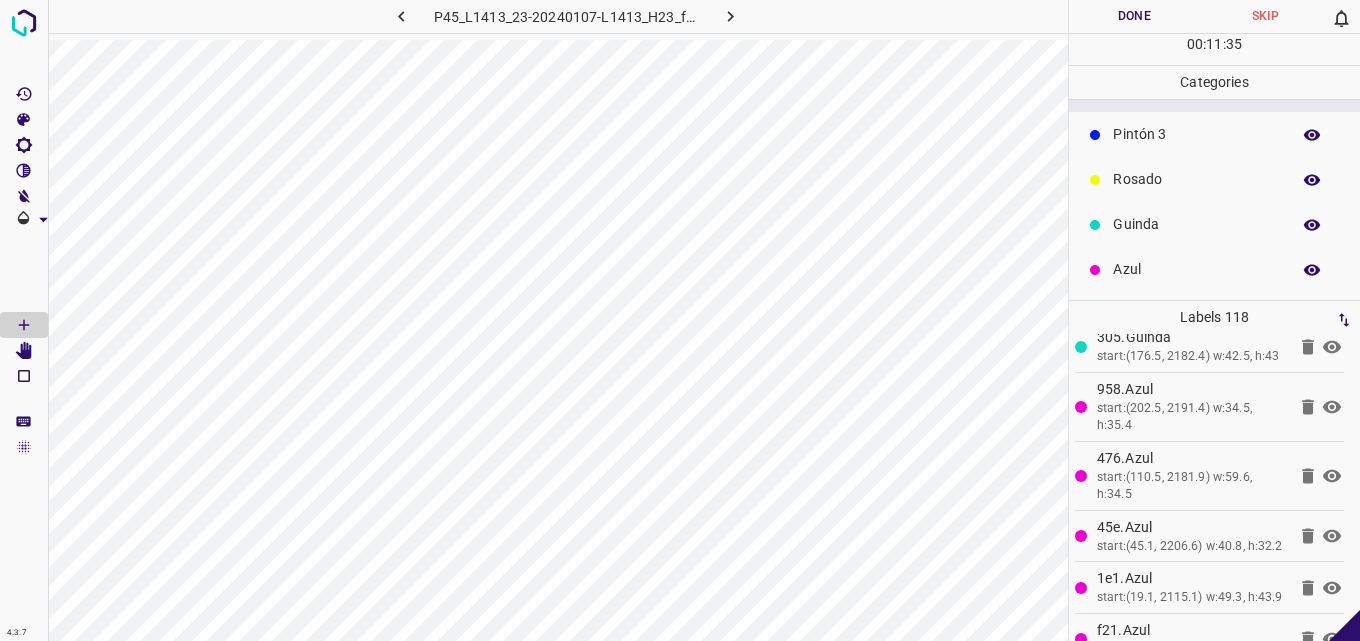 click on "Guinda" at bounding box center (1196, 224) 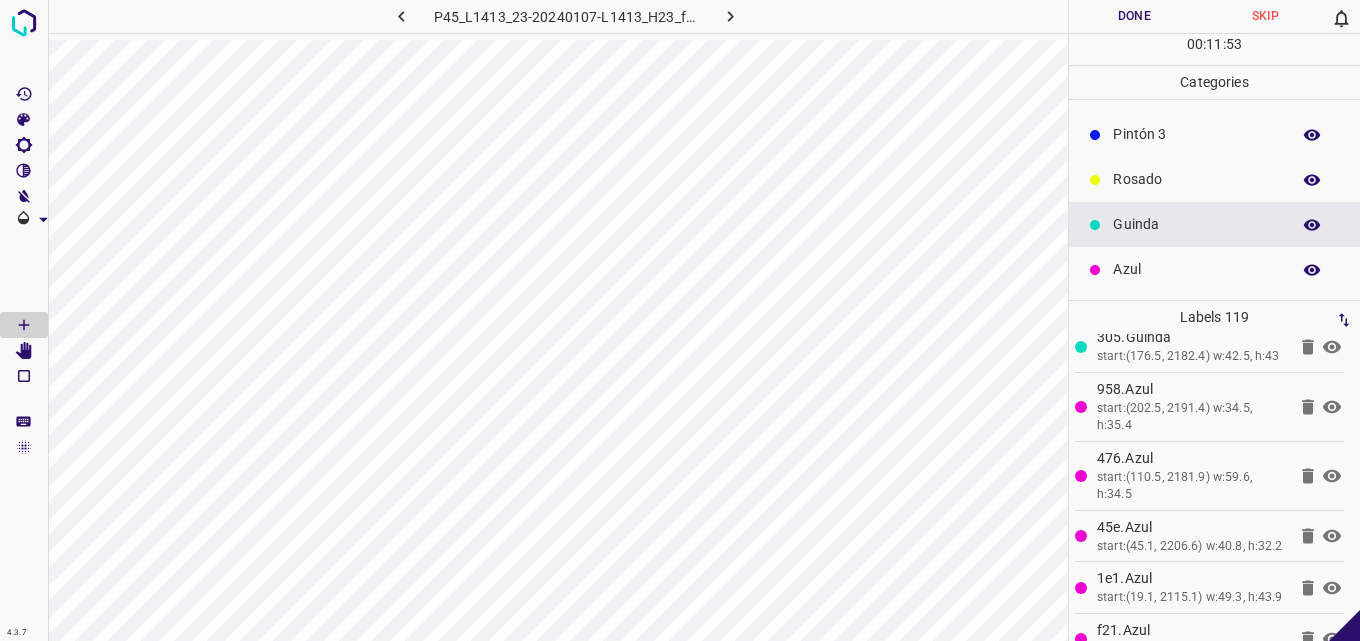 click on "Azul" at bounding box center (1196, 269) 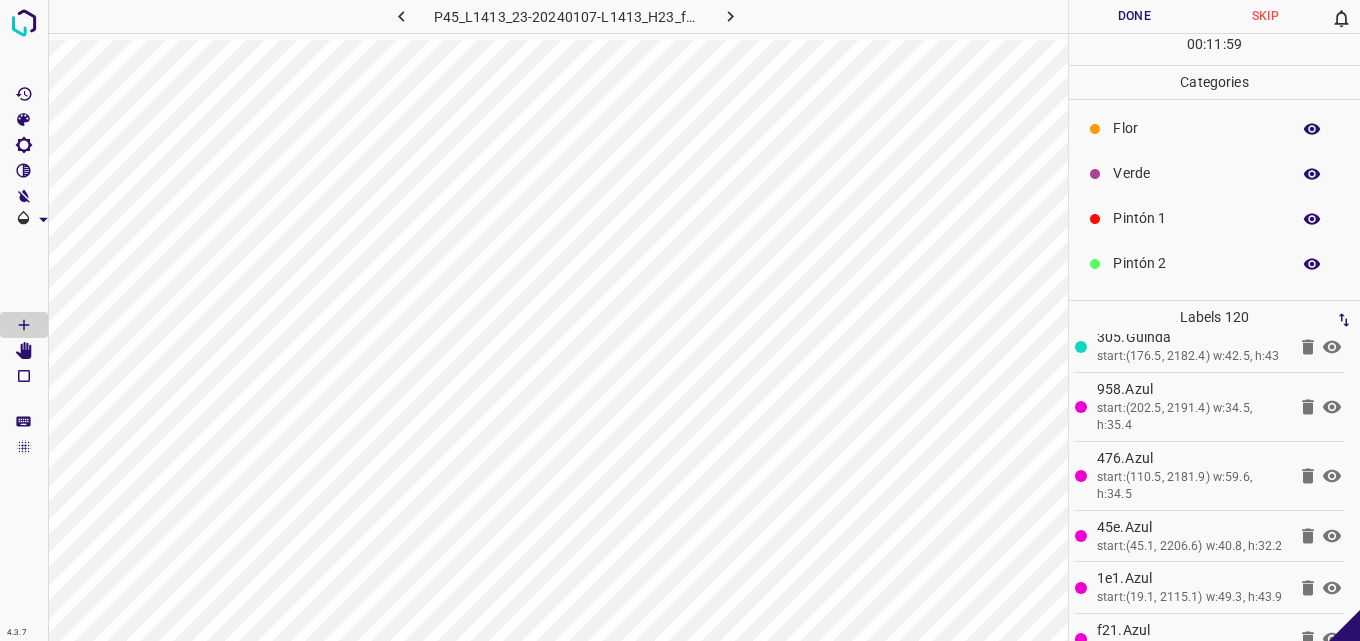 scroll, scrollTop: 0, scrollLeft: 0, axis: both 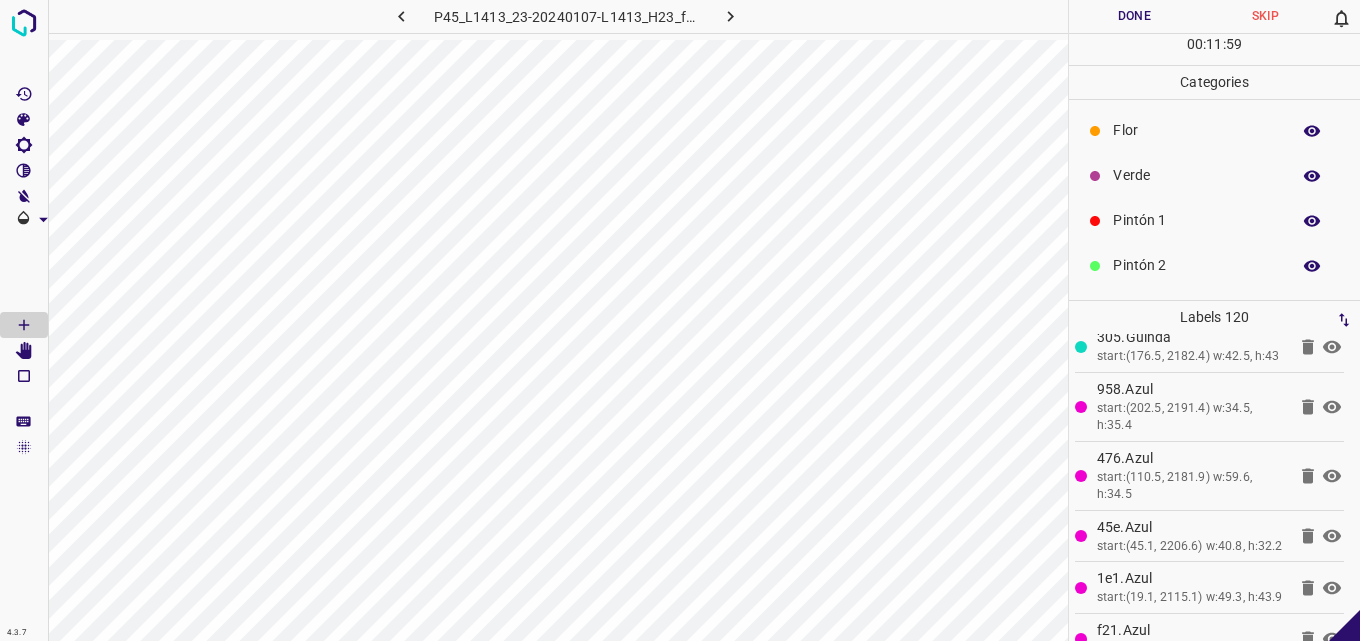 click on "Verde" at bounding box center [1196, 175] 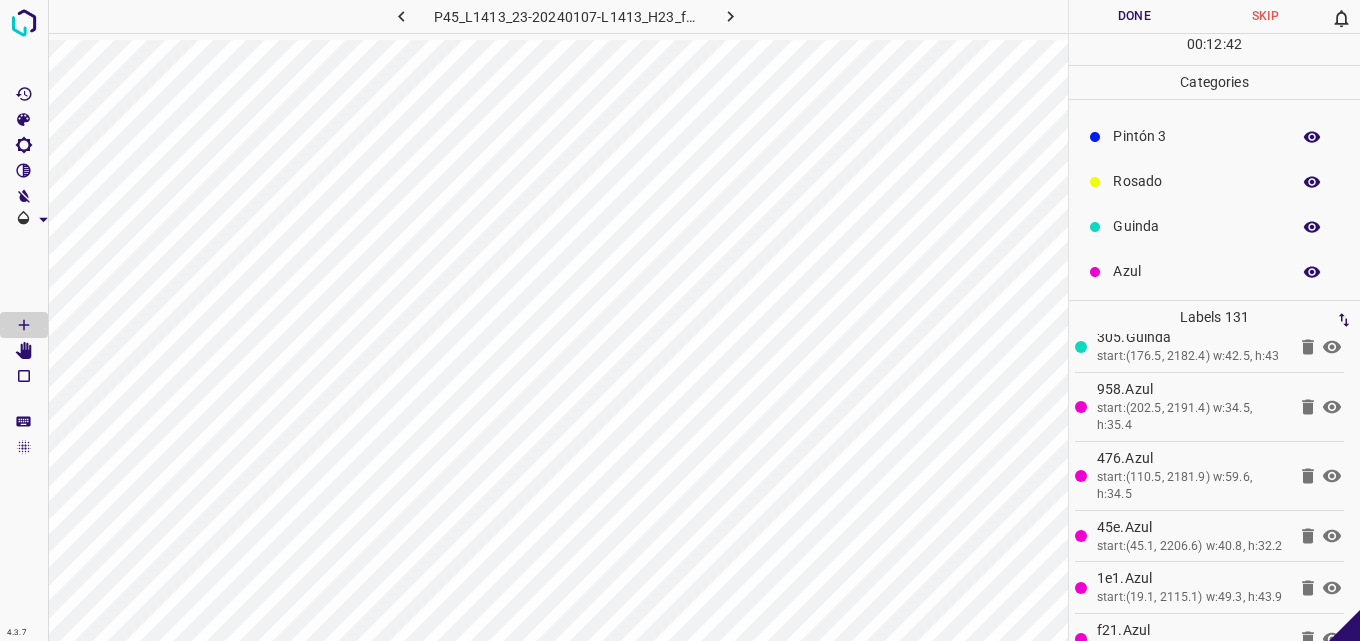 scroll, scrollTop: 176, scrollLeft: 0, axis: vertical 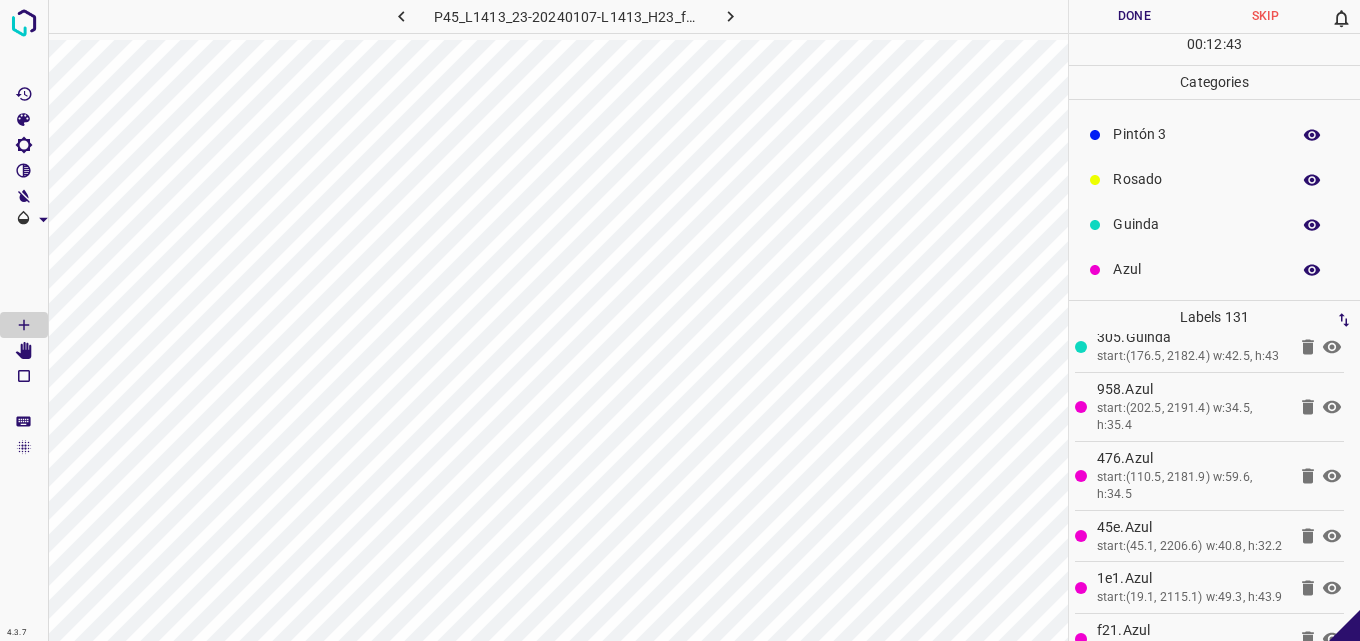 click on "Rosado" at bounding box center (1196, 179) 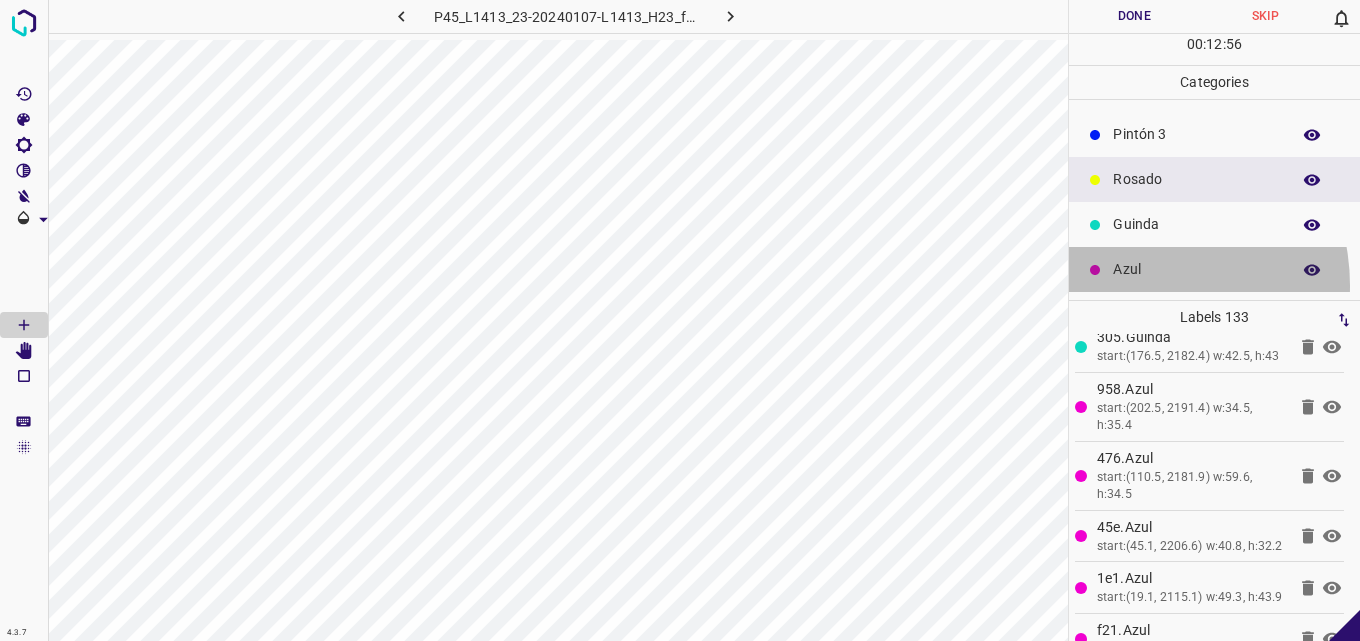 click on "Azul" at bounding box center (1214, 269) 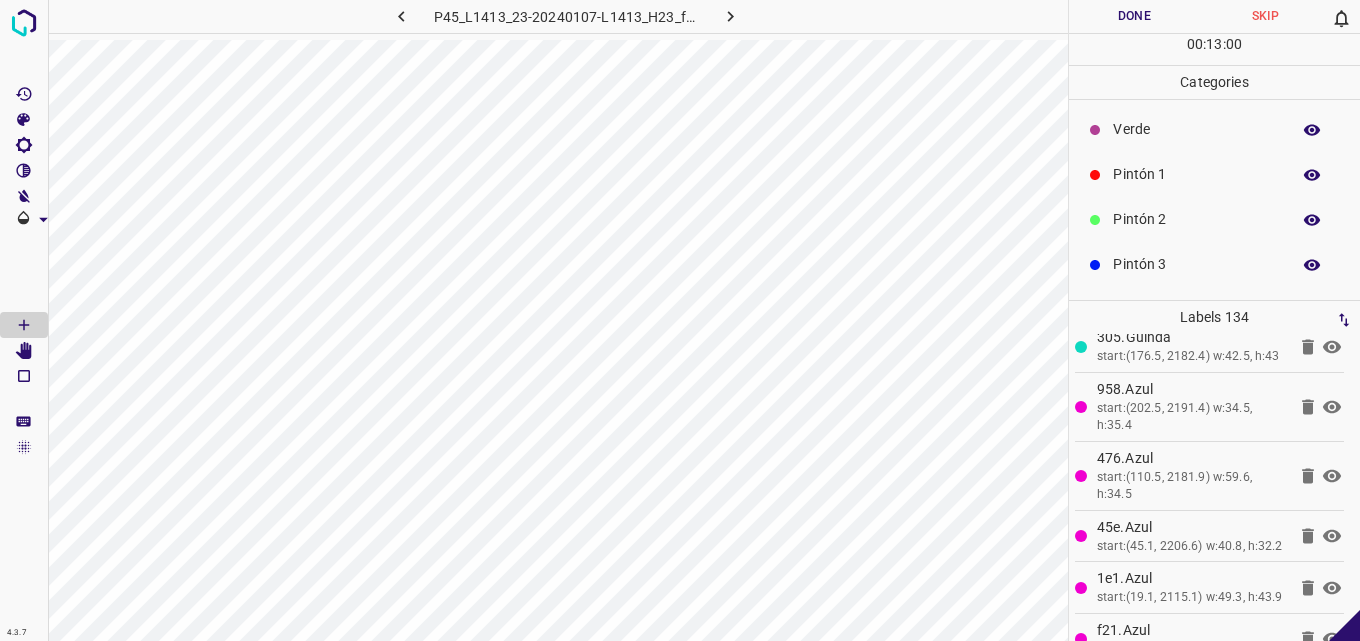 scroll, scrollTop: 0, scrollLeft: 0, axis: both 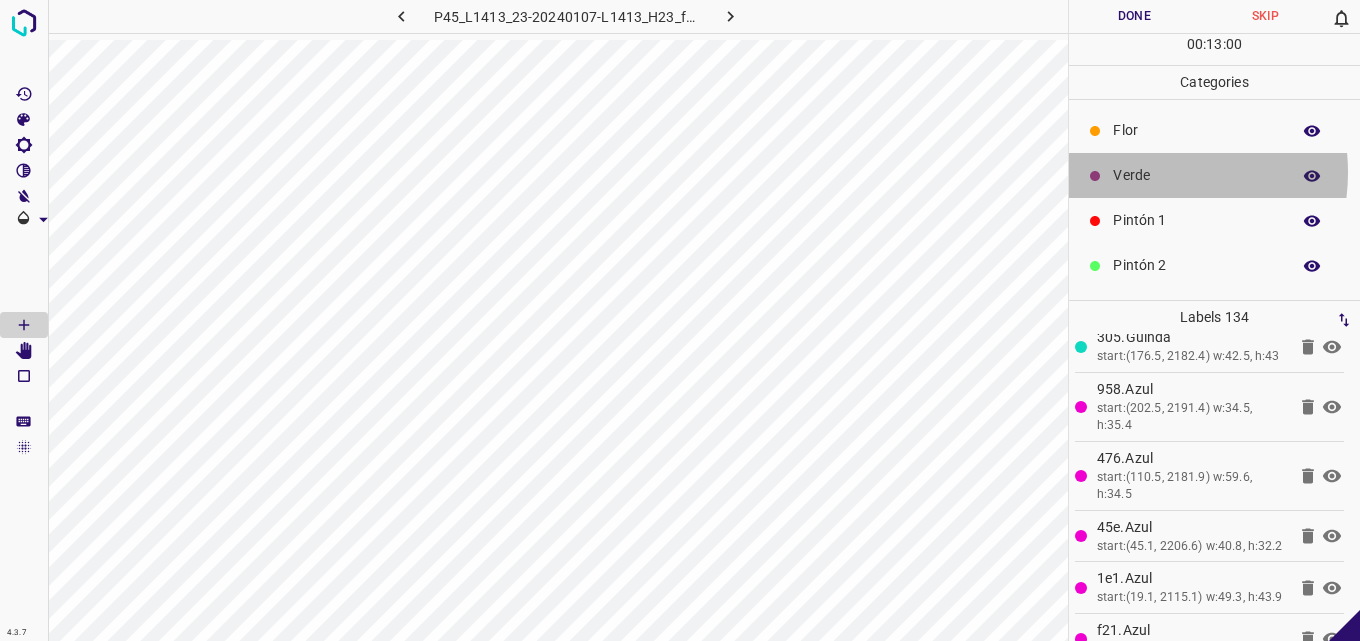 click on "Verde" at bounding box center (1196, 175) 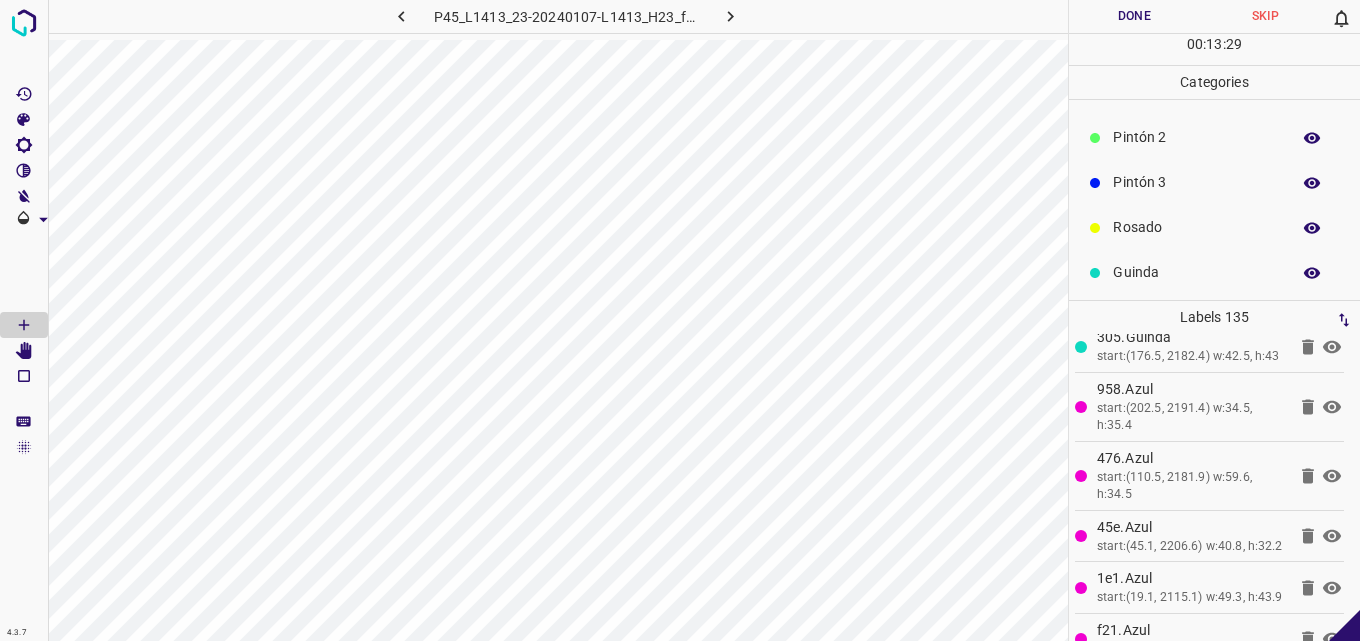 scroll, scrollTop: 176, scrollLeft: 0, axis: vertical 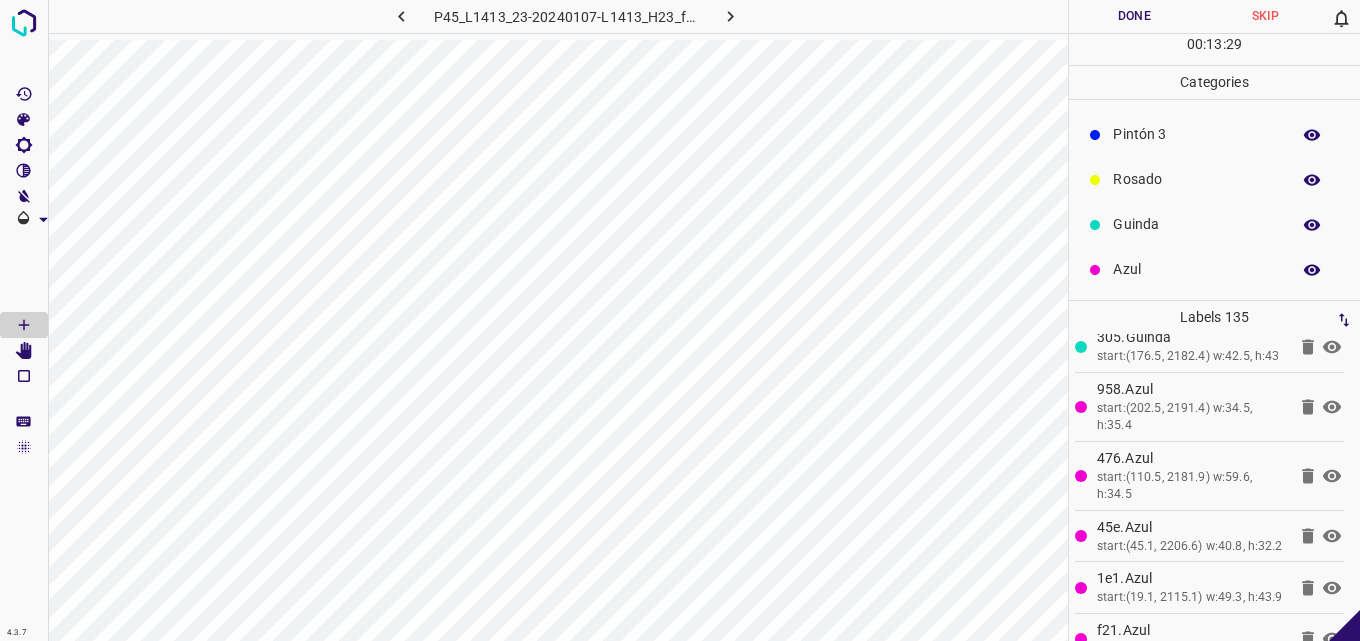 click on "Guinda" at bounding box center [1196, 224] 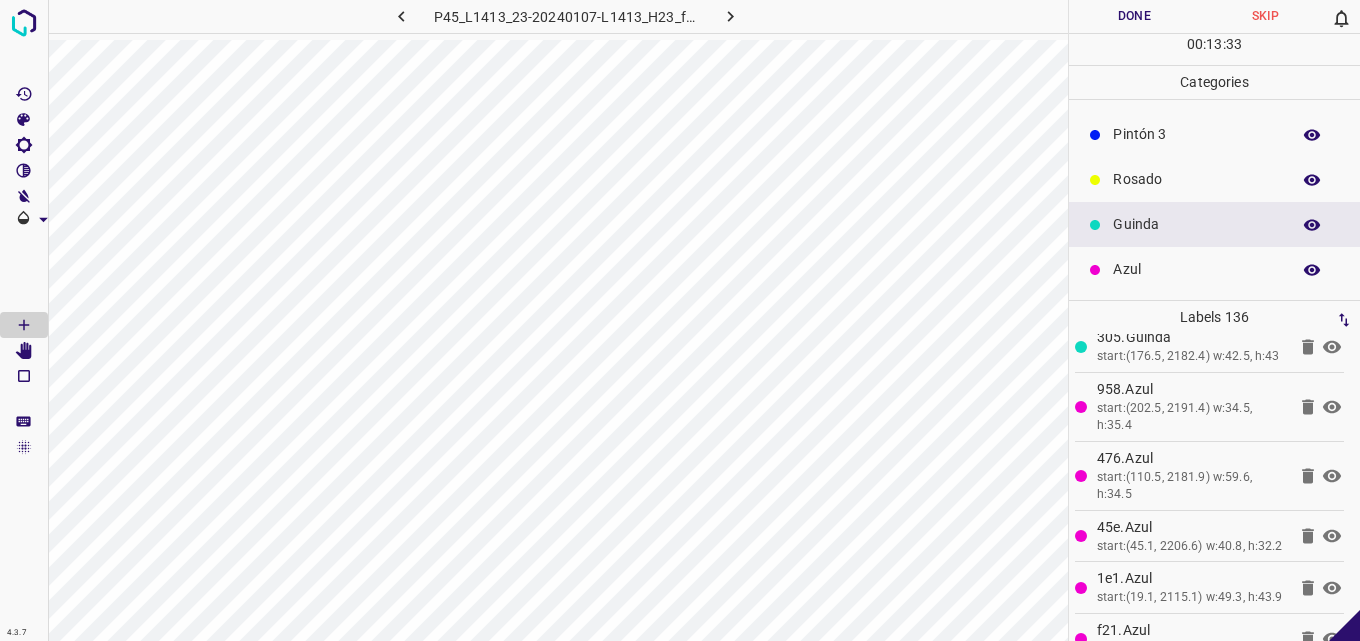 scroll, scrollTop: 0, scrollLeft: 0, axis: both 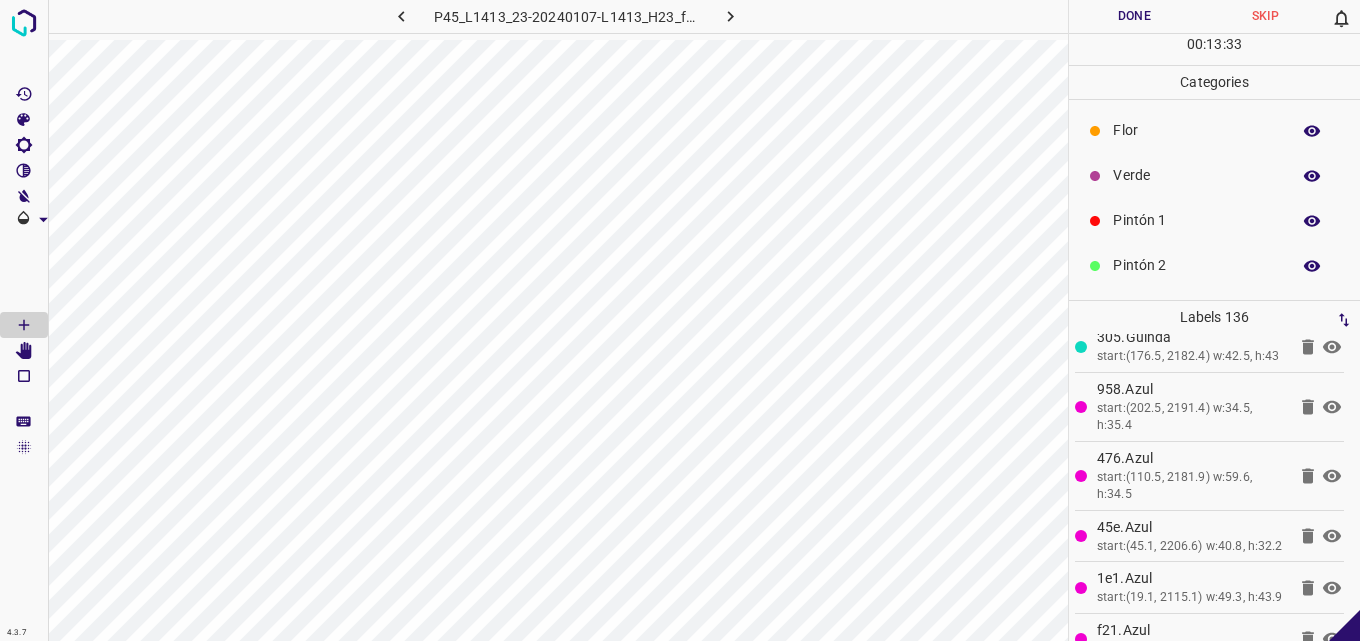 click on "Pintón 1" at bounding box center (1196, 220) 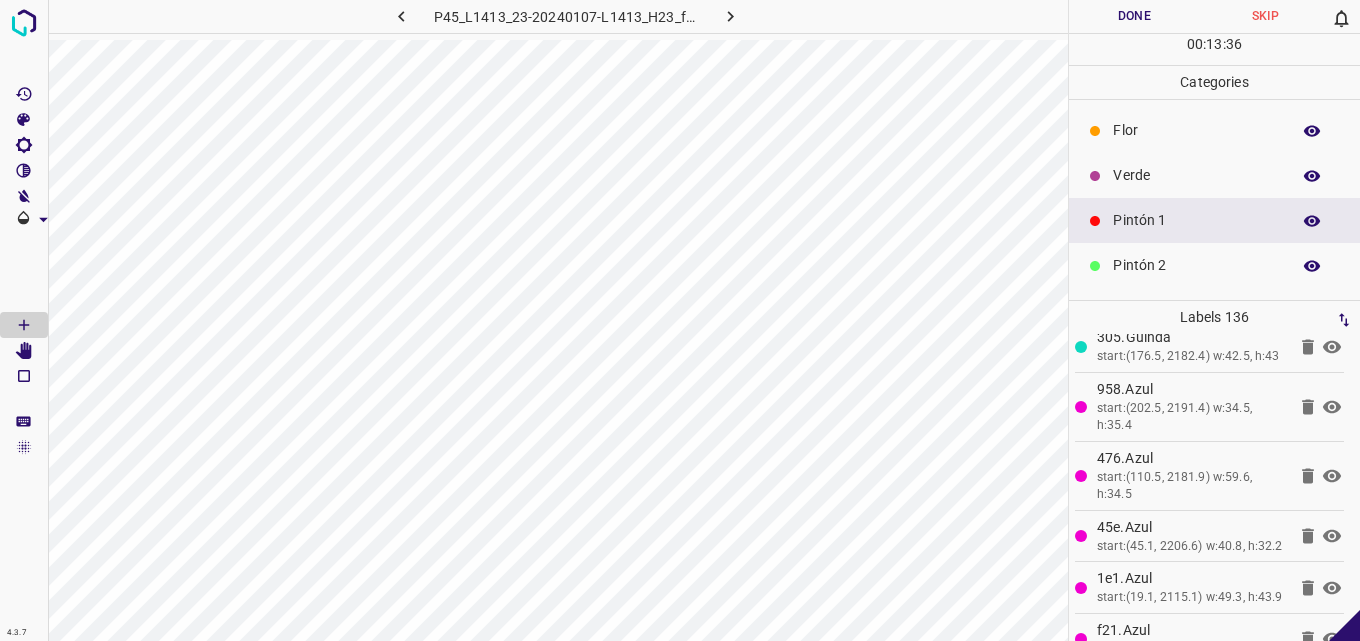 click on "Pintón 2" at bounding box center (1196, 265) 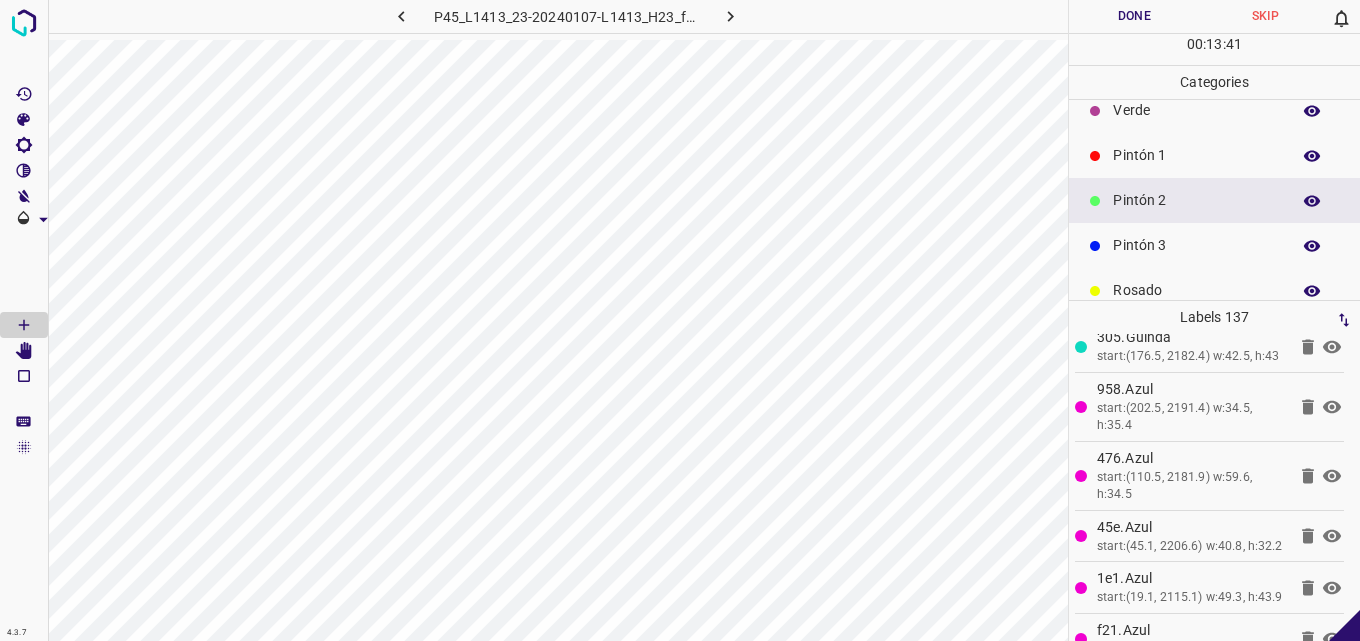 scroll, scrollTop: 100, scrollLeft: 0, axis: vertical 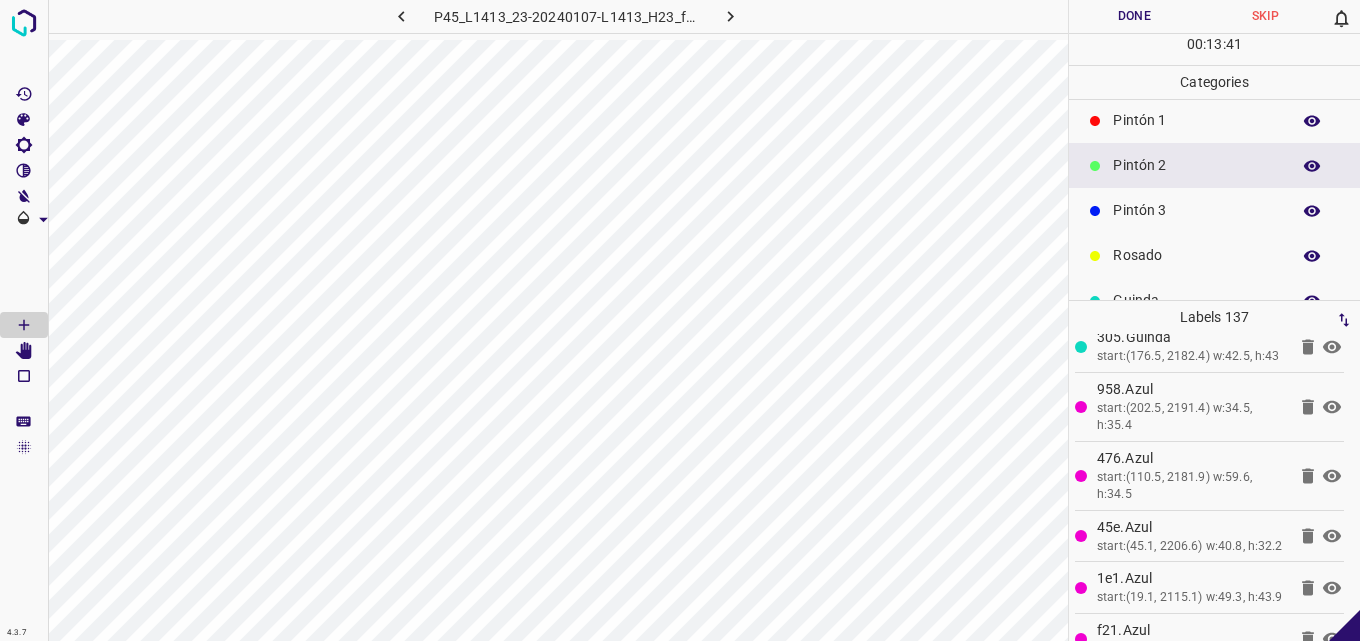 click on "Pintón 3" at bounding box center [1196, 210] 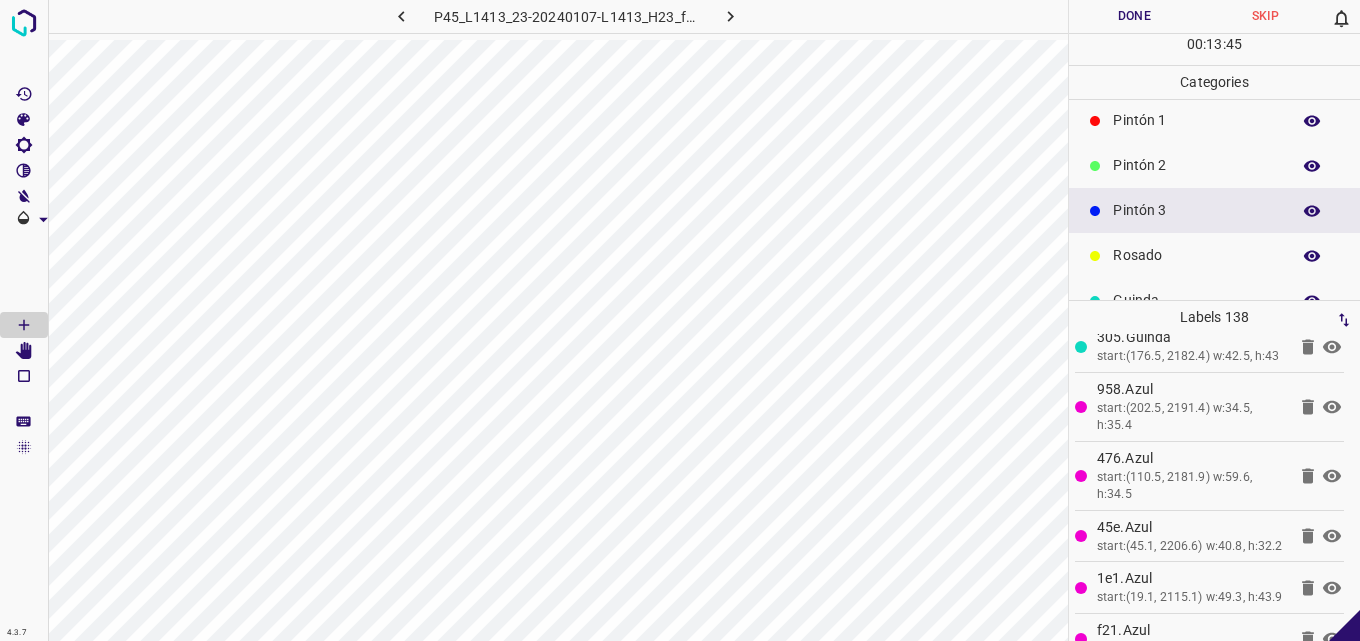 scroll, scrollTop: 0, scrollLeft: 0, axis: both 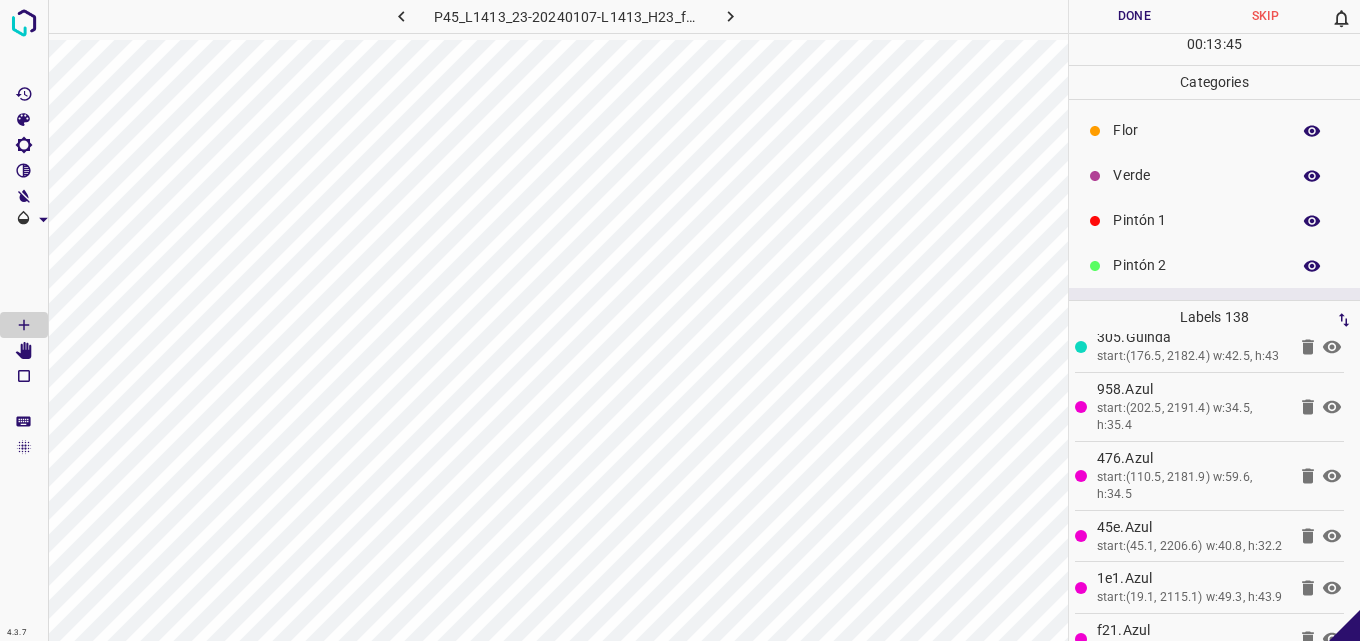 click on "Verde" at bounding box center (1196, 175) 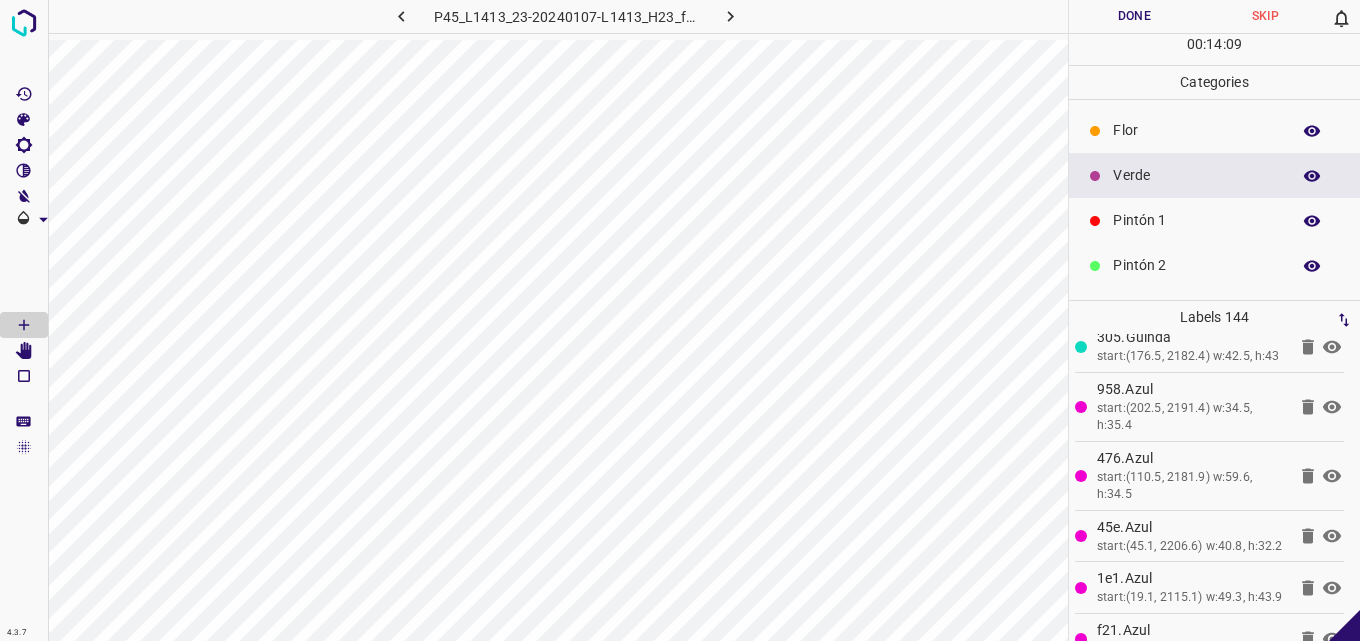 click on "Pintón 1" at bounding box center (1196, 220) 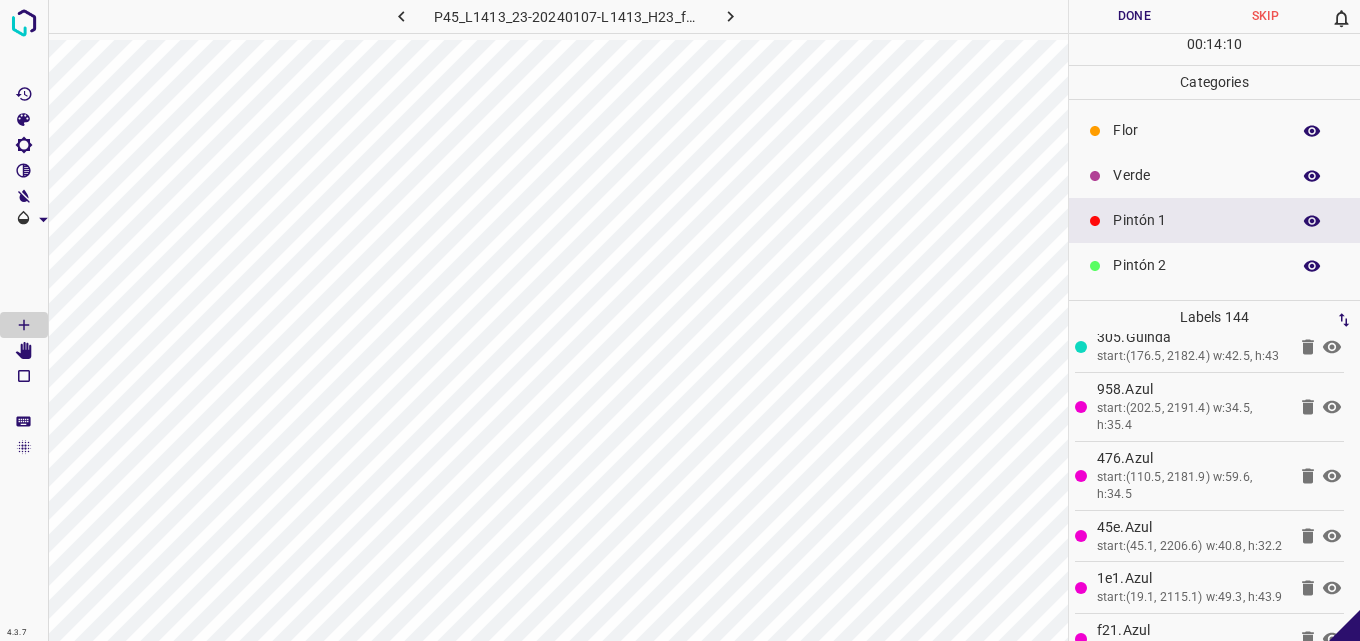 click on "Verde" at bounding box center (1196, 175) 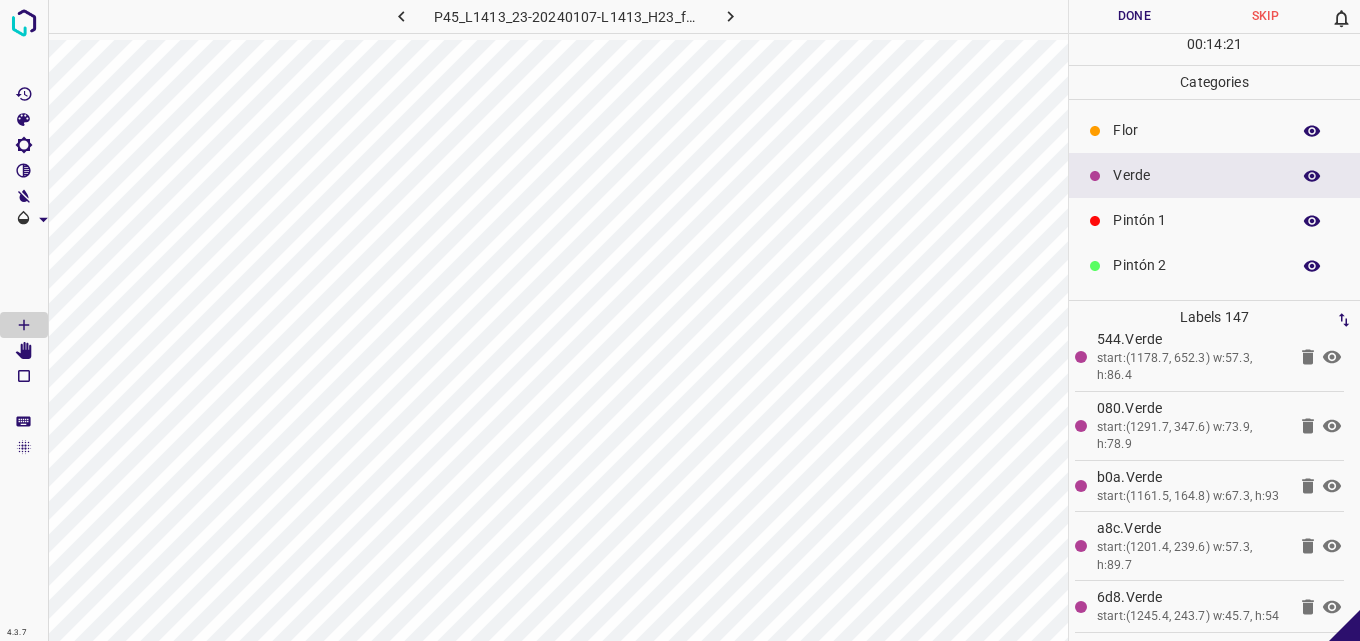 scroll, scrollTop: 9664, scrollLeft: 0, axis: vertical 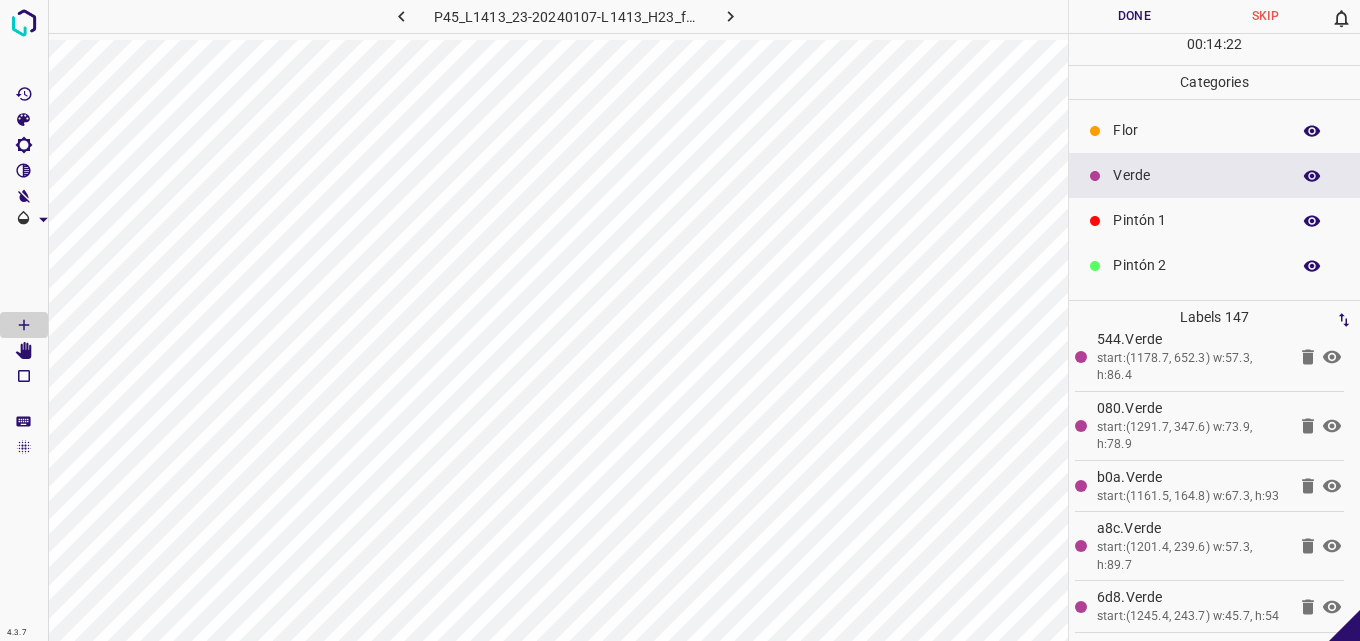 click 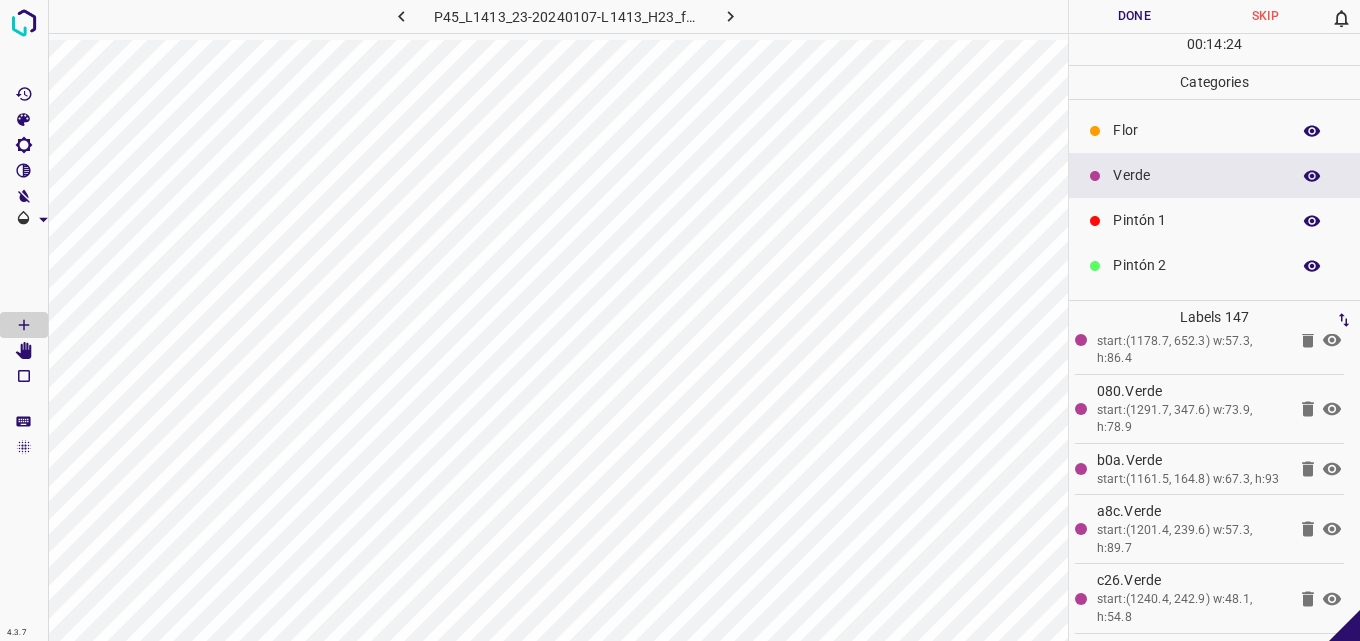 scroll, scrollTop: 9664, scrollLeft: 0, axis: vertical 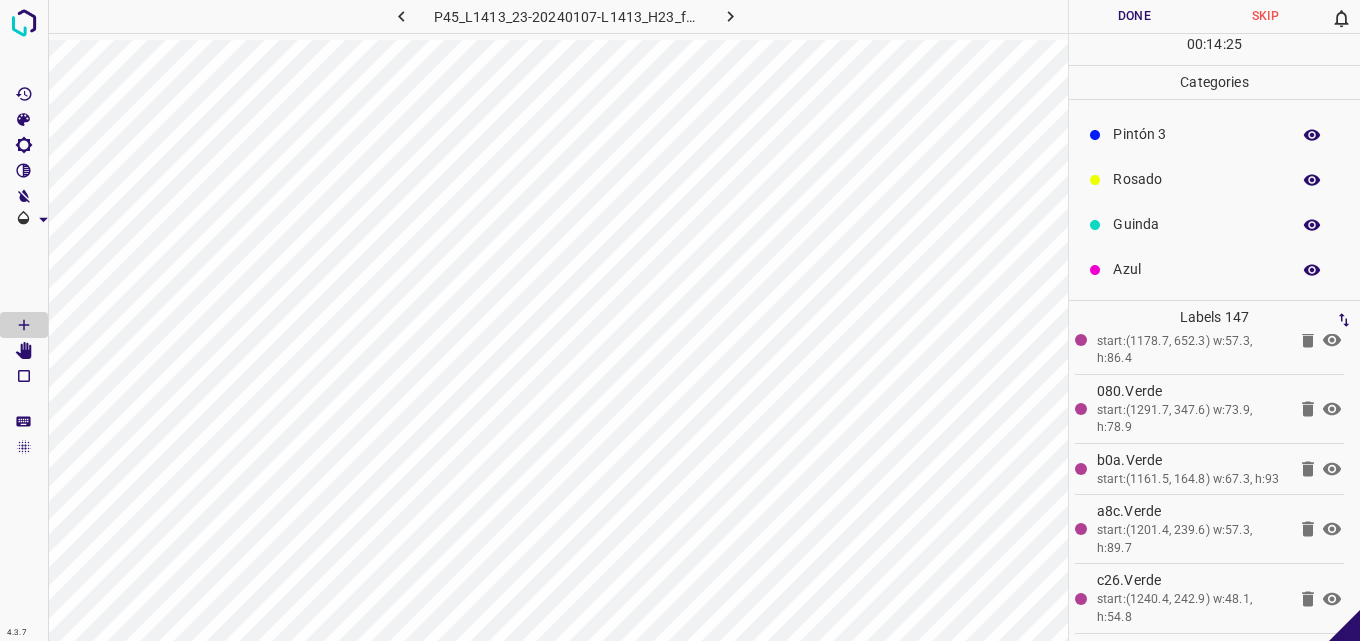 click on "Guinda" at bounding box center (1196, 224) 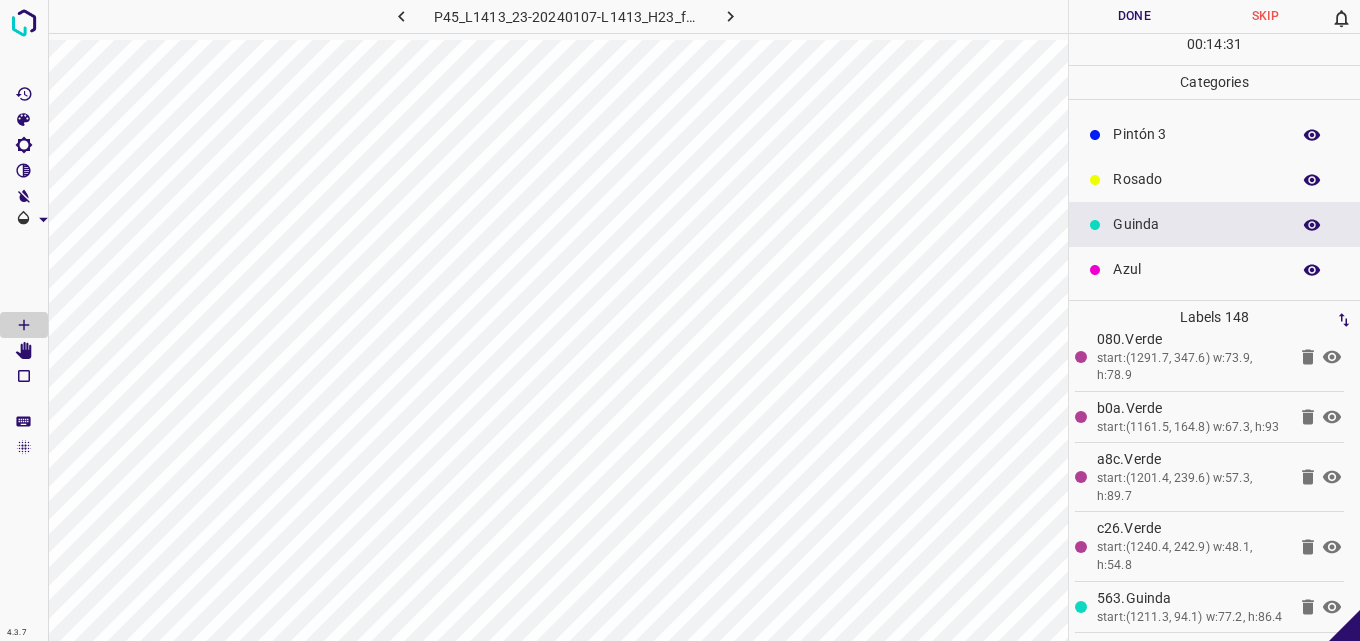 scroll, scrollTop: 0, scrollLeft: 0, axis: both 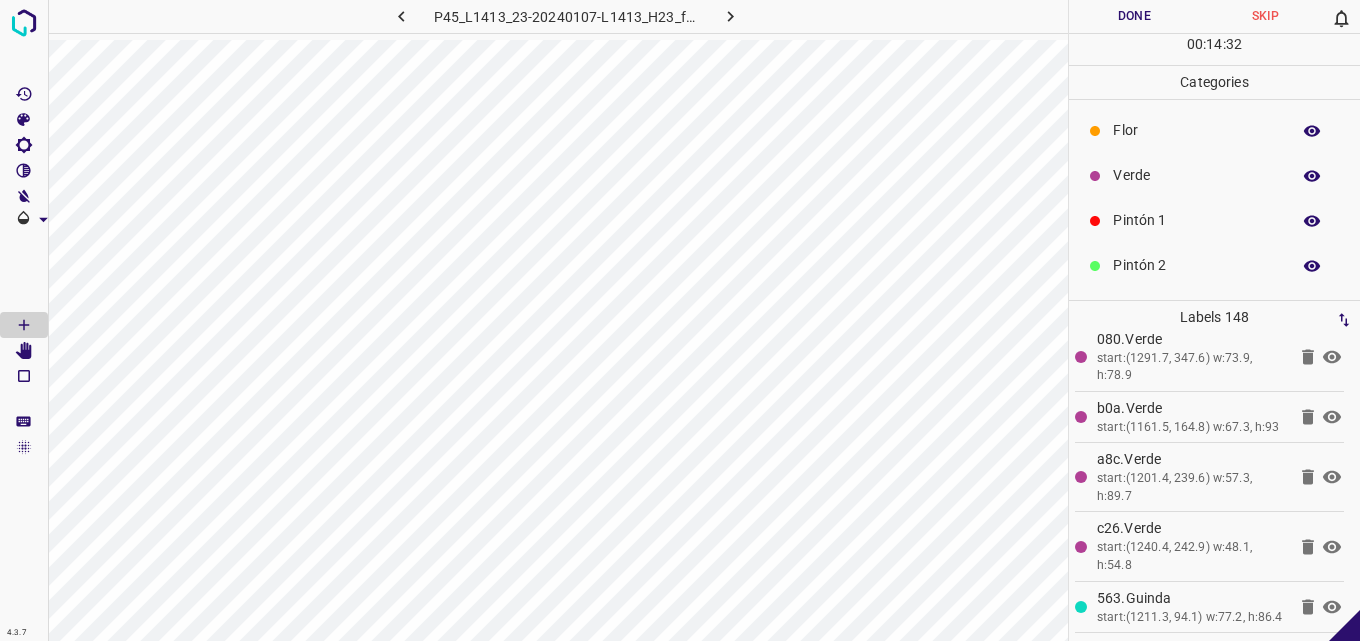 click on "Verde" at bounding box center (1196, 175) 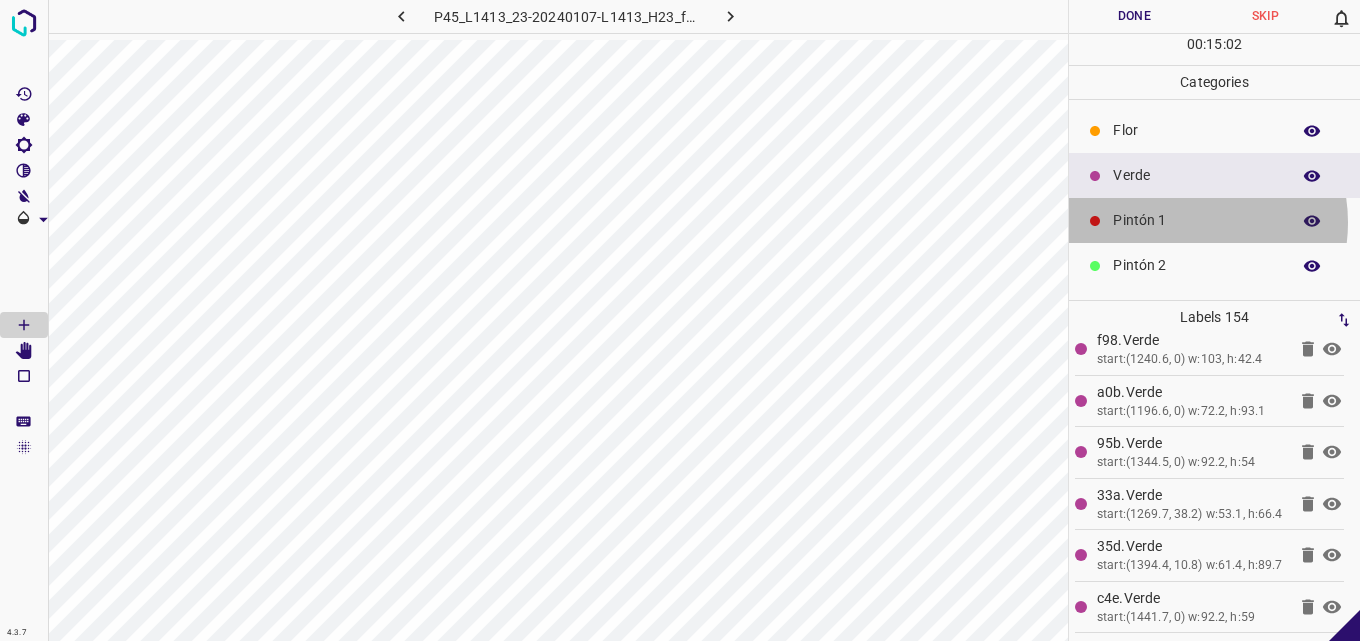 click on "Pintón 1" at bounding box center (1196, 220) 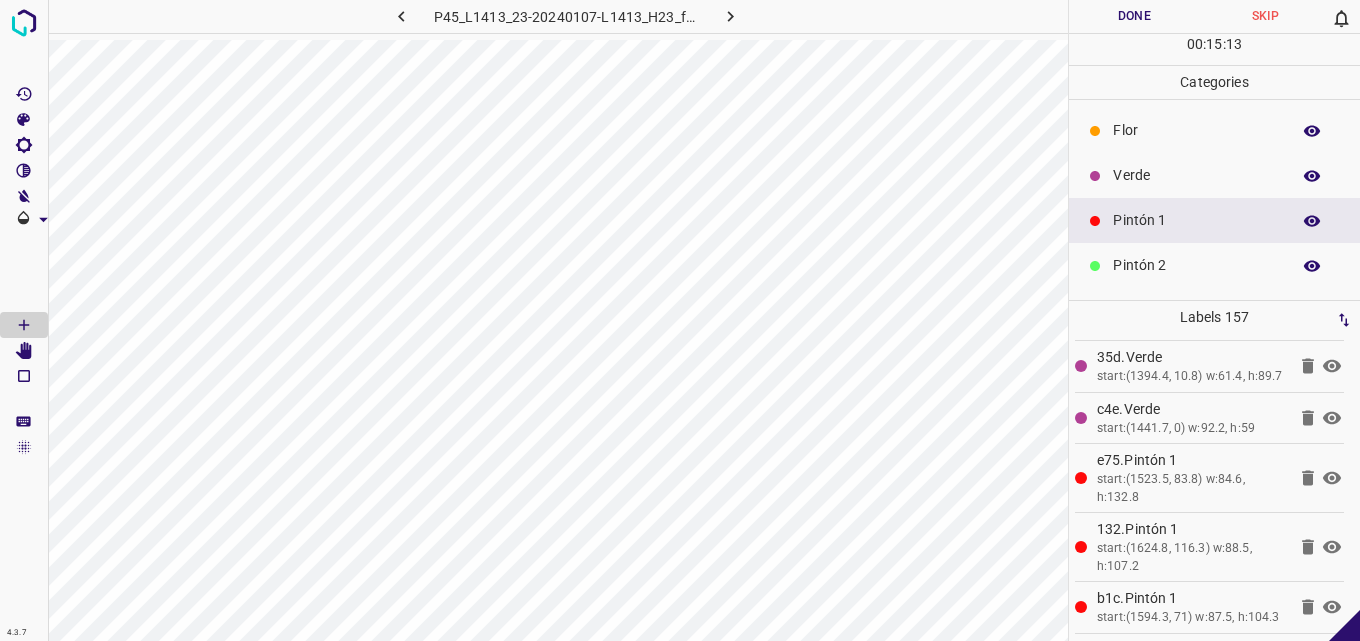 click on "Verde" at bounding box center (1196, 175) 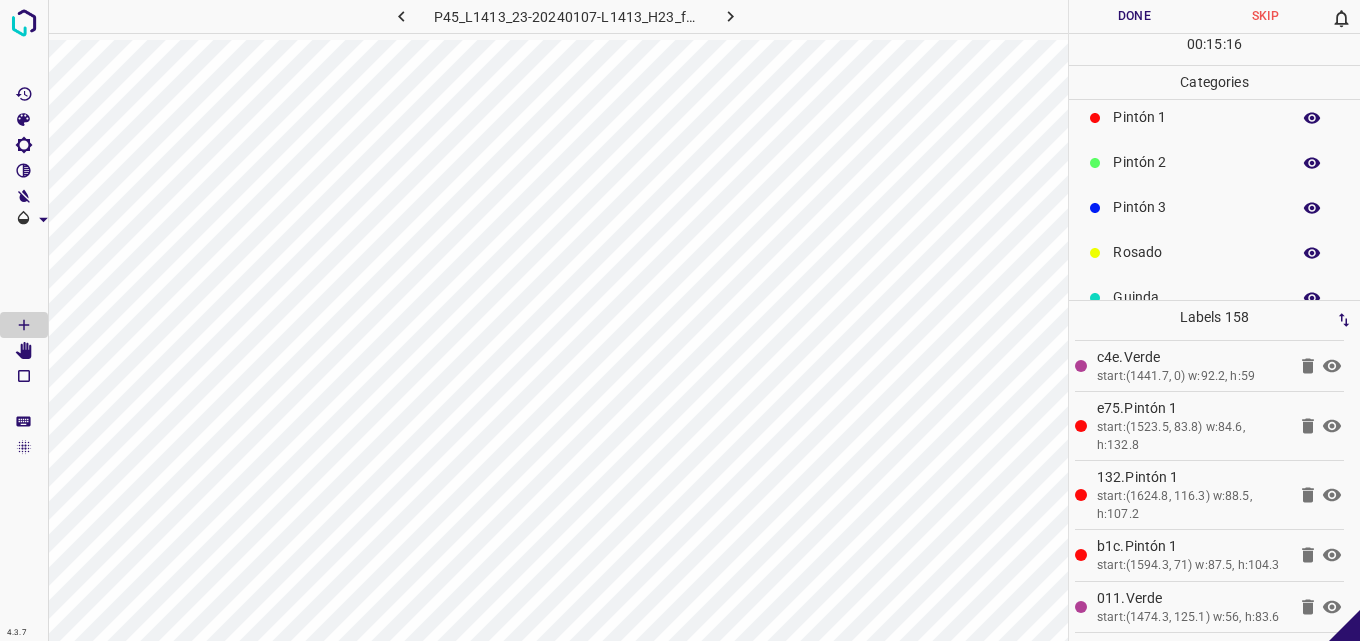 scroll, scrollTop: 176, scrollLeft: 0, axis: vertical 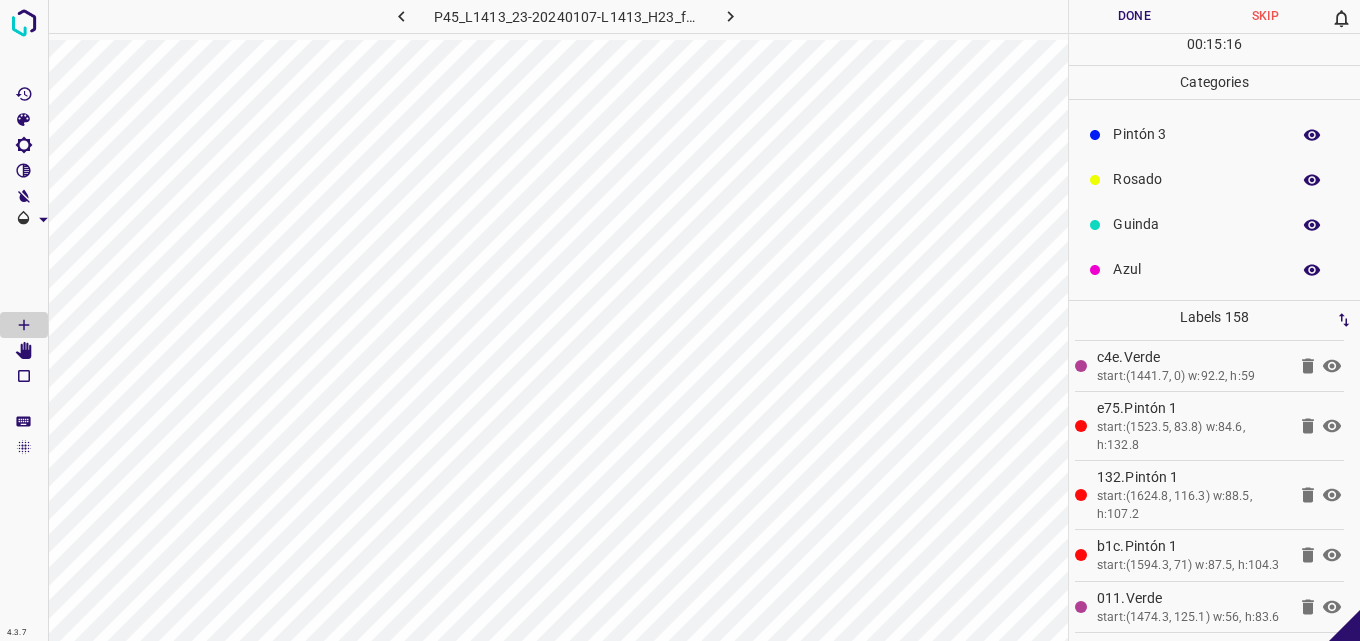 click on "Azul" at bounding box center [1196, 269] 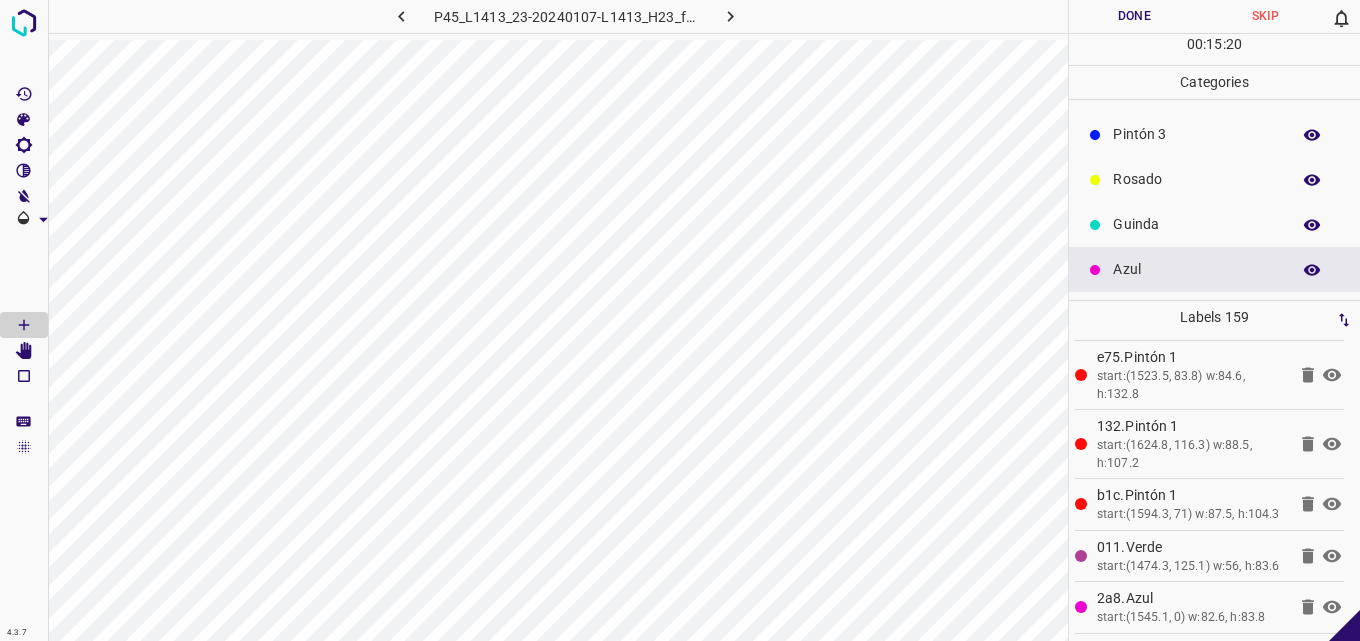 scroll, scrollTop: 10405, scrollLeft: 0, axis: vertical 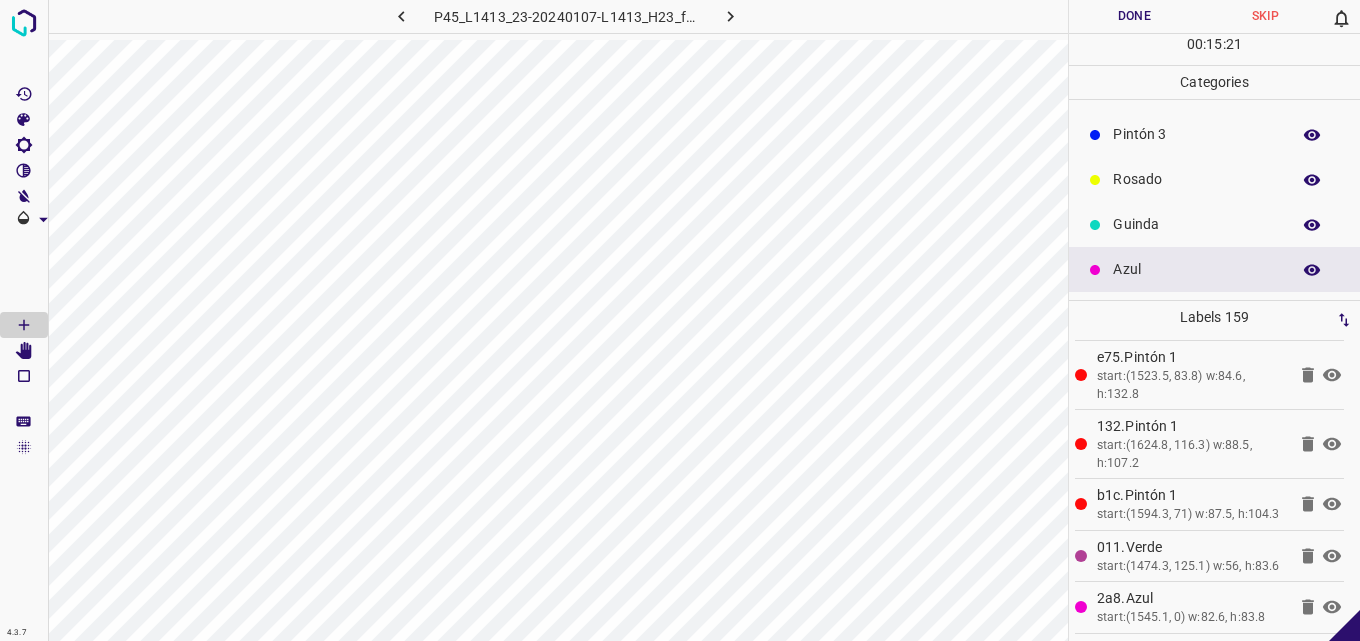 click 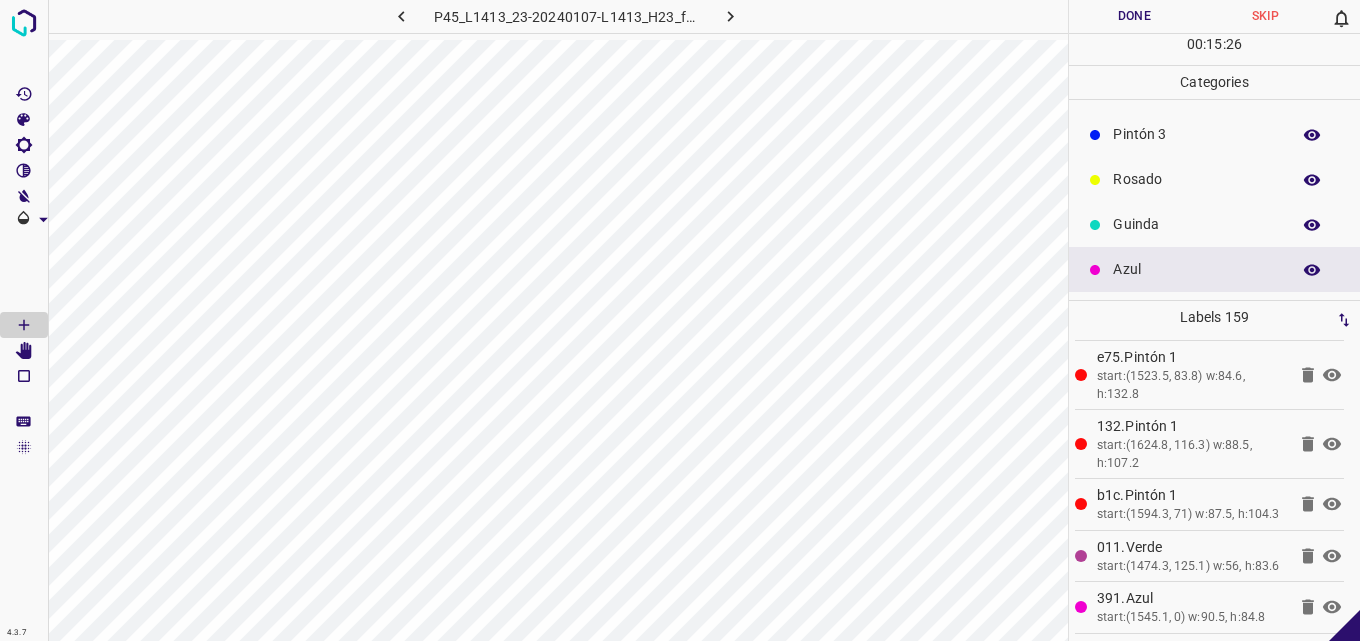 scroll, scrollTop: 10405, scrollLeft: 0, axis: vertical 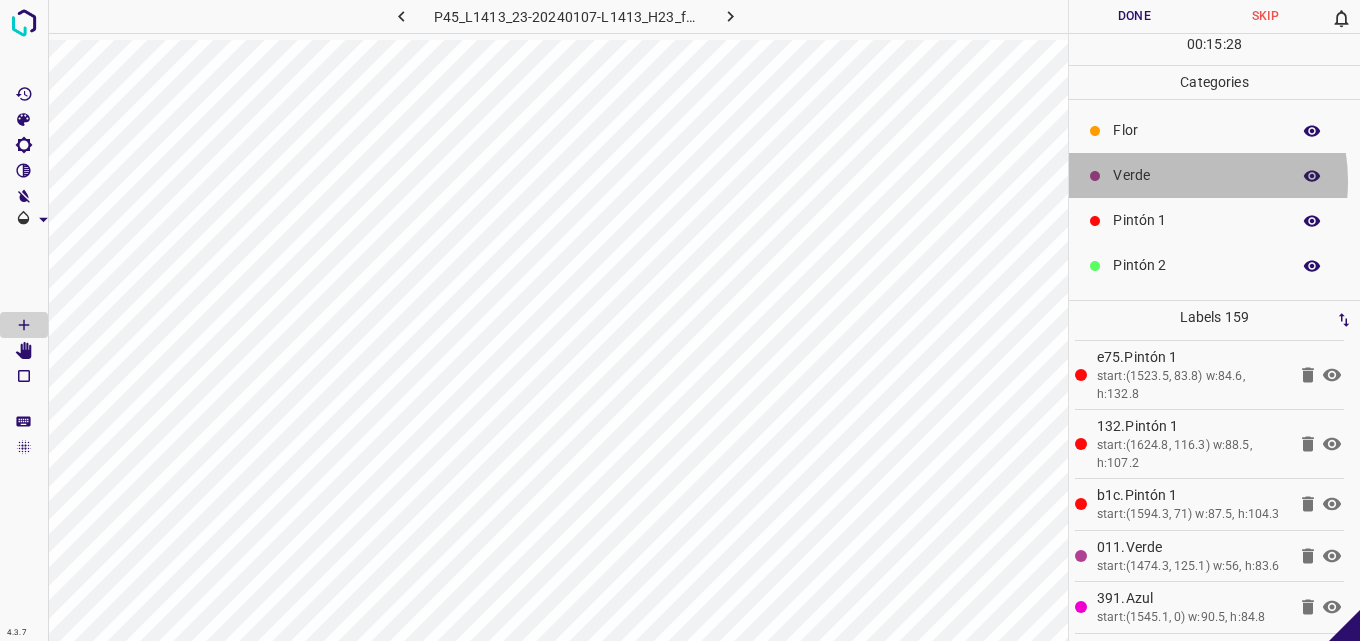 click on "Verde" at bounding box center [1196, 175] 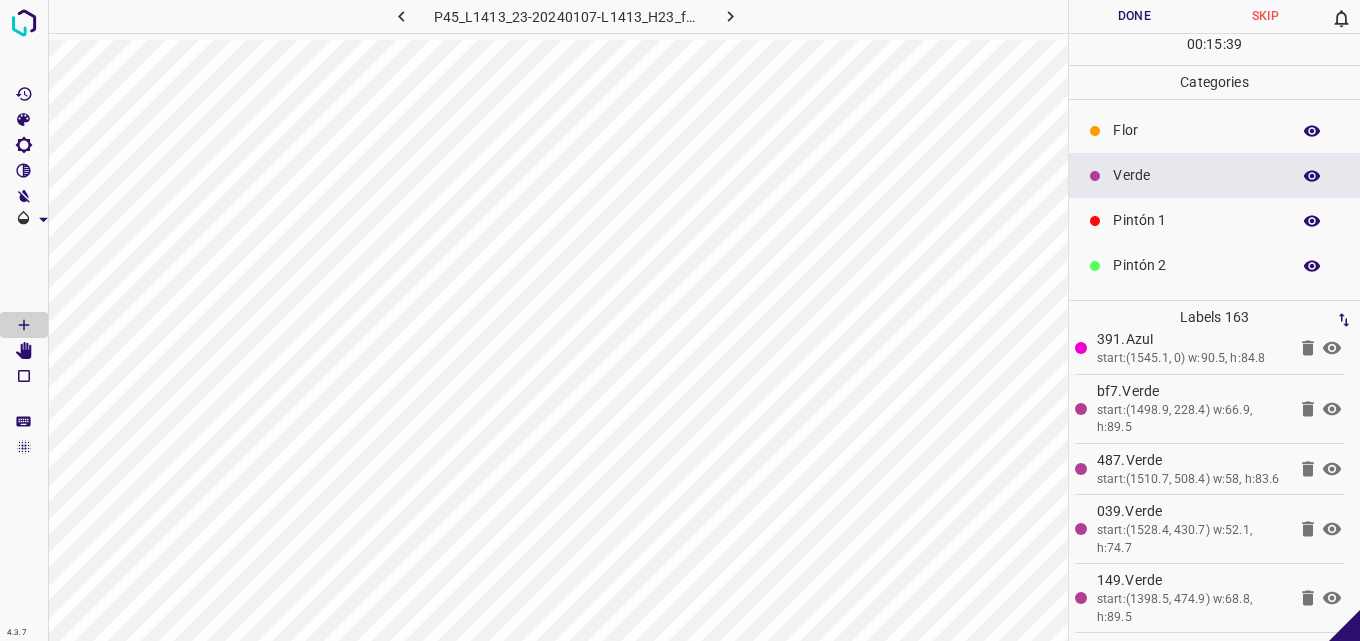 scroll, scrollTop: 176, scrollLeft: 0, axis: vertical 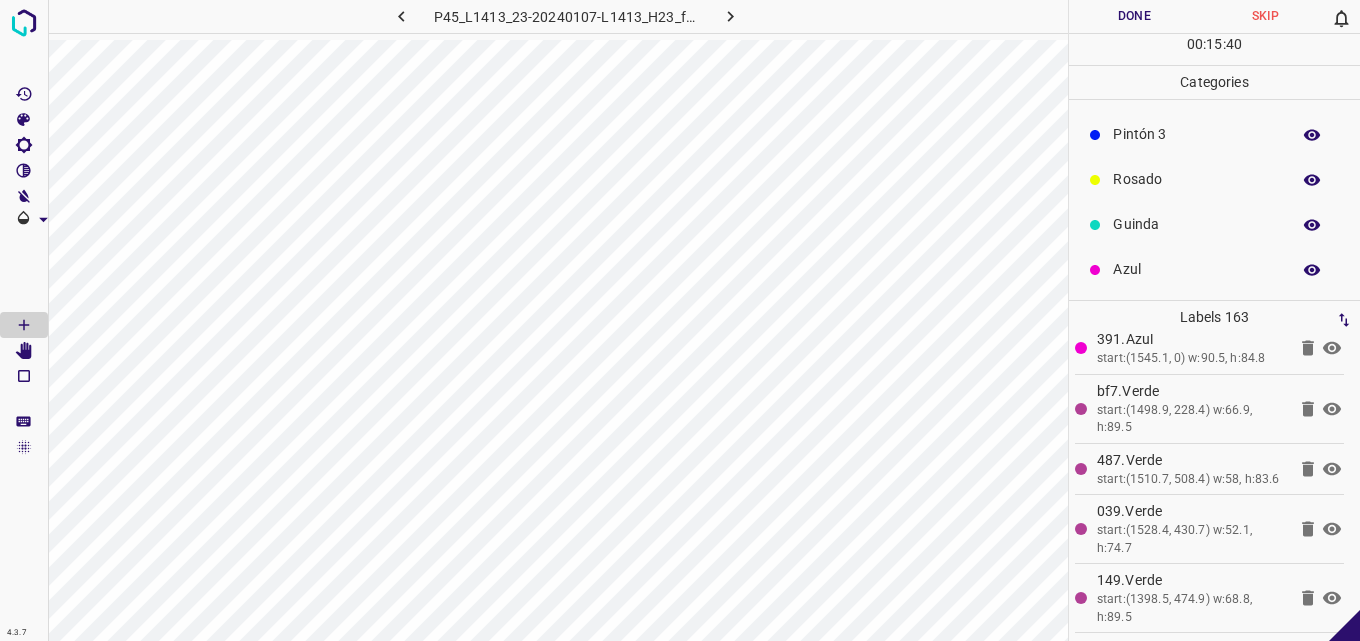 click on "Azul" at bounding box center [1196, 269] 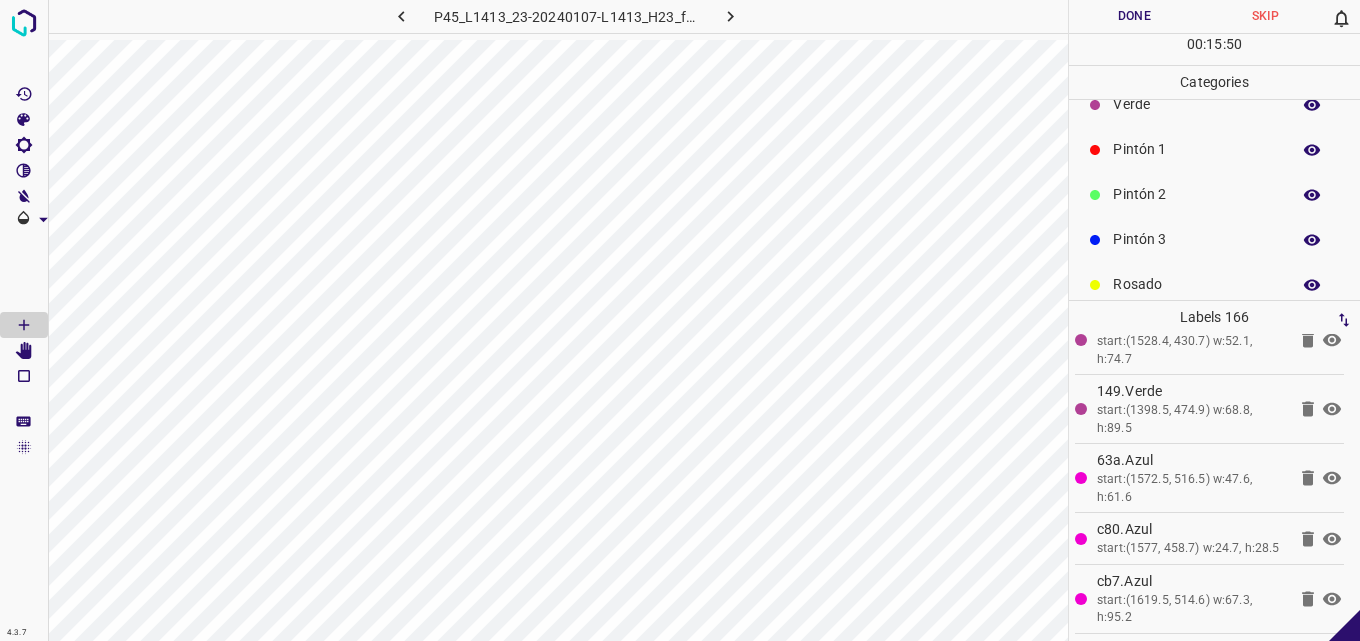 scroll, scrollTop: 0, scrollLeft: 0, axis: both 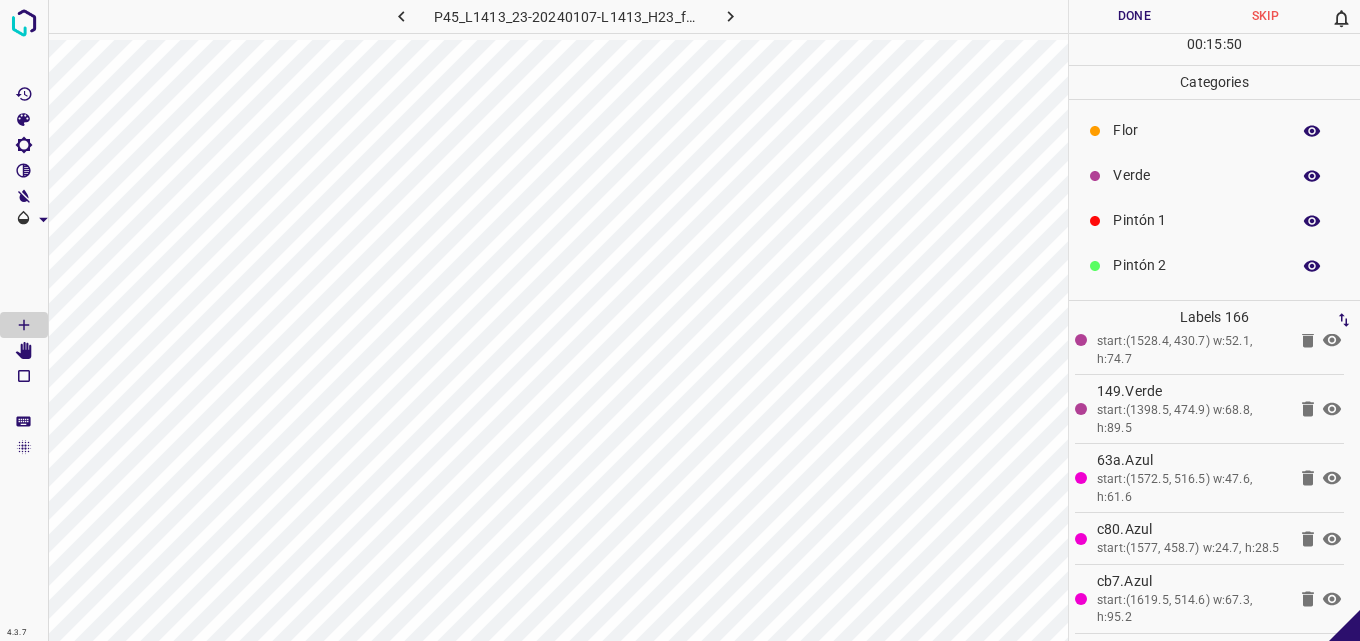click on "Pintón 1" at bounding box center [1196, 220] 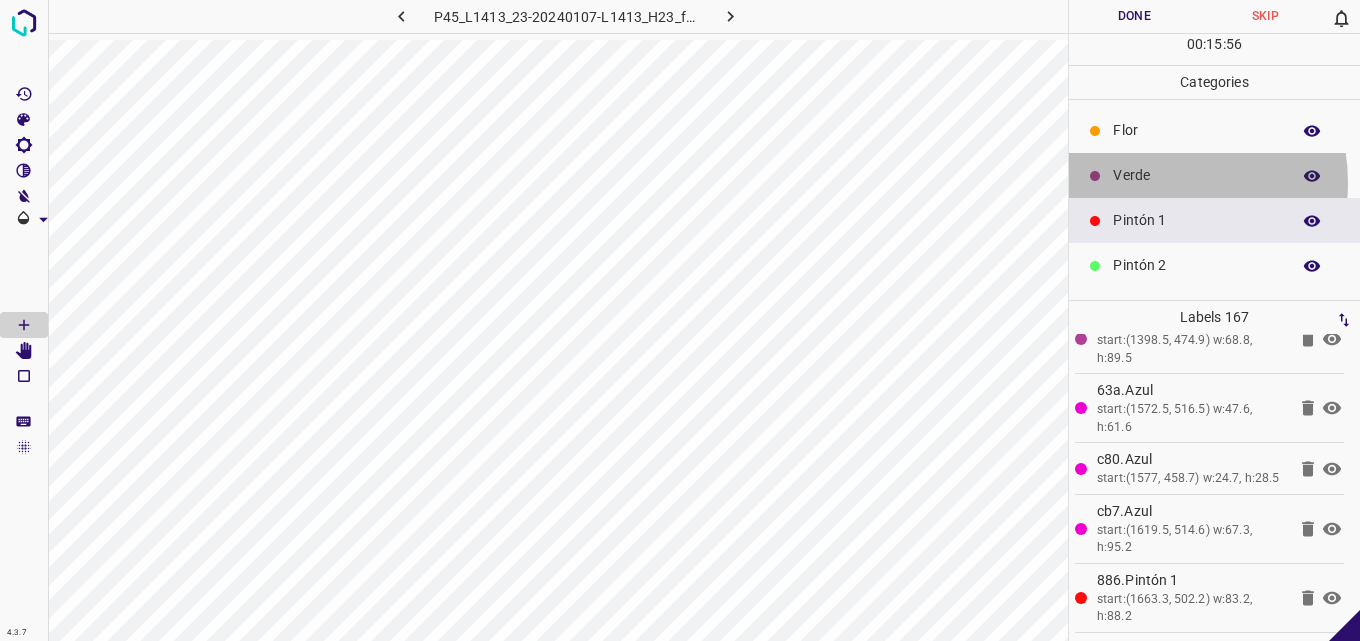 click on "Verde" at bounding box center (1196, 175) 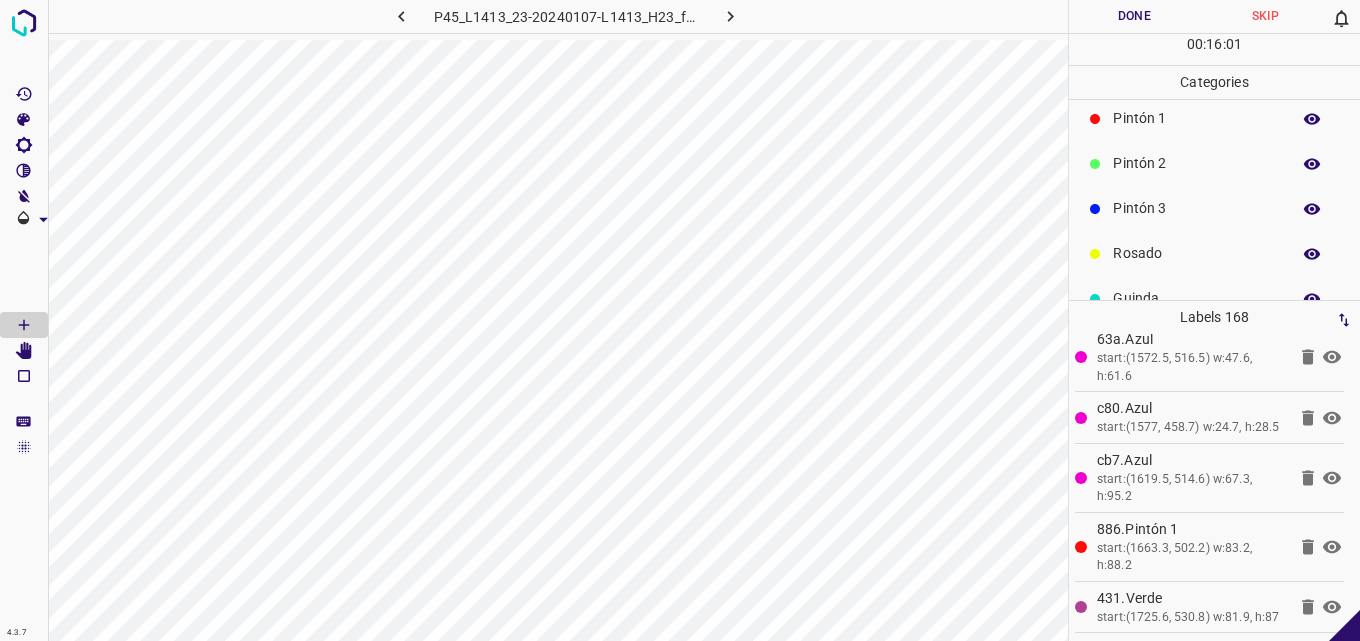 scroll, scrollTop: 176, scrollLeft: 0, axis: vertical 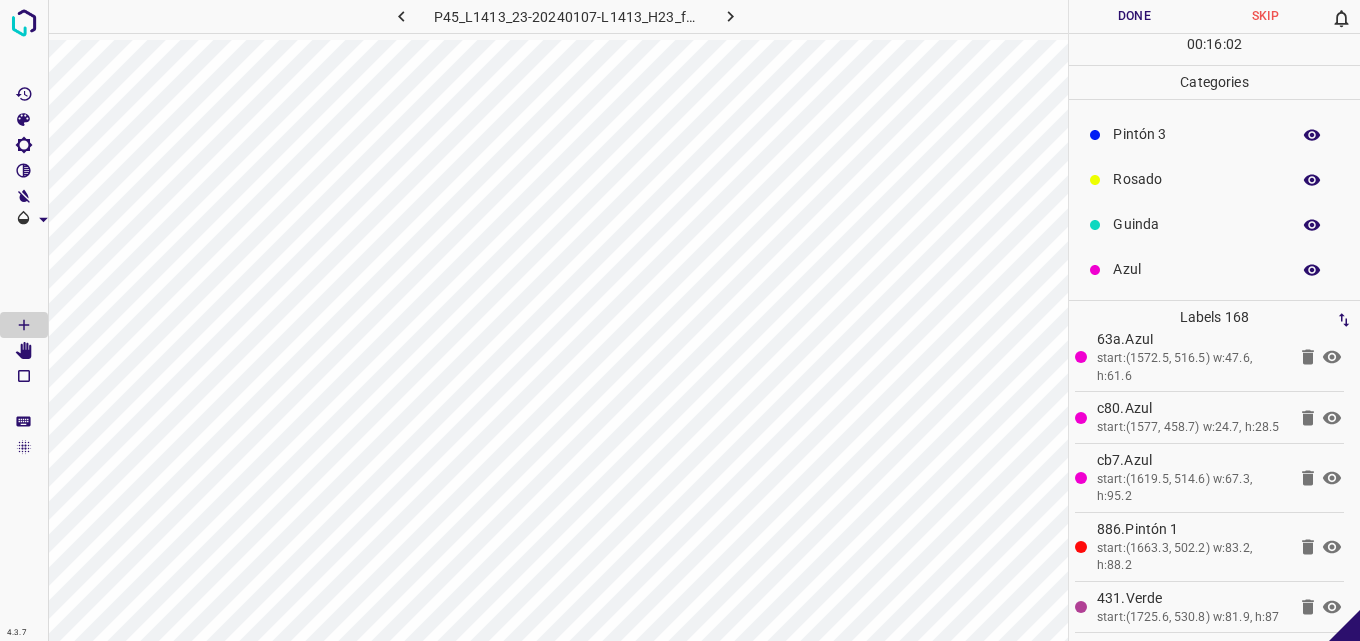 click on "Azul" at bounding box center [1196, 269] 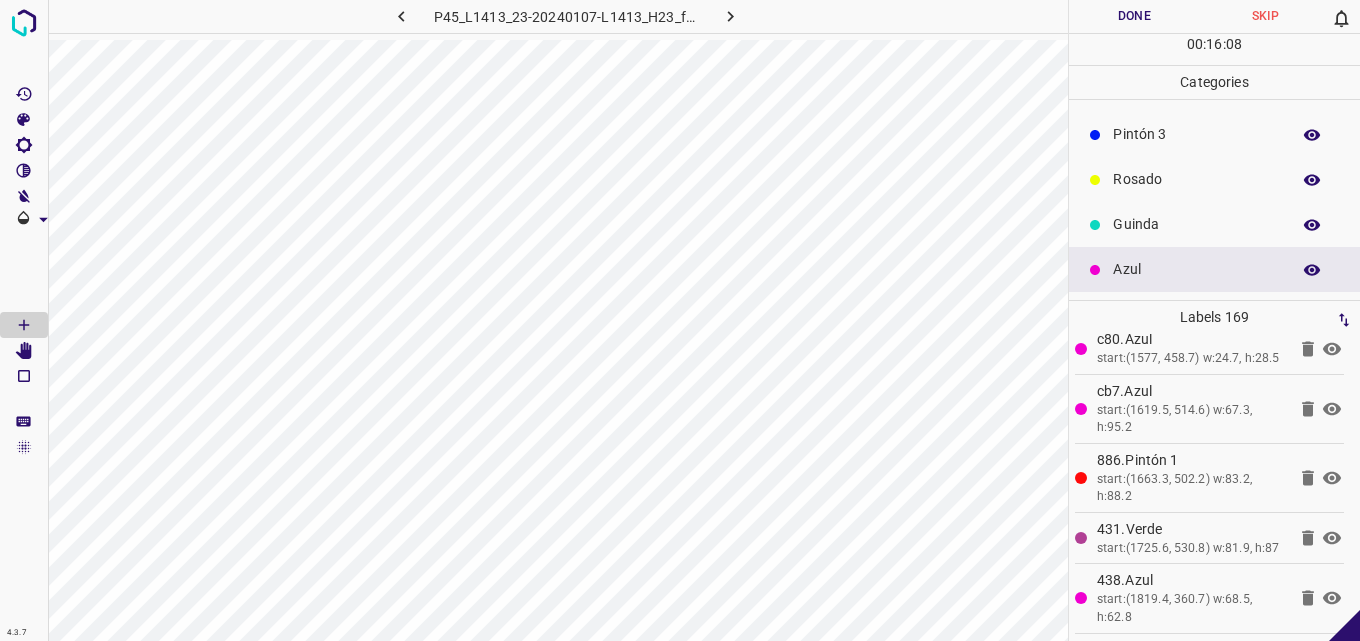 click on "Rosado" at bounding box center [1196, 179] 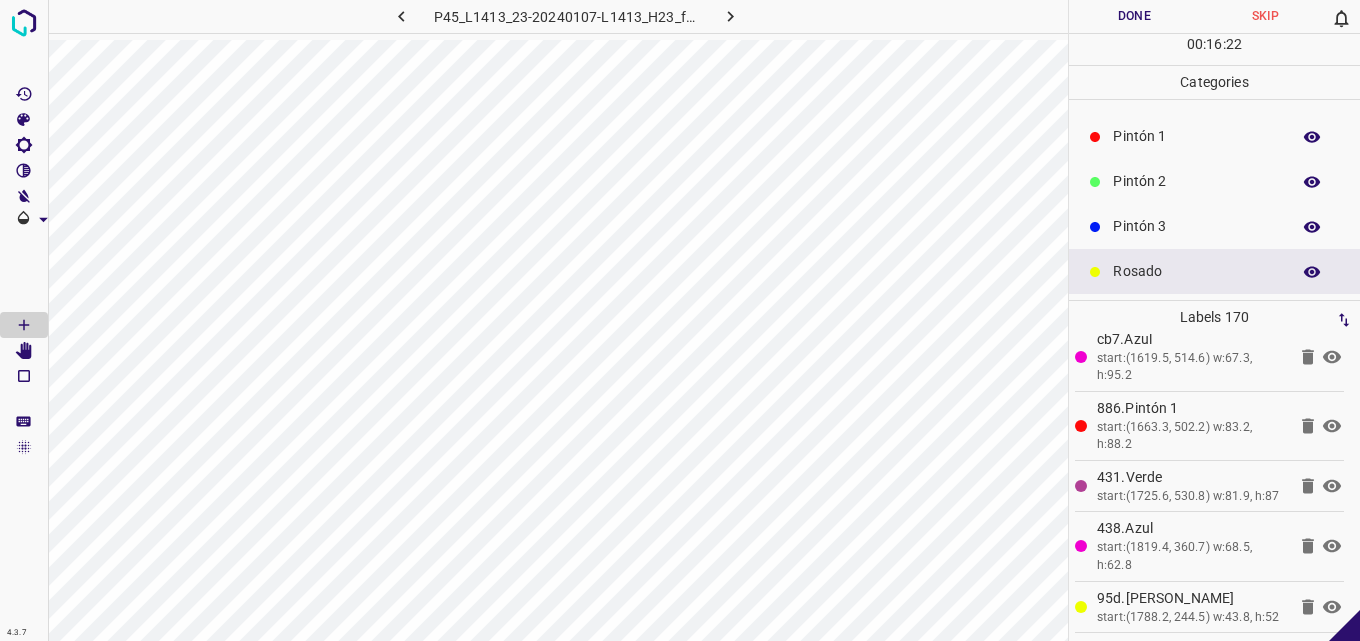 scroll, scrollTop: 0, scrollLeft: 0, axis: both 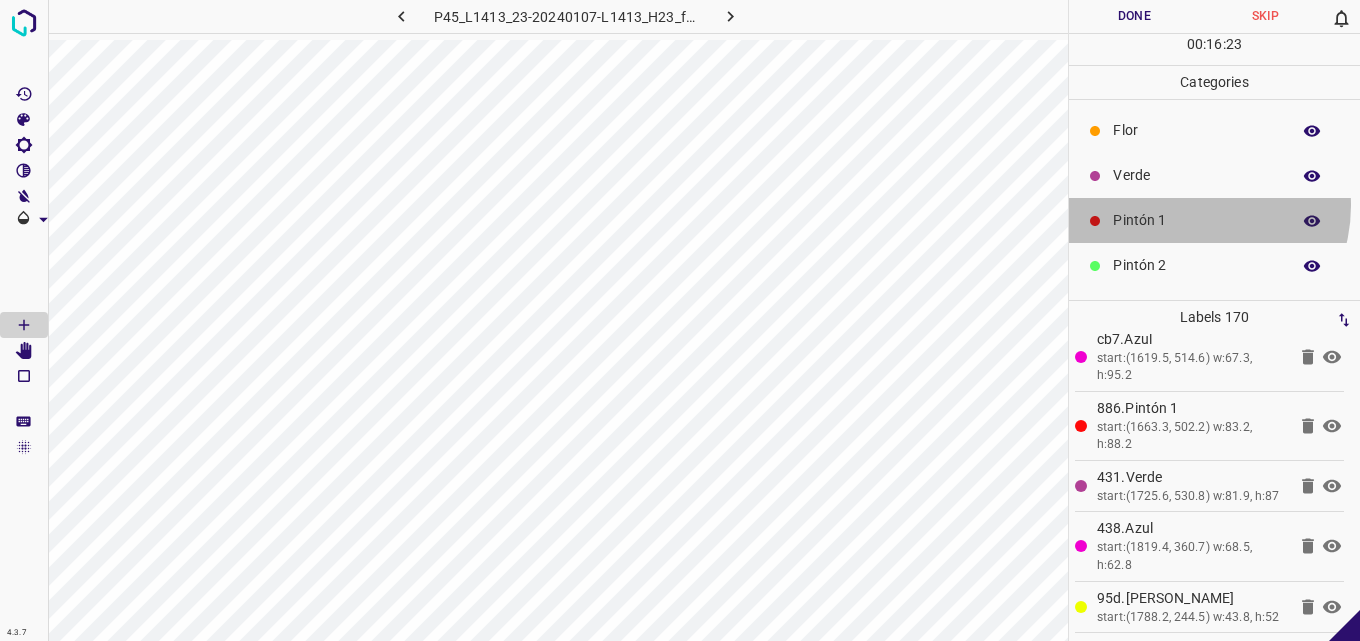 click on "Pintón 1" at bounding box center (1214, 220) 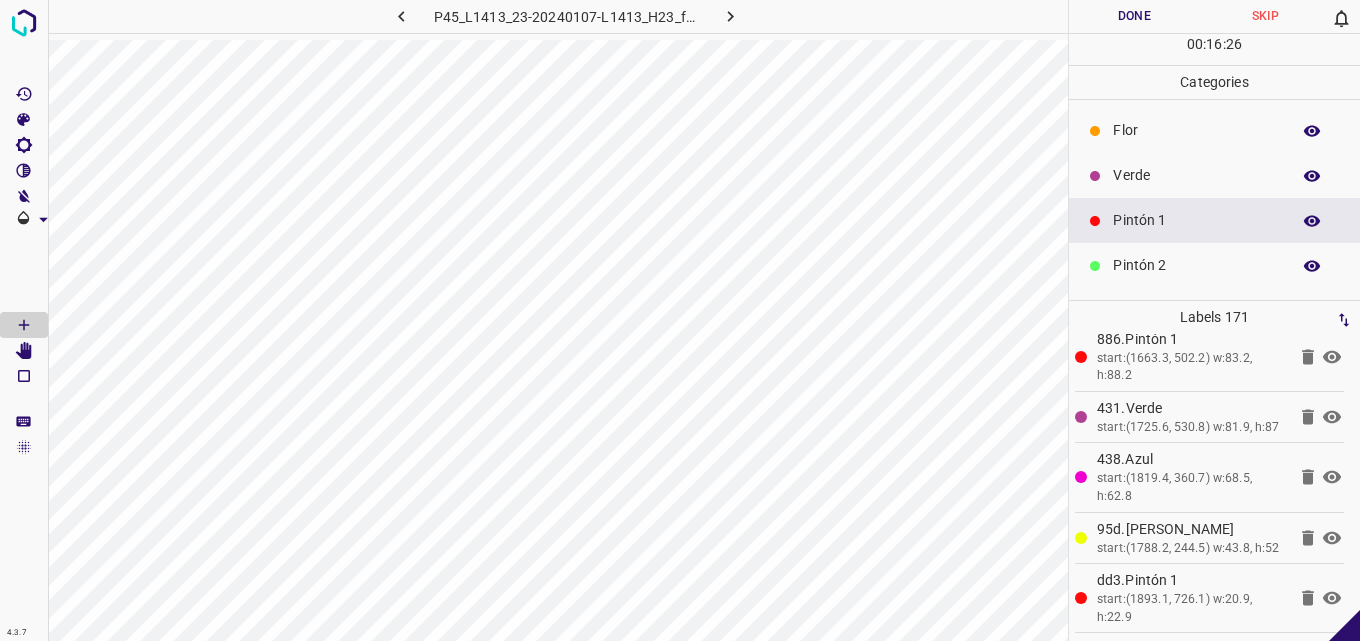 click on "Verde" at bounding box center (1196, 175) 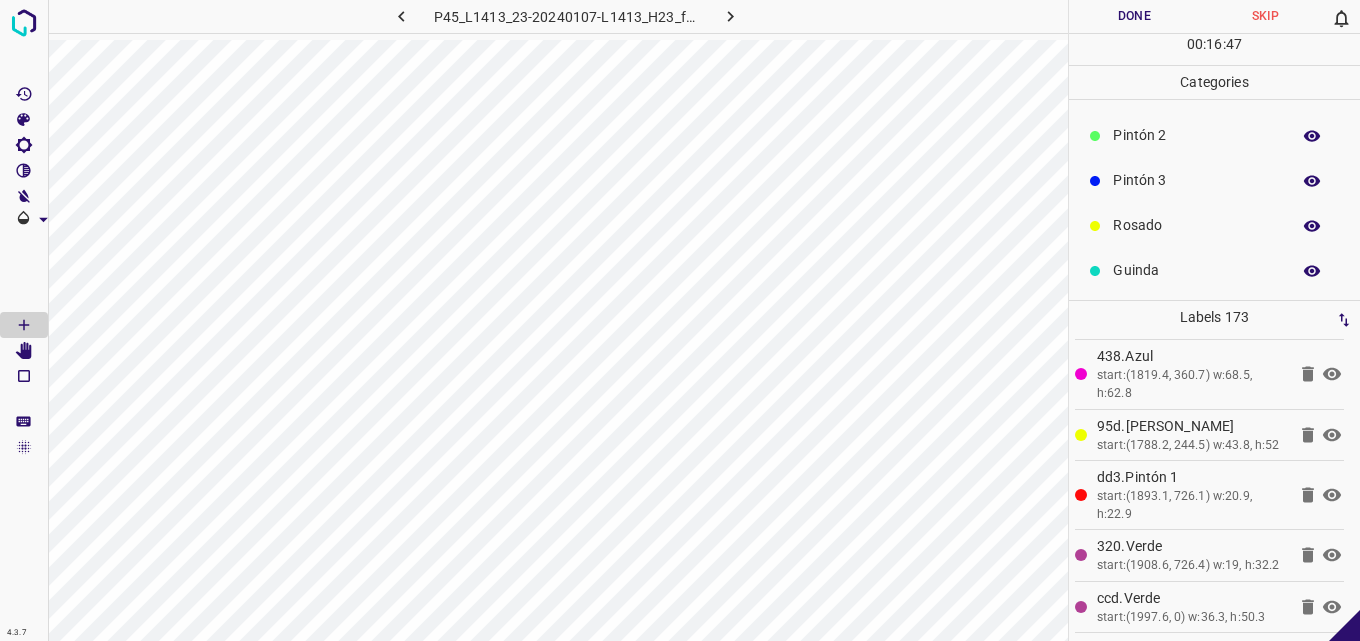 scroll, scrollTop: 176, scrollLeft: 0, axis: vertical 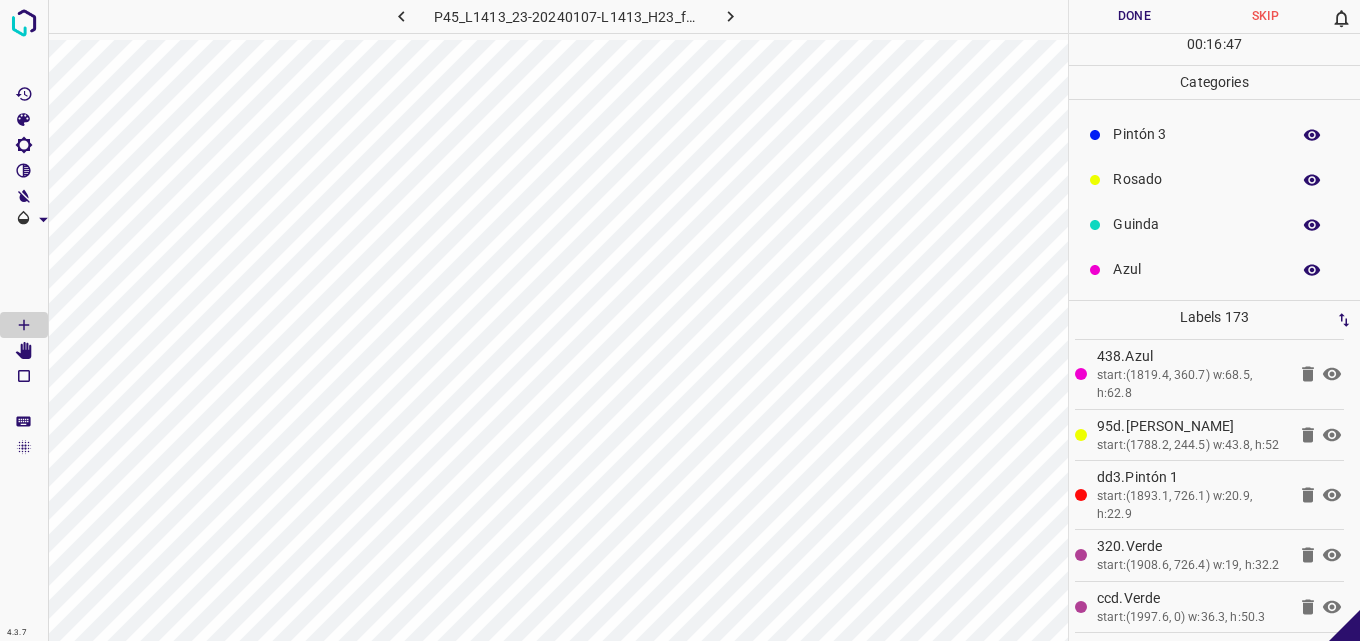 click on "Azul" at bounding box center (1196, 269) 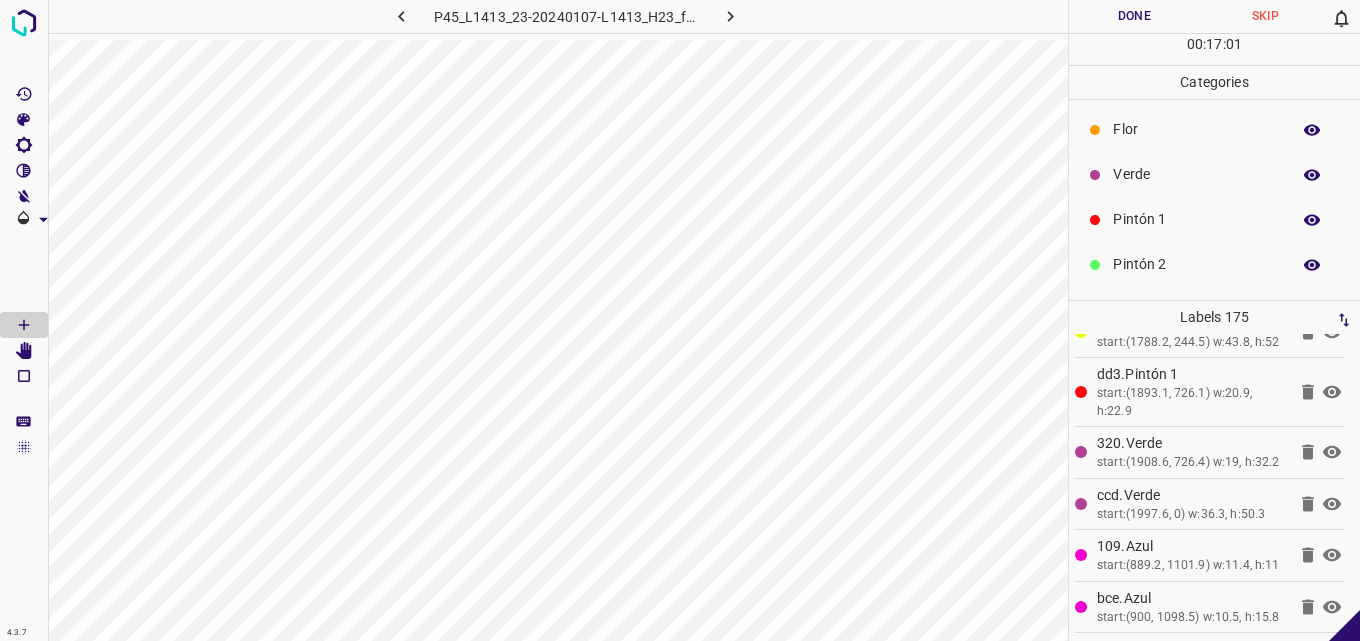 scroll, scrollTop: 0, scrollLeft: 0, axis: both 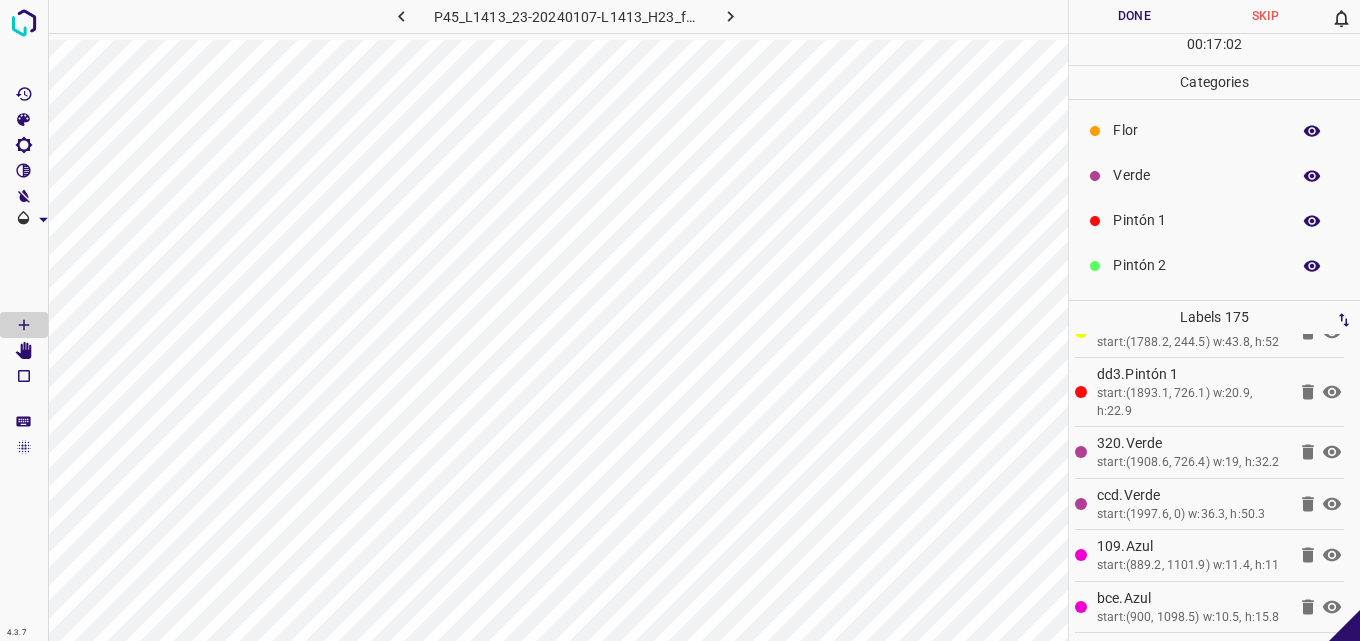 click on "Verde" at bounding box center (1196, 175) 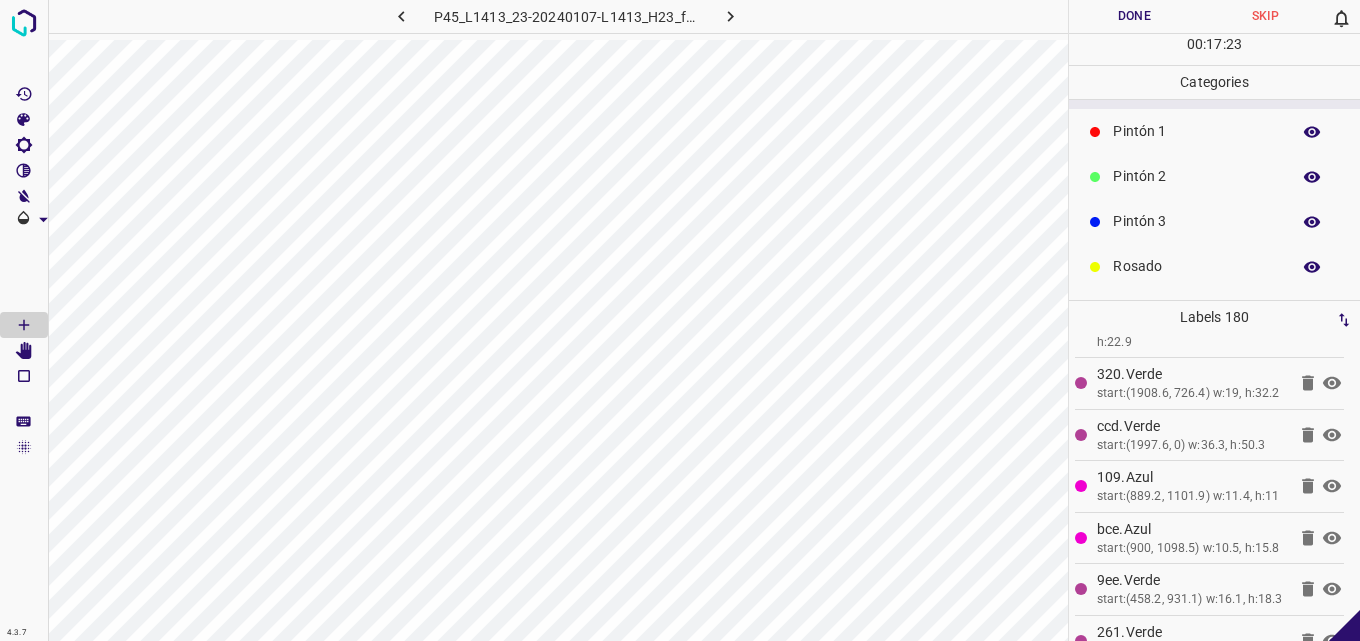 scroll, scrollTop: 176, scrollLeft: 0, axis: vertical 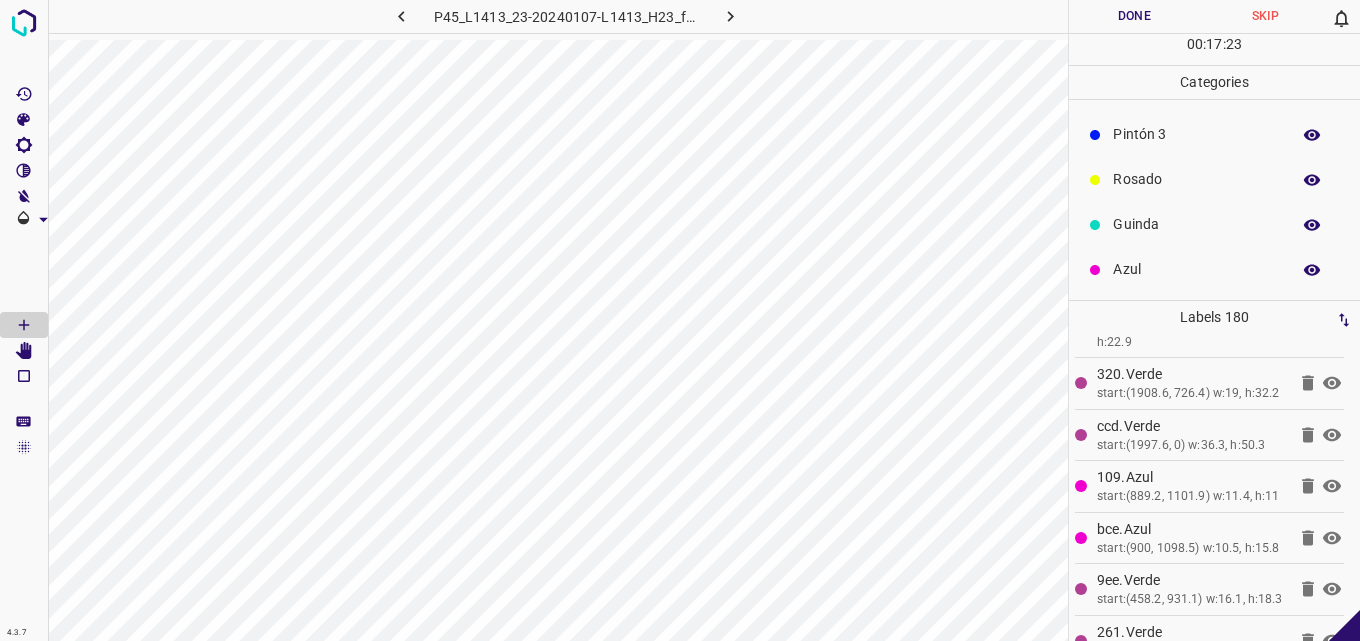 click on "Azul" at bounding box center (1214, 269) 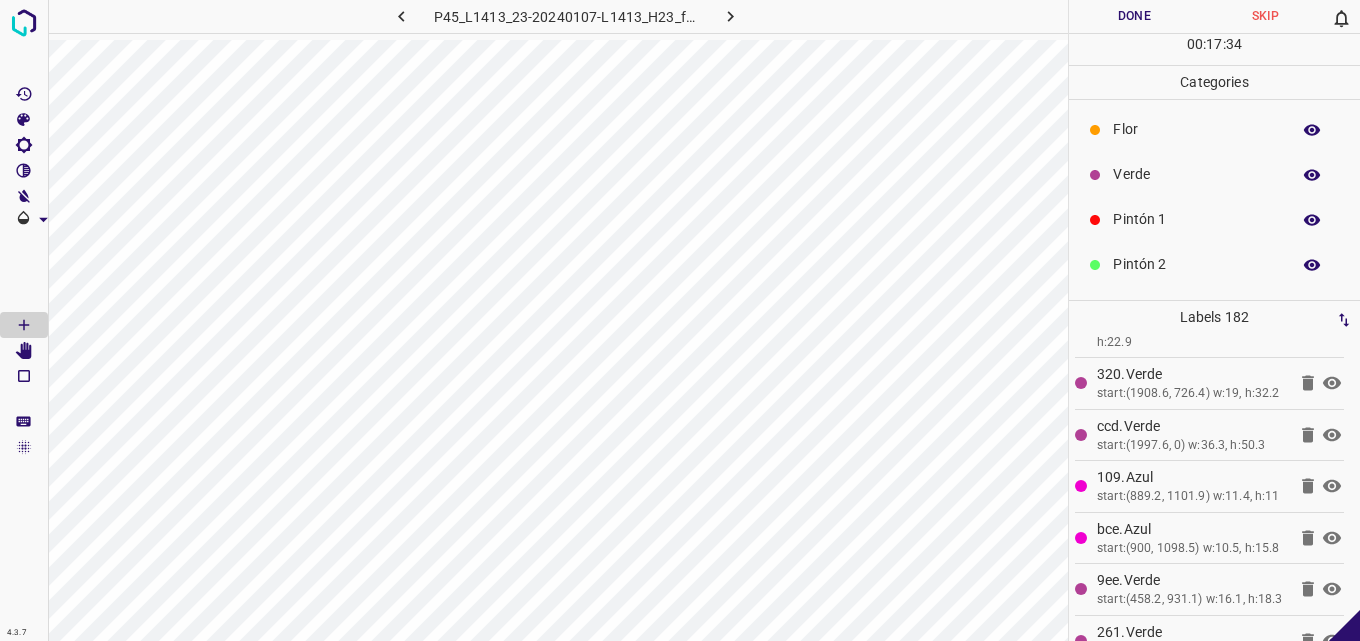scroll, scrollTop: 0, scrollLeft: 0, axis: both 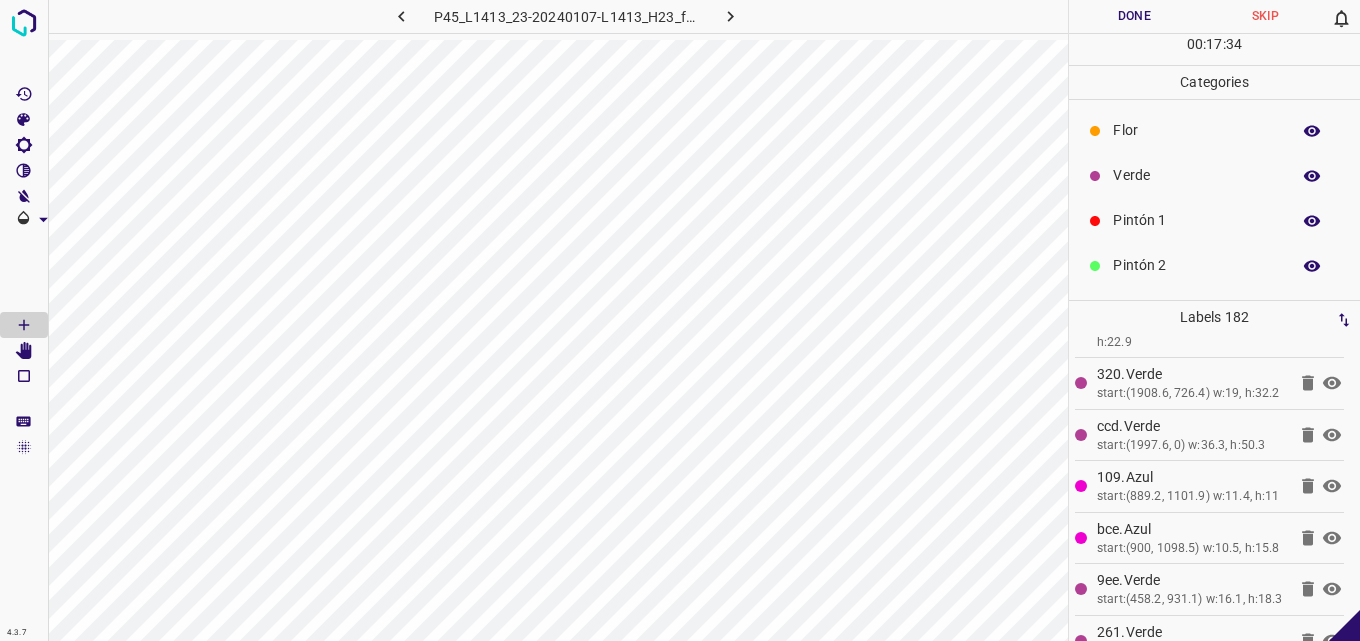 click on "Flor" at bounding box center [1196, 130] 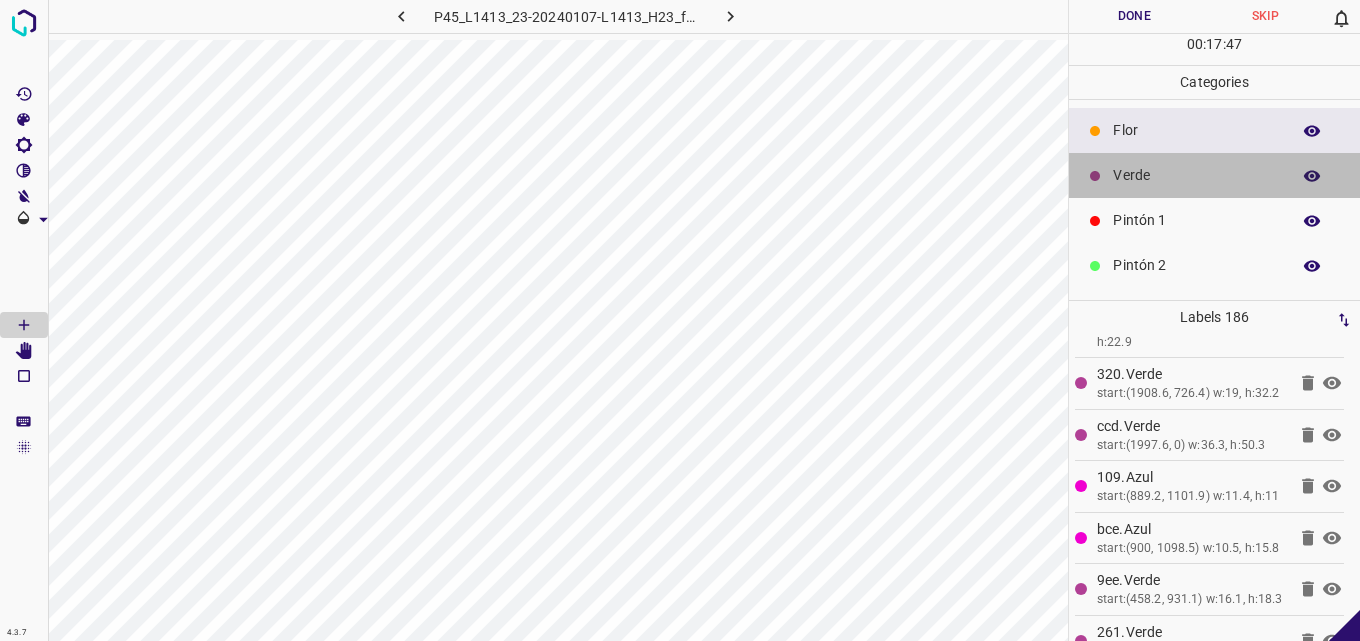 click on "Verde" at bounding box center (1196, 175) 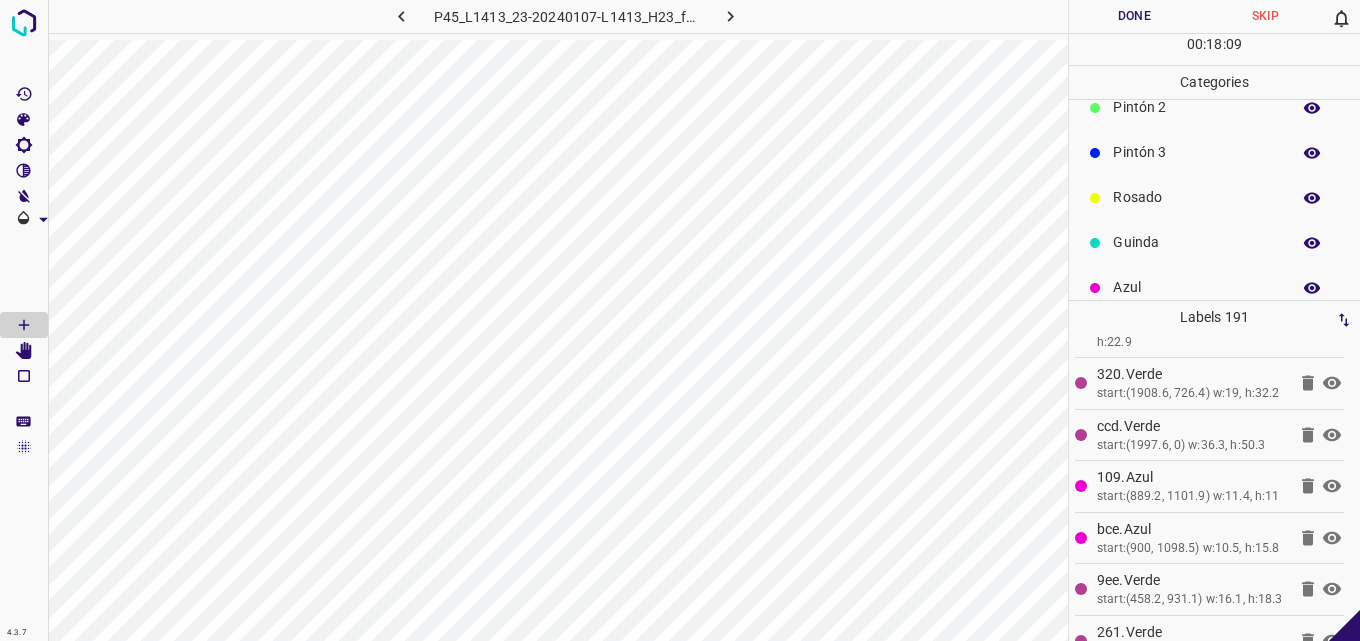scroll, scrollTop: 176, scrollLeft: 0, axis: vertical 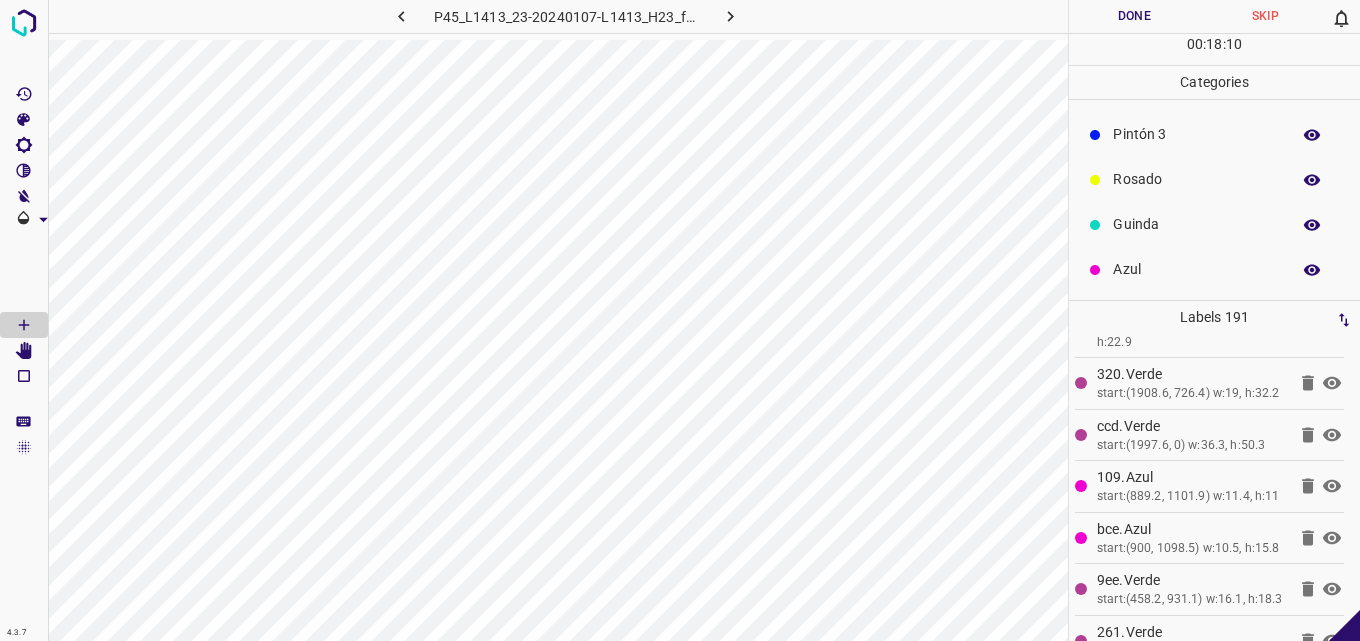 click on "Azul" at bounding box center (1196, 269) 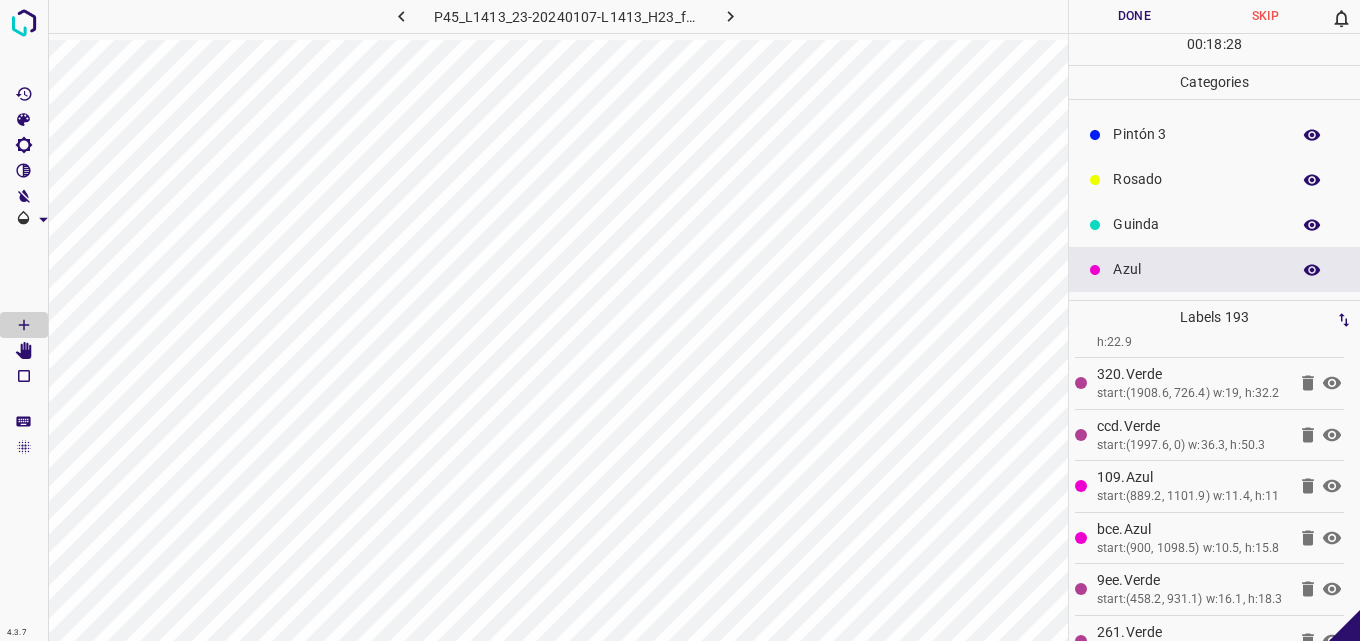 scroll, scrollTop: 0, scrollLeft: 0, axis: both 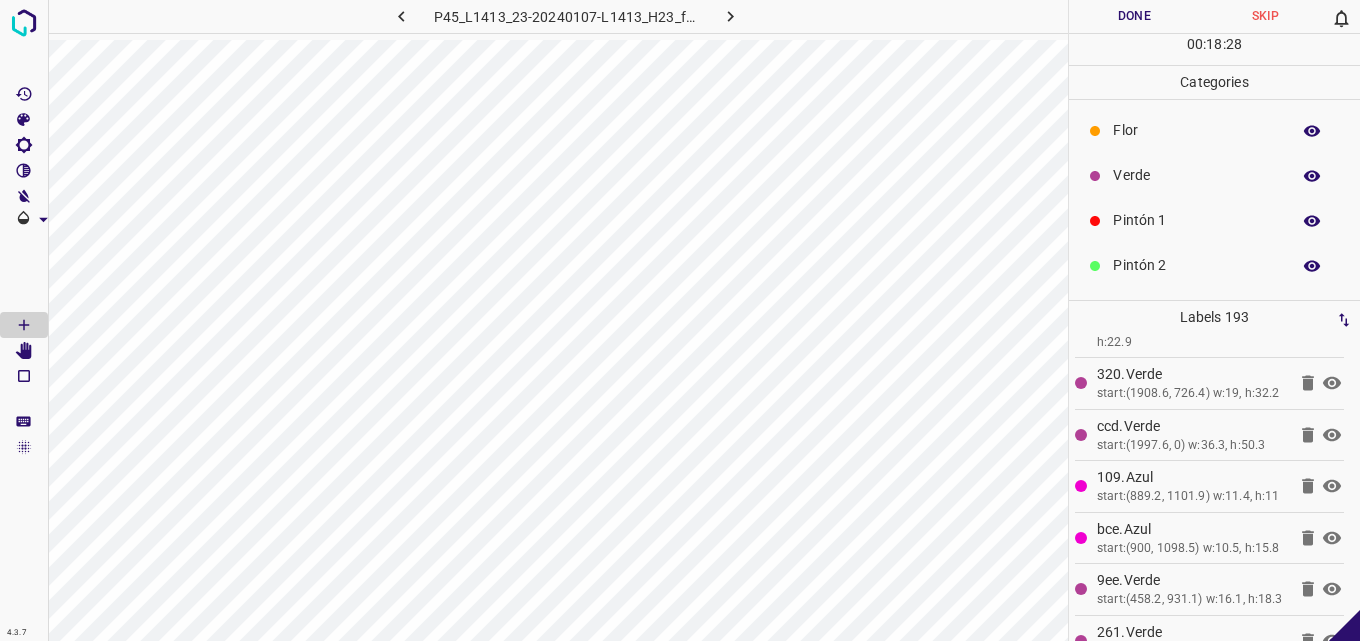 click on "Verde" at bounding box center [1196, 175] 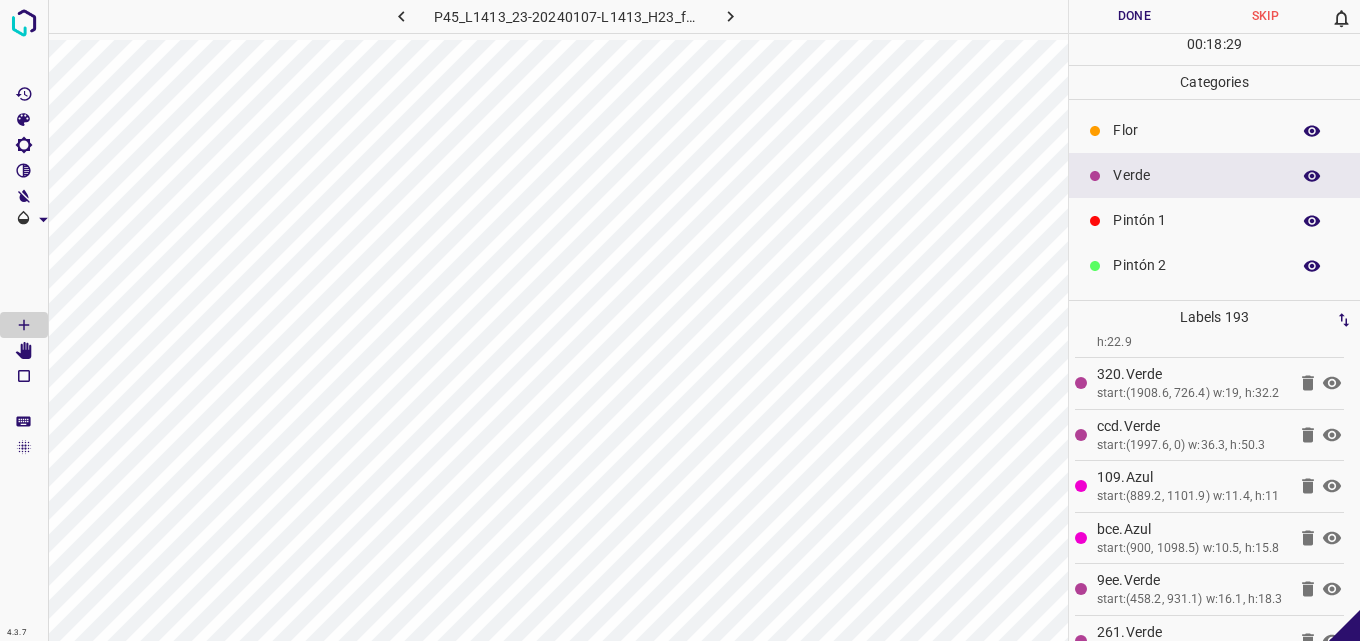 click on "Pintón 1" at bounding box center [1214, 220] 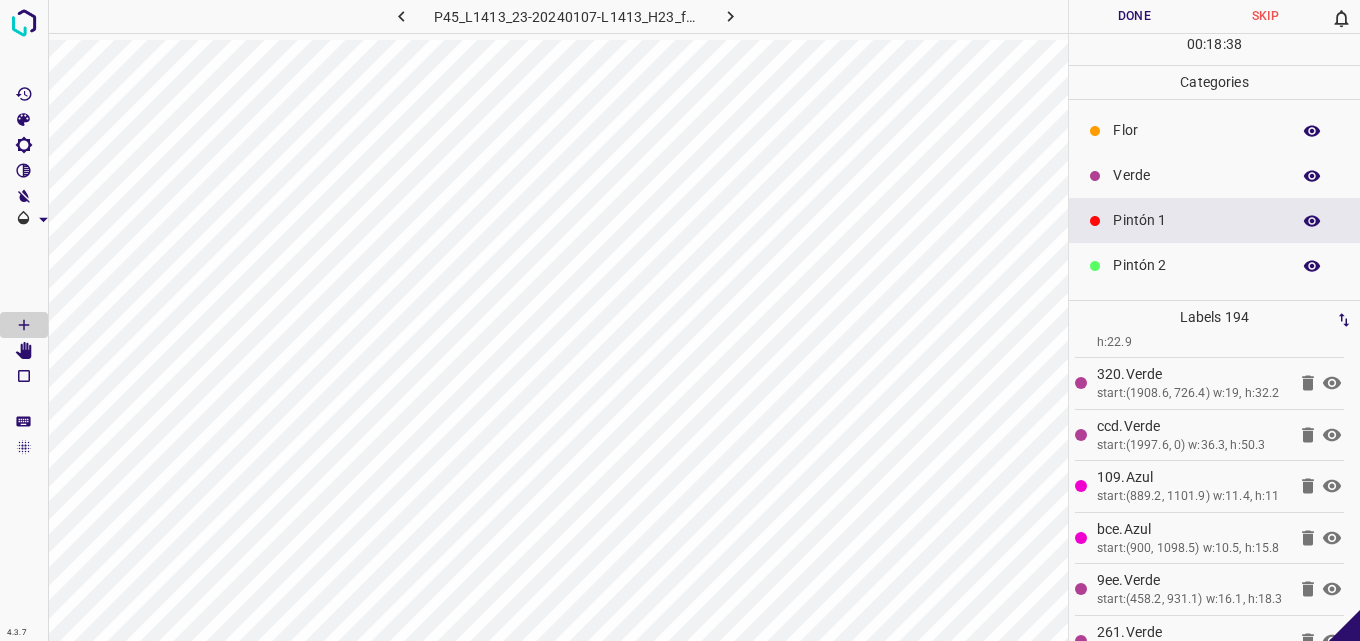 click on "Verde" at bounding box center (1196, 175) 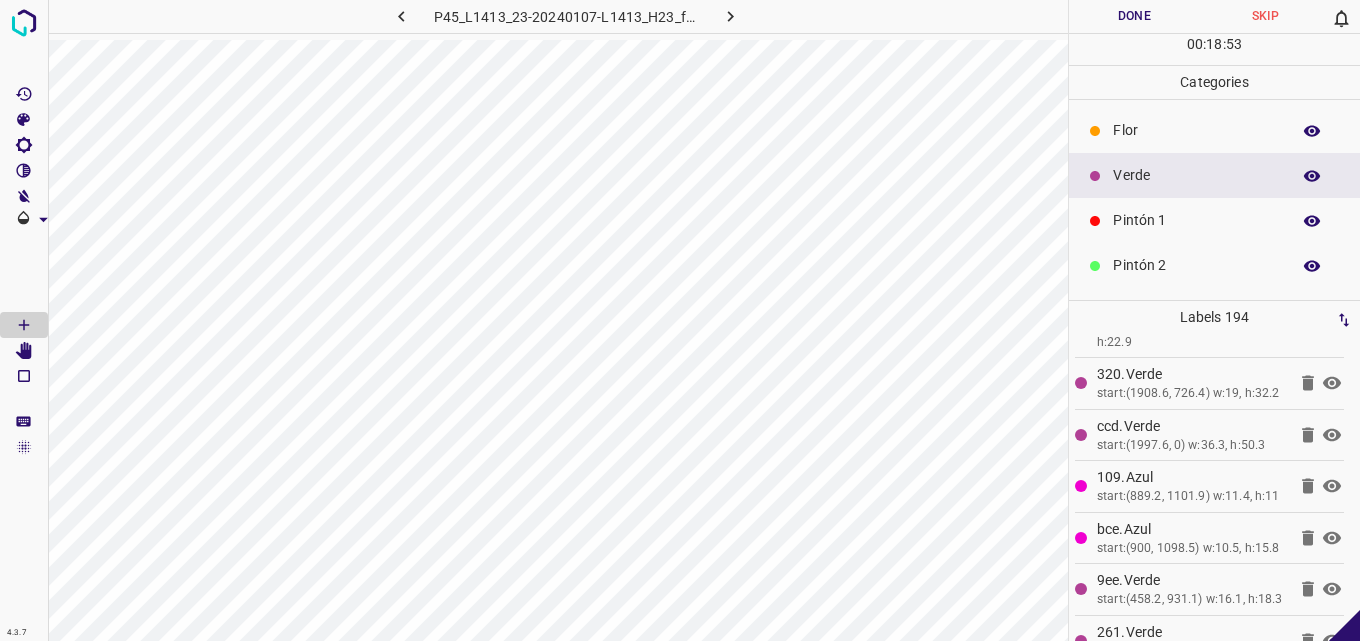 click on "Flor" at bounding box center [1196, 130] 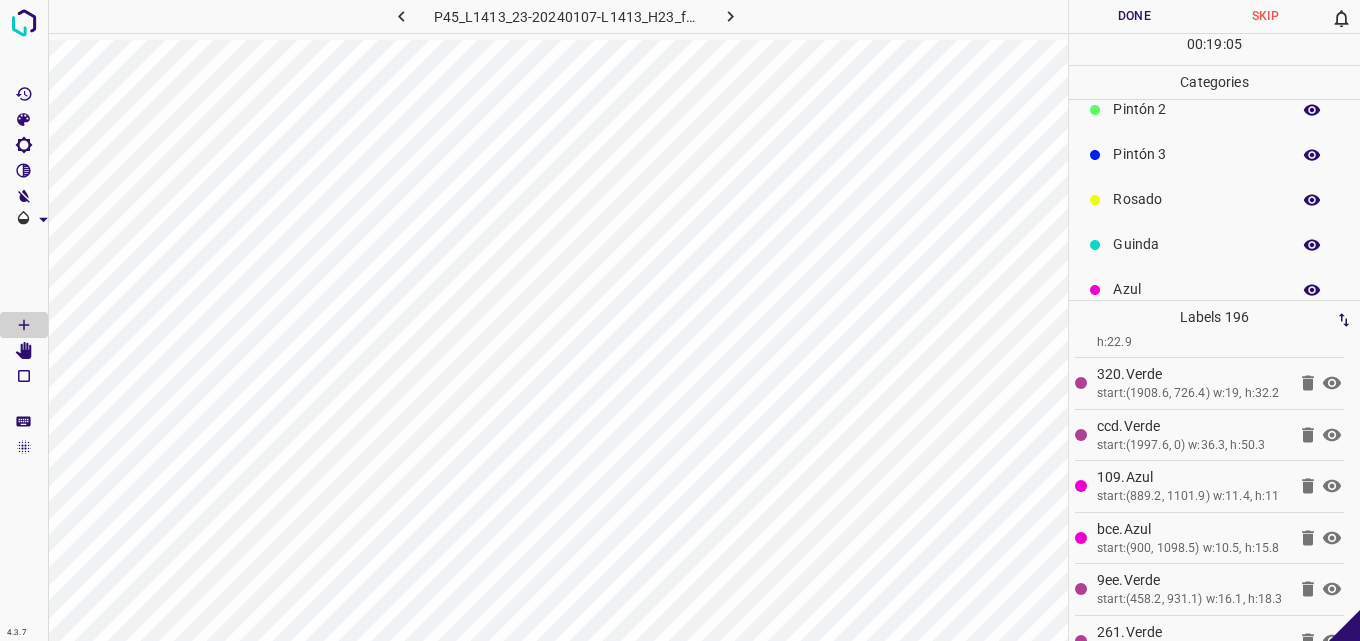 scroll, scrollTop: 176, scrollLeft: 0, axis: vertical 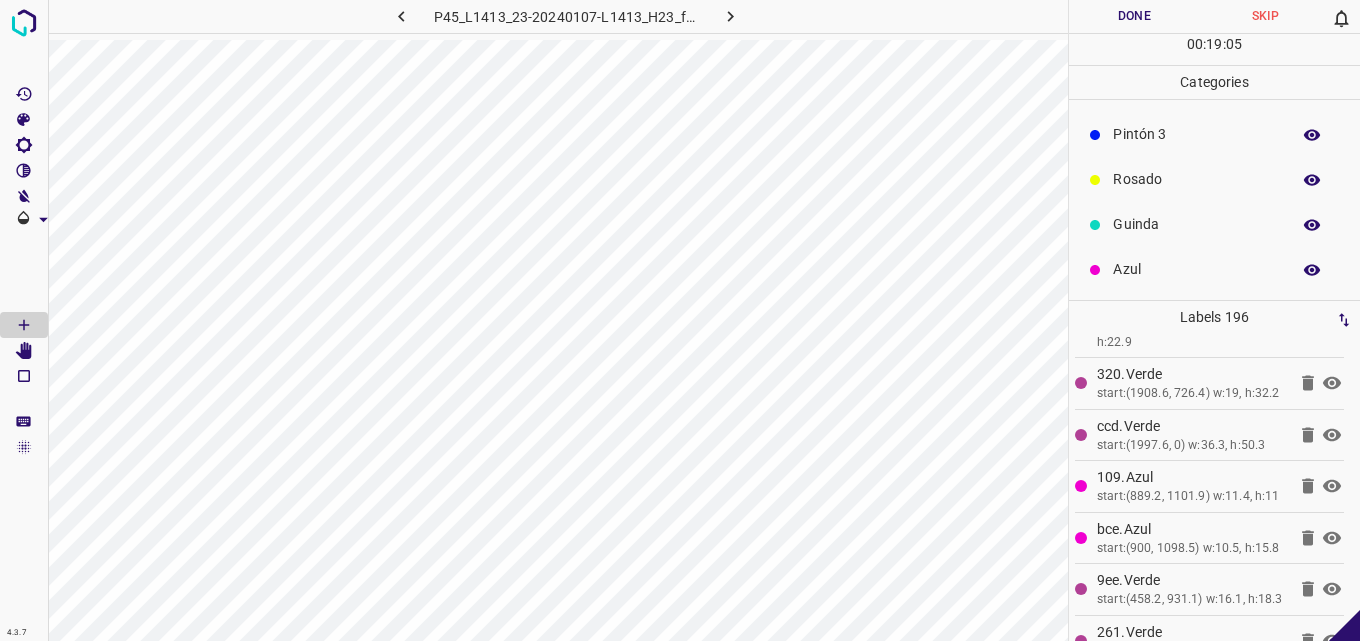 click on "Azul" at bounding box center [1196, 269] 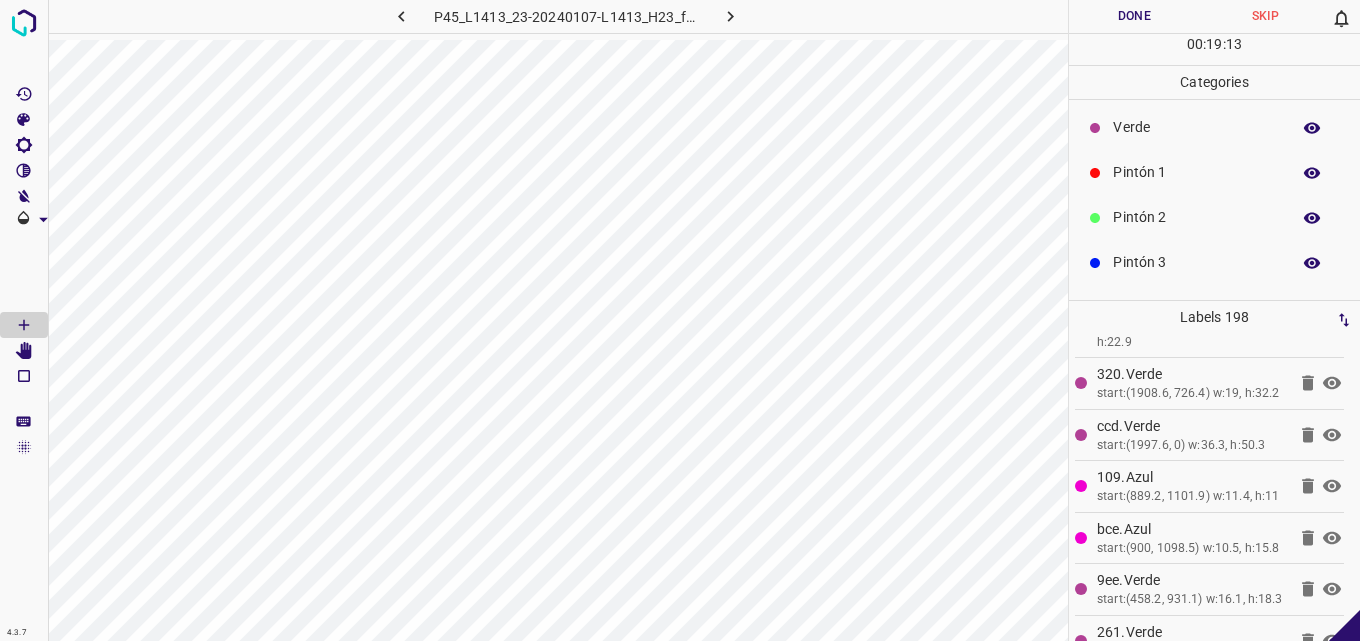 scroll, scrollTop: 0, scrollLeft: 0, axis: both 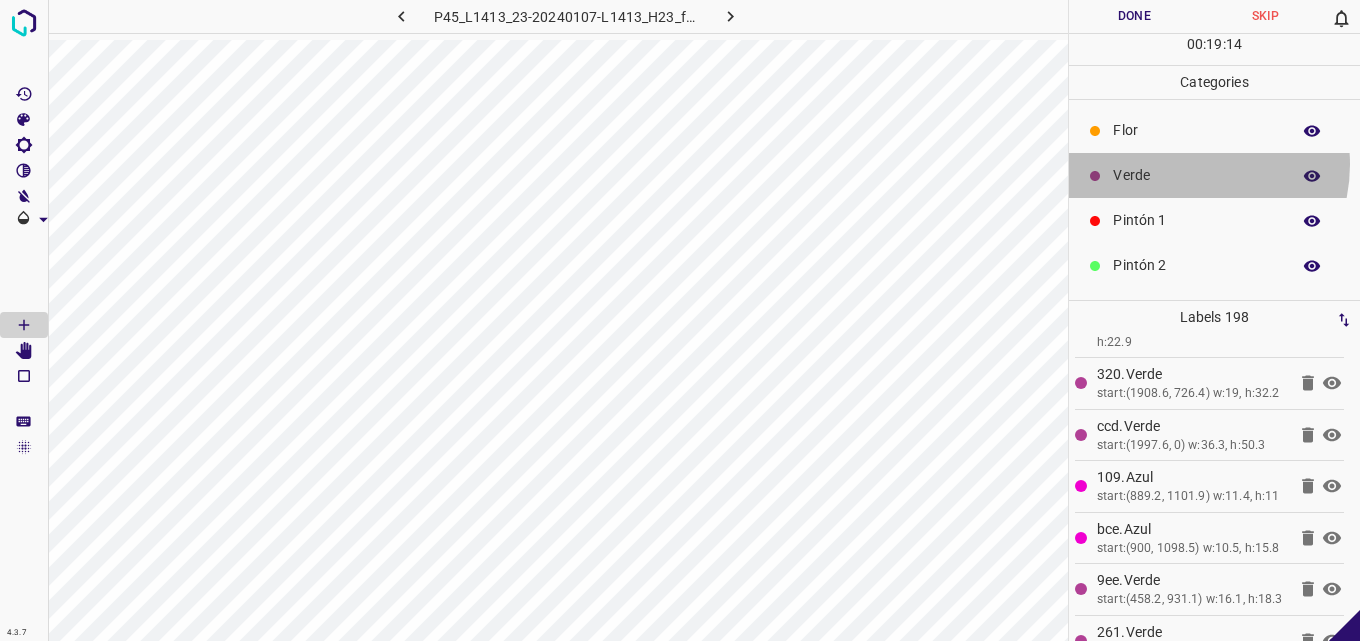 click on "Verde" at bounding box center [1214, 175] 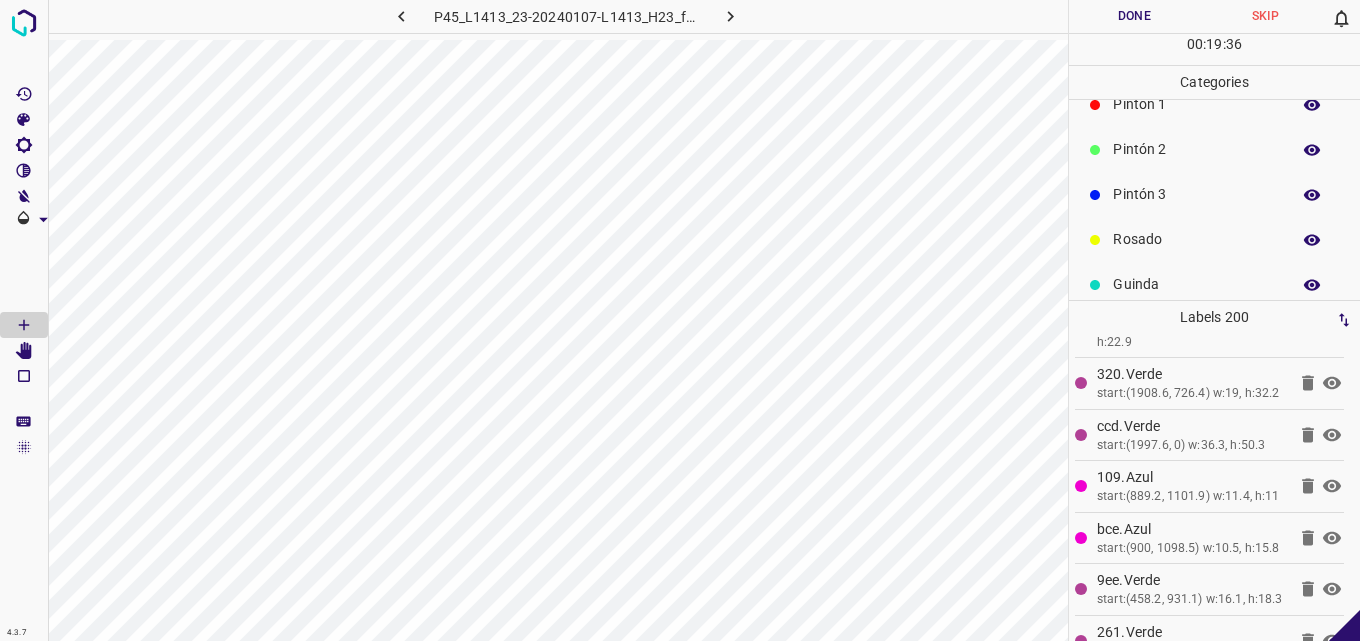scroll, scrollTop: 176, scrollLeft: 0, axis: vertical 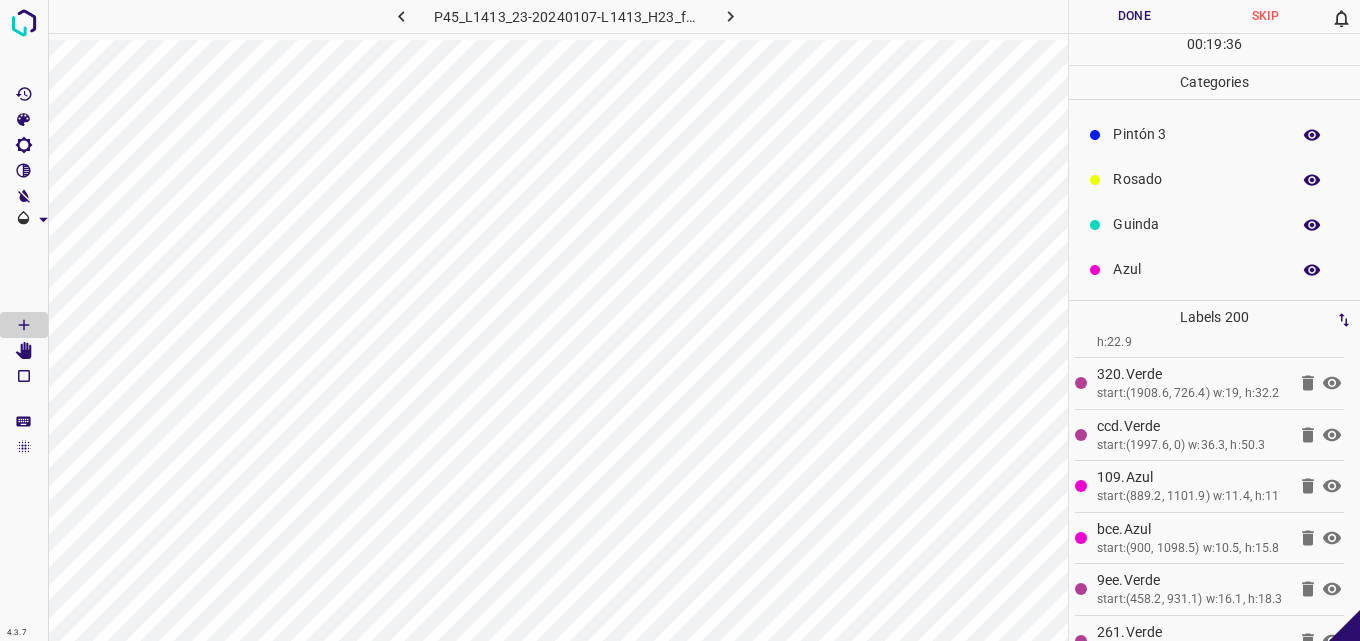 click on "Azul" at bounding box center (1196, 269) 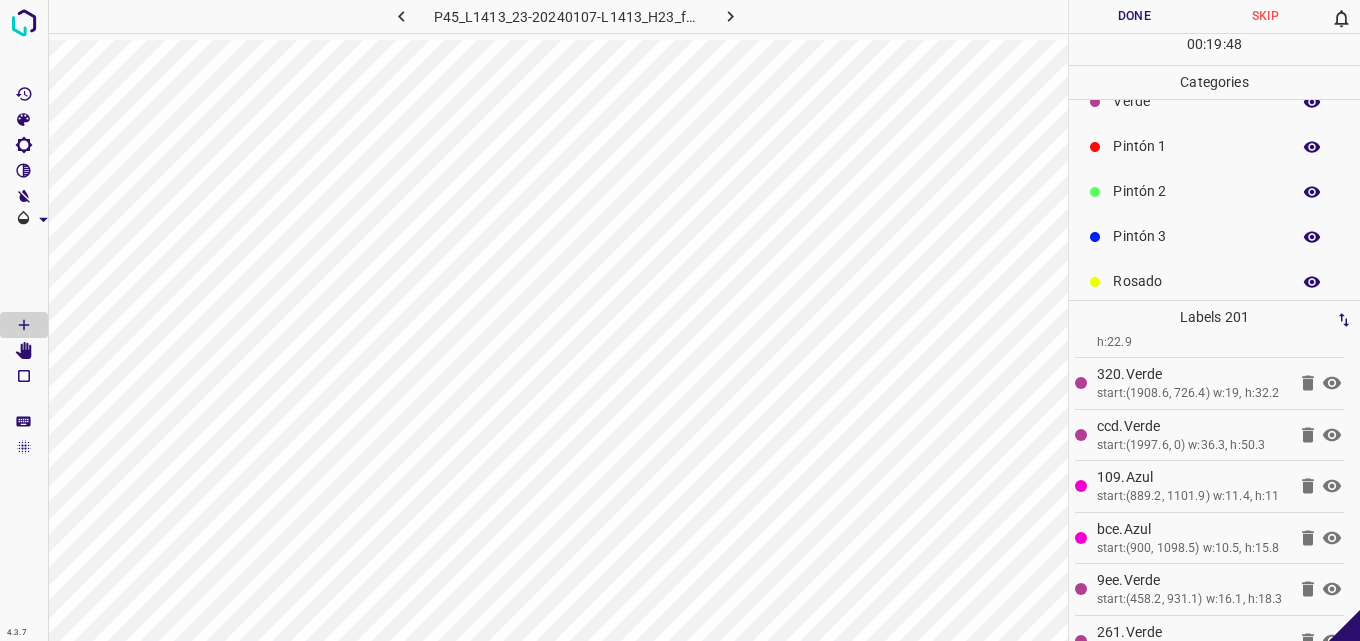scroll, scrollTop: 0, scrollLeft: 0, axis: both 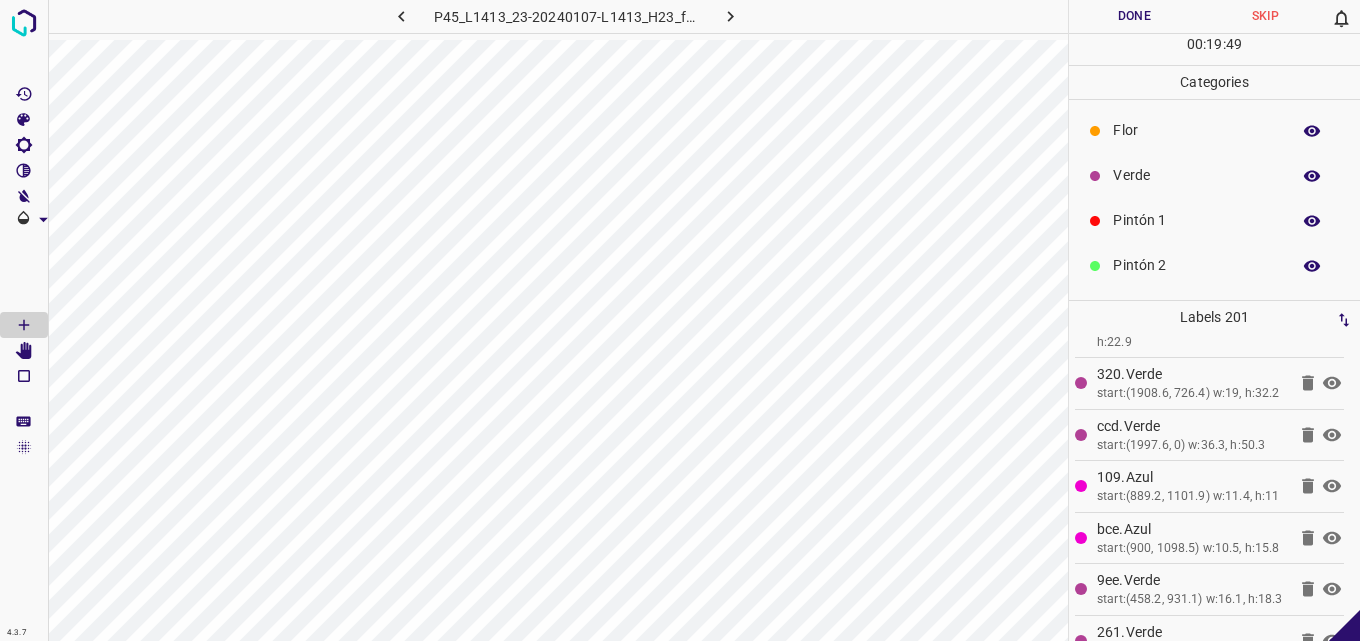click on "Verde" at bounding box center [1214, 175] 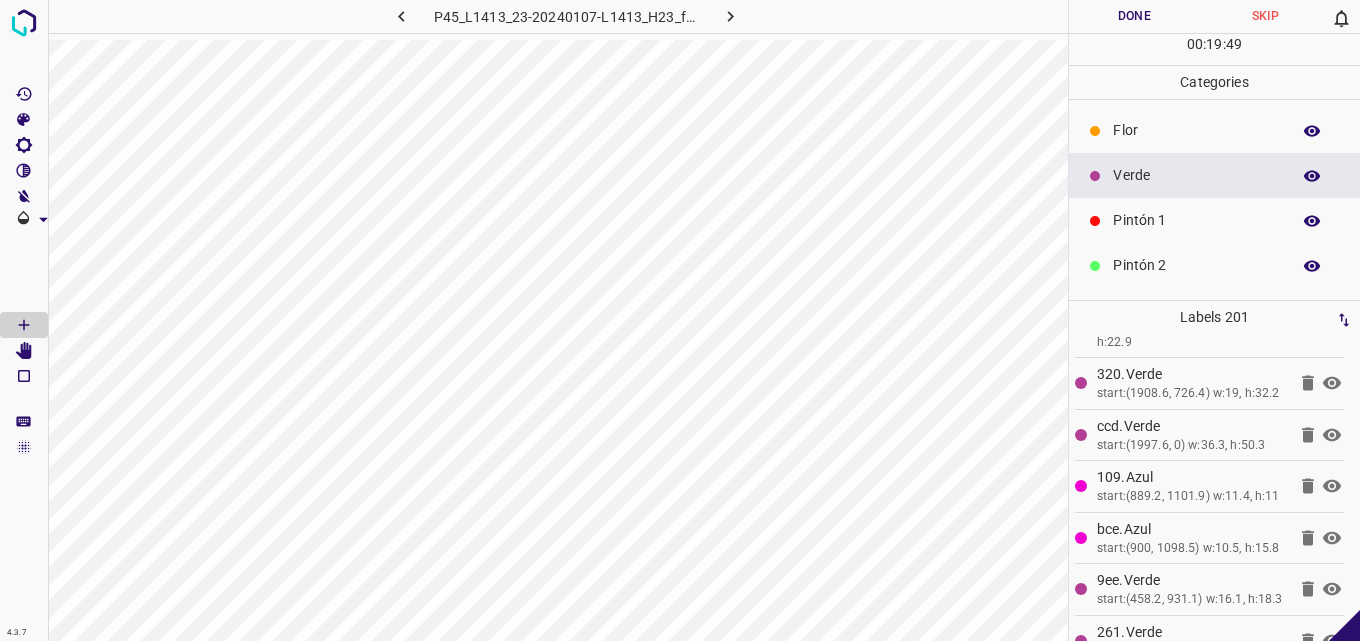 click on "Flor" at bounding box center [1196, 130] 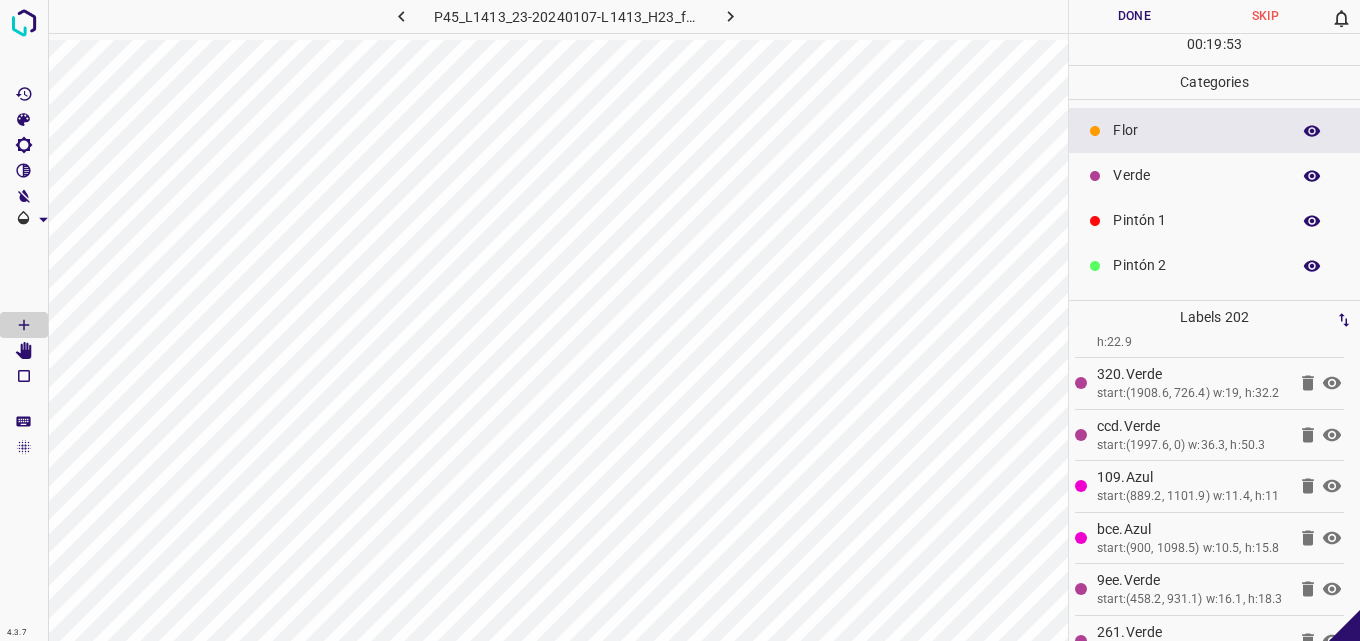 click on "Done" at bounding box center [1134, 16] 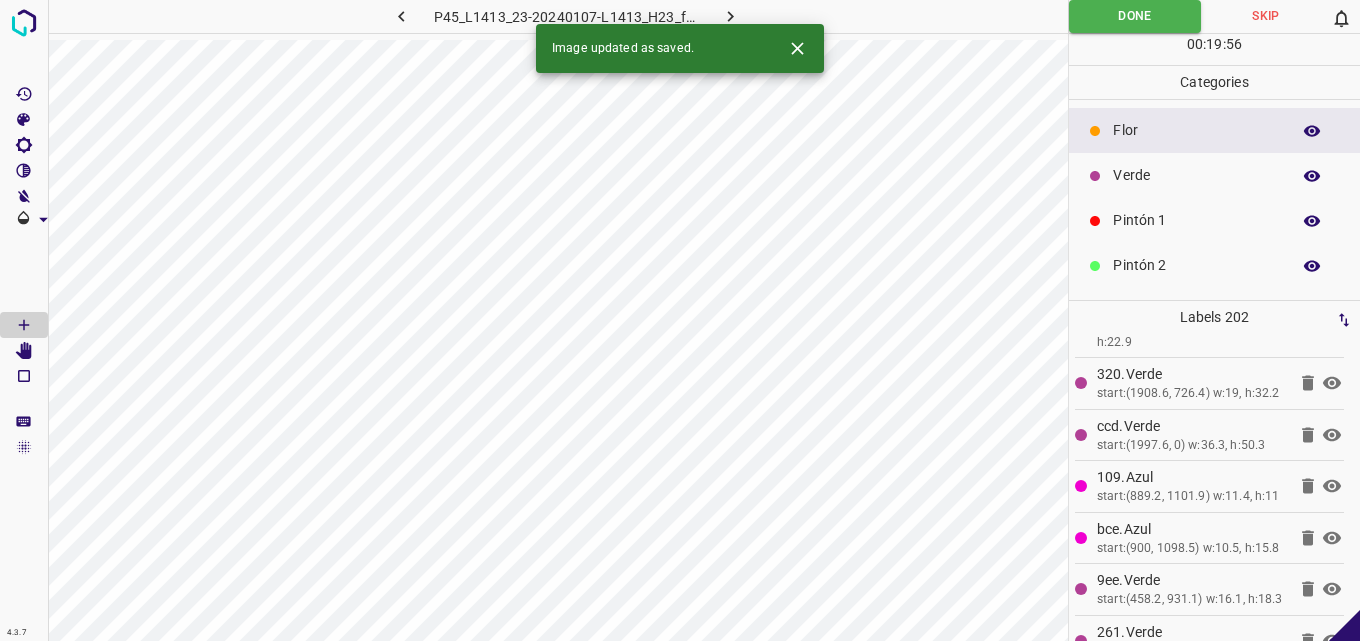 click 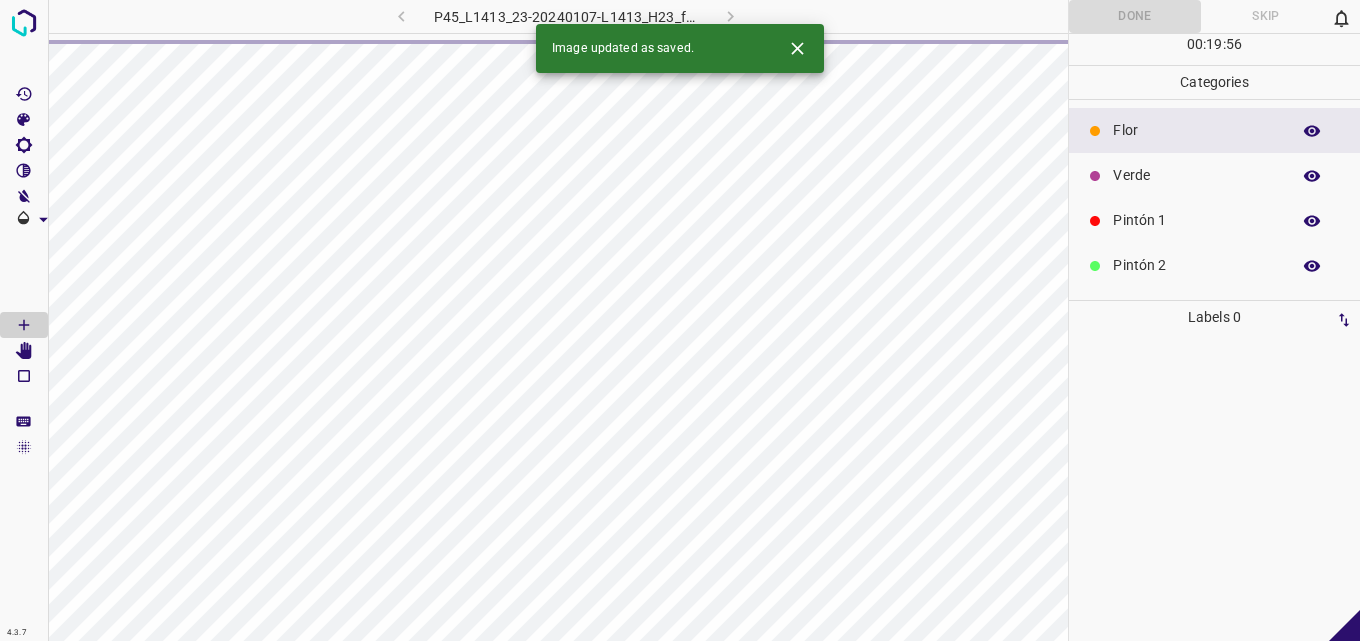 scroll, scrollTop: 0, scrollLeft: 0, axis: both 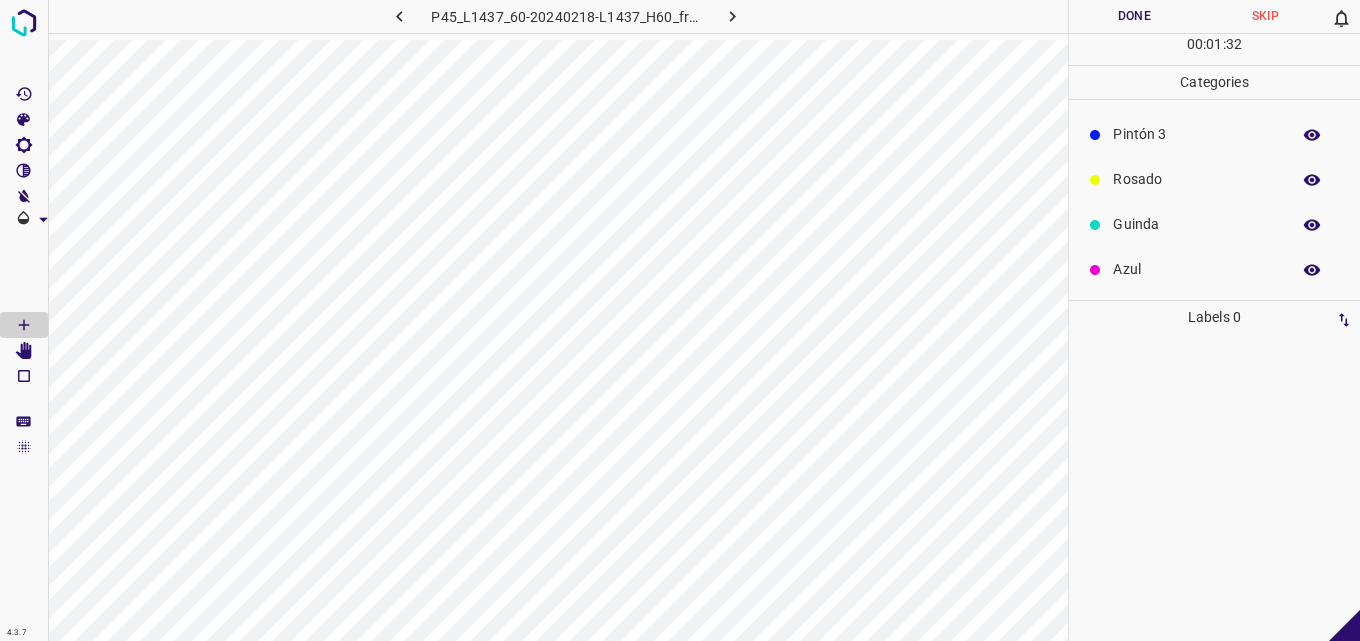 click on "Azul" at bounding box center [1196, 269] 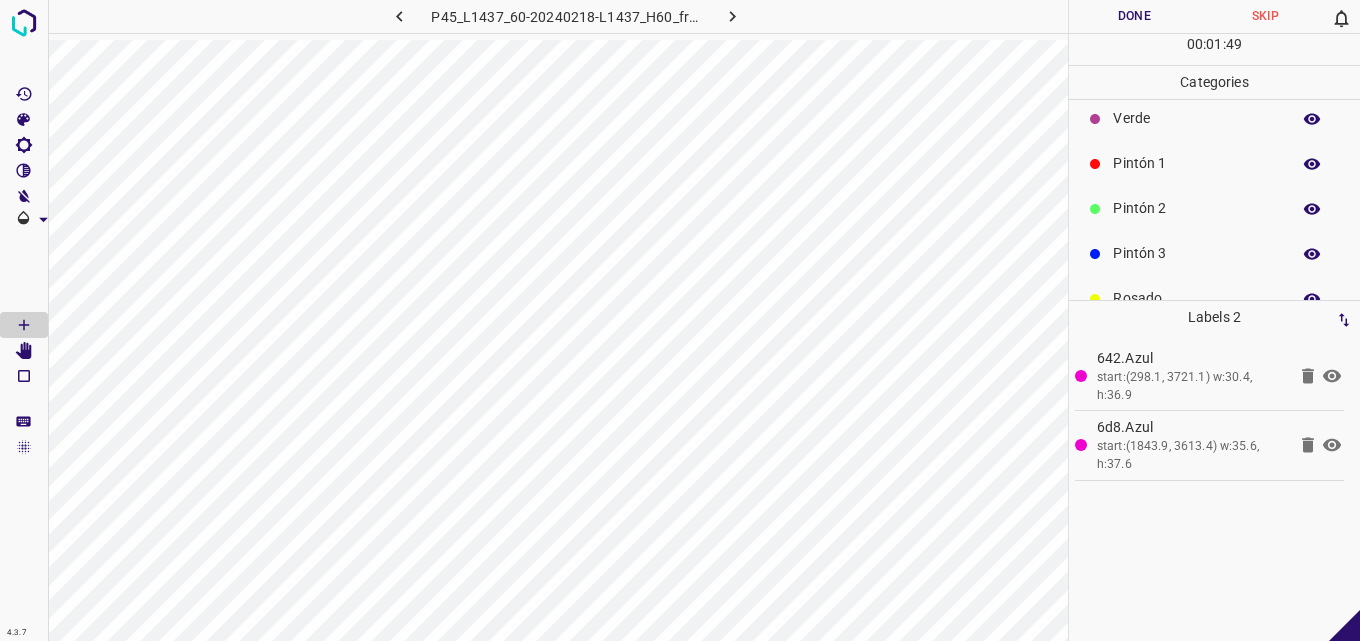 scroll, scrollTop: 0, scrollLeft: 0, axis: both 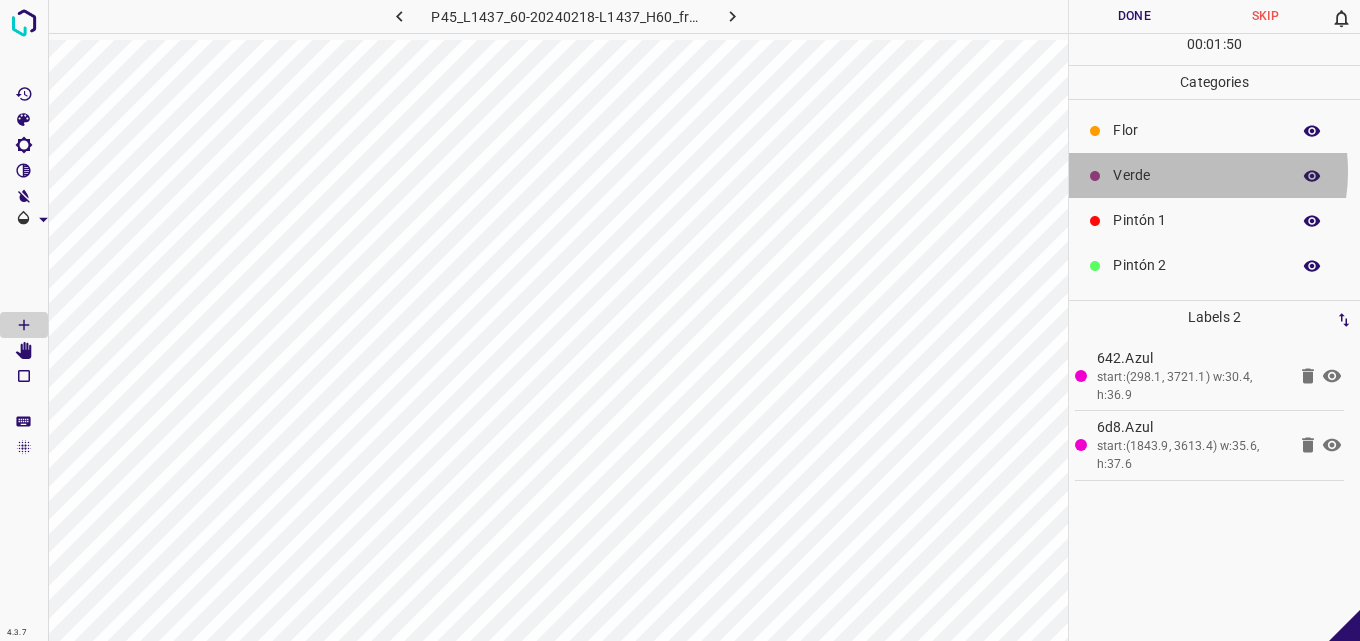 click on "Verde" at bounding box center (1196, 175) 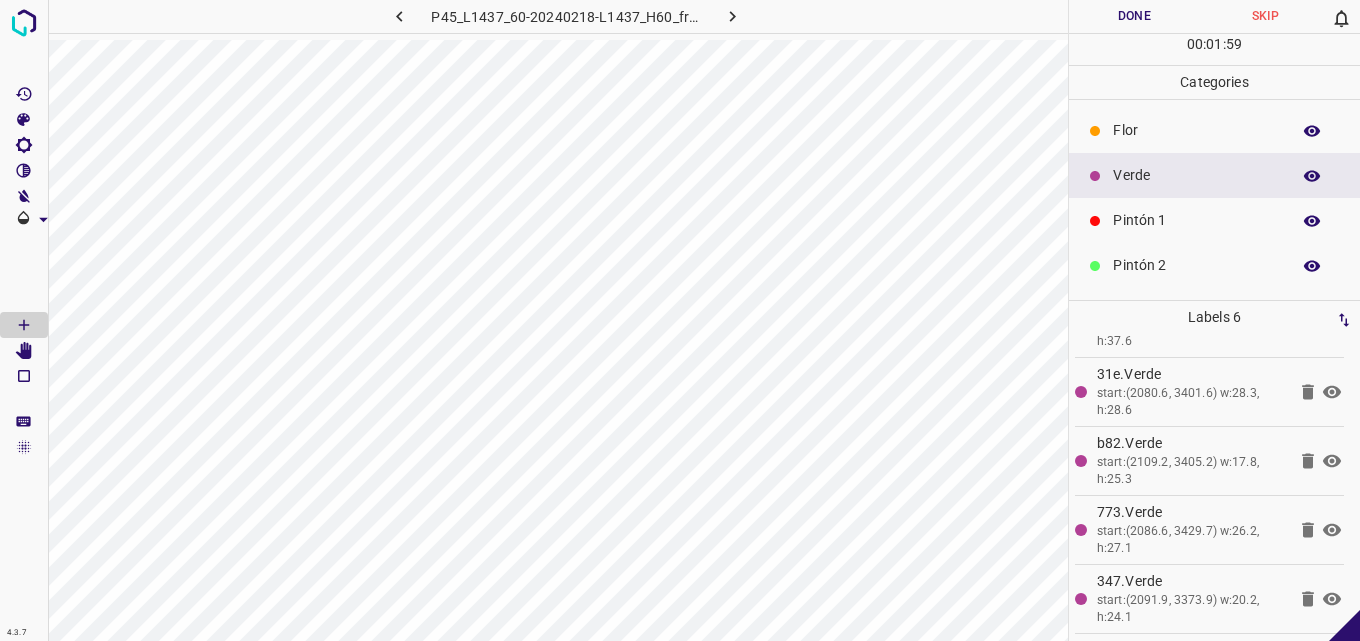 click 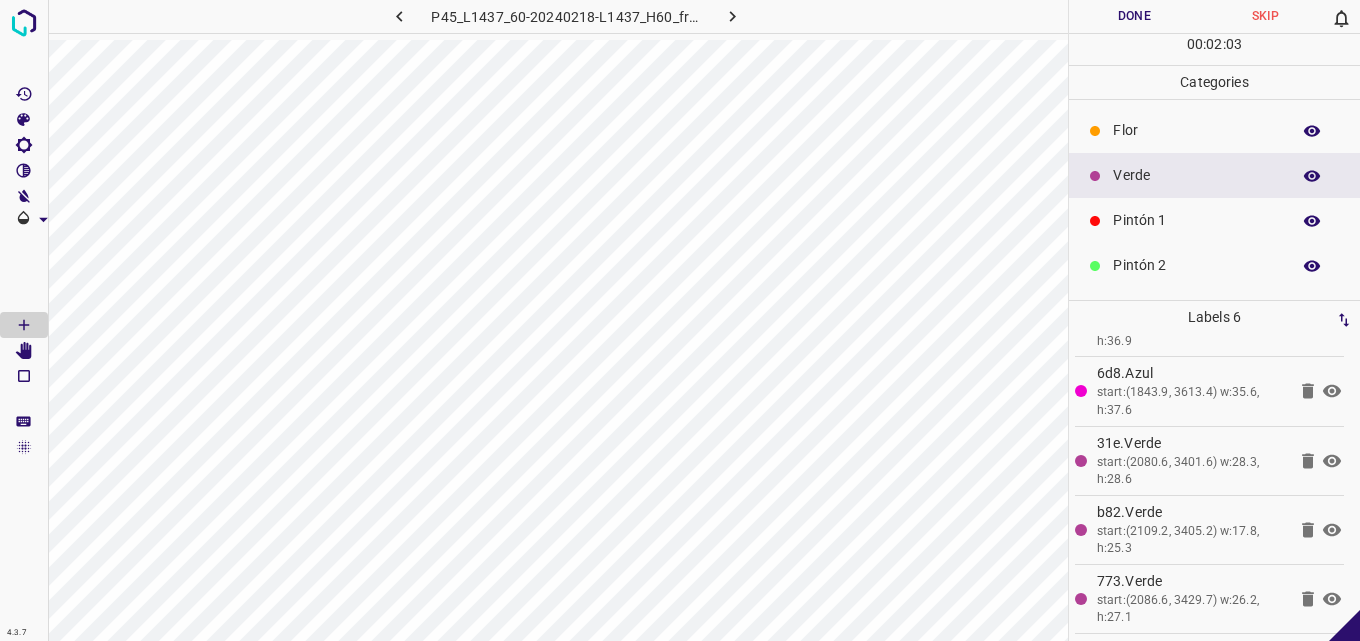 scroll, scrollTop: 123, scrollLeft: 0, axis: vertical 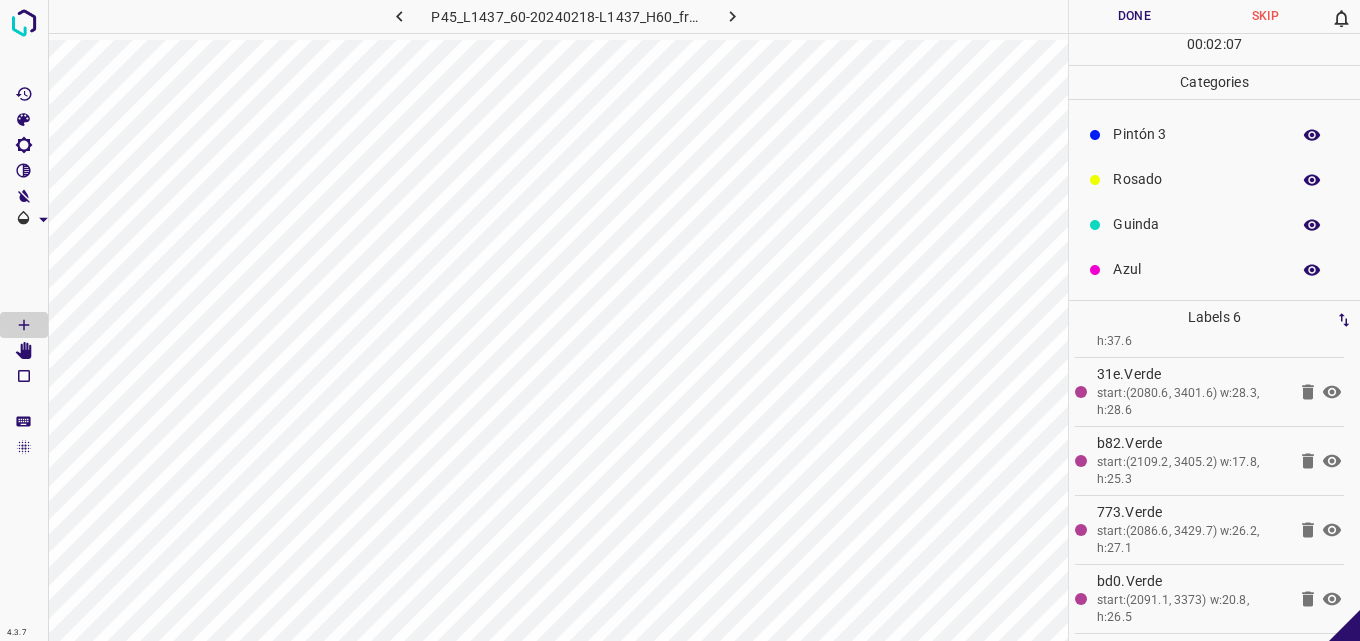 click on "Azul" at bounding box center [1196, 269] 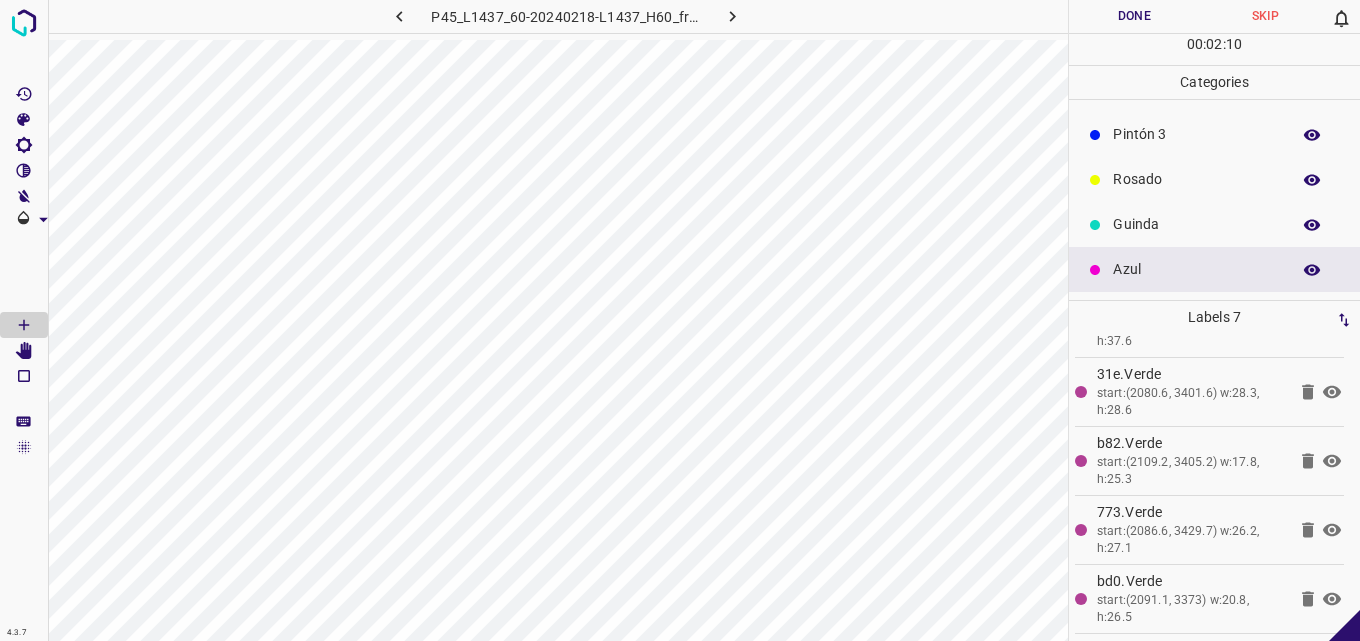 scroll, scrollTop: 0, scrollLeft: 0, axis: both 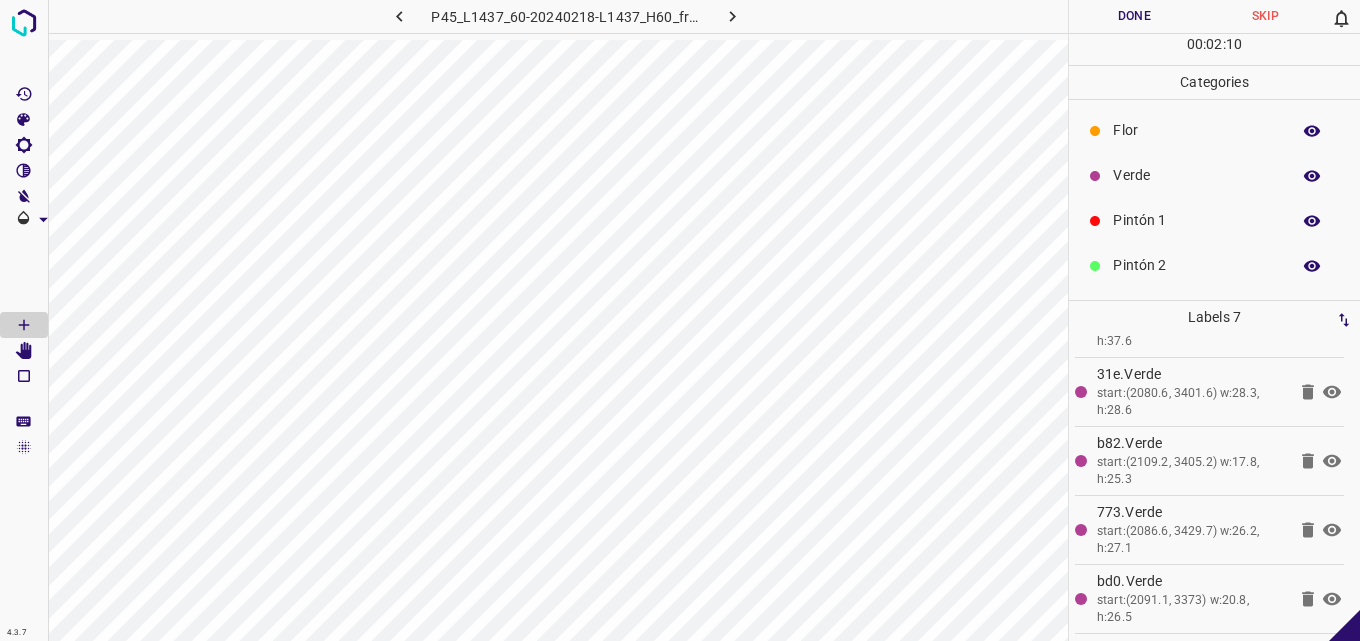 click on "Verde" at bounding box center [1196, 175] 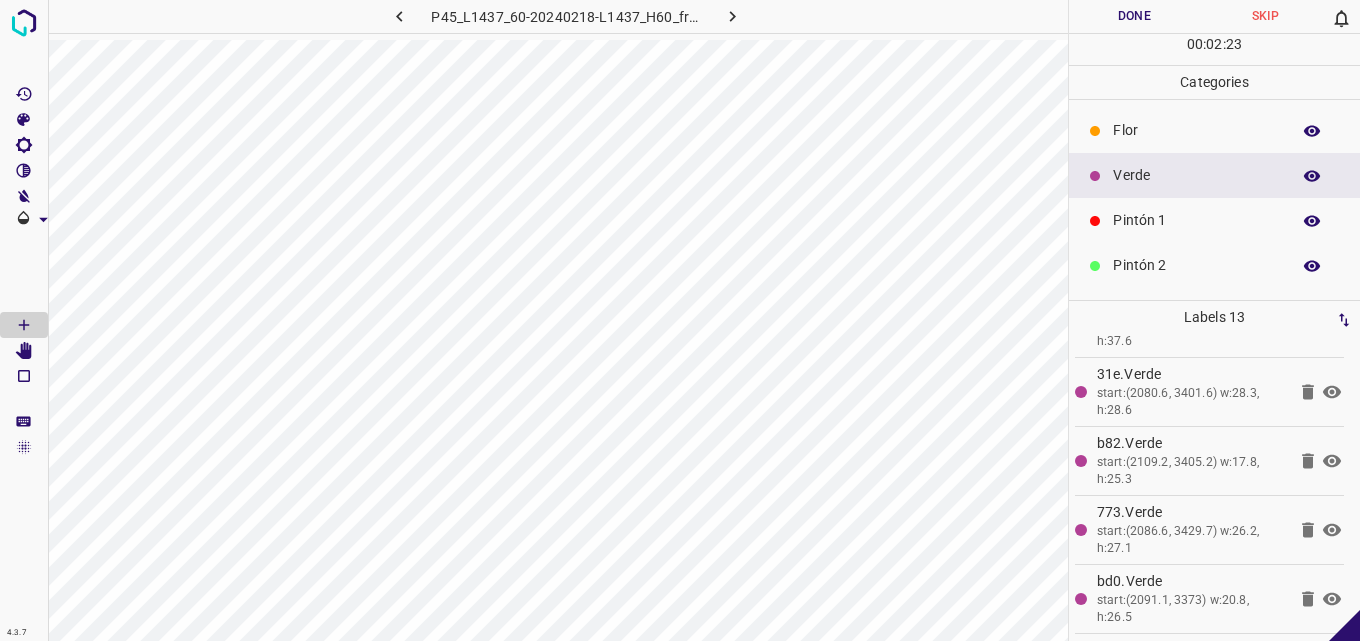 click on "Flor" at bounding box center [1196, 130] 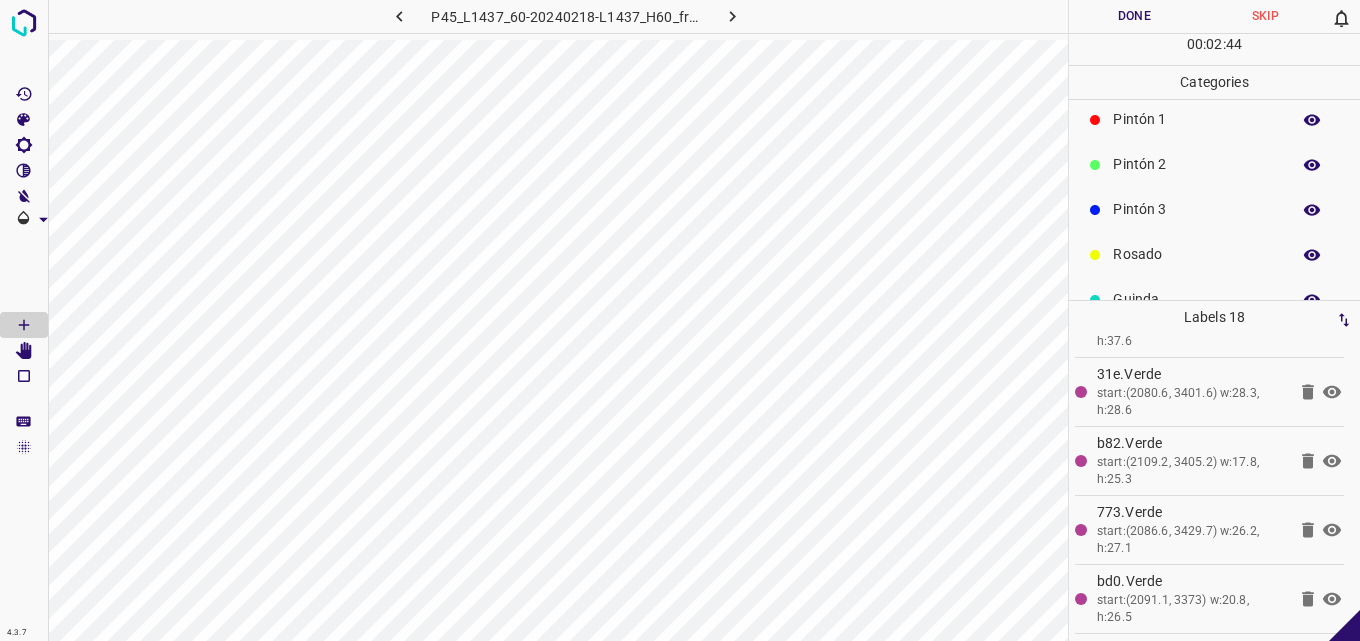 scroll, scrollTop: 176, scrollLeft: 0, axis: vertical 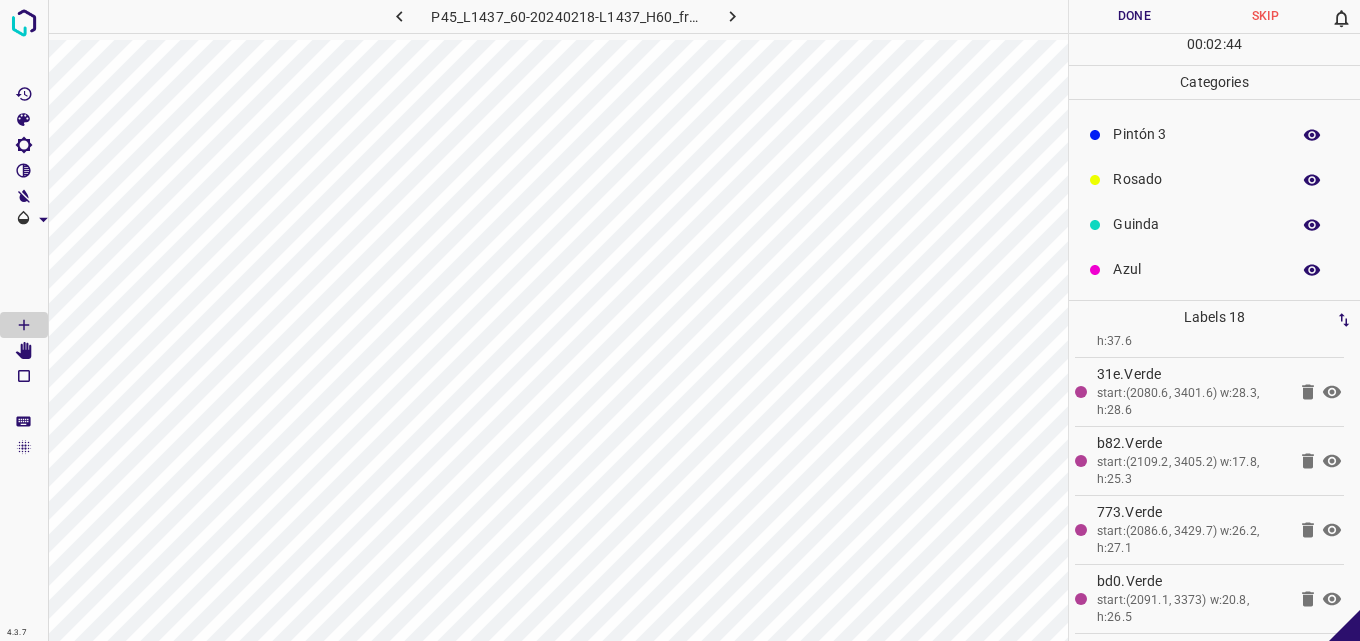 click on "Rosado" at bounding box center (1196, 179) 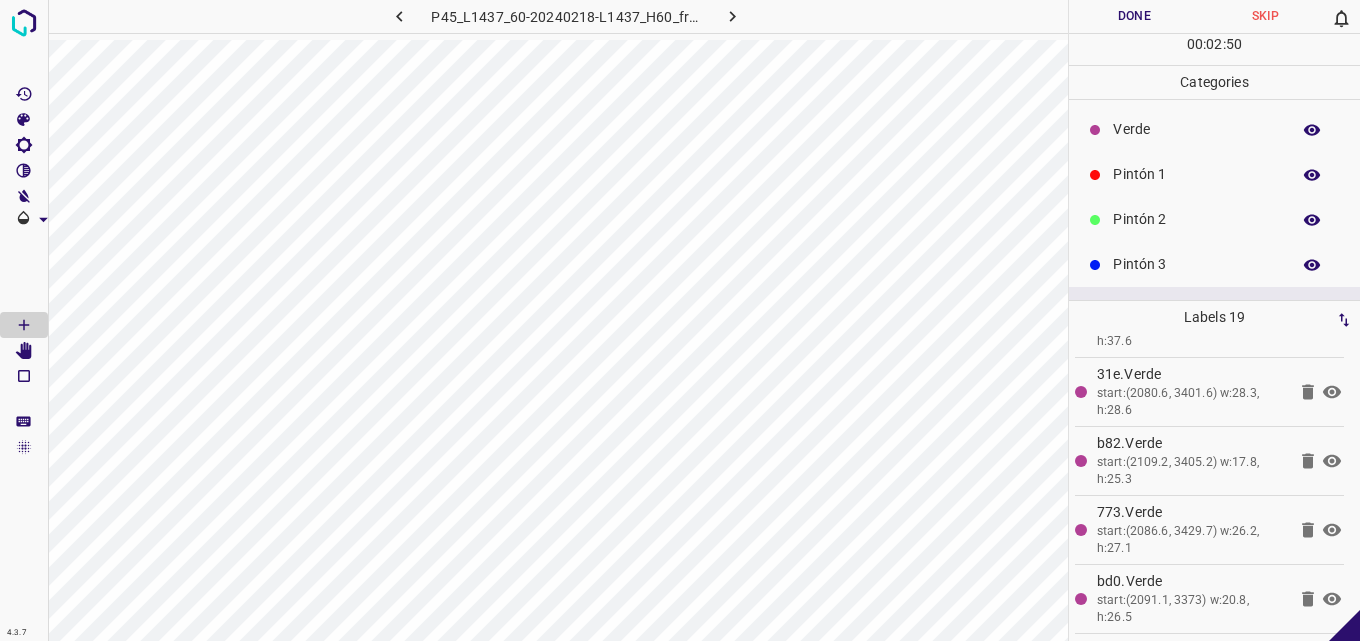 scroll, scrollTop: 0, scrollLeft: 0, axis: both 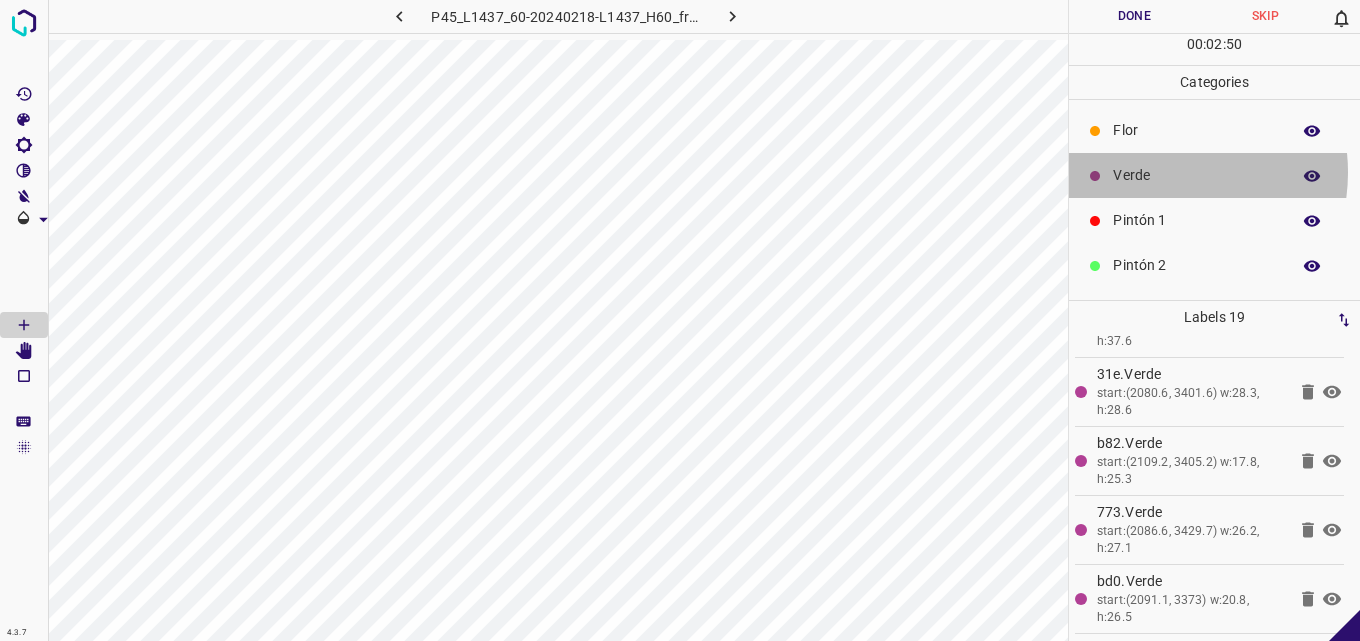 click on "Verde" at bounding box center [1196, 175] 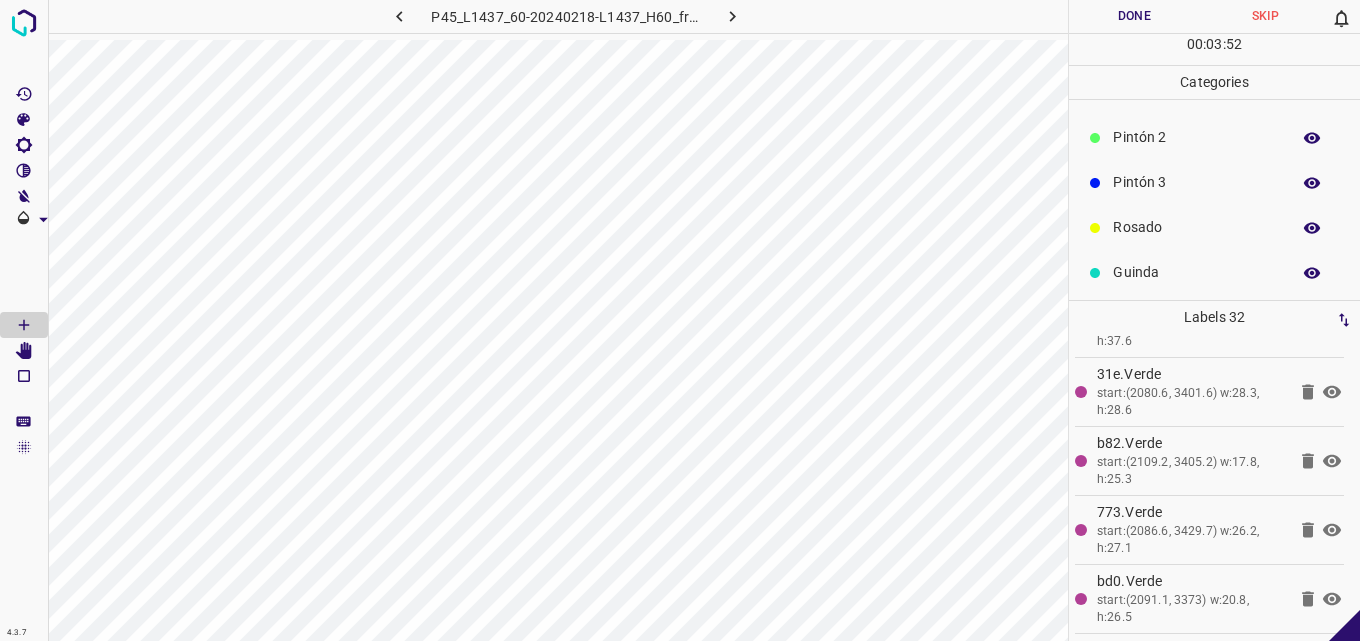 scroll, scrollTop: 176, scrollLeft: 0, axis: vertical 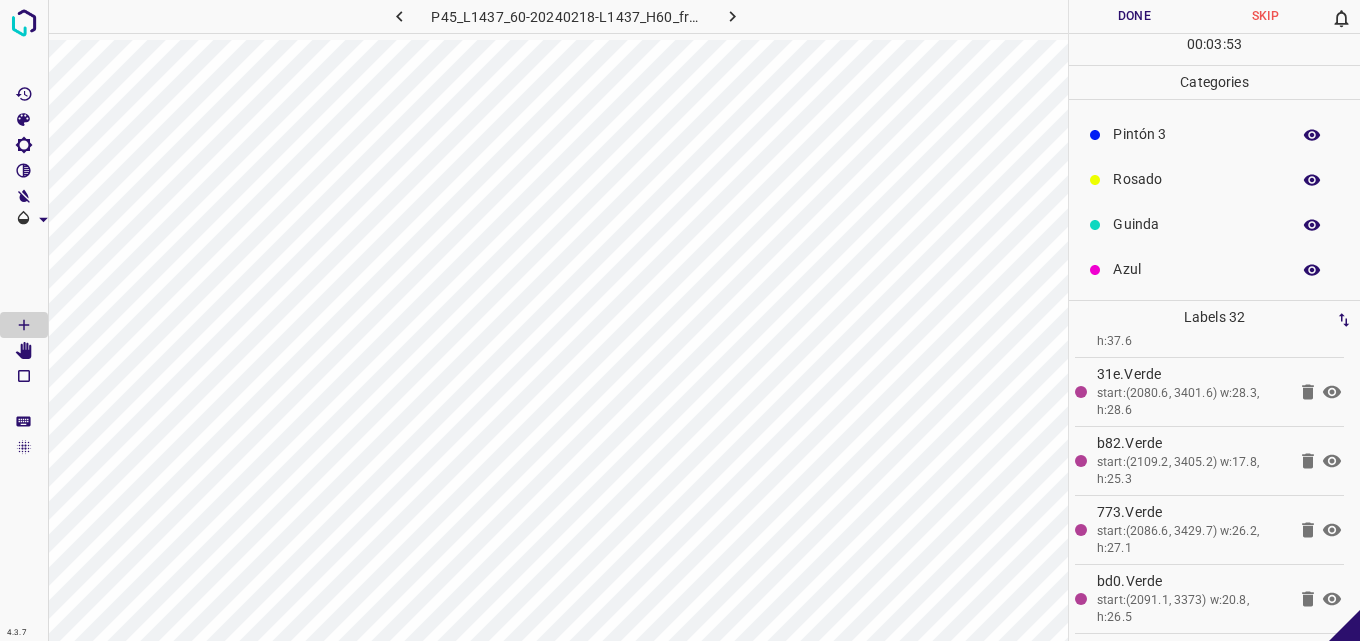 click on "Rosado" at bounding box center [1196, 179] 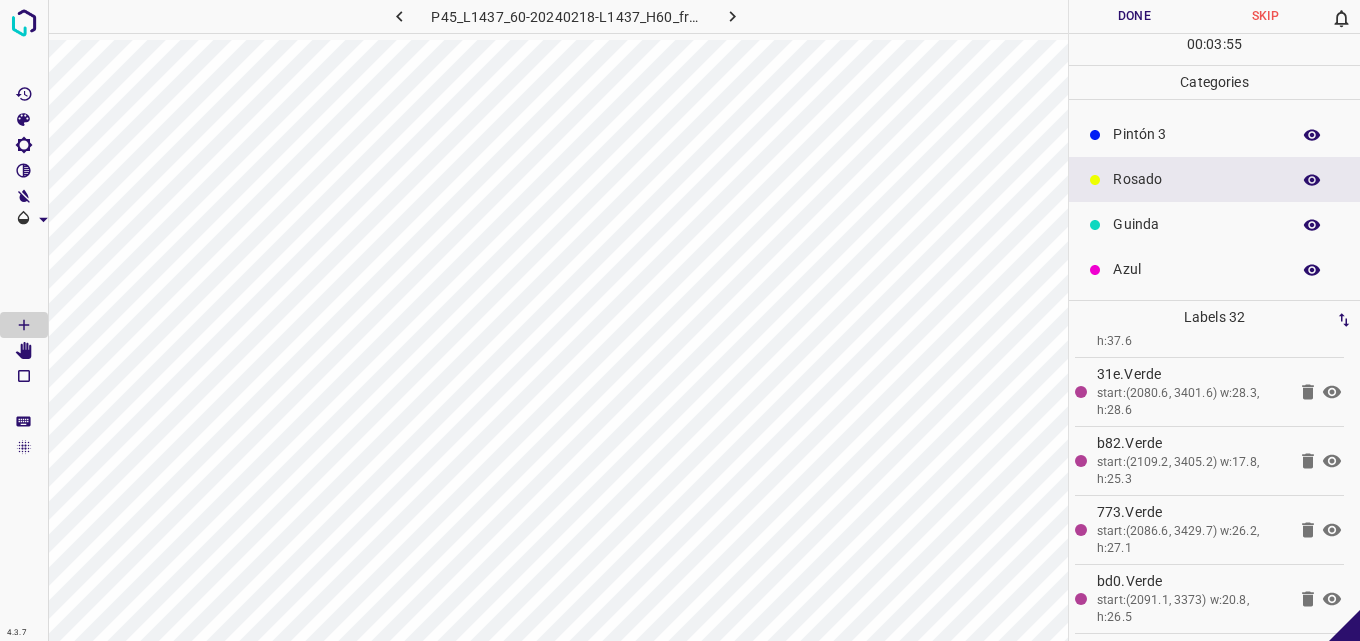 click on "Pintón 3" at bounding box center [1196, 134] 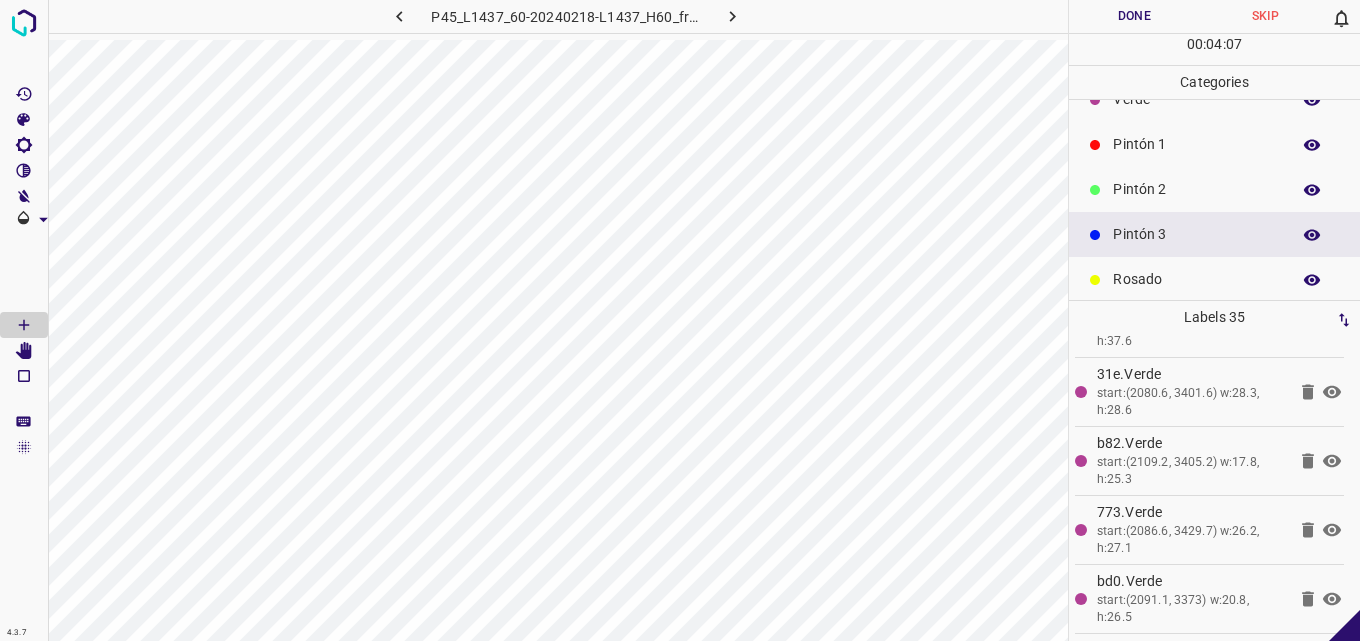 scroll, scrollTop: 0, scrollLeft: 0, axis: both 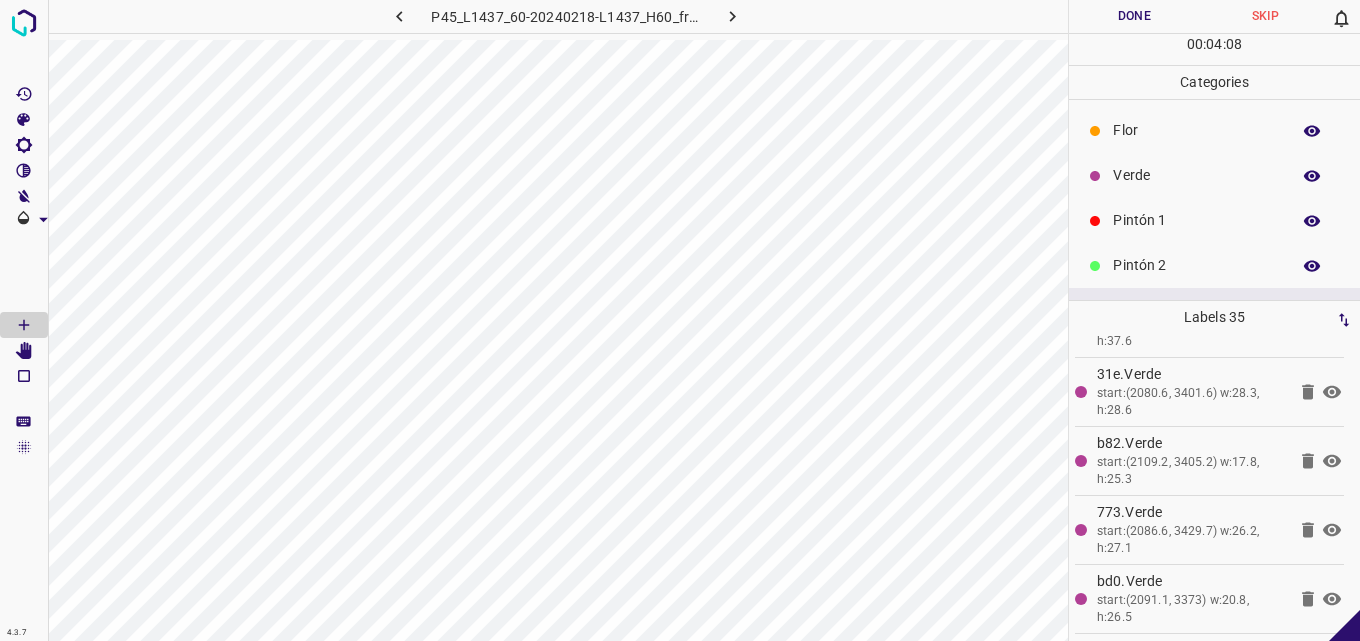 click on "Verde" at bounding box center (1196, 175) 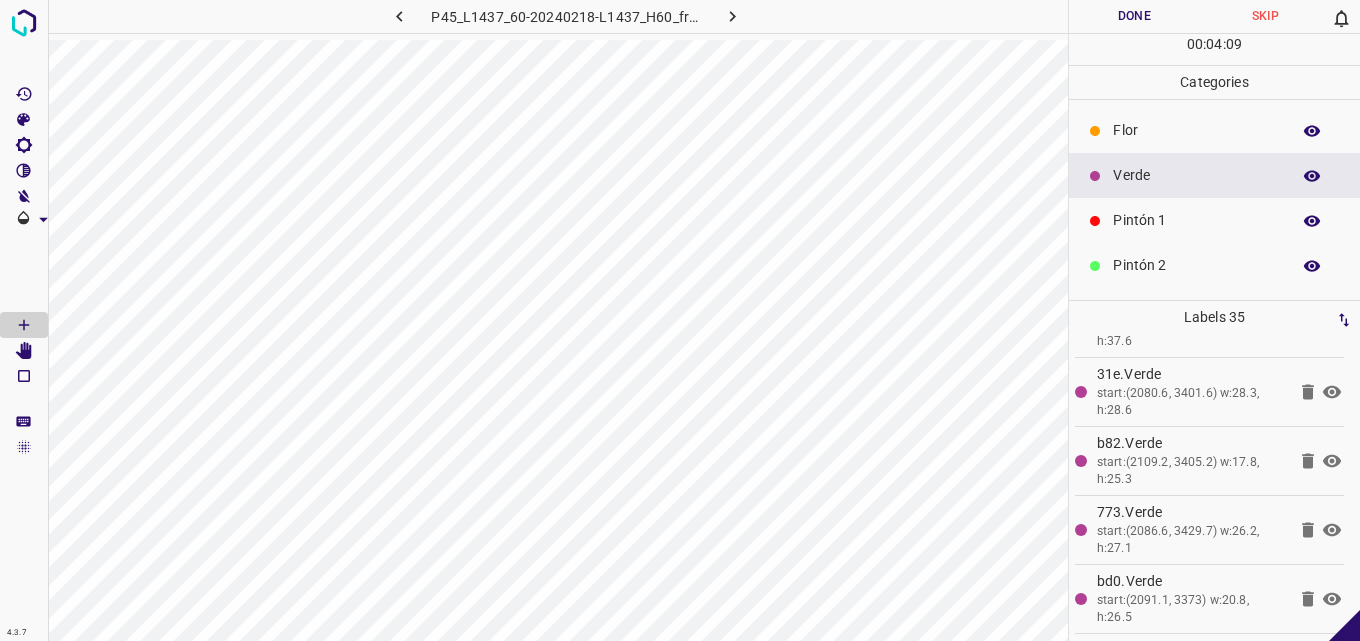click on "Pintón 1" at bounding box center (1196, 220) 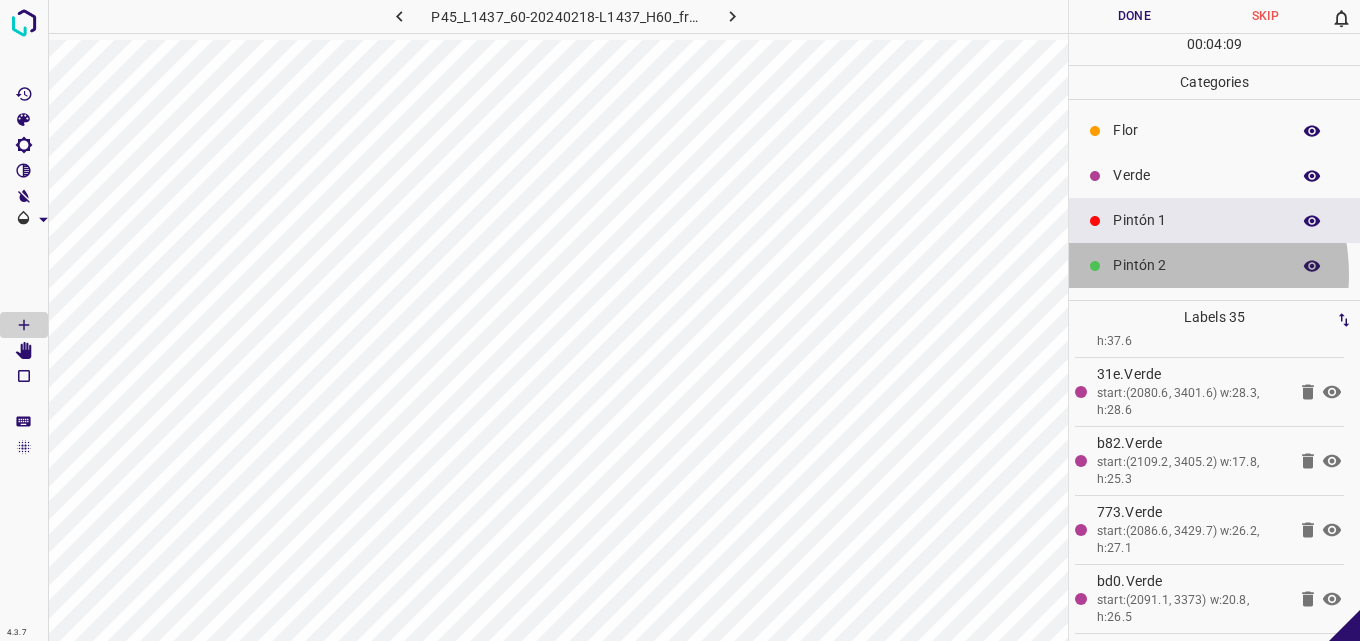 click on "Pintón 2" at bounding box center (1196, 265) 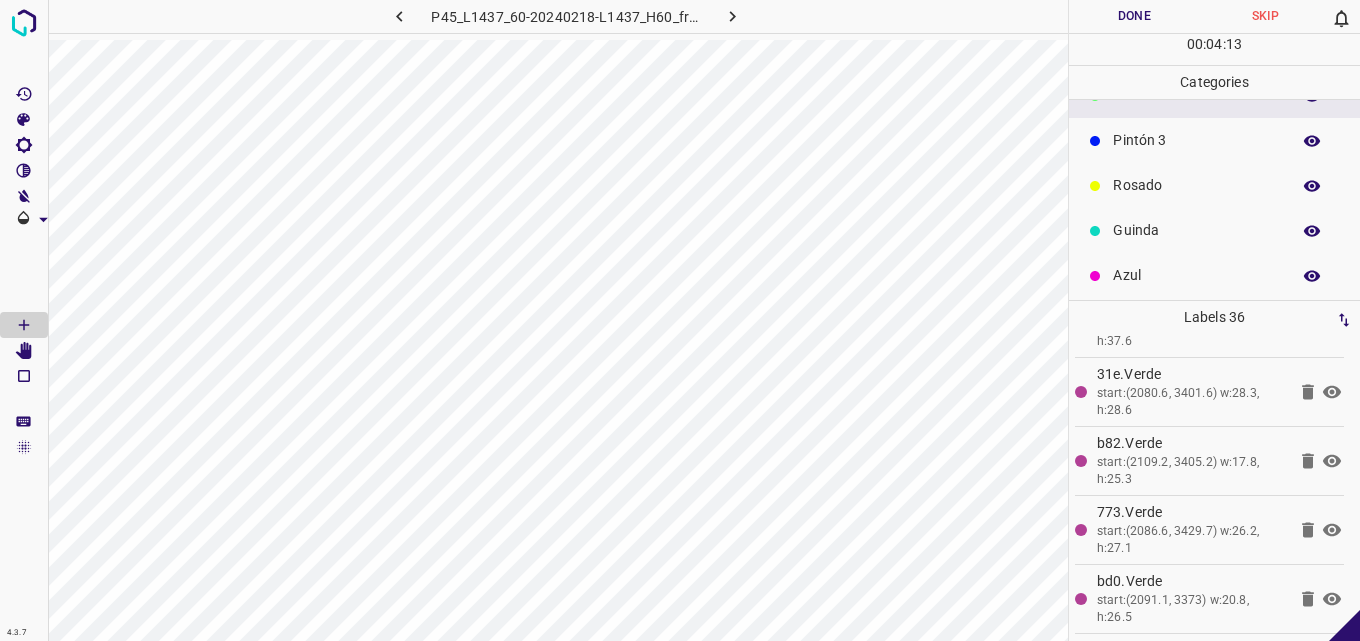 scroll, scrollTop: 176, scrollLeft: 0, axis: vertical 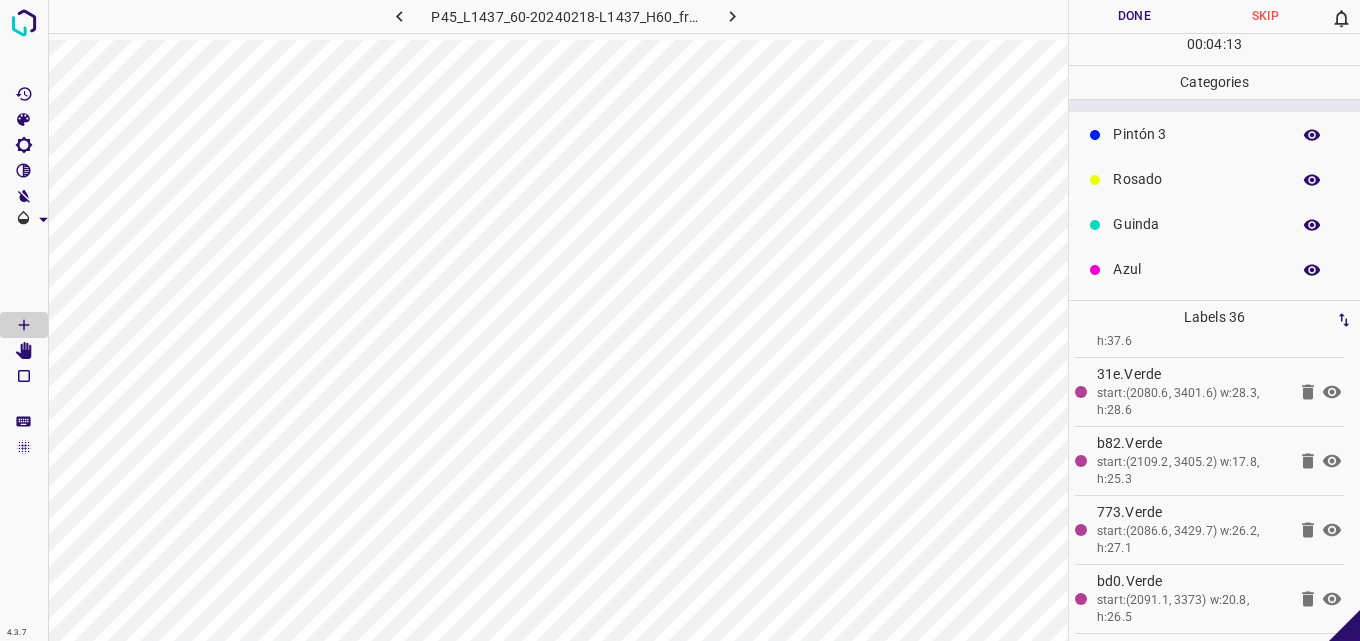 drag, startPoint x: 1169, startPoint y: 188, endPoint x: 1152, endPoint y: 191, distance: 17.262676 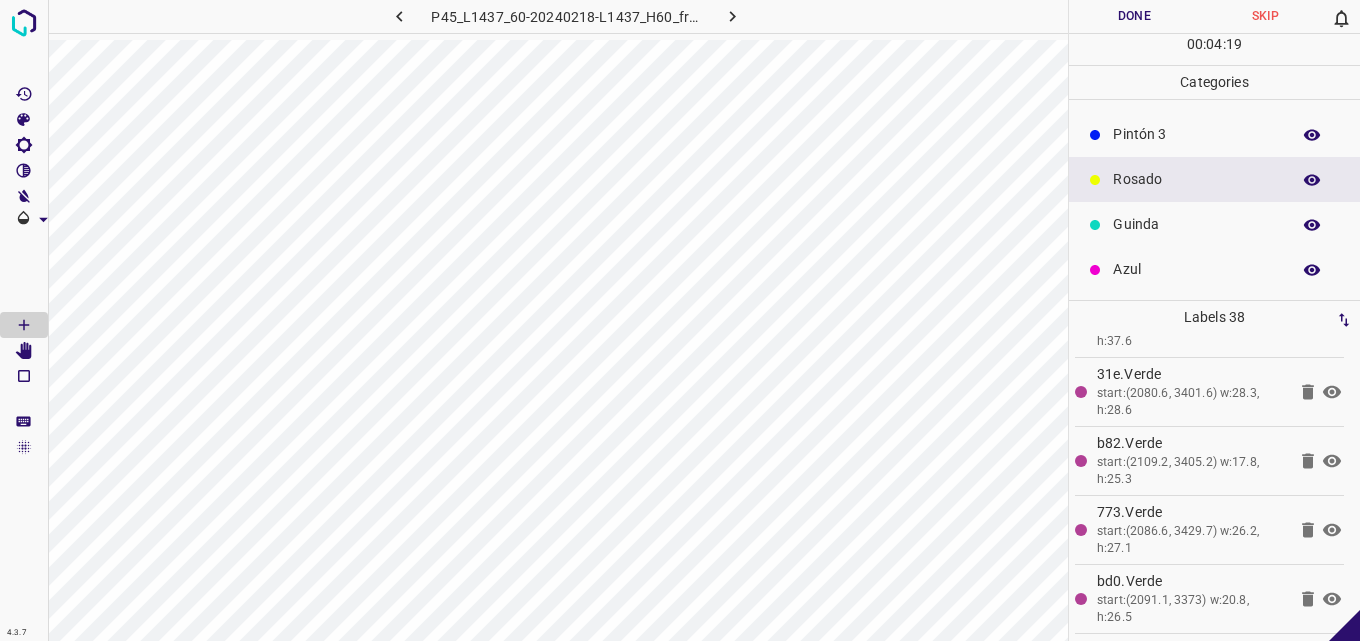 drag, startPoint x: 1185, startPoint y: 124, endPoint x: 1175, endPoint y: 126, distance: 10.198039 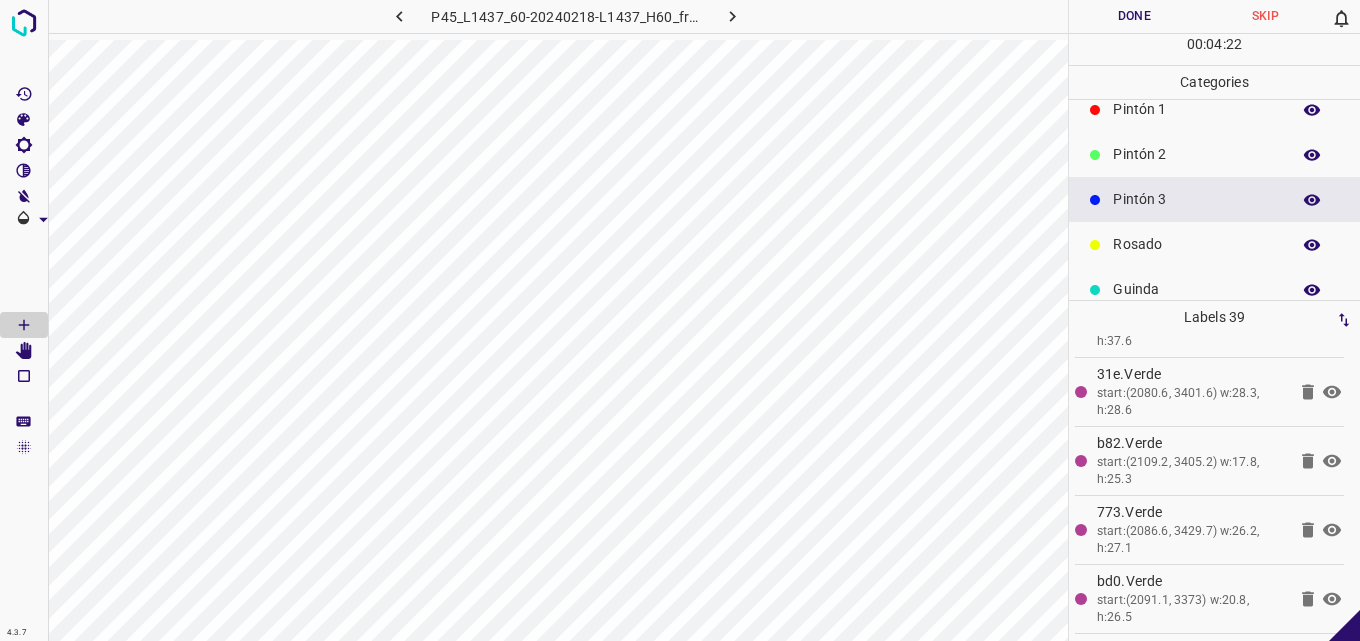 scroll, scrollTop: 76, scrollLeft: 0, axis: vertical 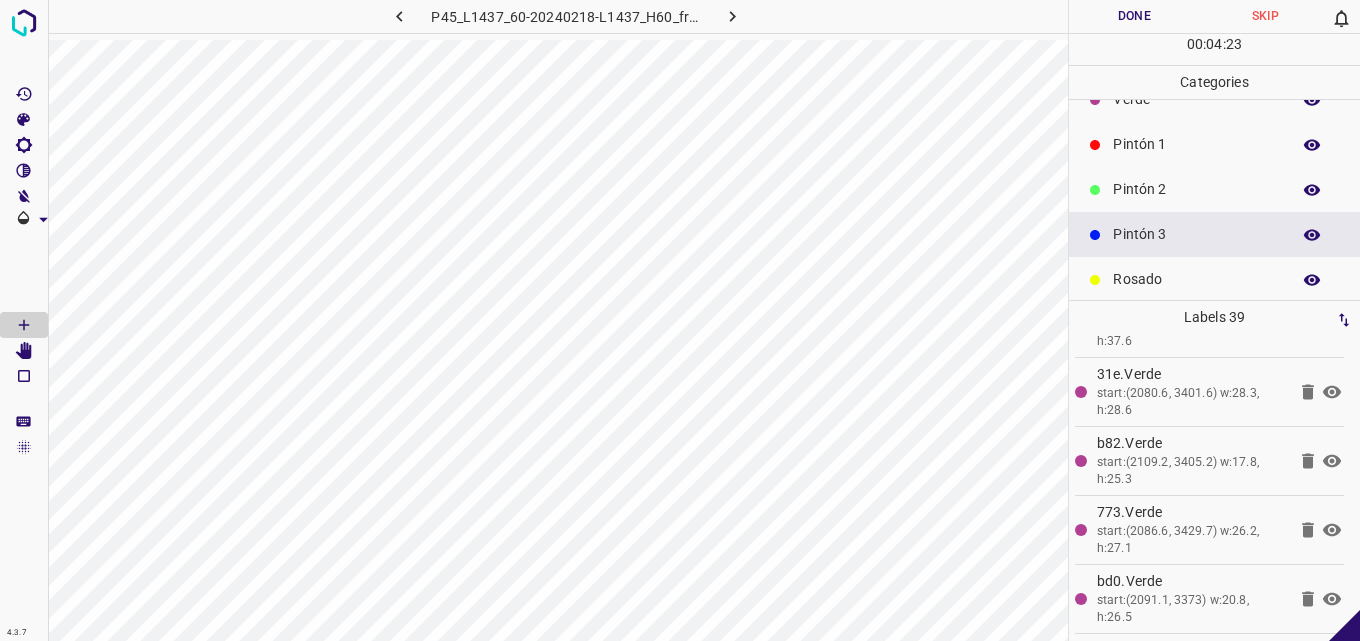 drag, startPoint x: 1174, startPoint y: 189, endPoint x: 1100, endPoint y: 191, distance: 74.02702 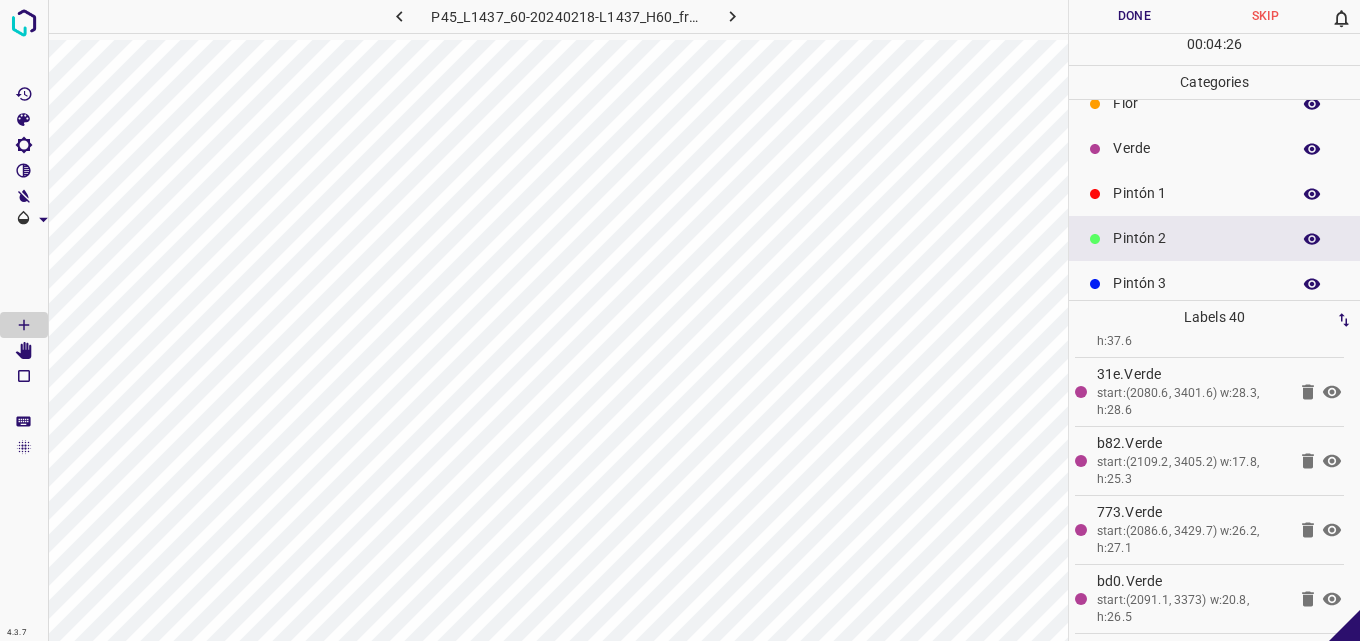 scroll, scrollTop: 0, scrollLeft: 0, axis: both 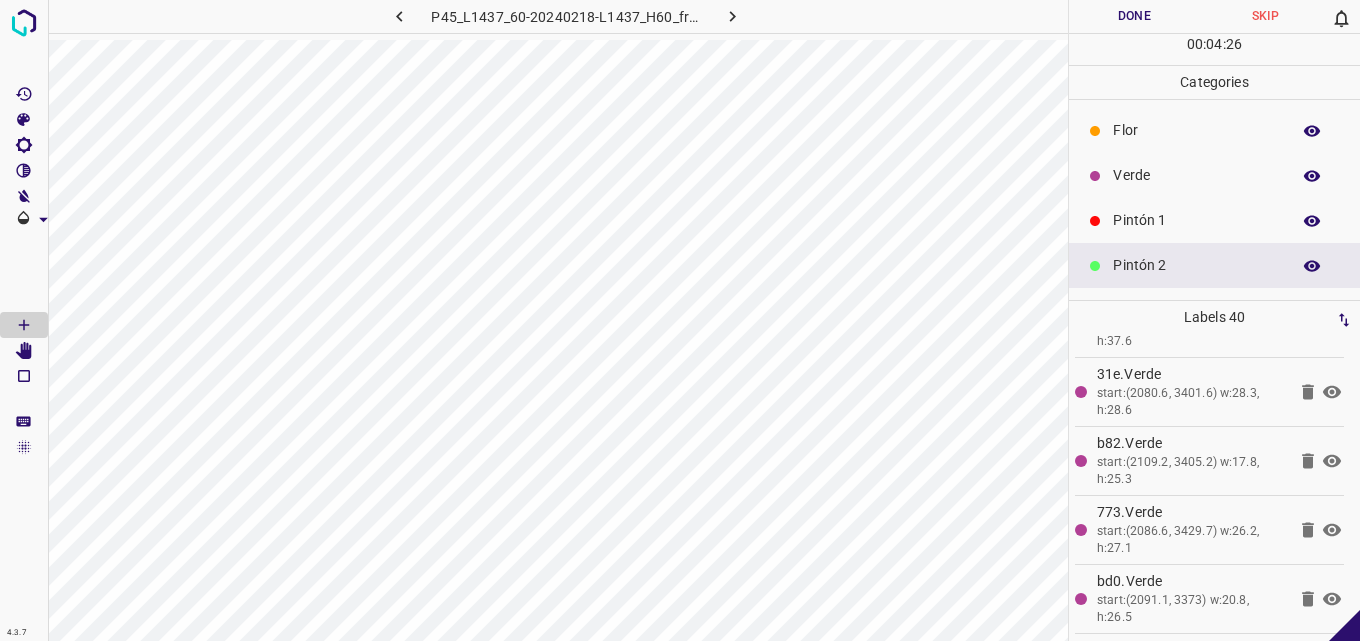 click on "Pintón 1" at bounding box center [1196, 220] 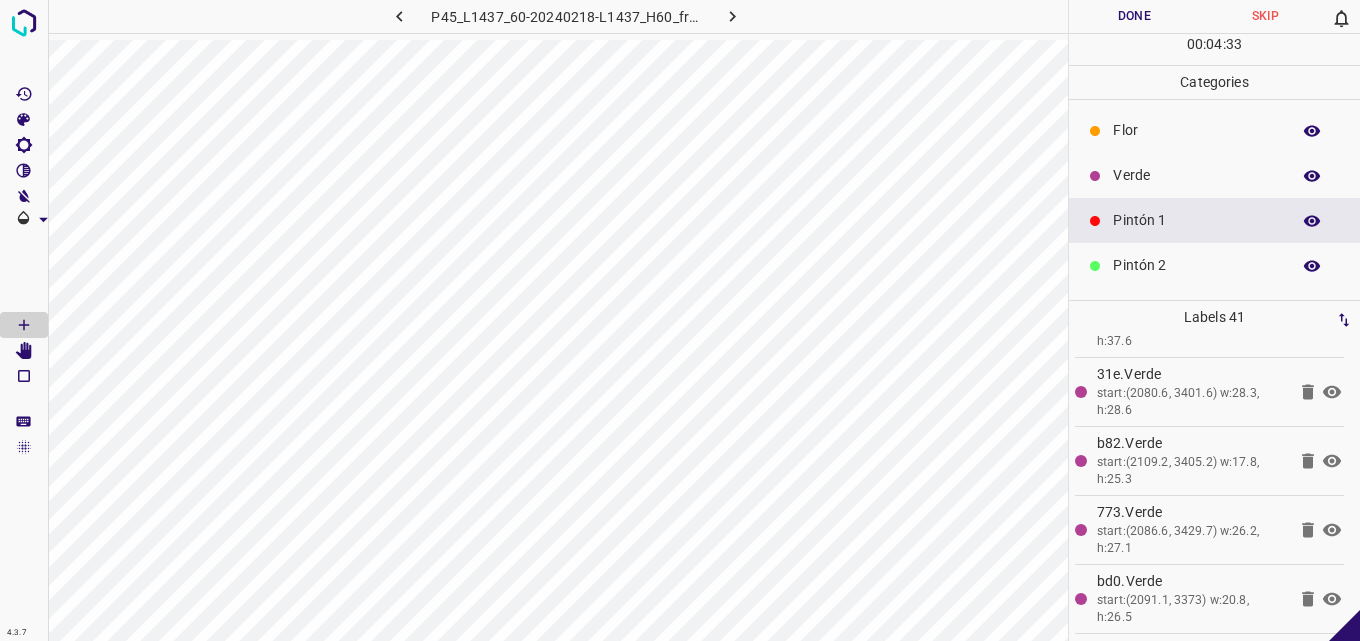 scroll, scrollTop: 176, scrollLeft: 0, axis: vertical 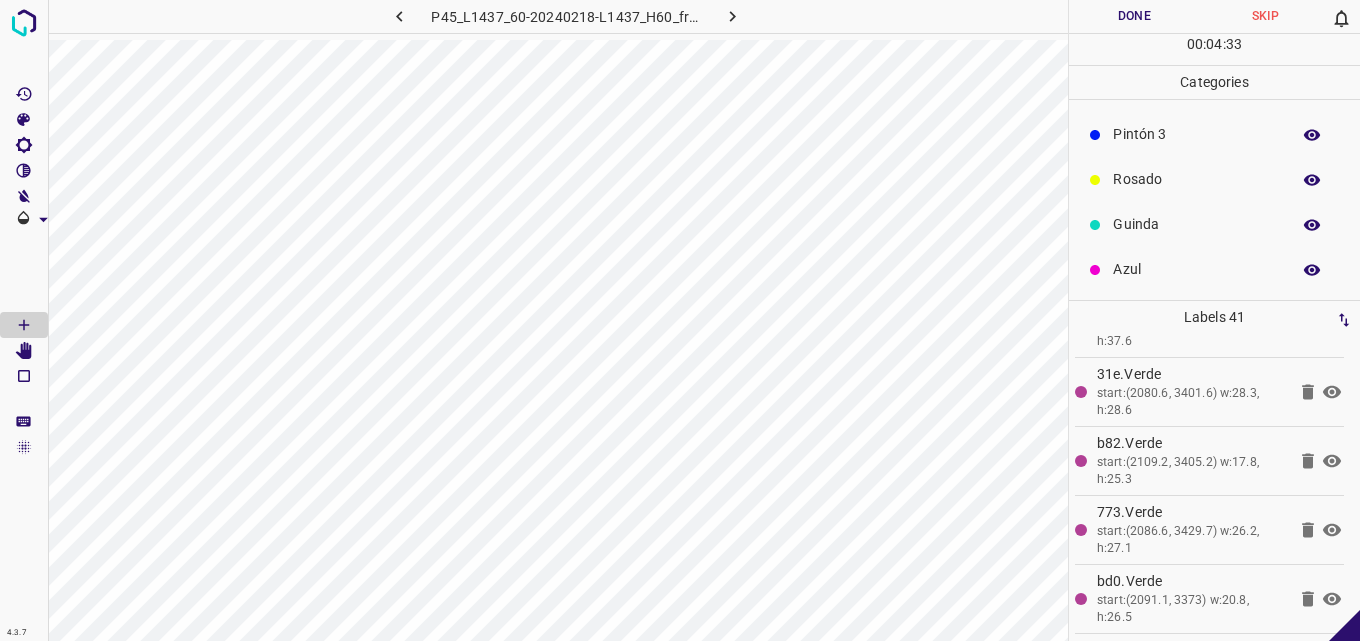 drag, startPoint x: 1168, startPoint y: 271, endPoint x: 1093, endPoint y: 271, distance: 75 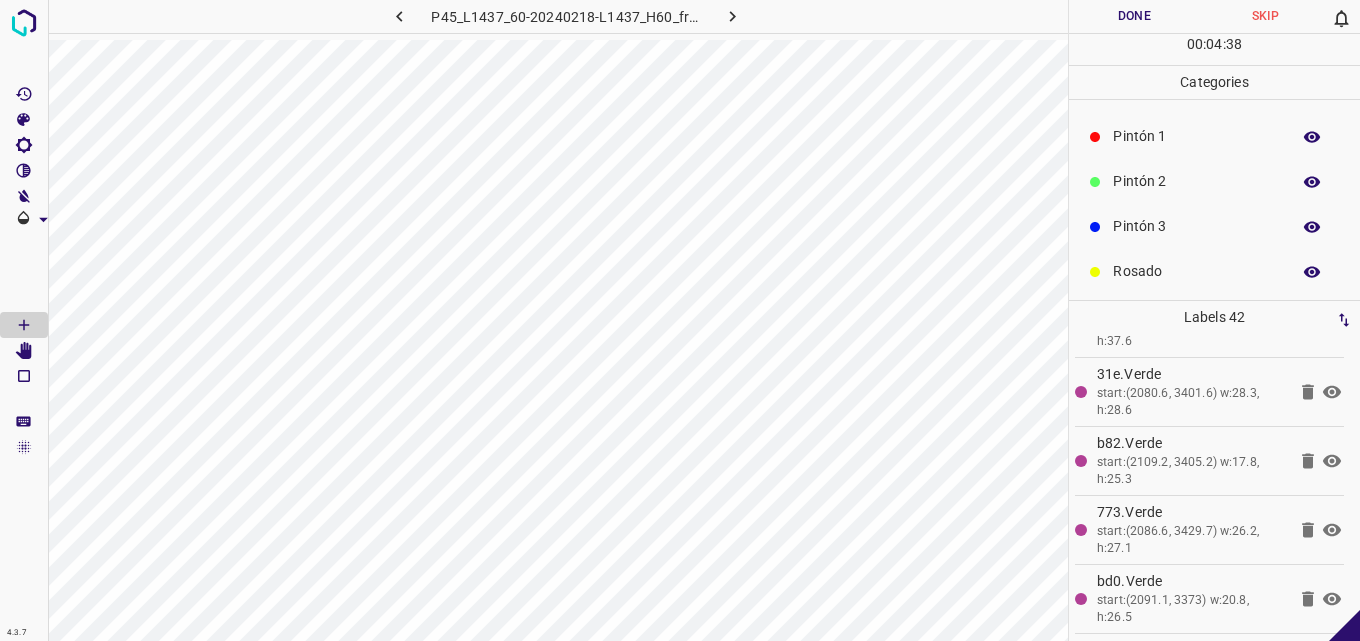 scroll, scrollTop: 0, scrollLeft: 0, axis: both 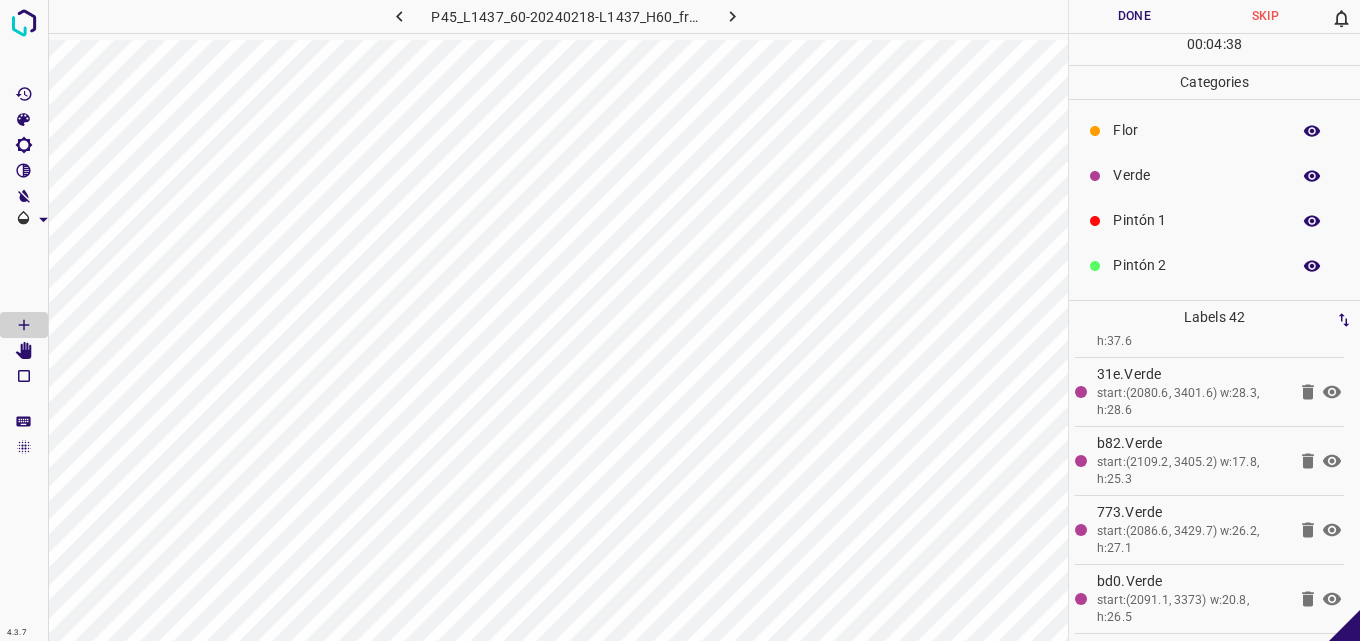 click on "Verde" at bounding box center (1196, 175) 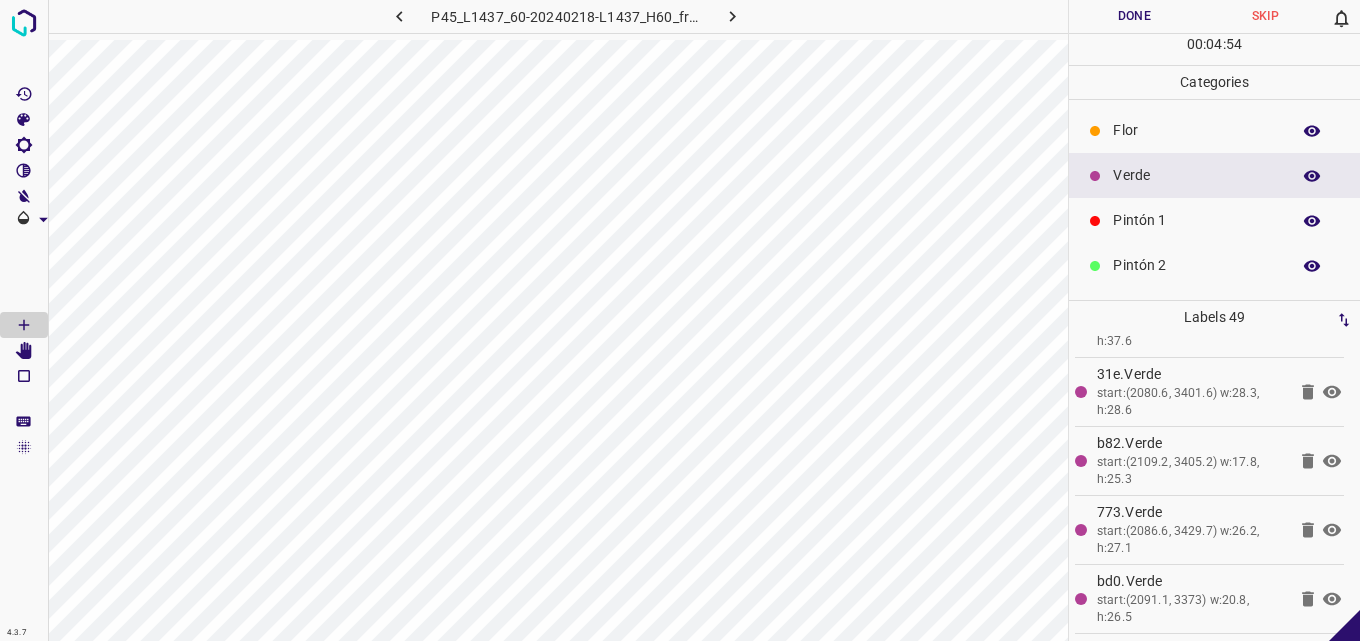 click on "Pintón 1" at bounding box center (1196, 220) 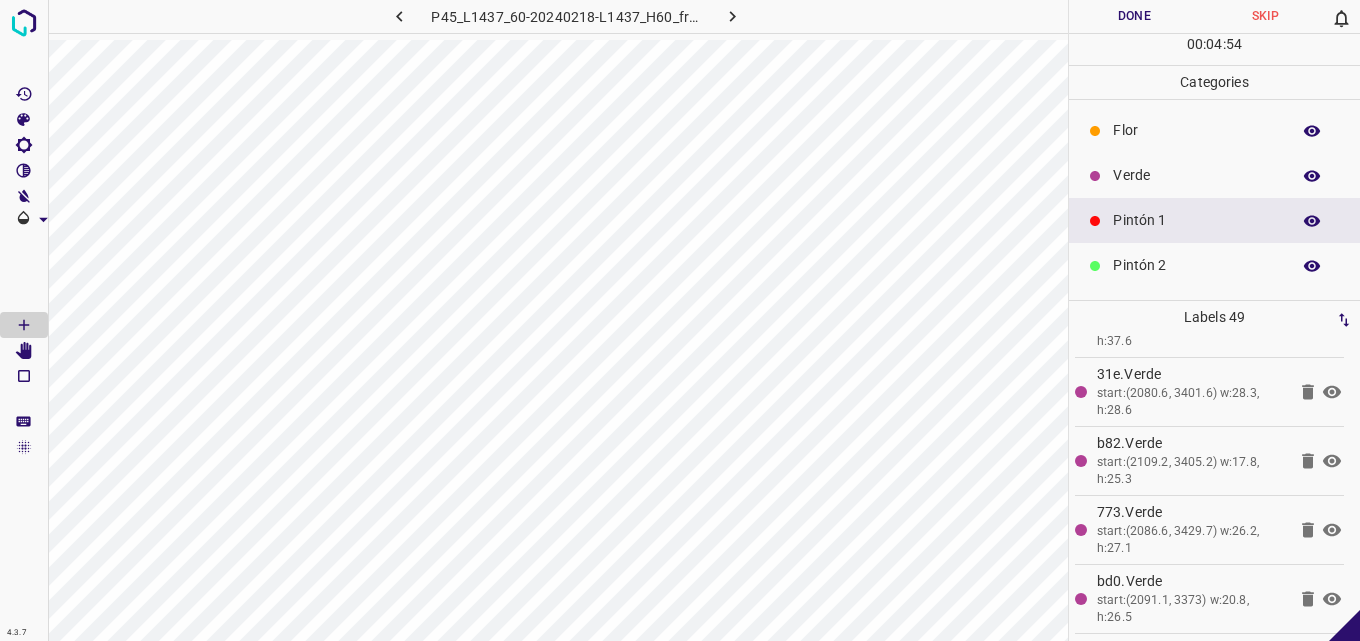 click on "Pintón 2" at bounding box center (1196, 265) 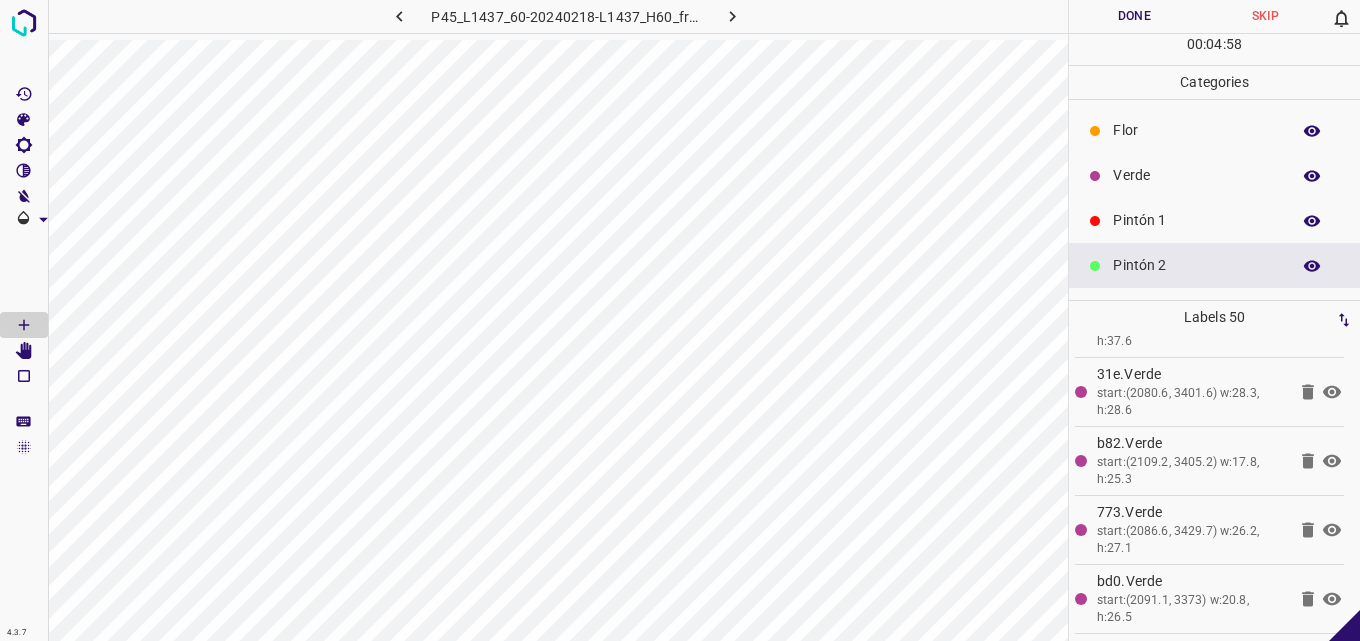 scroll, scrollTop: 100, scrollLeft: 0, axis: vertical 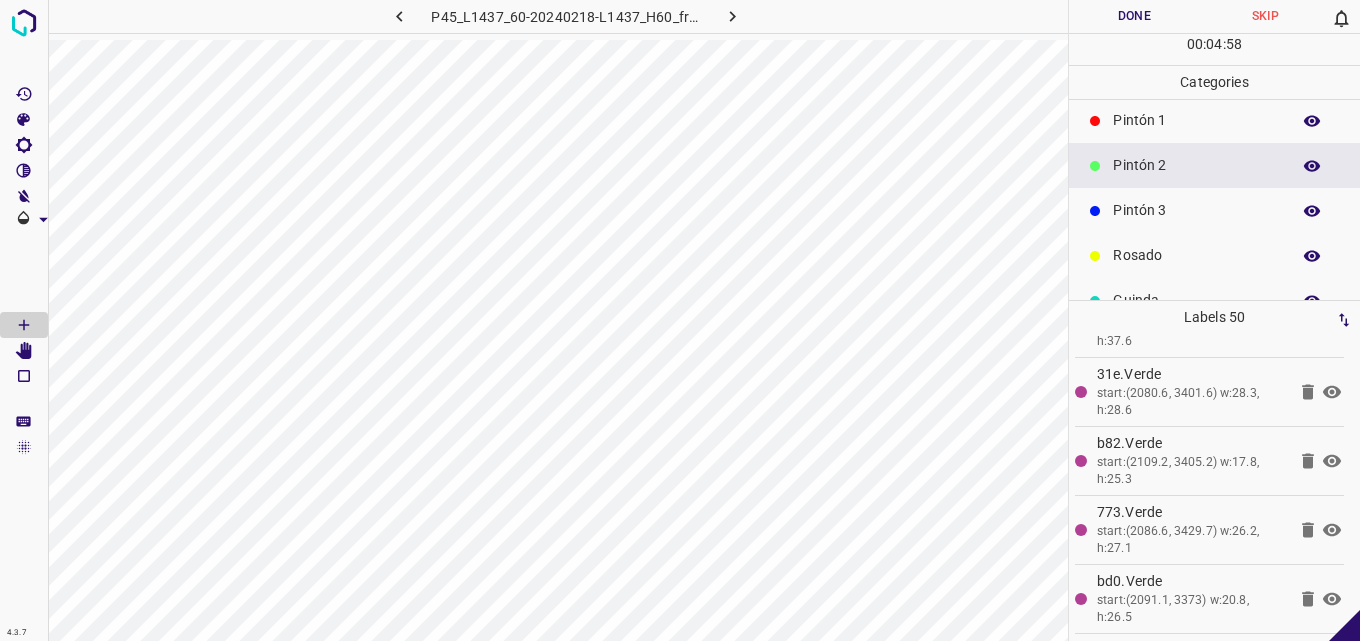 click on "Pintón 3" at bounding box center [1196, 210] 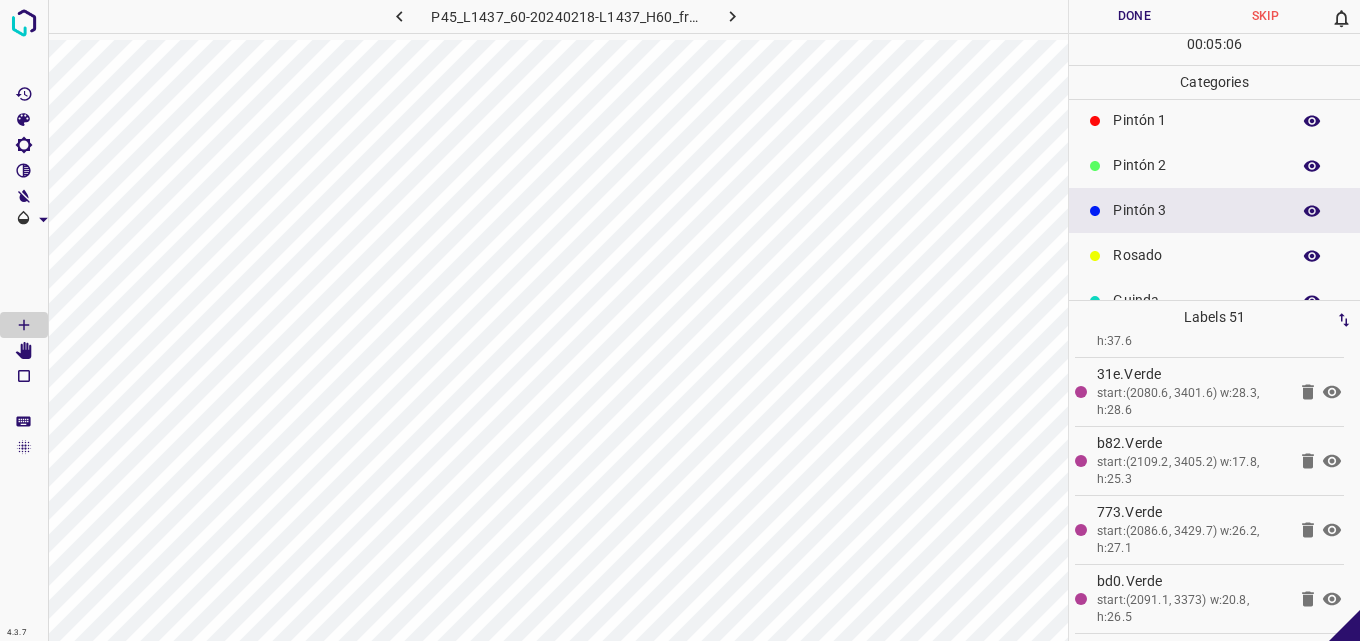 scroll, scrollTop: 0, scrollLeft: 0, axis: both 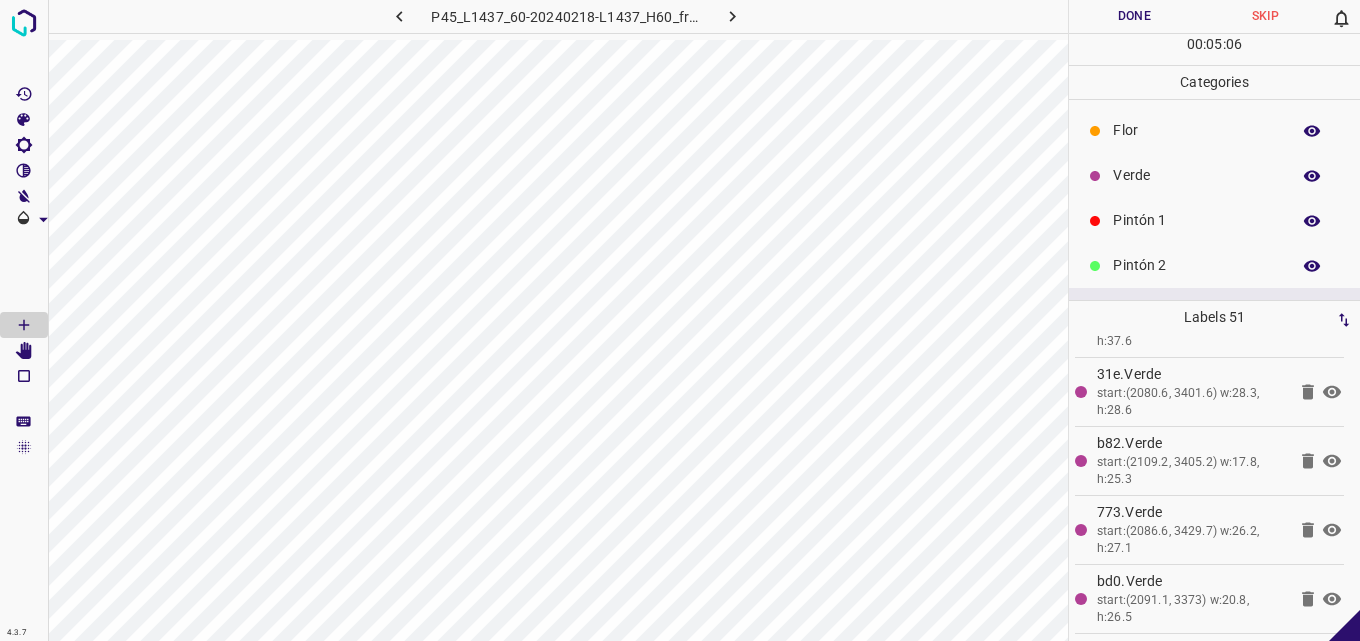 click on "Verde" at bounding box center (1196, 175) 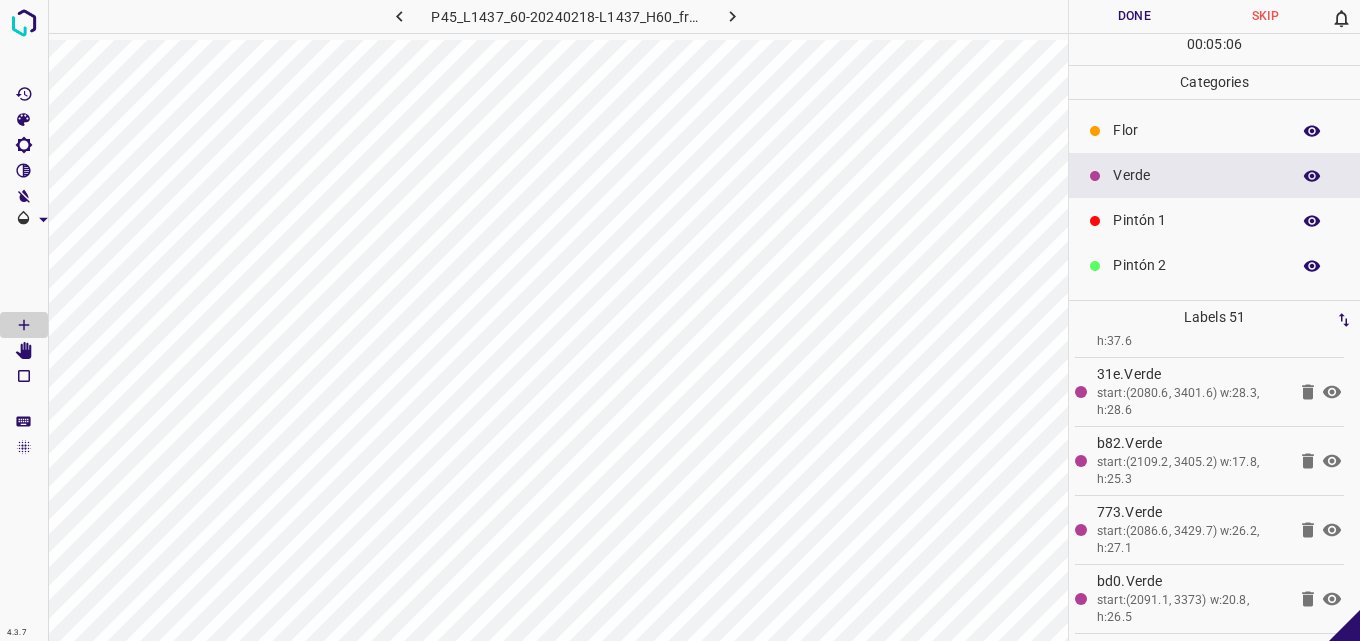 click on "Pintón 1" at bounding box center (1196, 220) 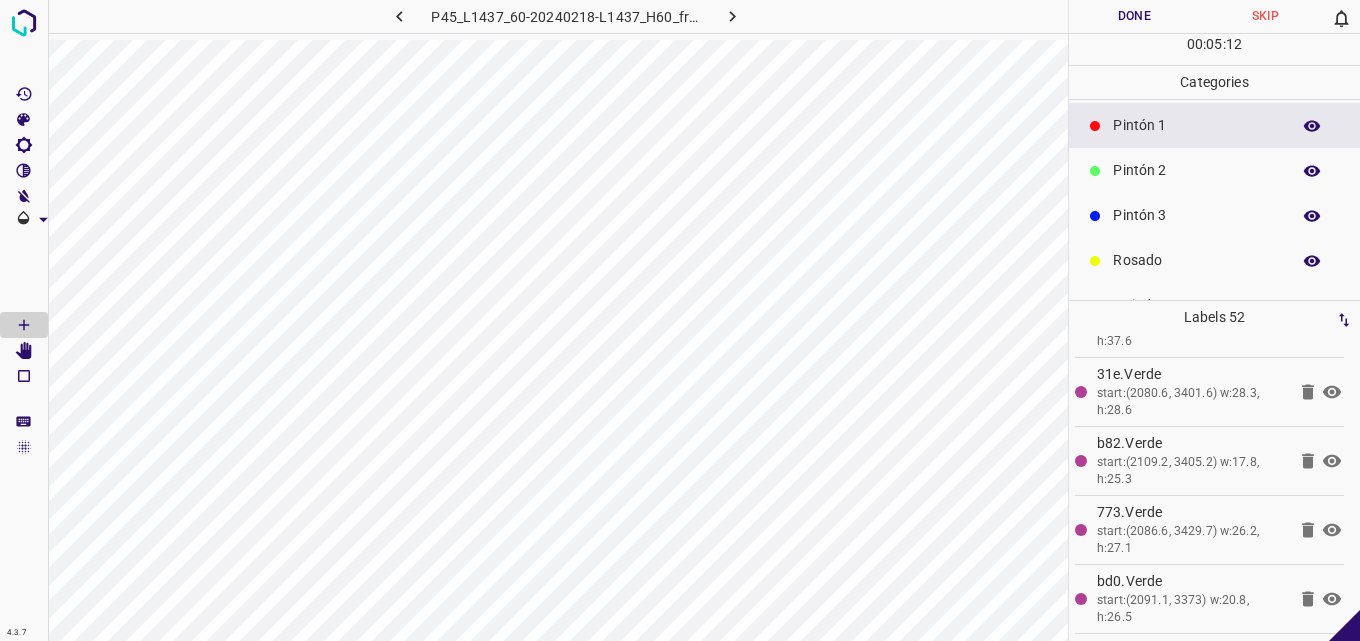 scroll, scrollTop: 176, scrollLeft: 0, axis: vertical 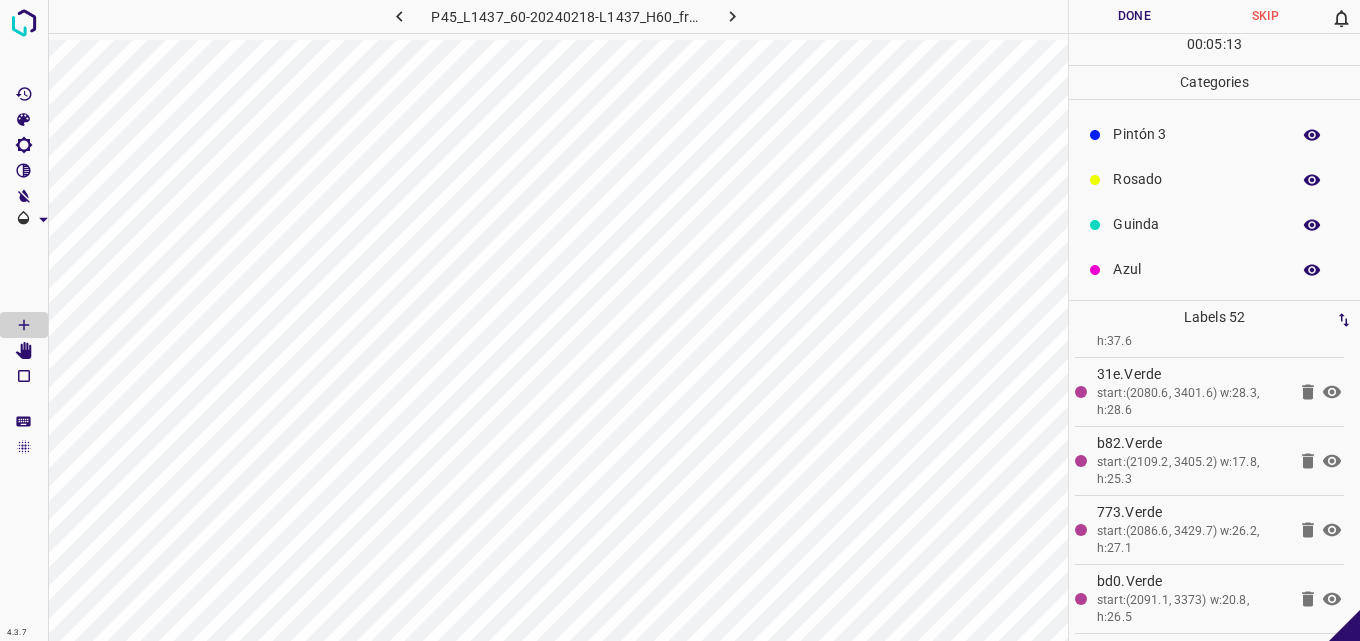 click on "Azul" at bounding box center [1196, 269] 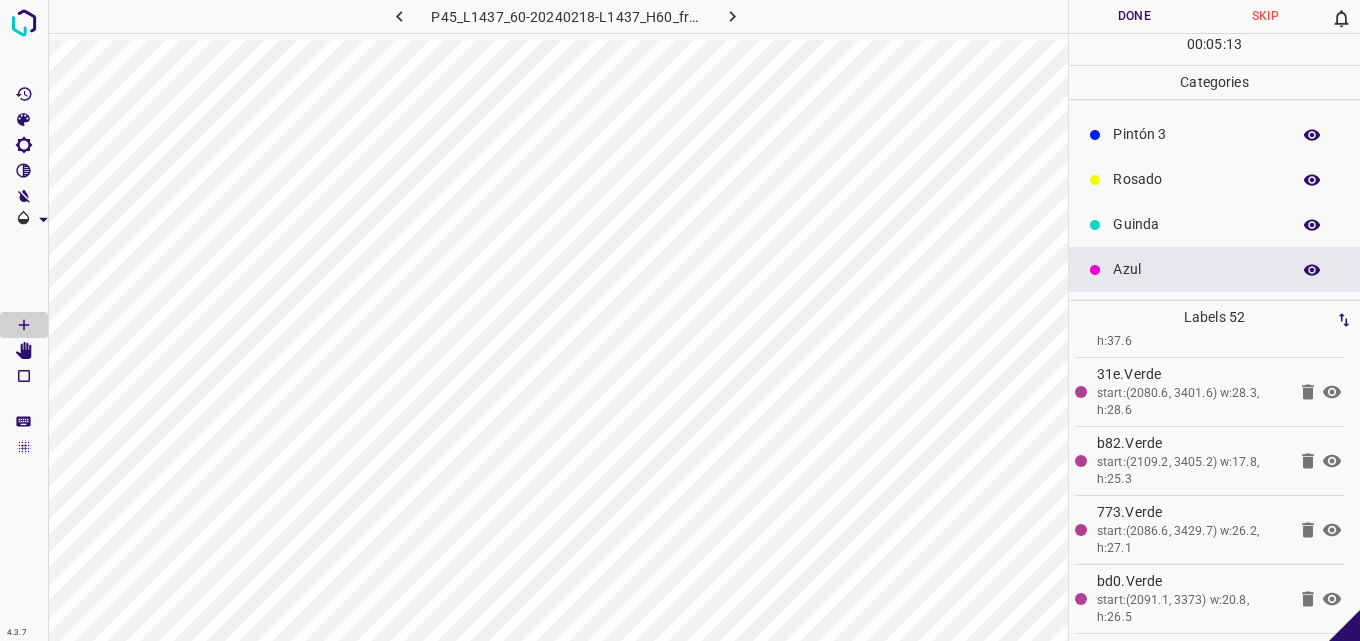 scroll, scrollTop: 0, scrollLeft: 0, axis: both 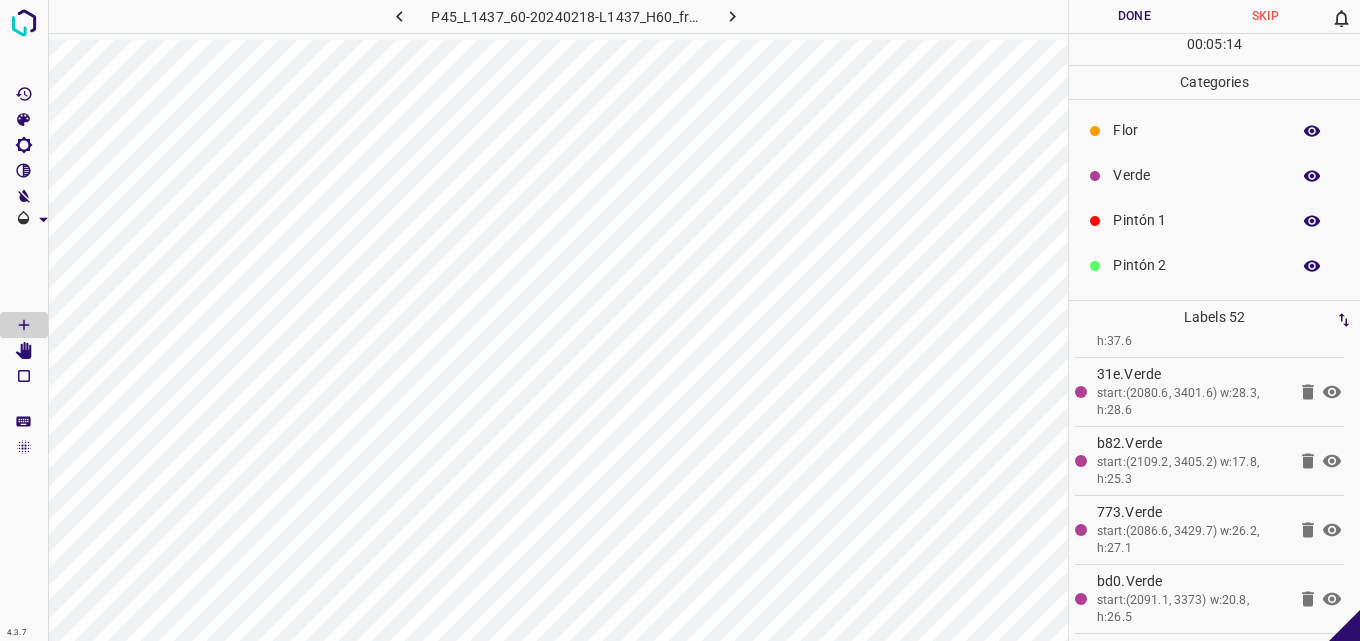 click on "Verde" at bounding box center (1196, 175) 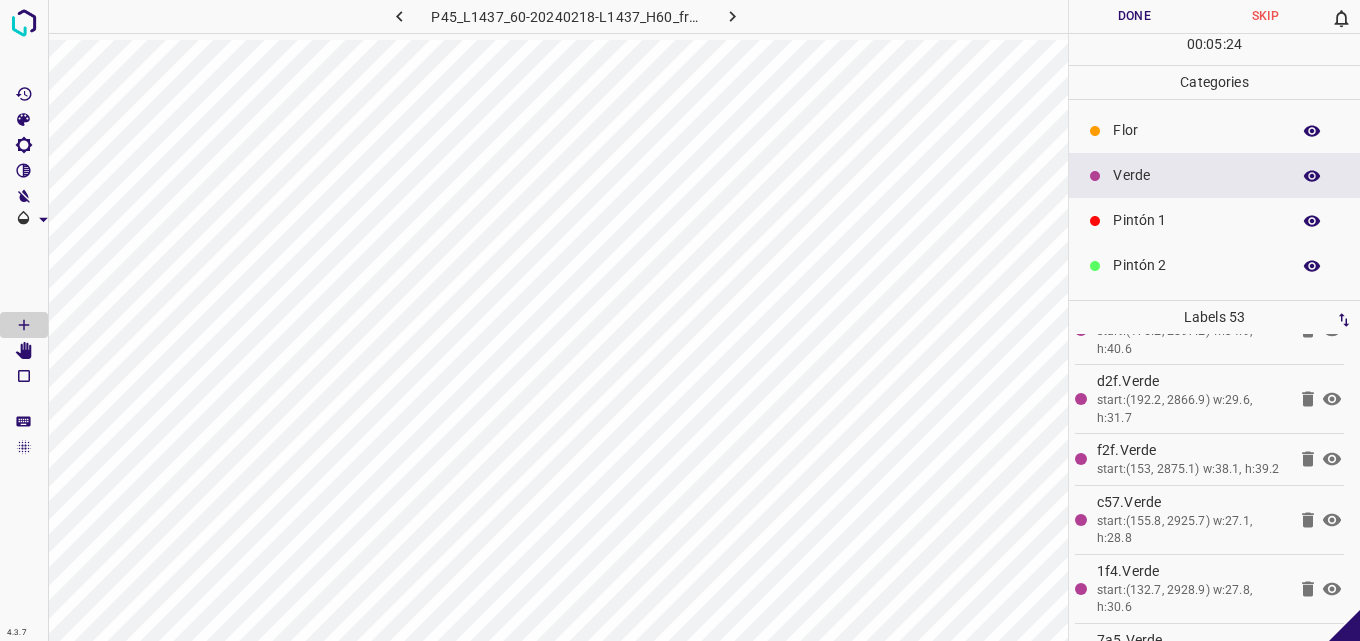 scroll, scrollTop: 3350, scrollLeft: 0, axis: vertical 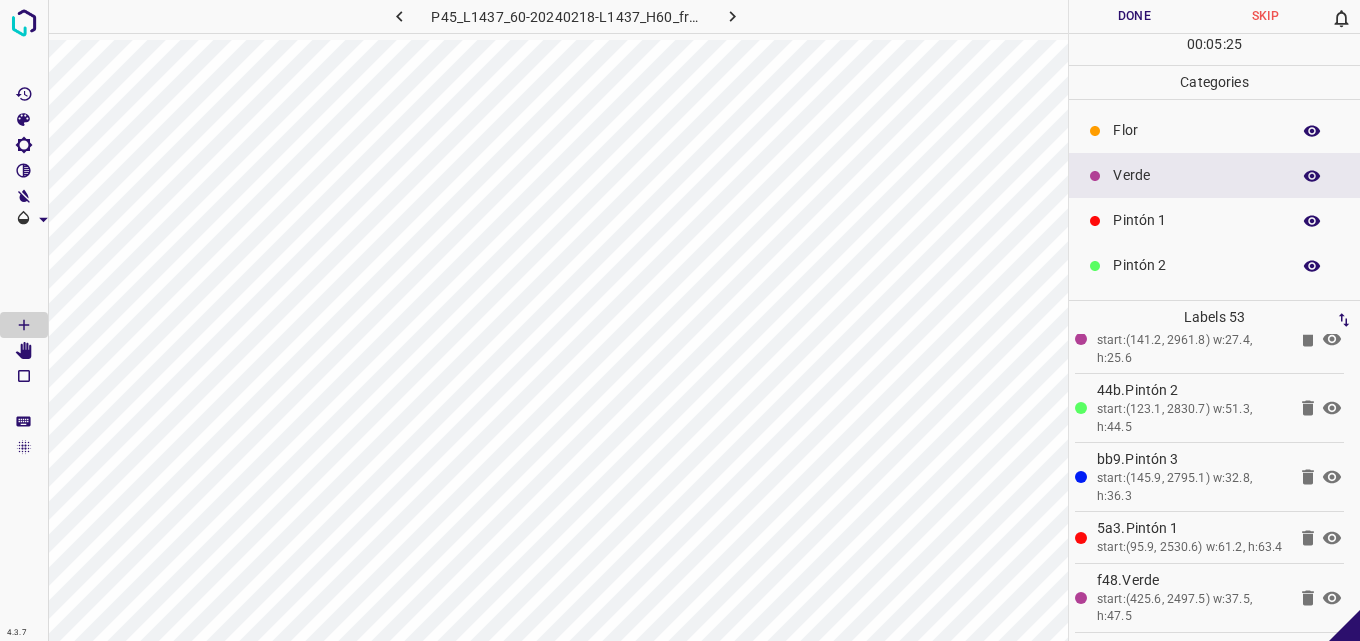 click 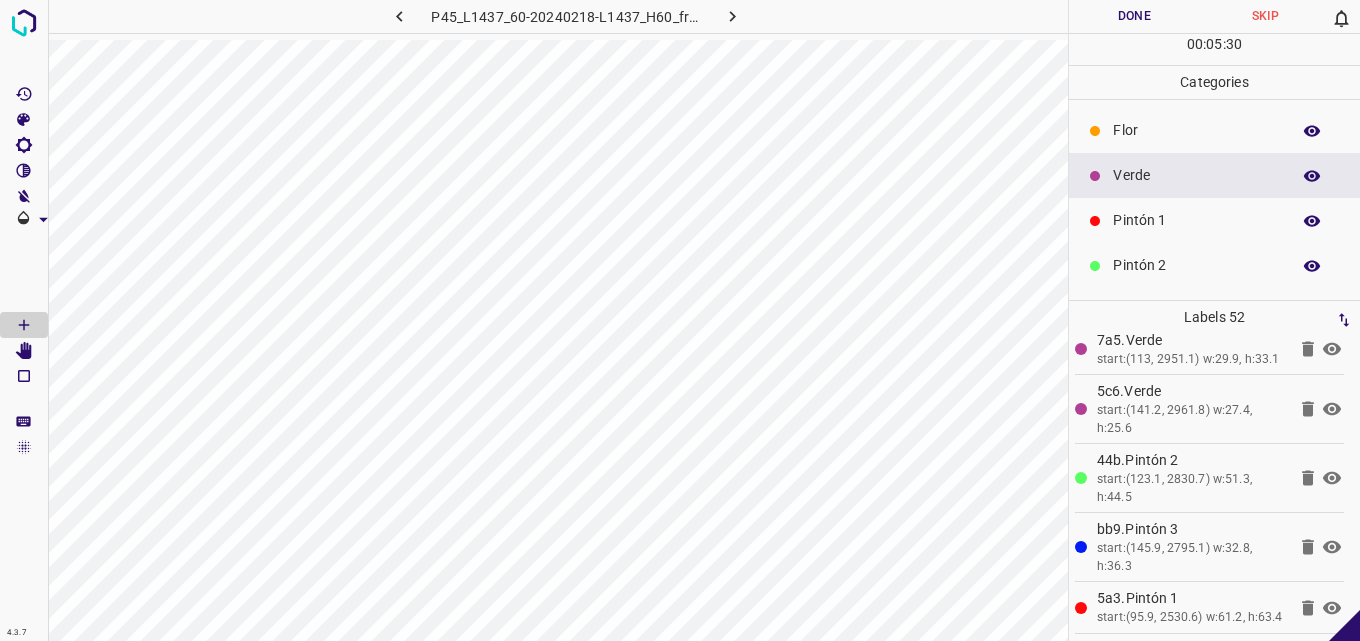 scroll, scrollTop: 3350, scrollLeft: 0, axis: vertical 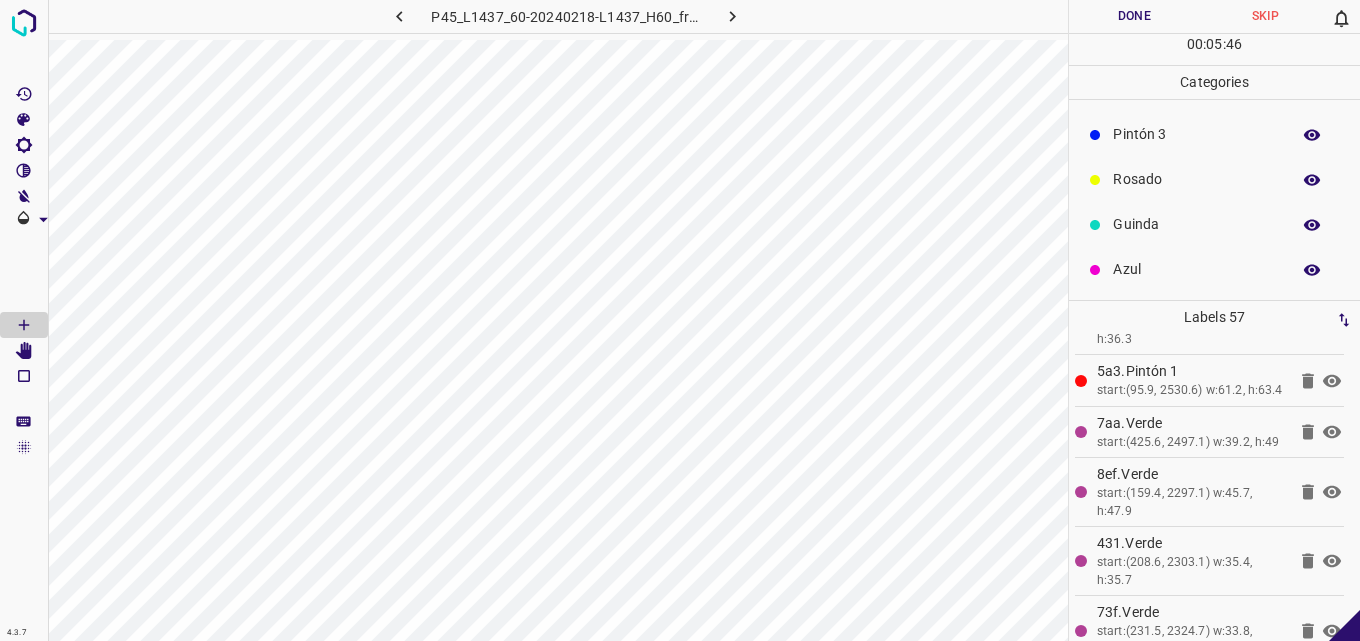 click on "Azul" at bounding box center [1214, 269] 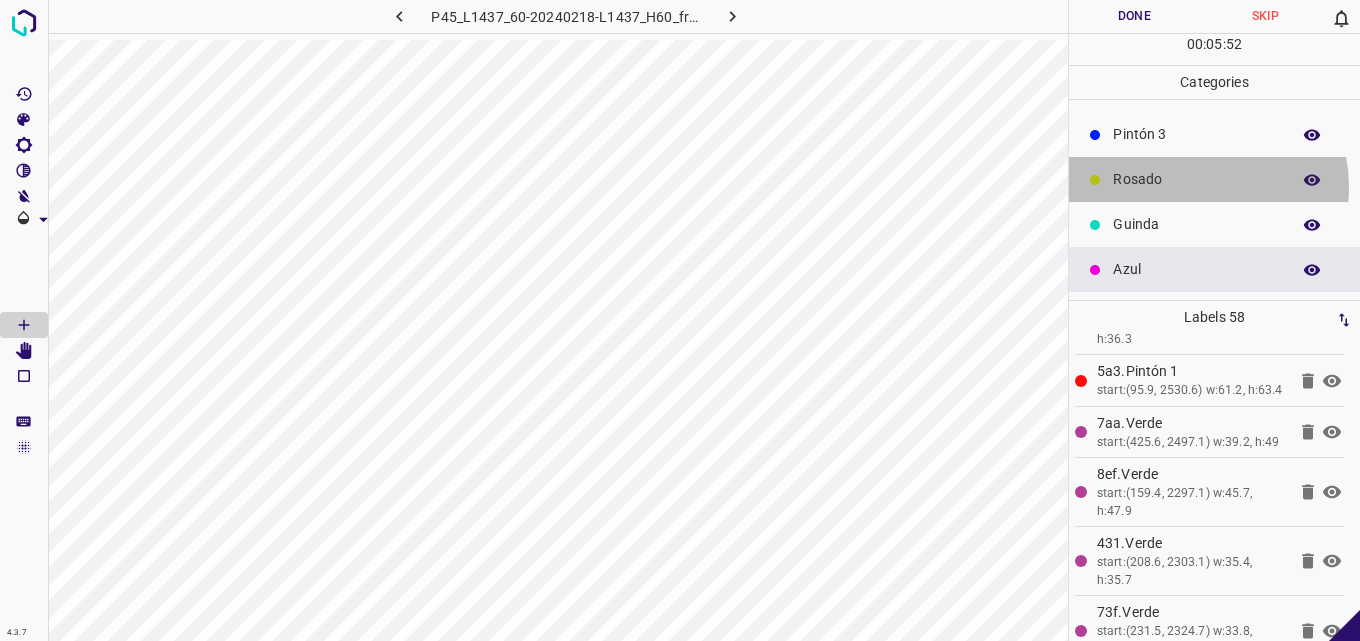 click on "Rosado" at bounding box center [1196, 179] 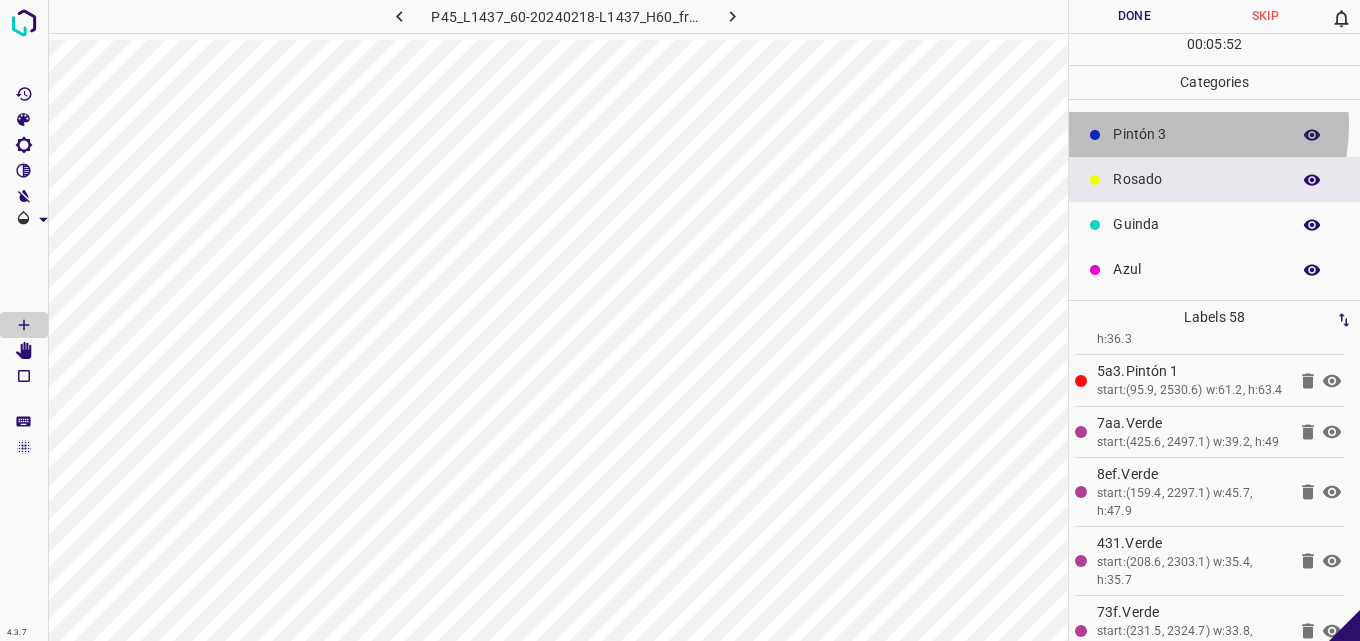 click on "Pintón 3" at bounding box center [1196, 134] 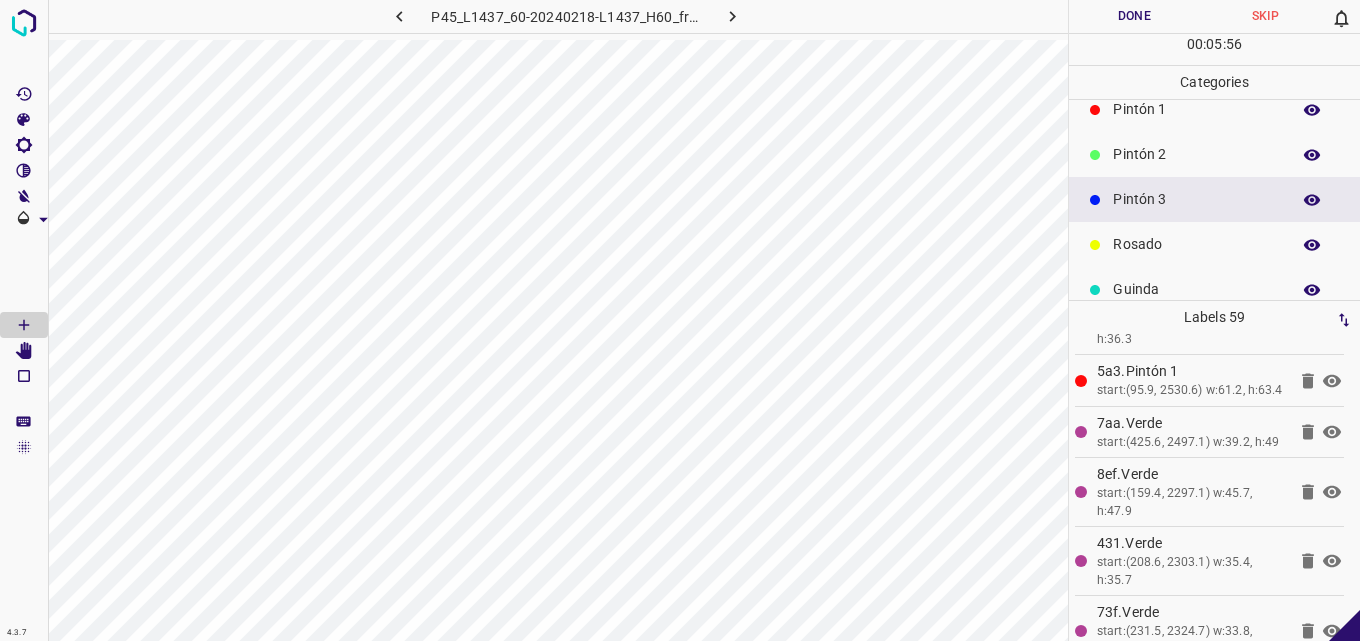 scroll, scrollTop: 76, scrollLeft: 0, axis: vertical 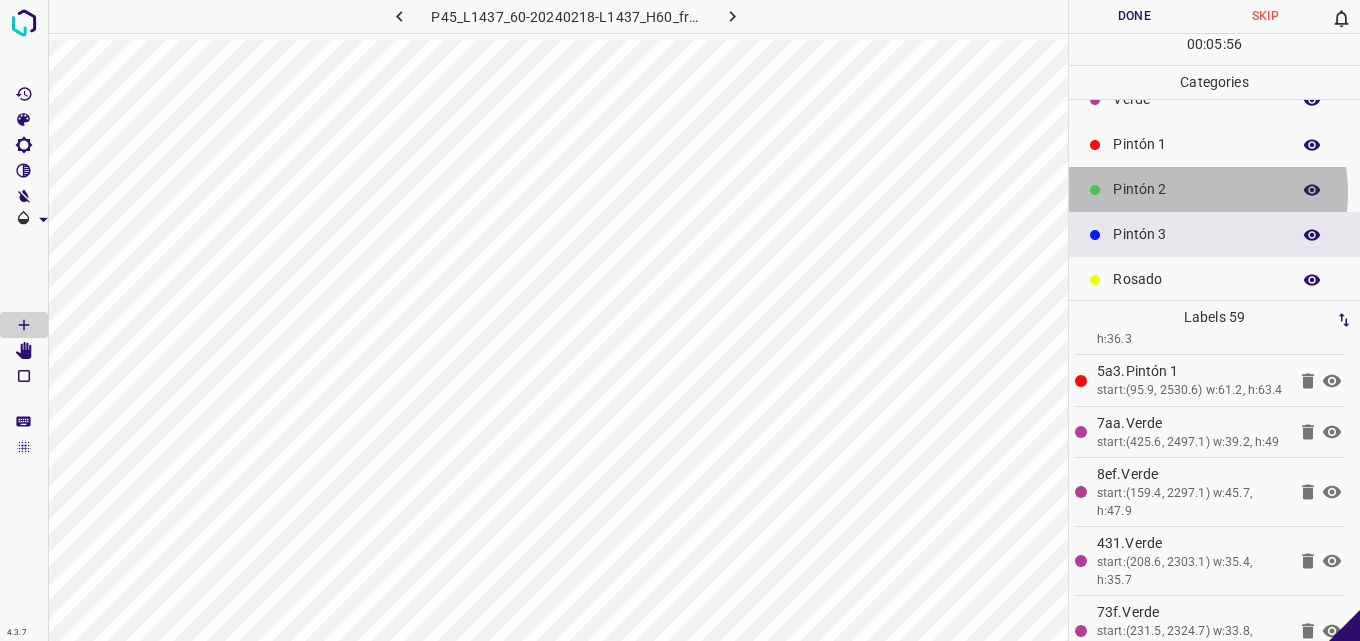 click on "Pintón 2" at bounding box center (1196, 189) 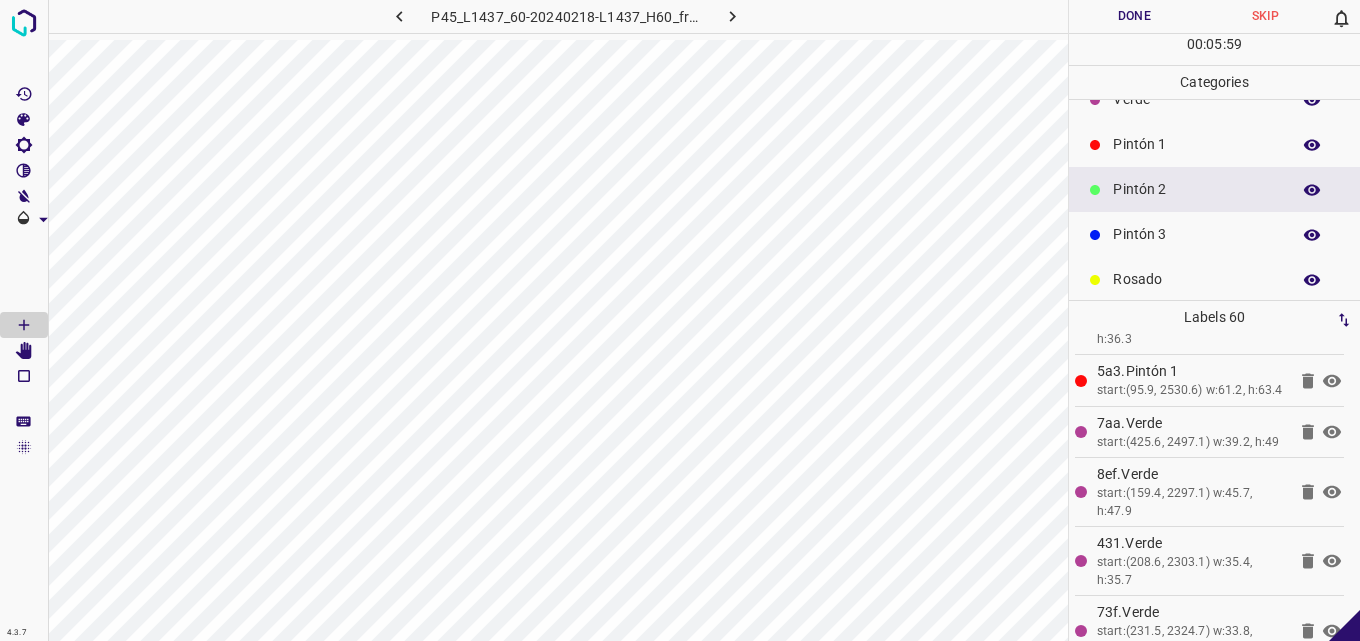scroll, scrollTop: 0, scrollLeft: 0, axis: both 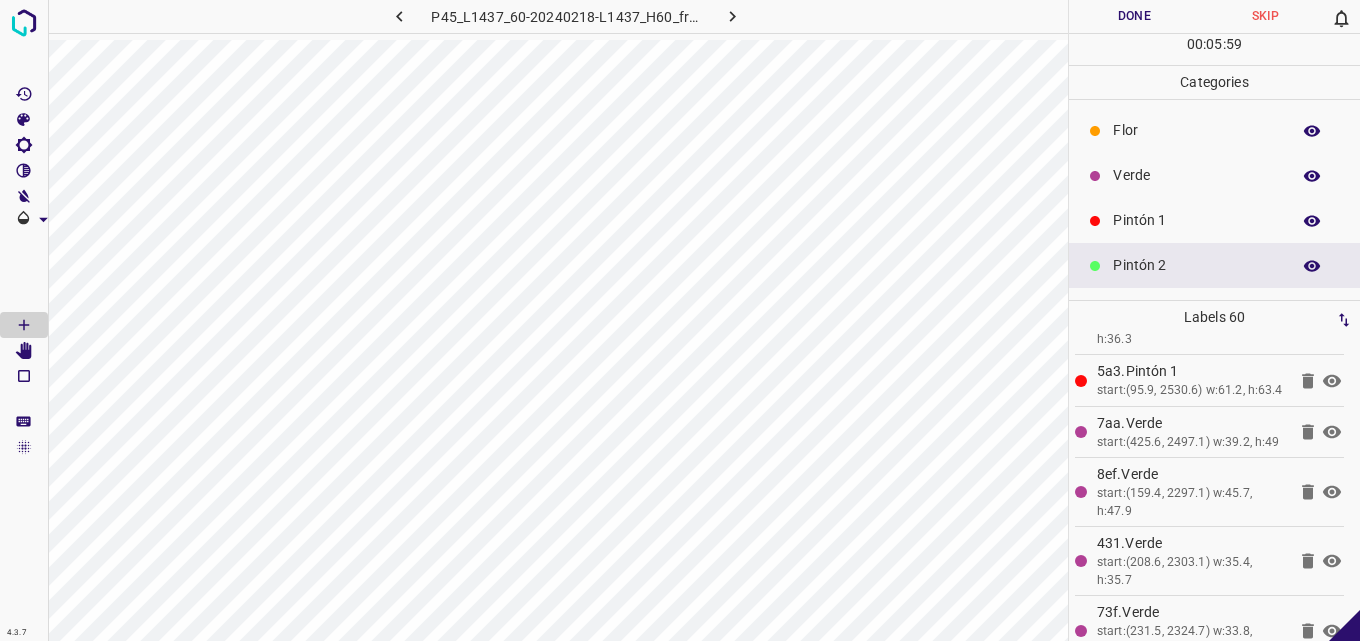 click on "Pintón 1" at bounding box center [1214, 220] 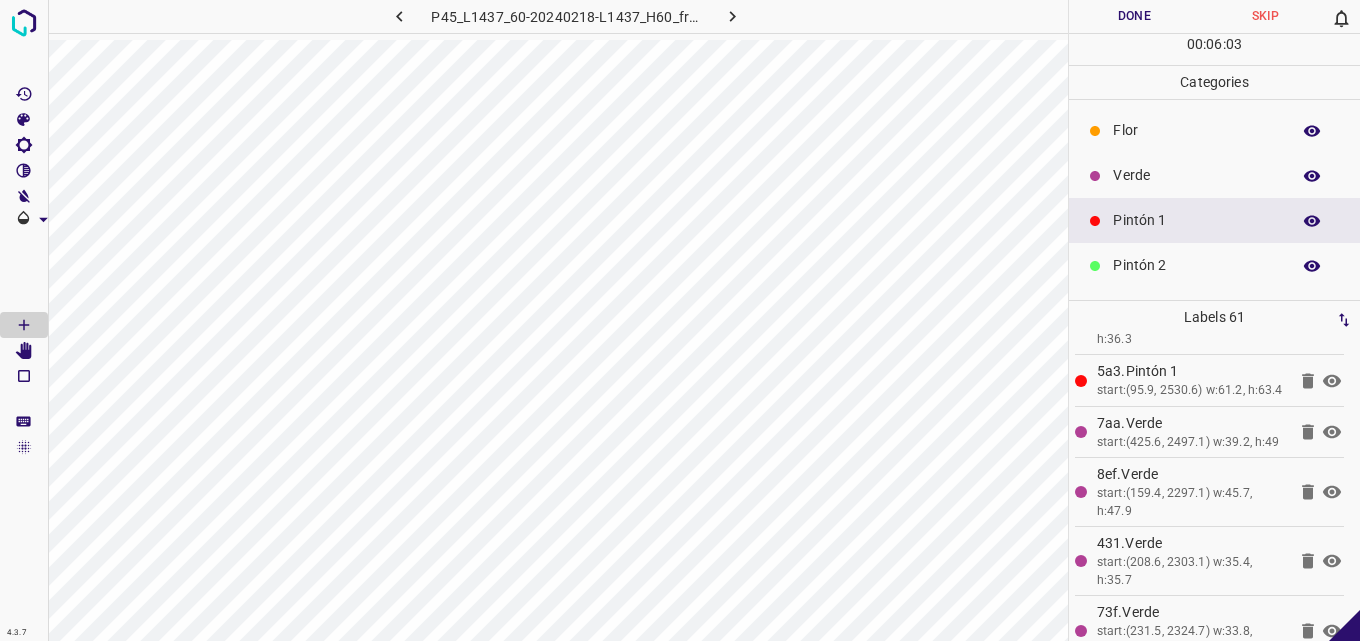 scroll, scrollTop: 176, scrollLeft: 0, axis: vertical 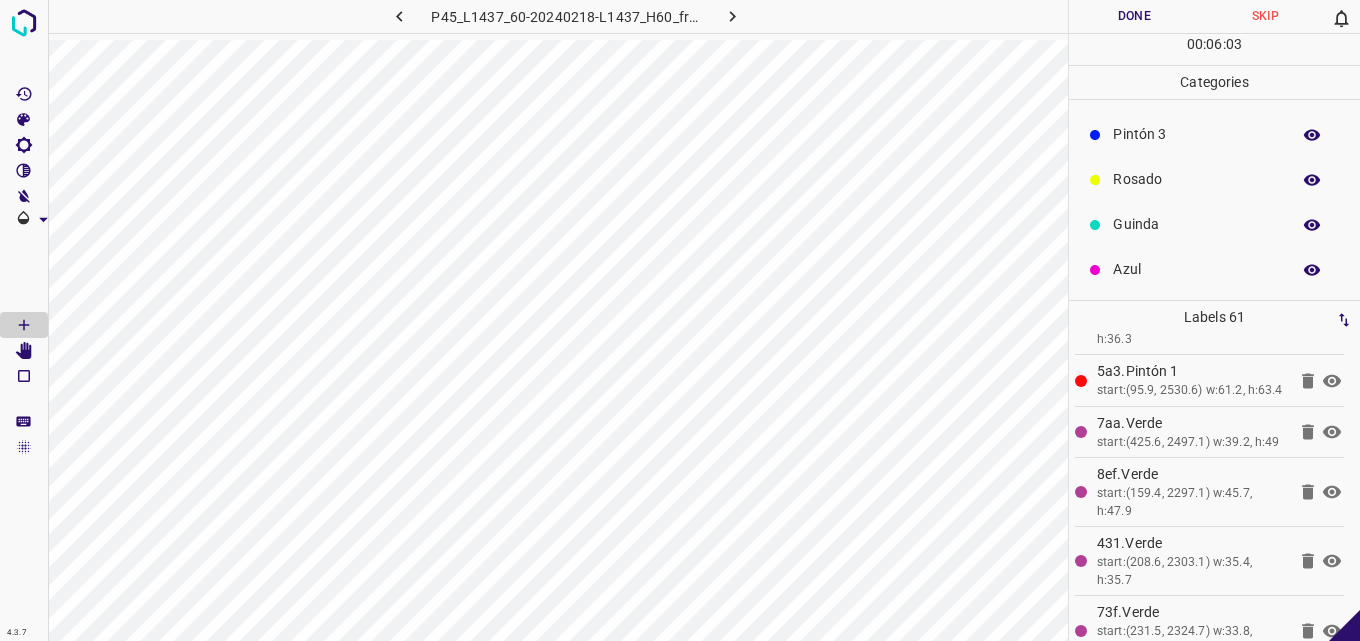 drag, startPoint x: 1162, startPoint y: 186, endPoint x: 1068, endPoint y: 204, distance: 95.707886 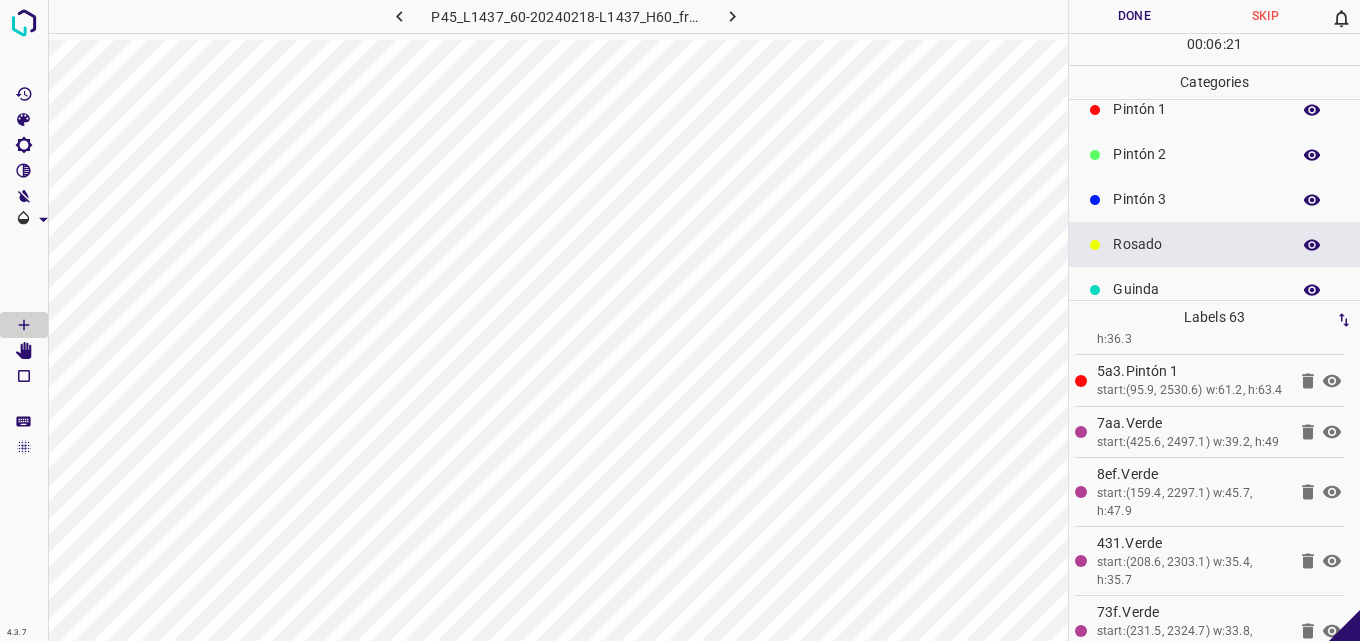 scroll, scrollTop: 76, scrollLeft: 0, axis: vertical 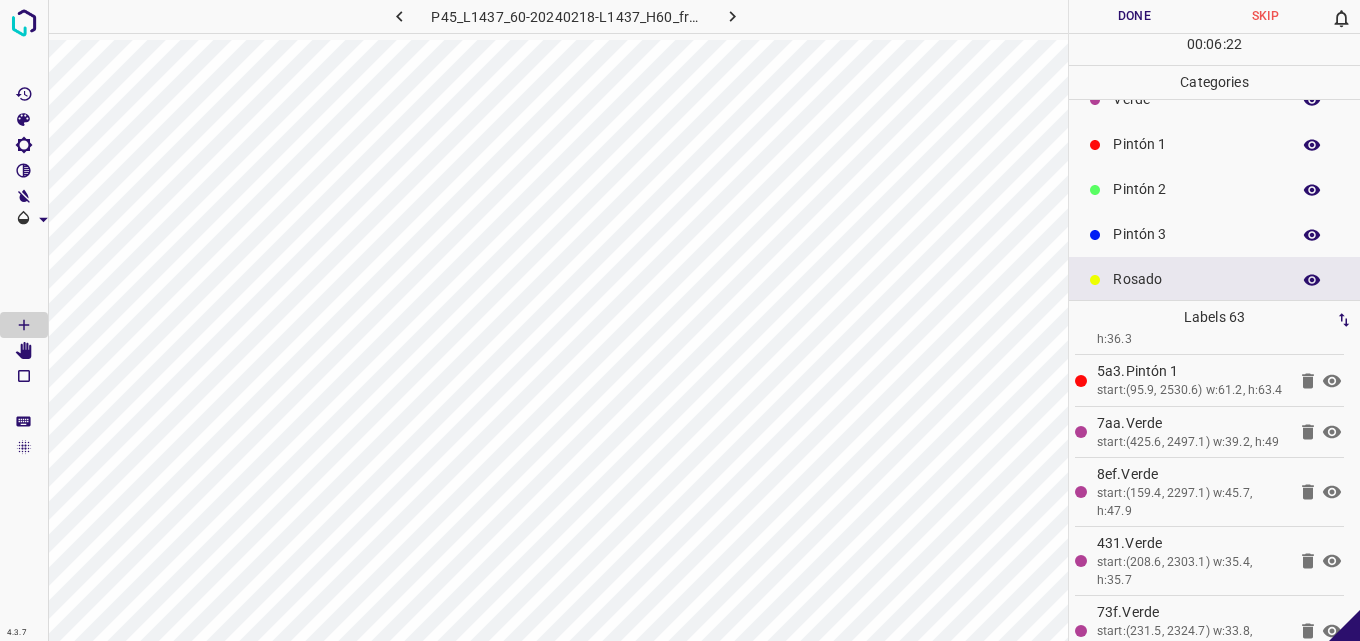 click on "Pintón 2" at bounding box center (1214, 189) 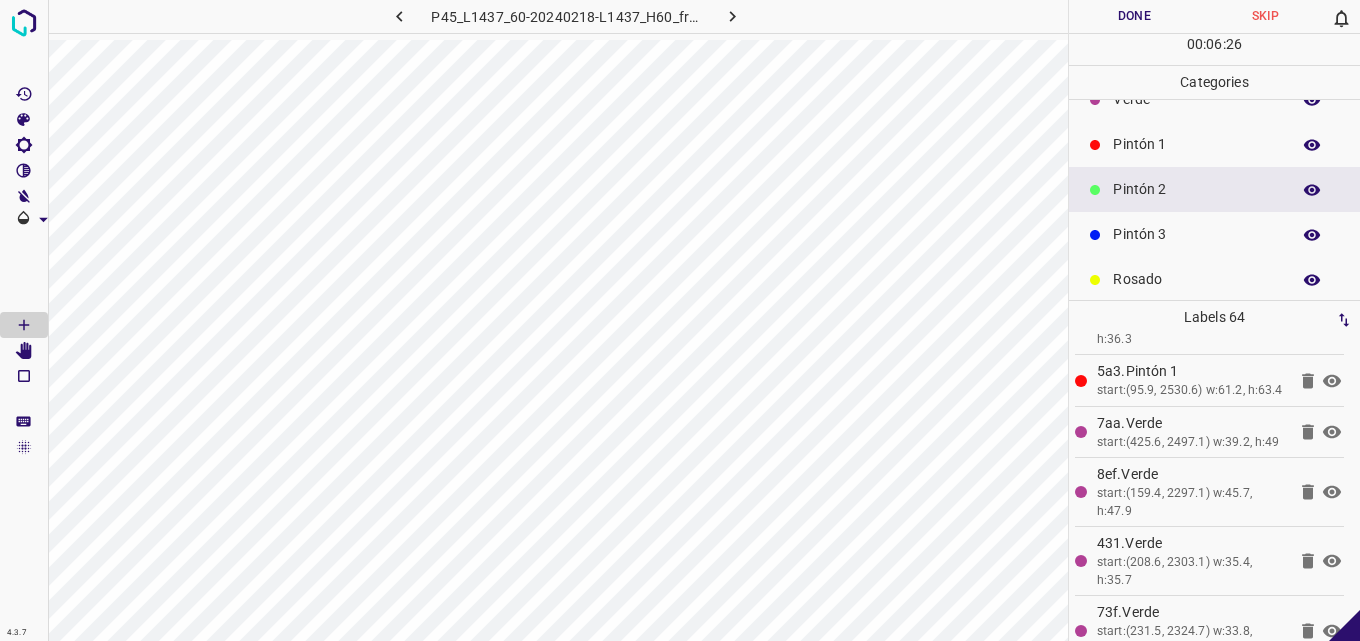 click on "Pintón 1" at bounding box center (1214, 144) 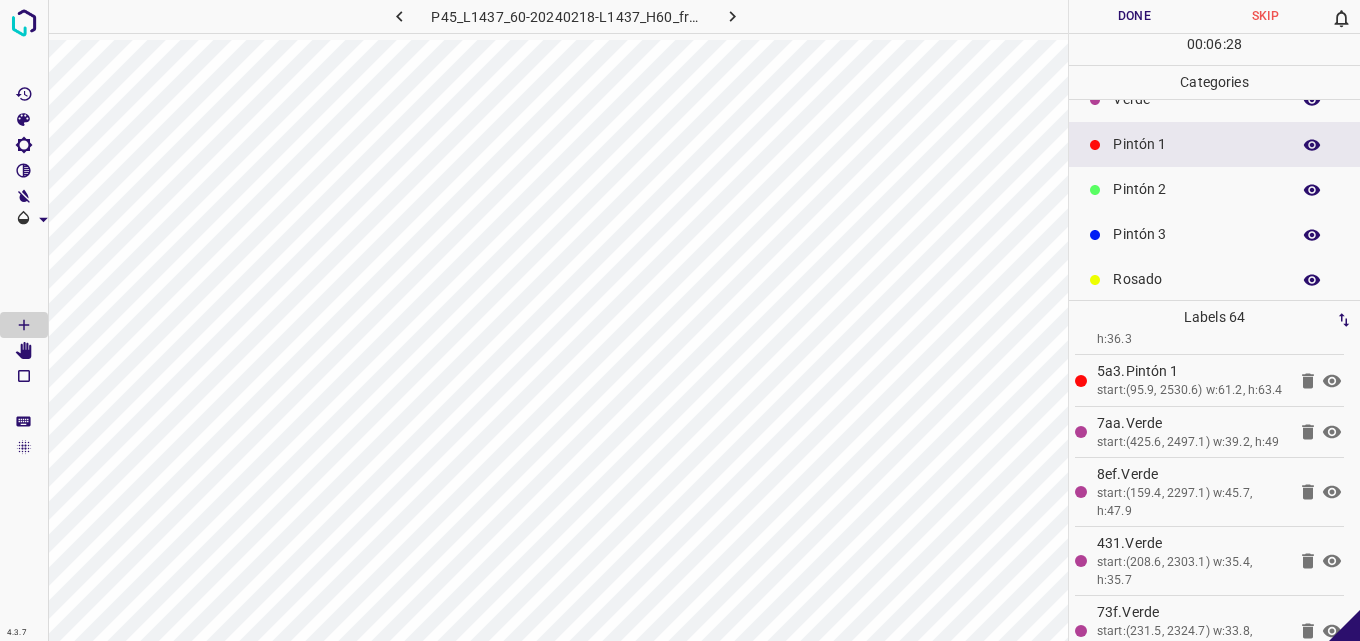 click on "Pintón 2" at bounding box center (1214, 189) 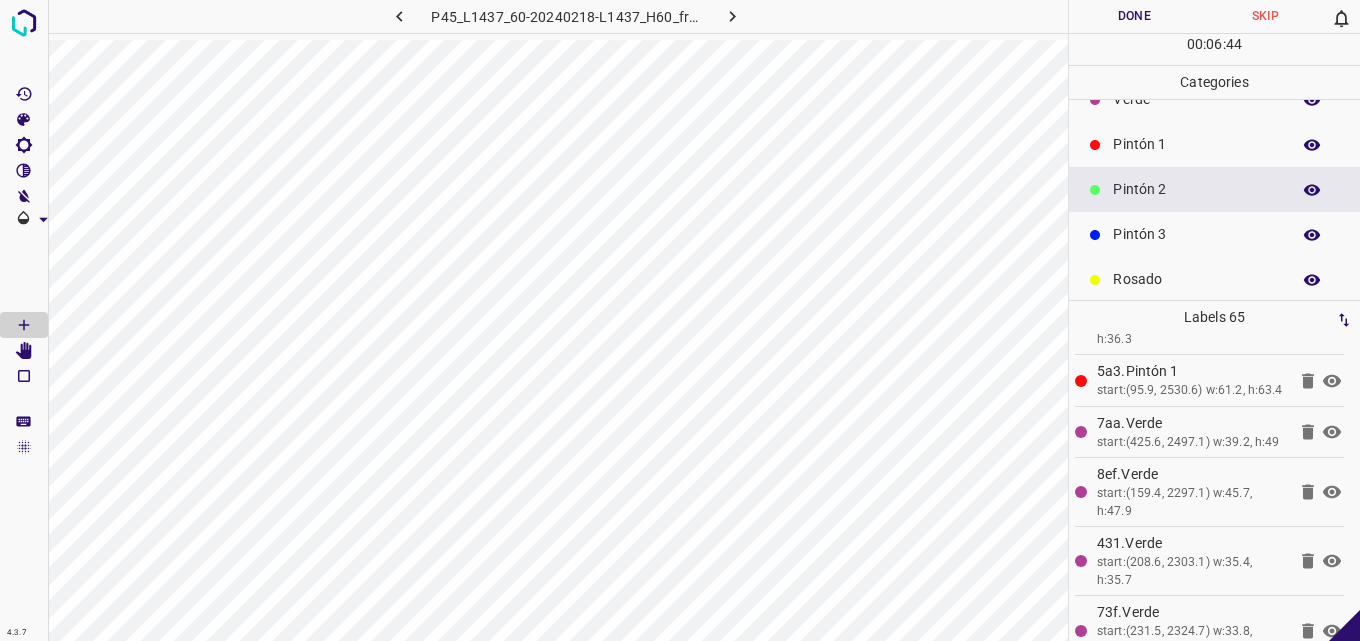 scroll, scrollTop: 0, scrollLeft: 0, axis: both 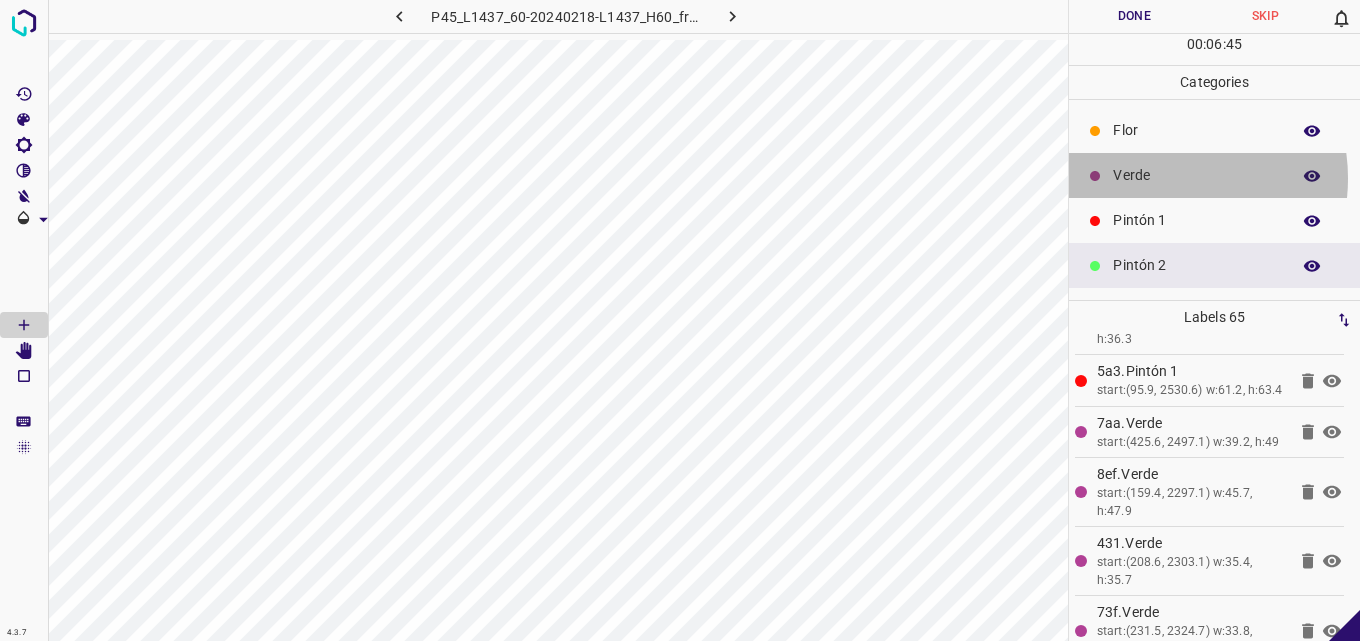 click on "Verde" at bounding box center (1196, 175) 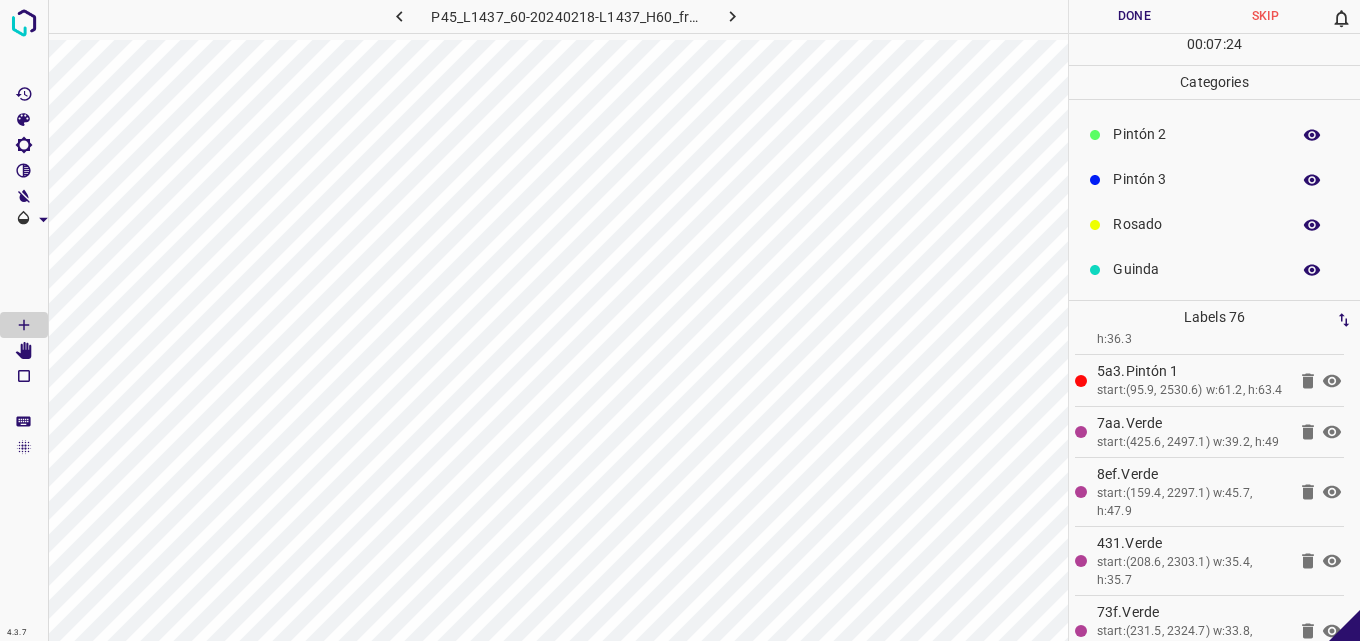 scroll, scrollTop: 176, scrollLeft: 0, axis: vertical 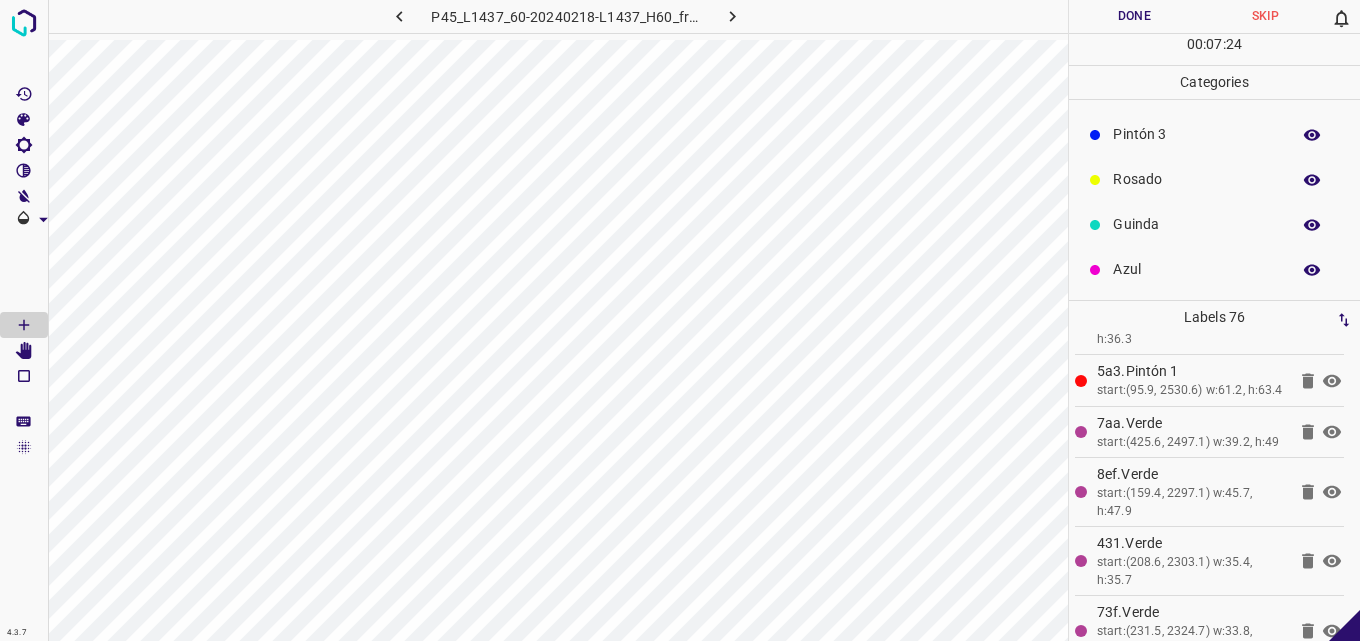 click on "Azul" at bounding box center [1196, 269] 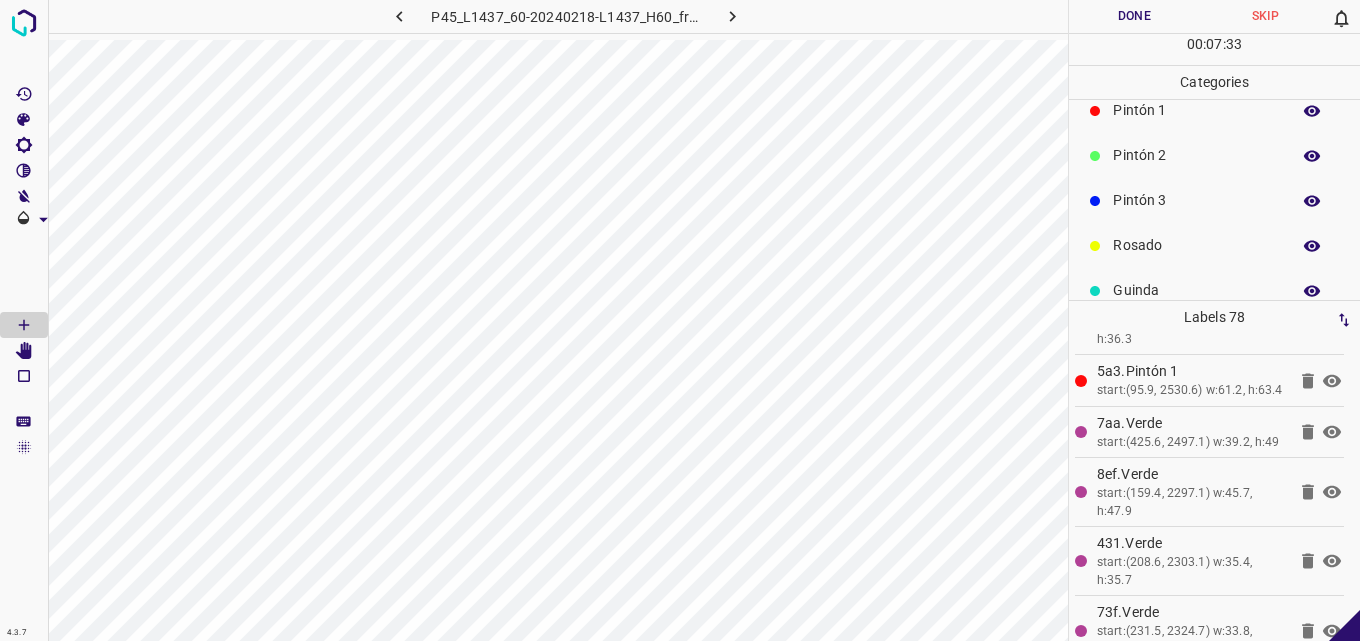 scroll, scrollTop: 76, scrollLeft: 0, axis: vertical 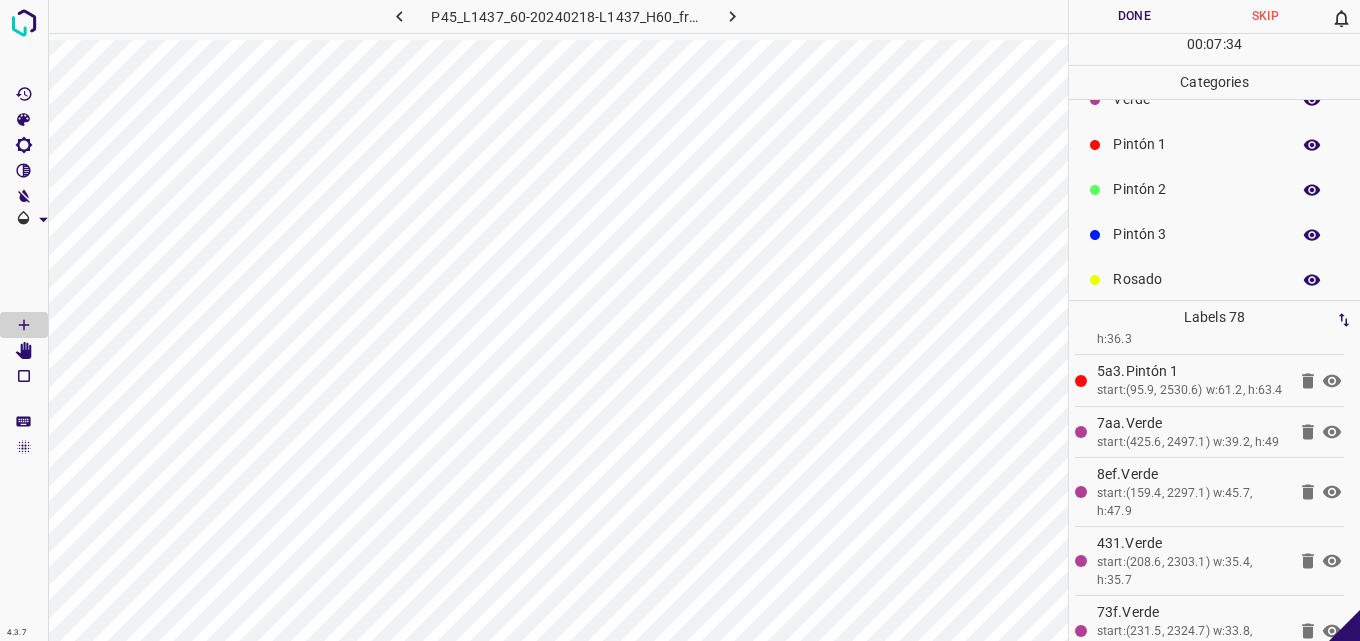 click on "Pintón 2" at bounding box center [1196, 189] 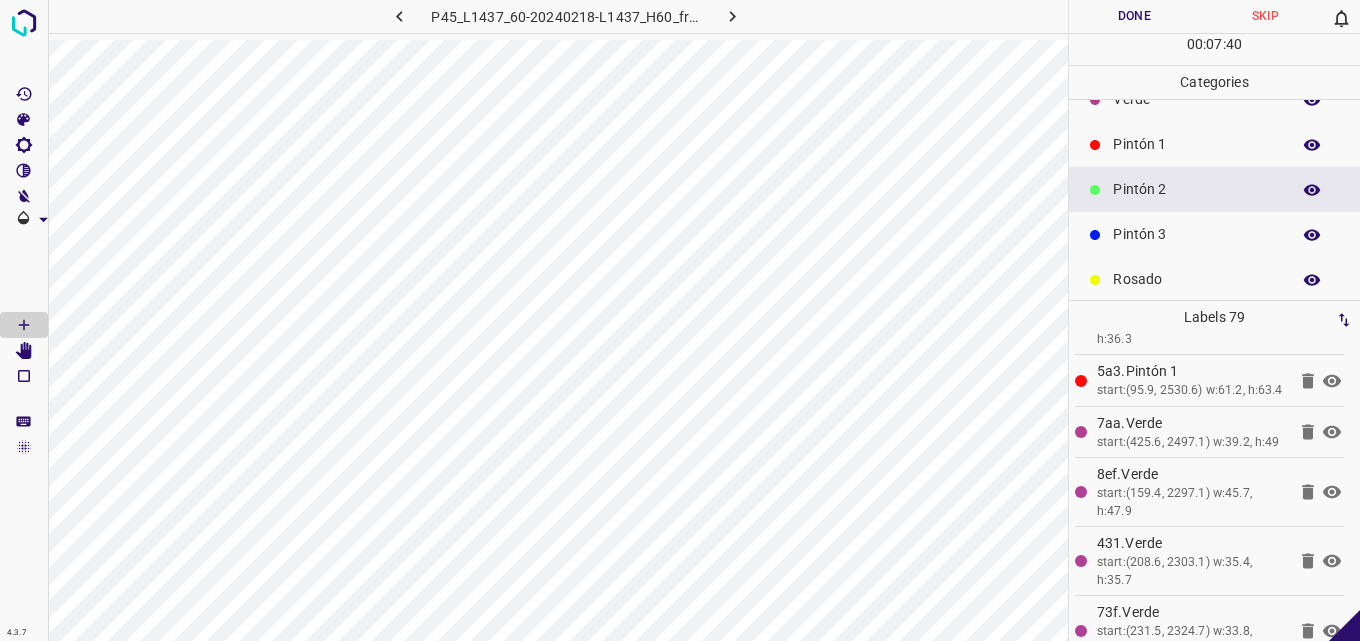click on "Pintón 1" at bounding box center [1196, 144] 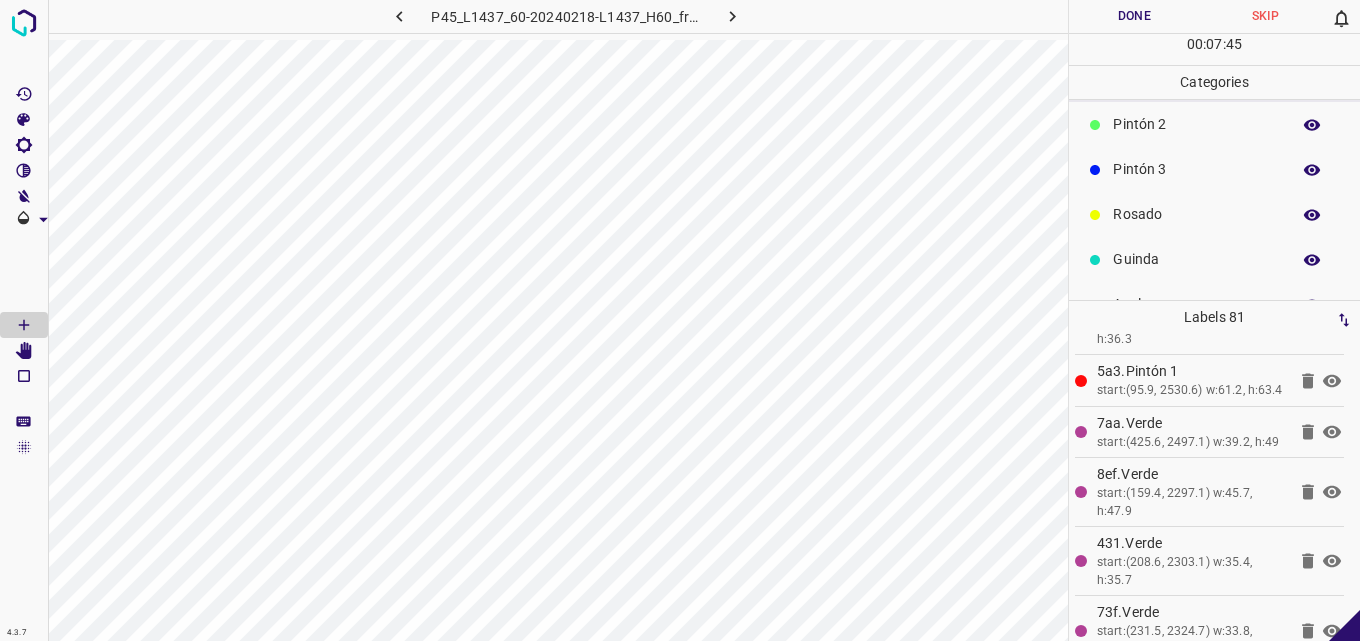 scroll, scrollTop: 176, scrollLeft: 0, axis: vertical 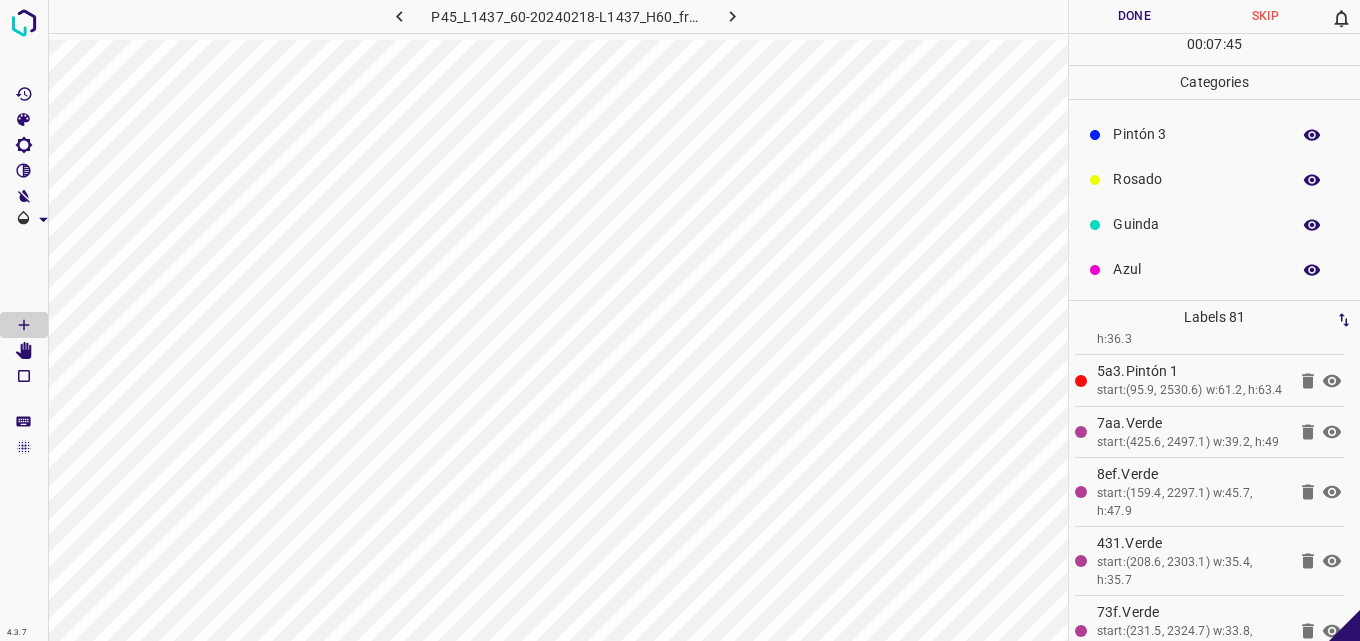 click on "Rosado" at bounding box center (1196, 179) 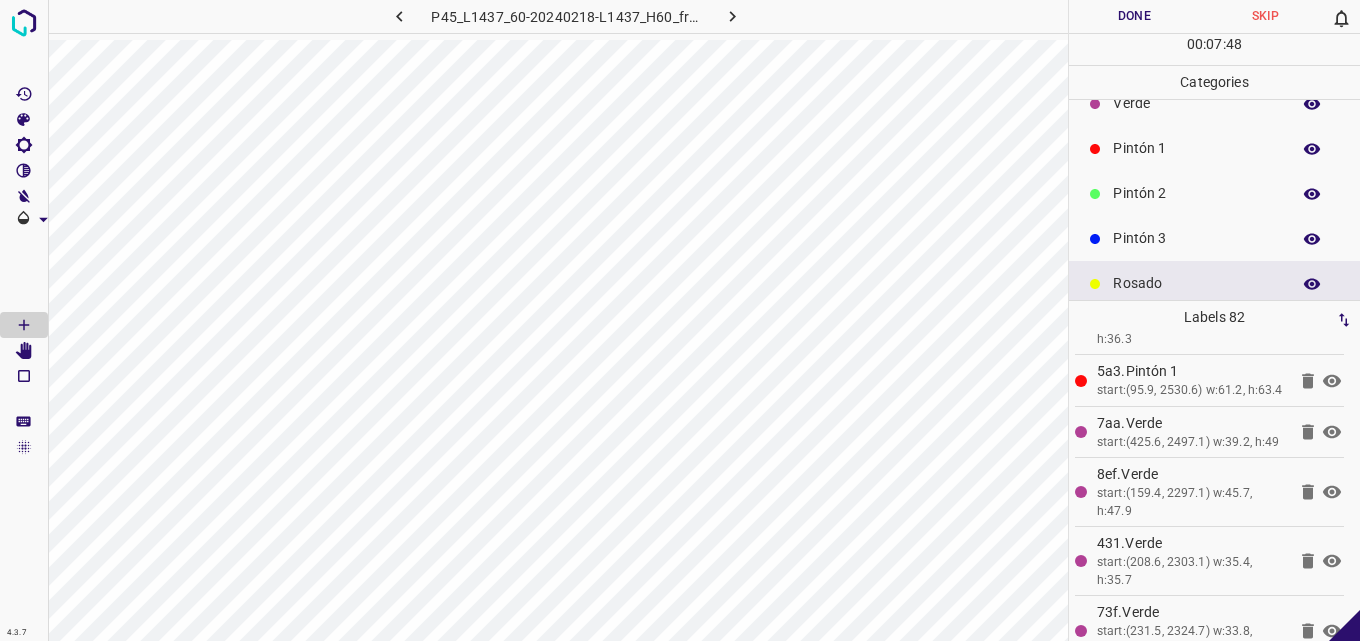 scroll, scrollTop: 0, scrollLeft: 0, axis: both 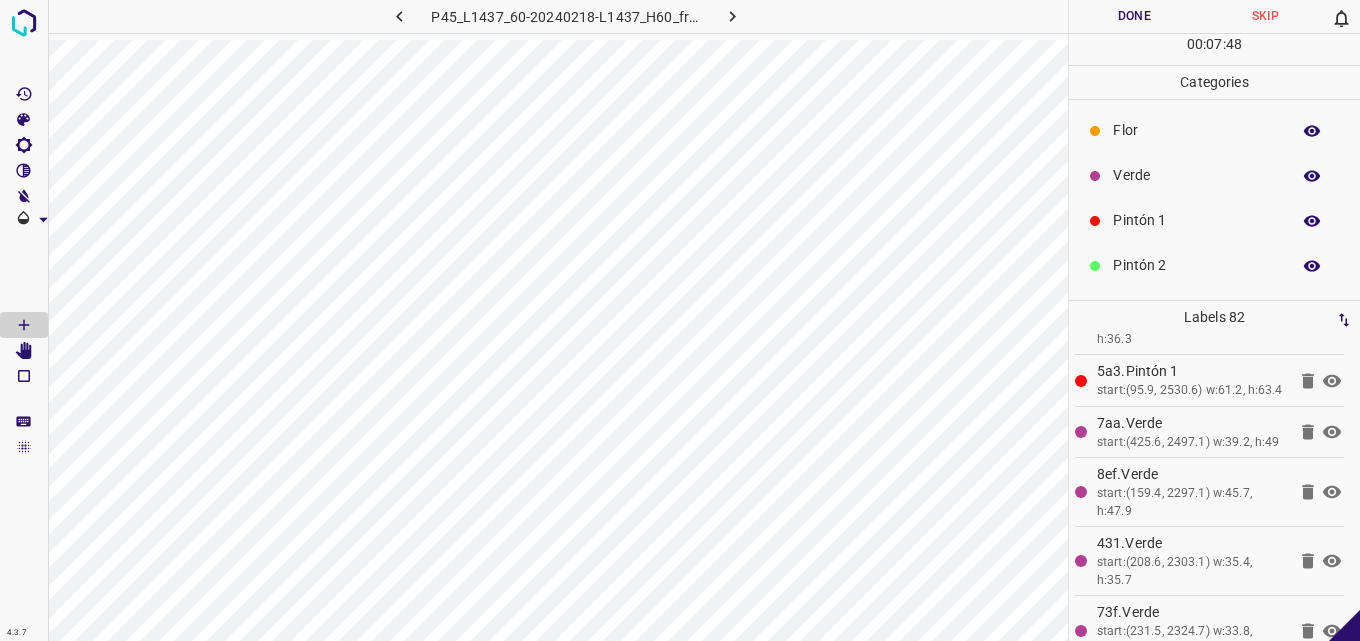 click on "Verde" at bounding box center (1196, 175) 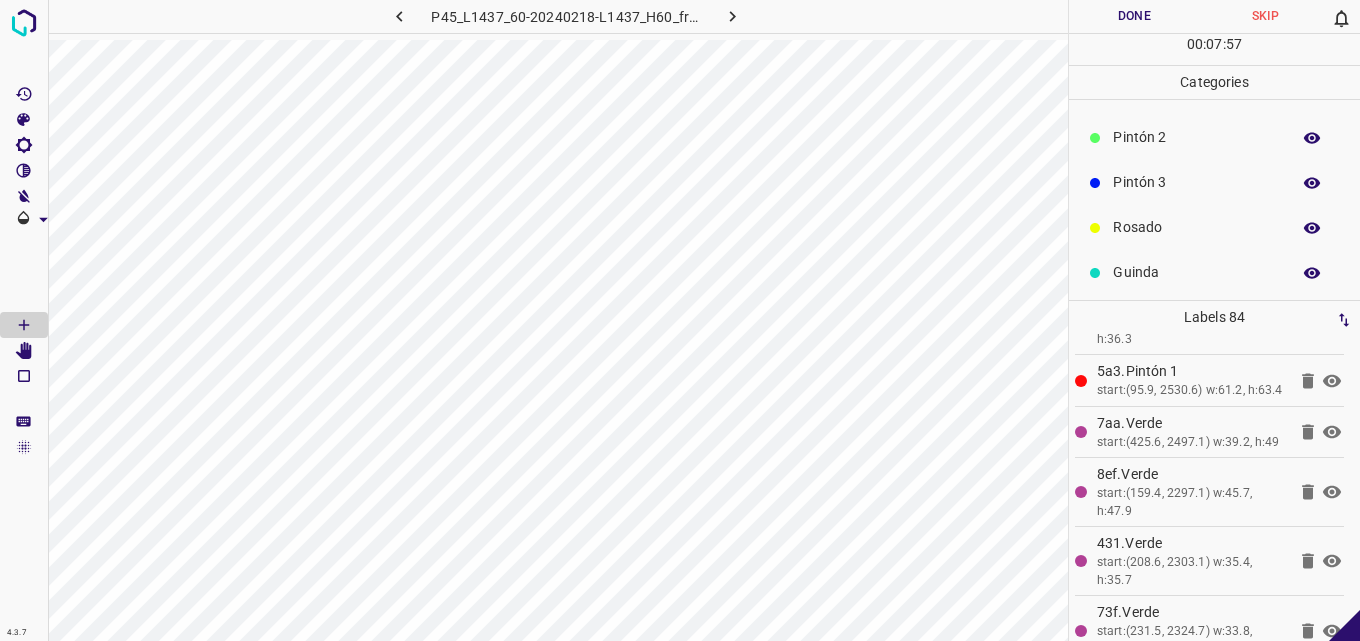 scroll, scrollTop: 176, scrollLeft: 0, axis: vertical 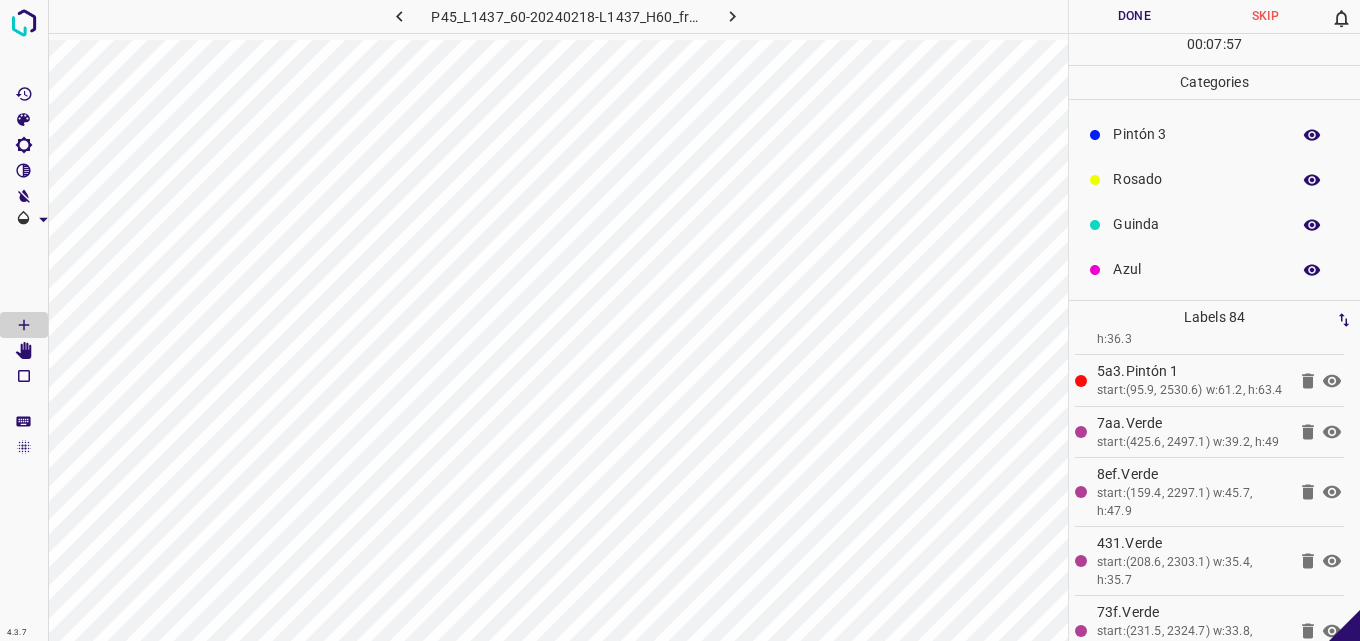 click on "Azul" at bounding box center (1214, 269) 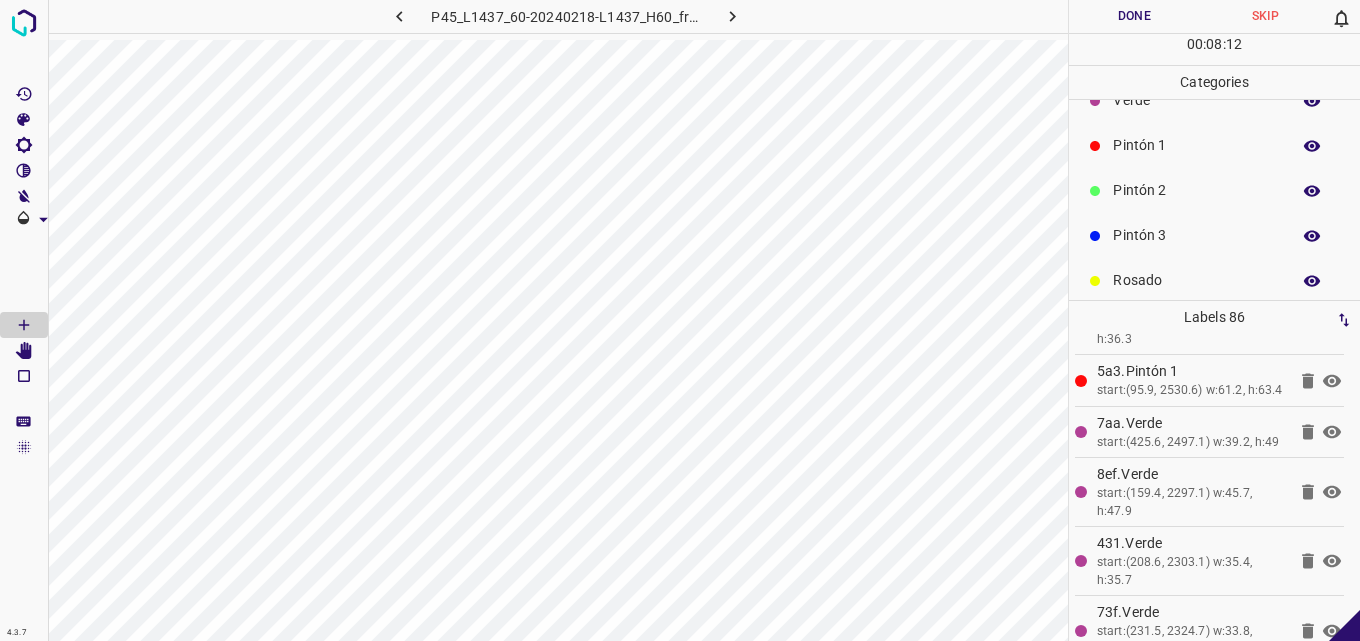 scroll, scrollTop: 0, scrollLeft: 0, axis: both 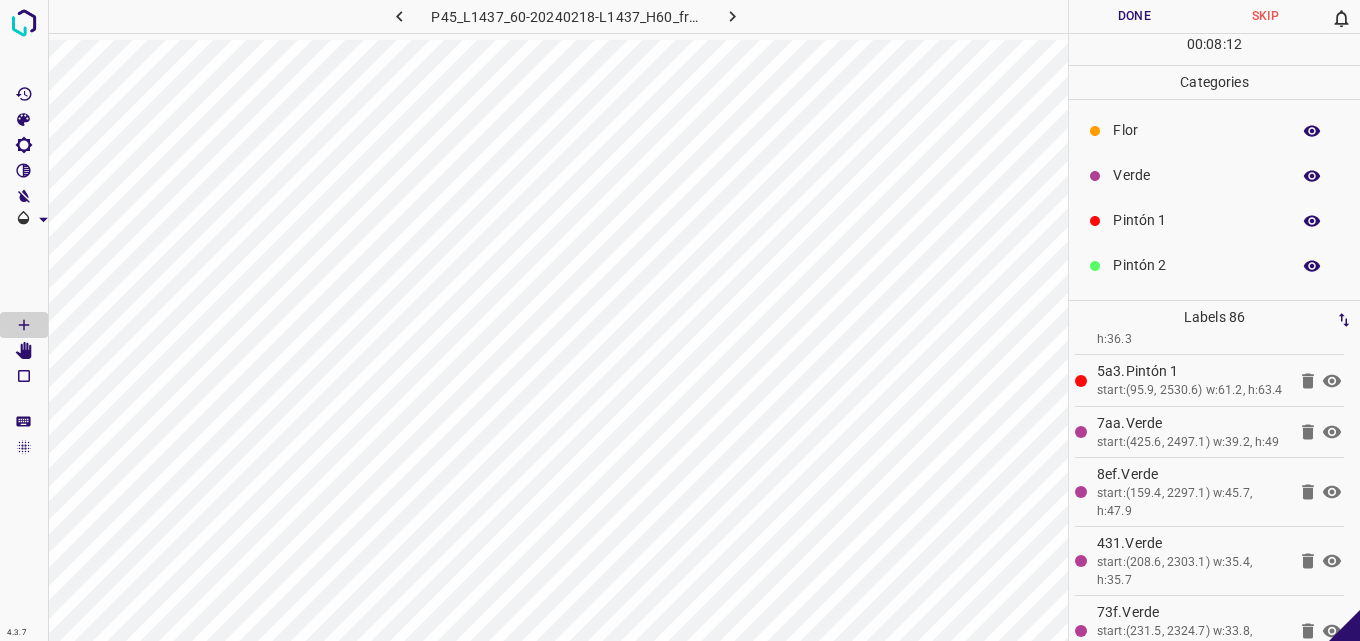 click on "Verde" at bounding box center [1214, 175] 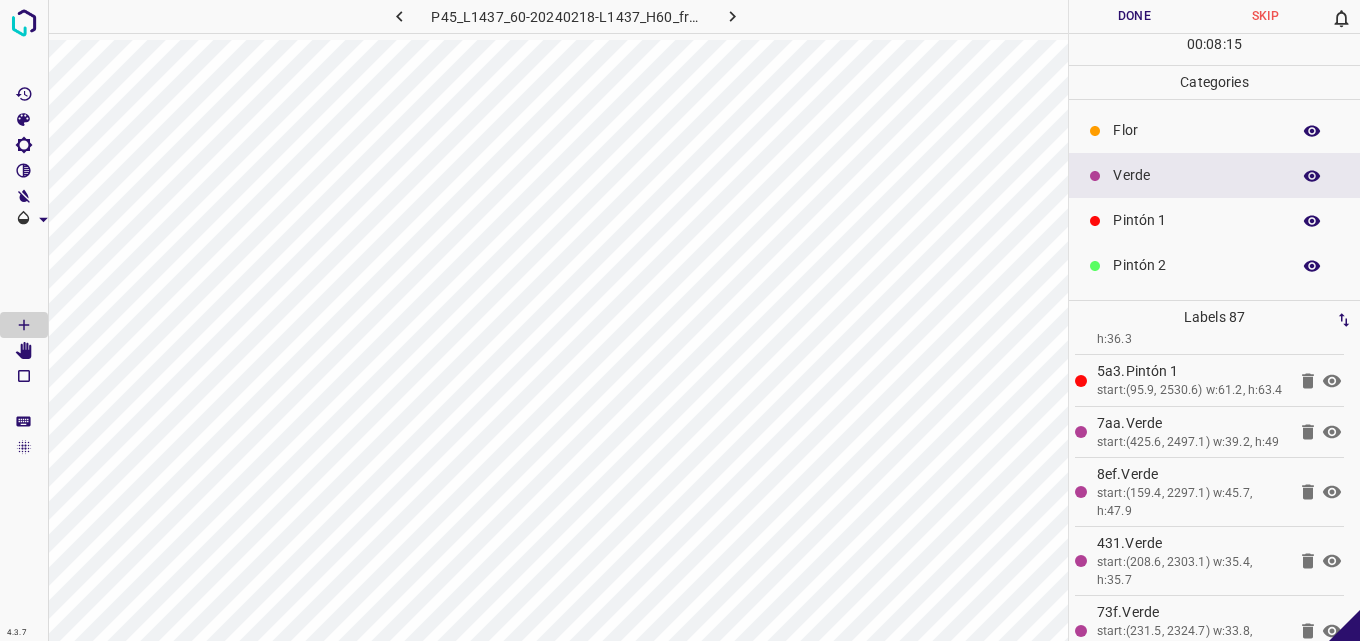 click on "Flor" at bounding box center (1196, 130) 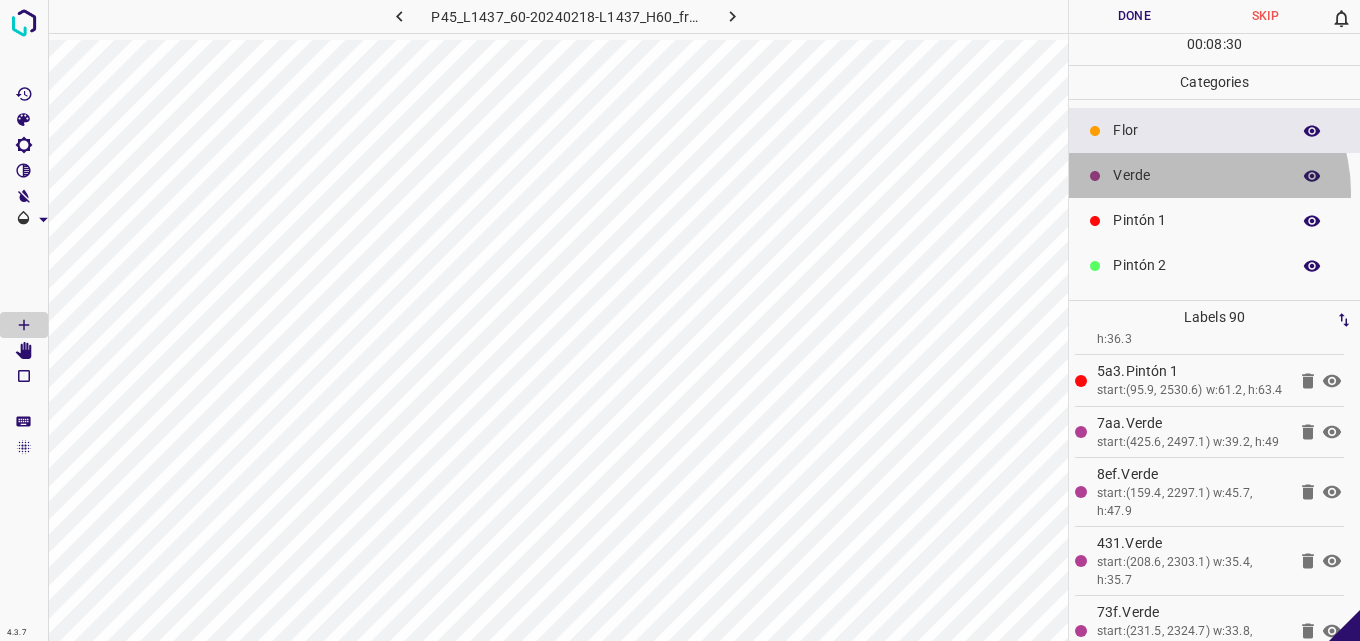 click on "Verde" at bounding box center (1214, 175) 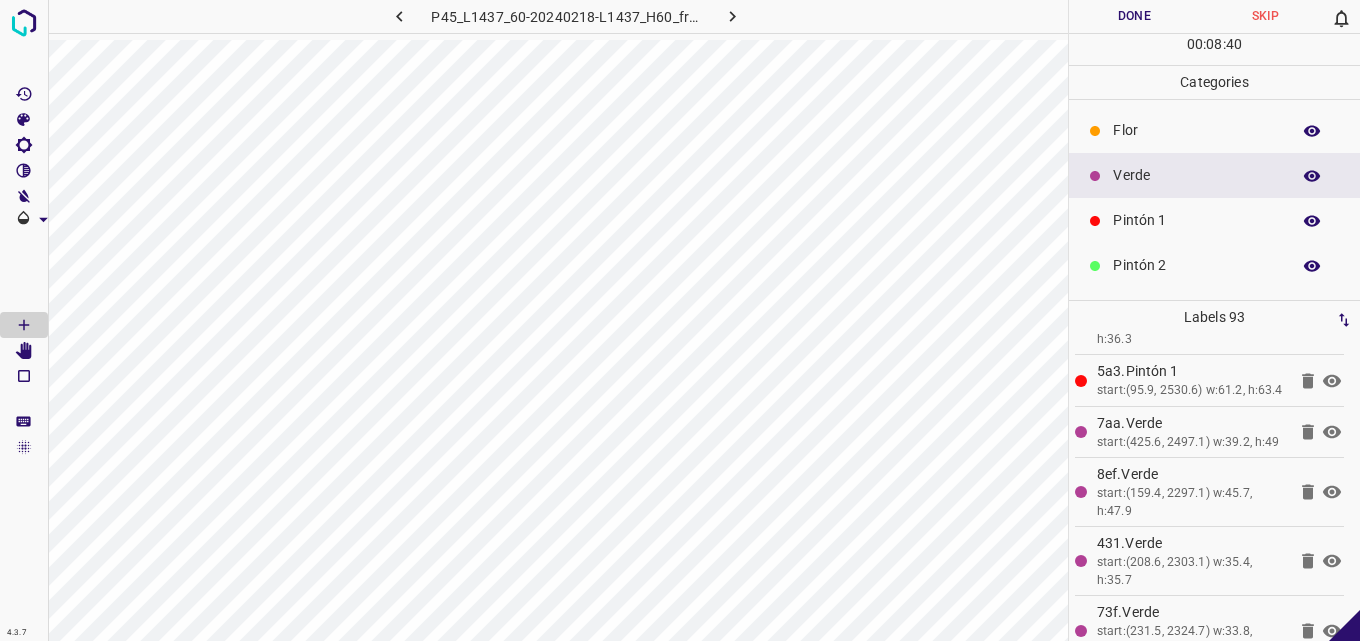 click on "Flor" at bounding box center (1214, 130) 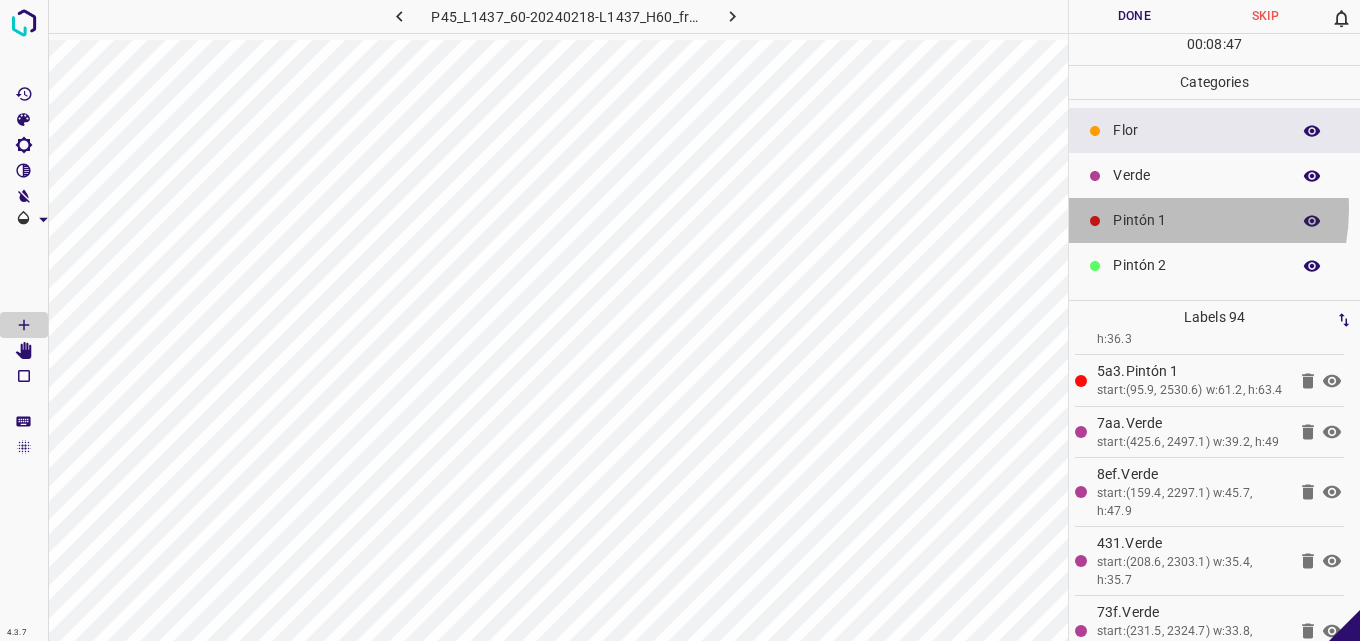 click on "Pintón 1" at bounding box center [1214, 220] 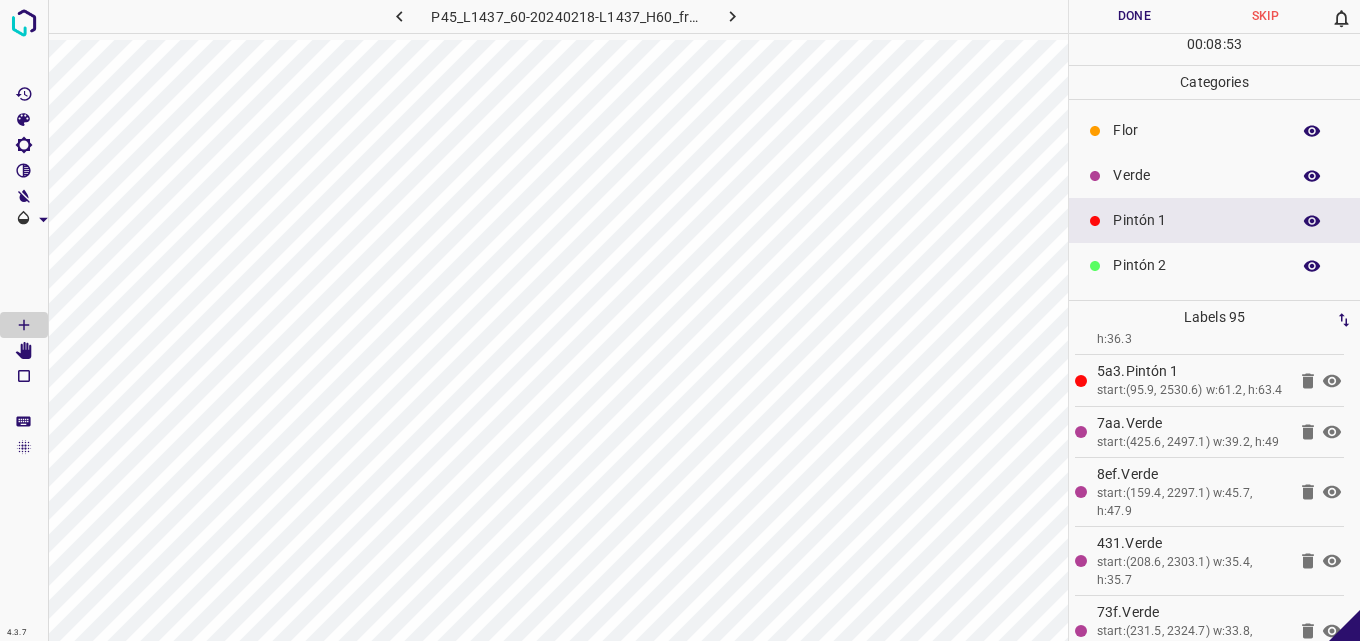 click on "Flor" at bounding box center (1196, 130) 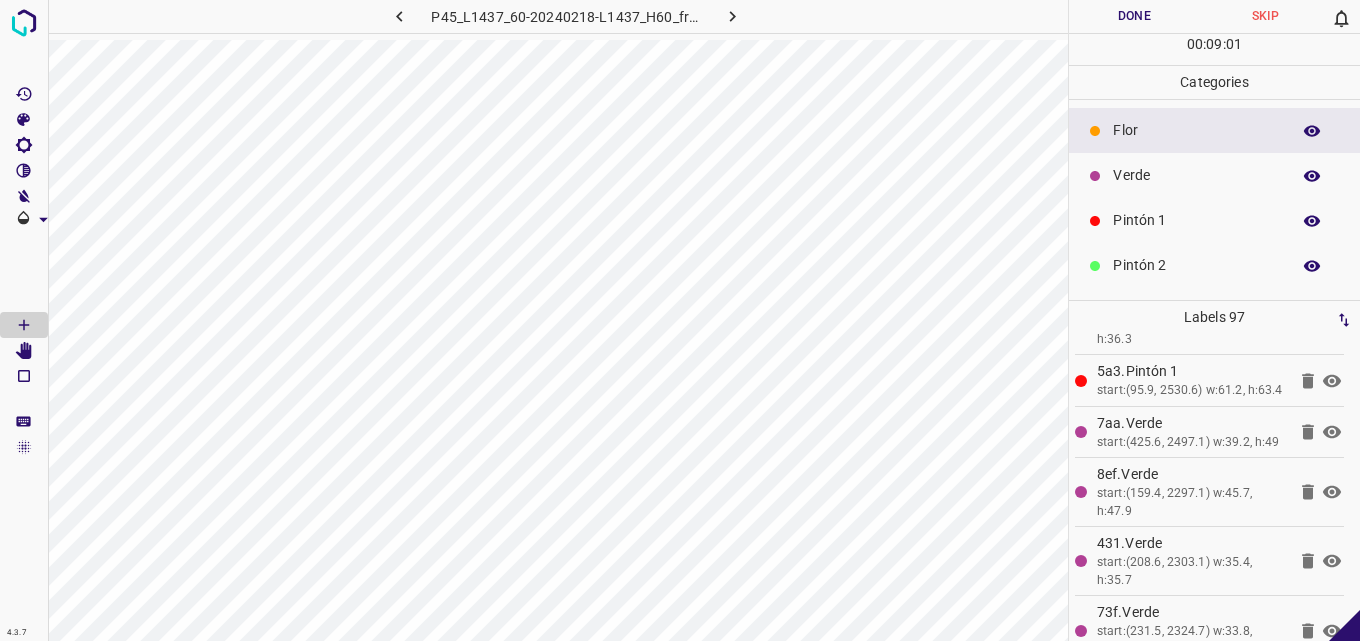 scroll, scrollTop: 176, scrollLeft: 0, axis: vertical 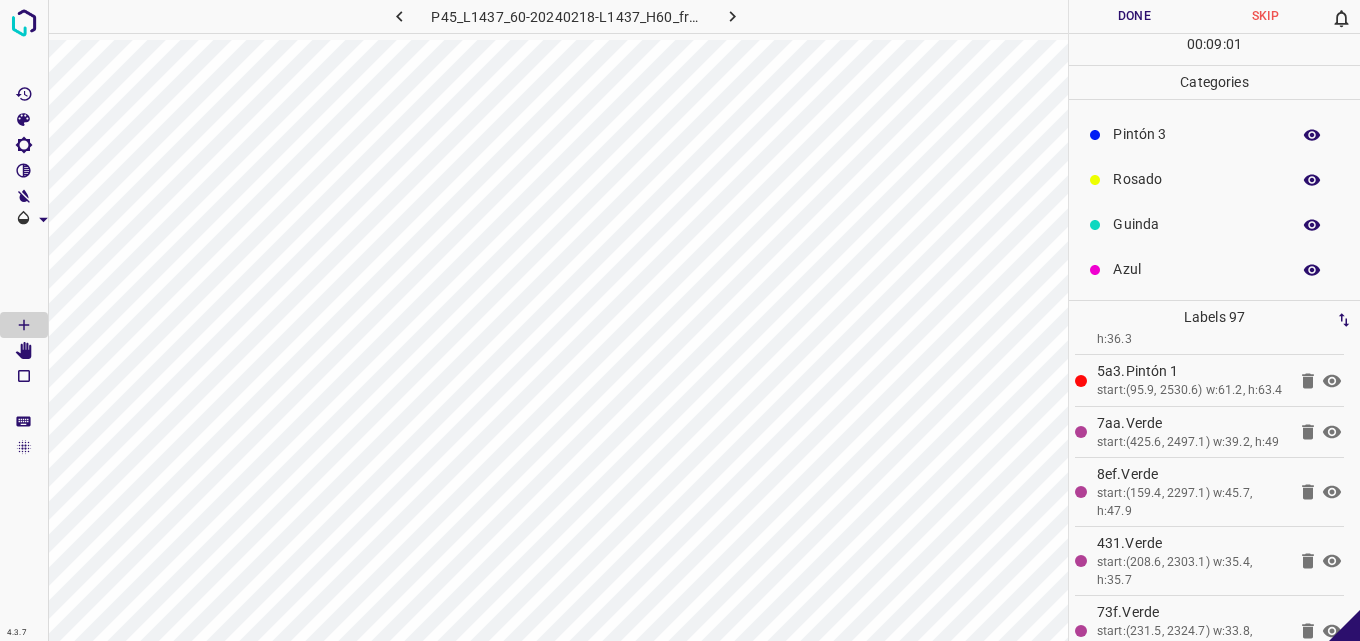 click on "Azul" at bounding box center (1196, 269) 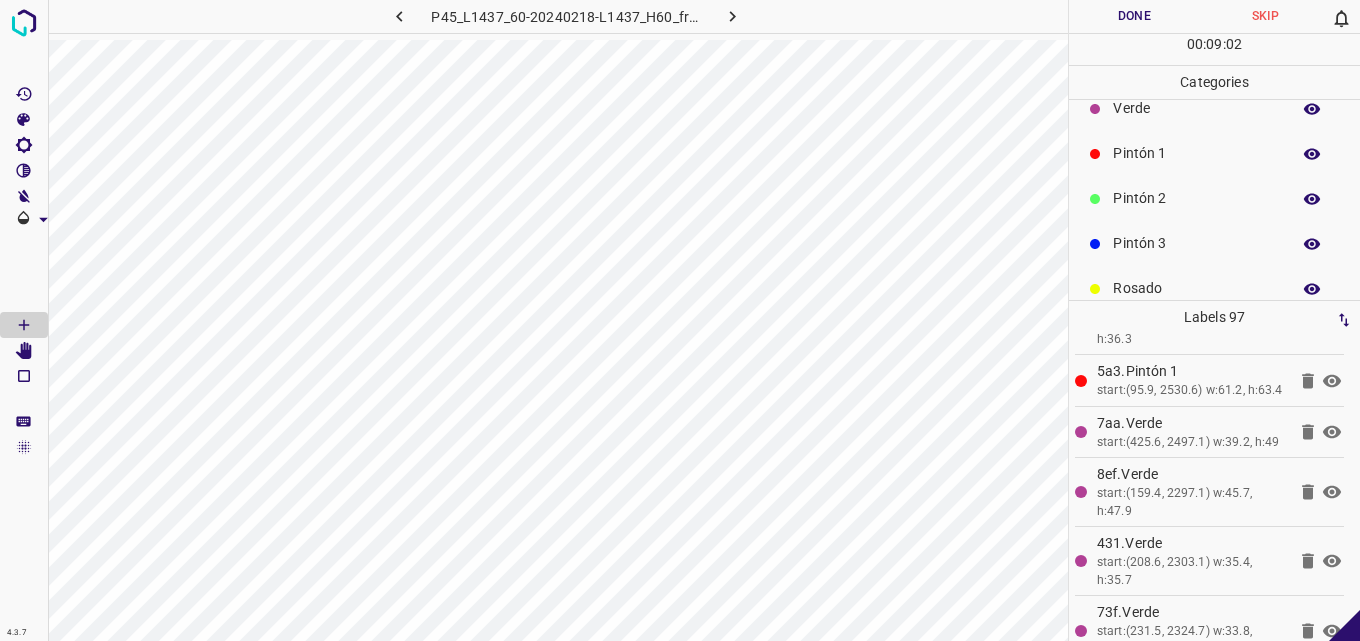 scroll, scrollTop: 0, scrollLeft: 0, axis: both 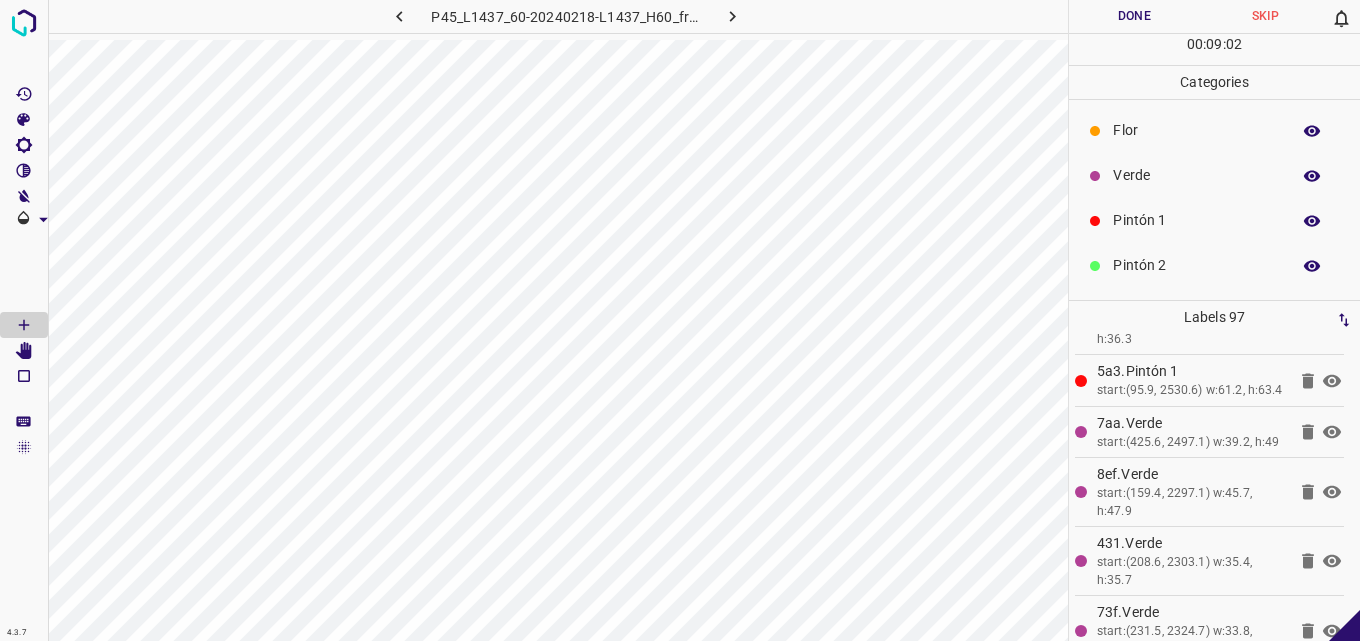 click on "Verde" at bounding box center [1196, 175] 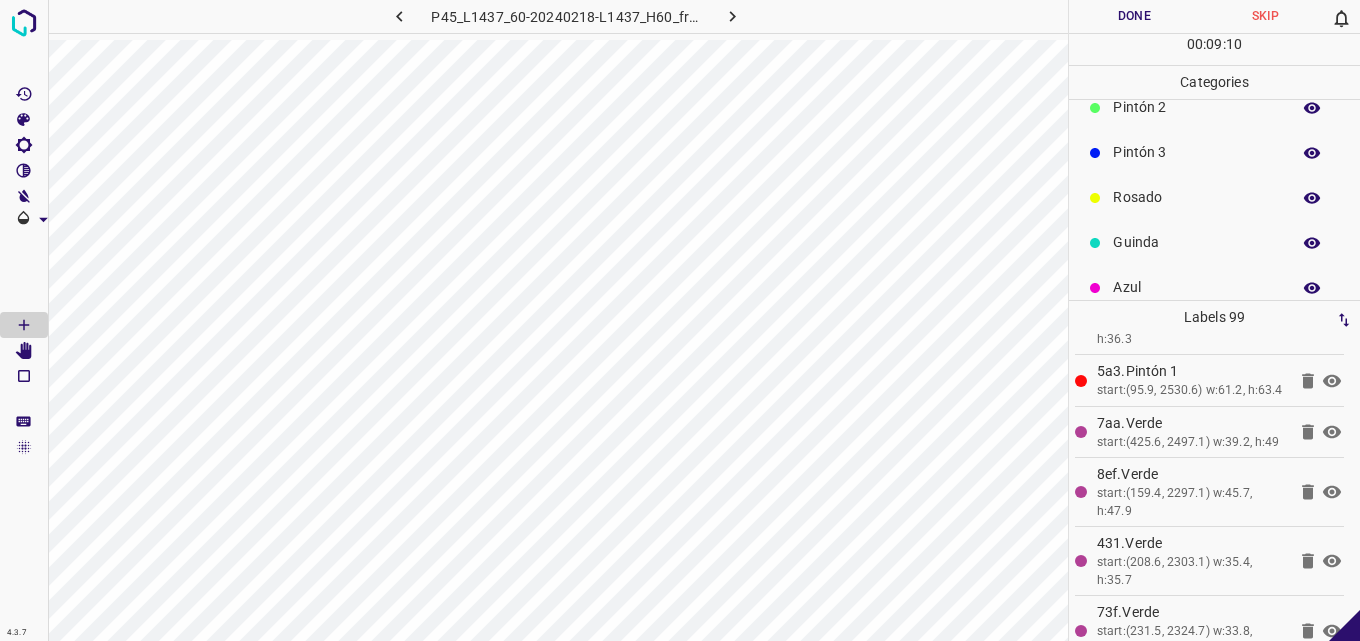 scroll, scrollTop: 176, scrollLeft: 0, axis: vertical 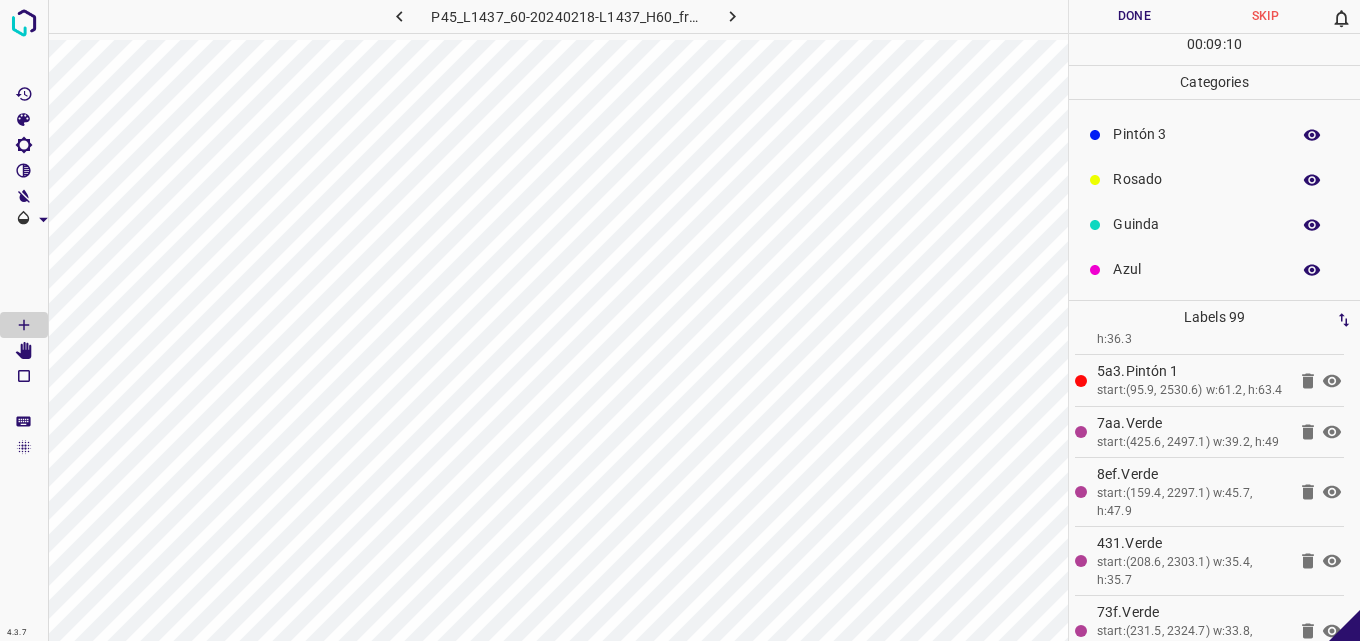 click on "Azul" at bounding box center (1196, 269) 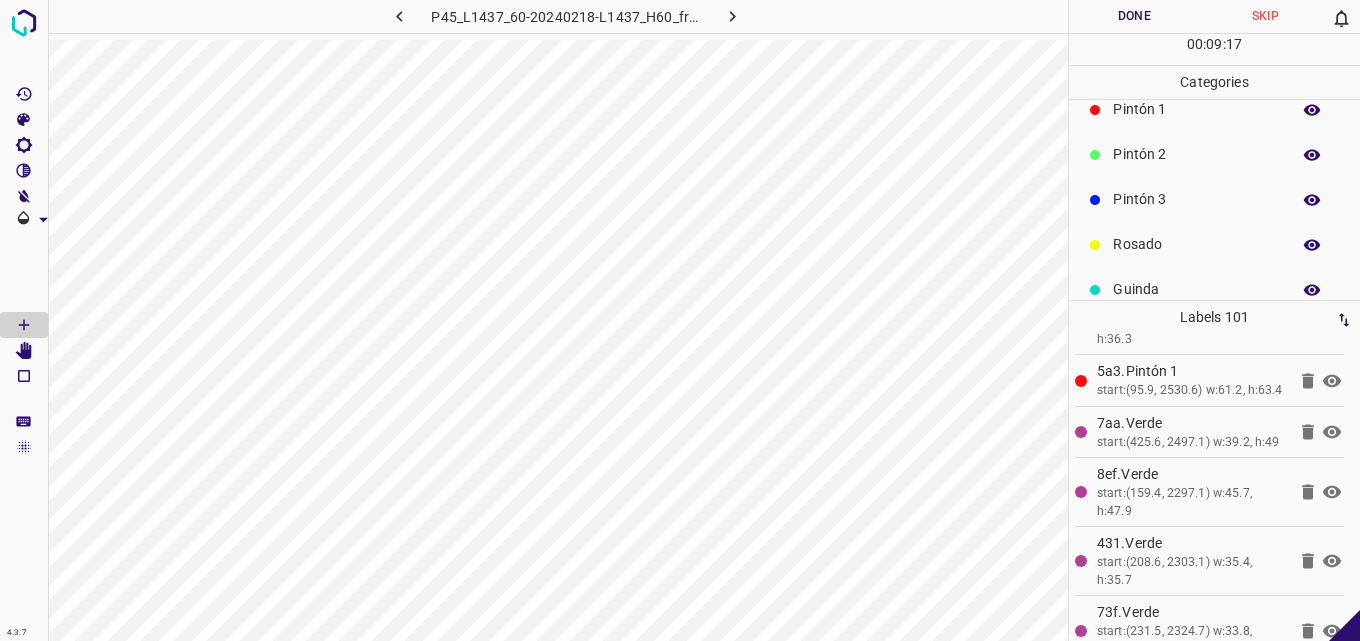 scroll, scrollTop: 76, scrollLeft: 0, axis: vertical 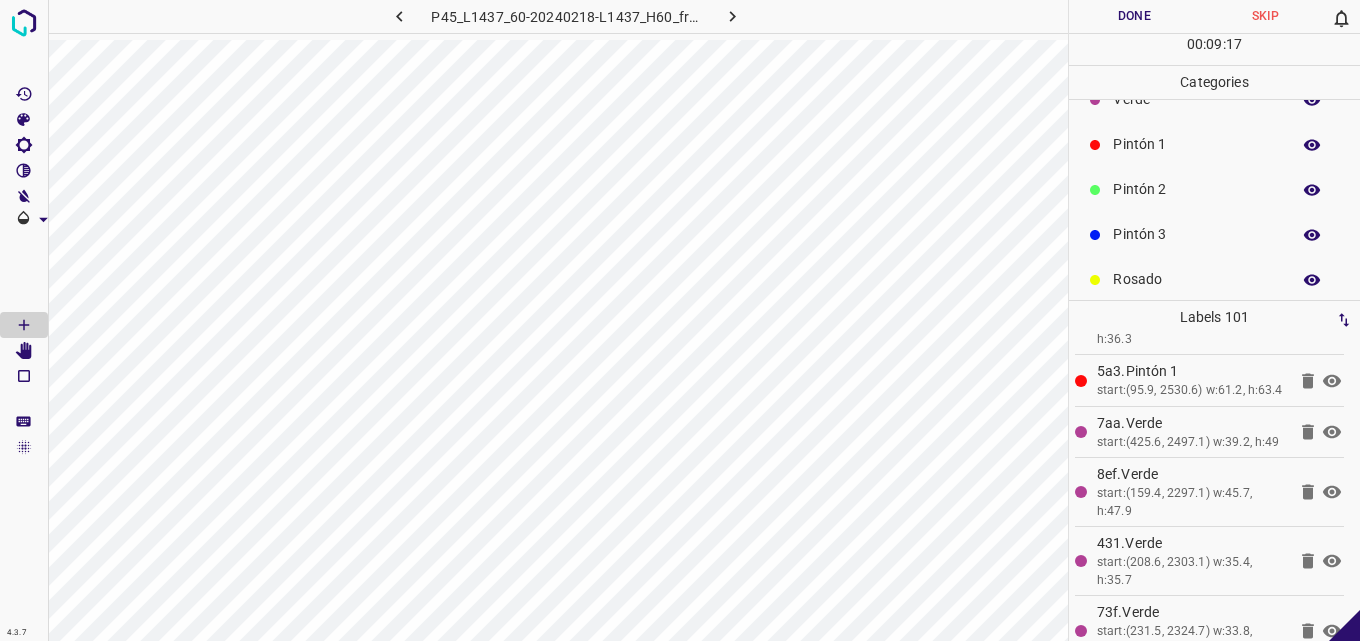 click on "Pintón 2" at bounding box center [1214, 189] 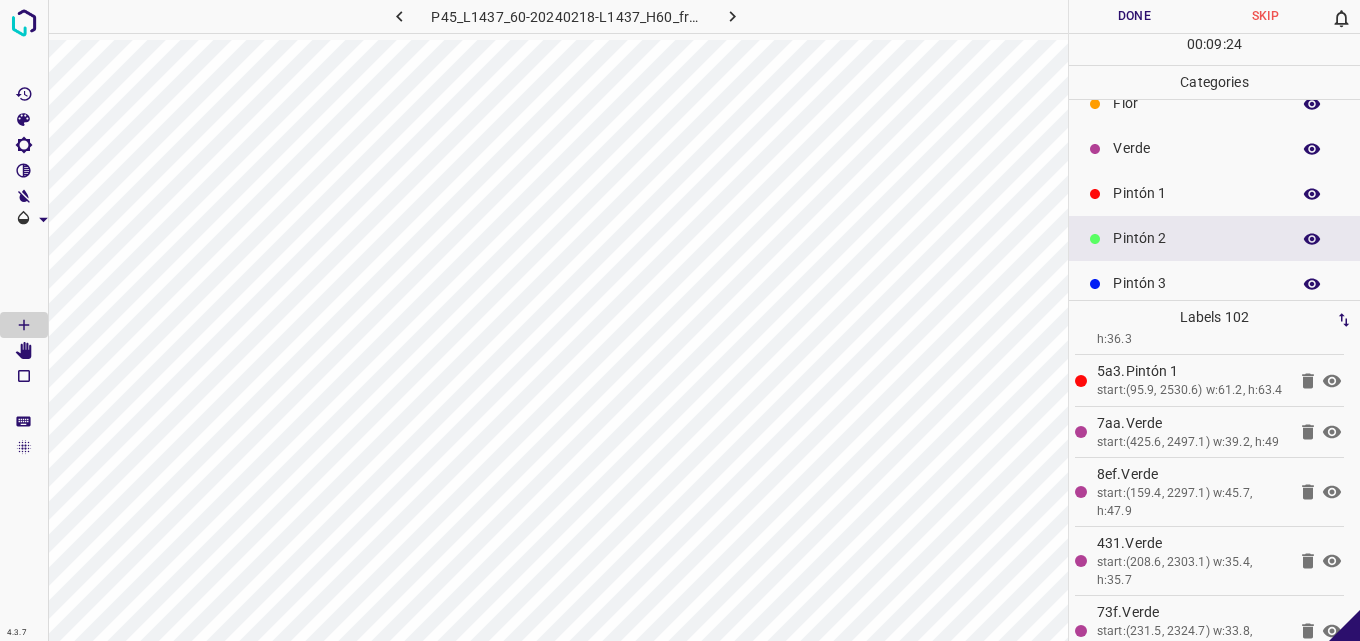 scroll, scrollTop: 0, scrollLeft: 0, axis: both 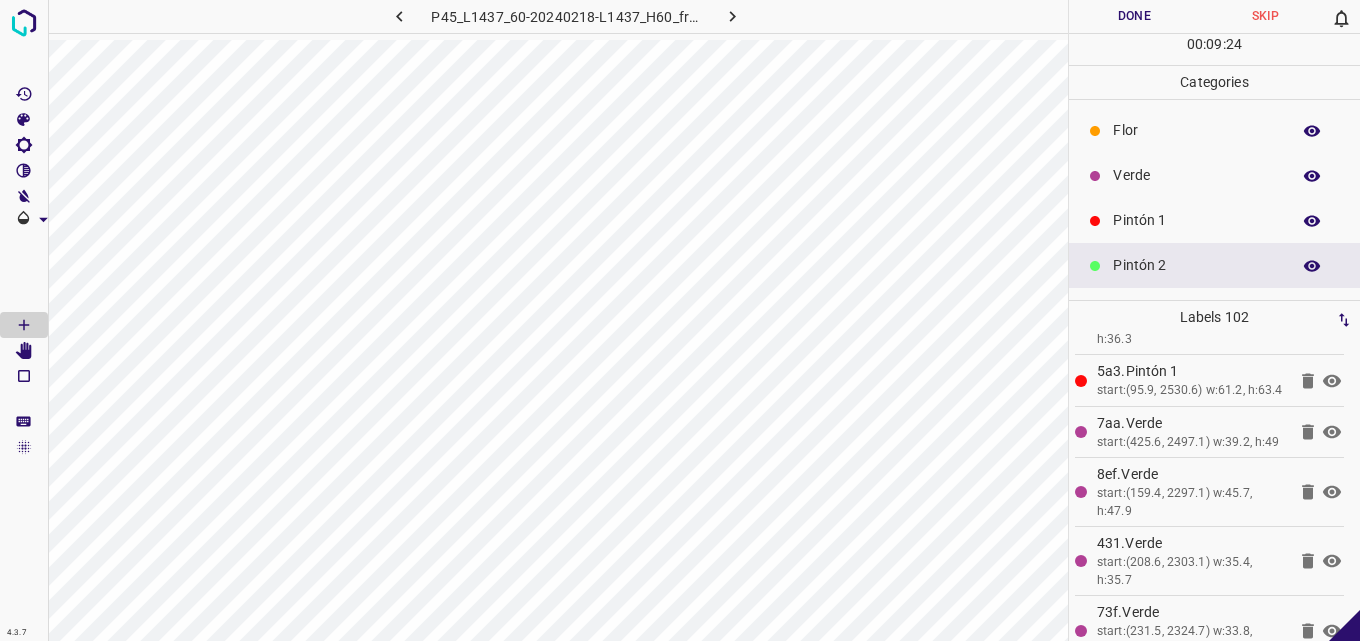 click on "Flor" at bounding box center [1196, 130] 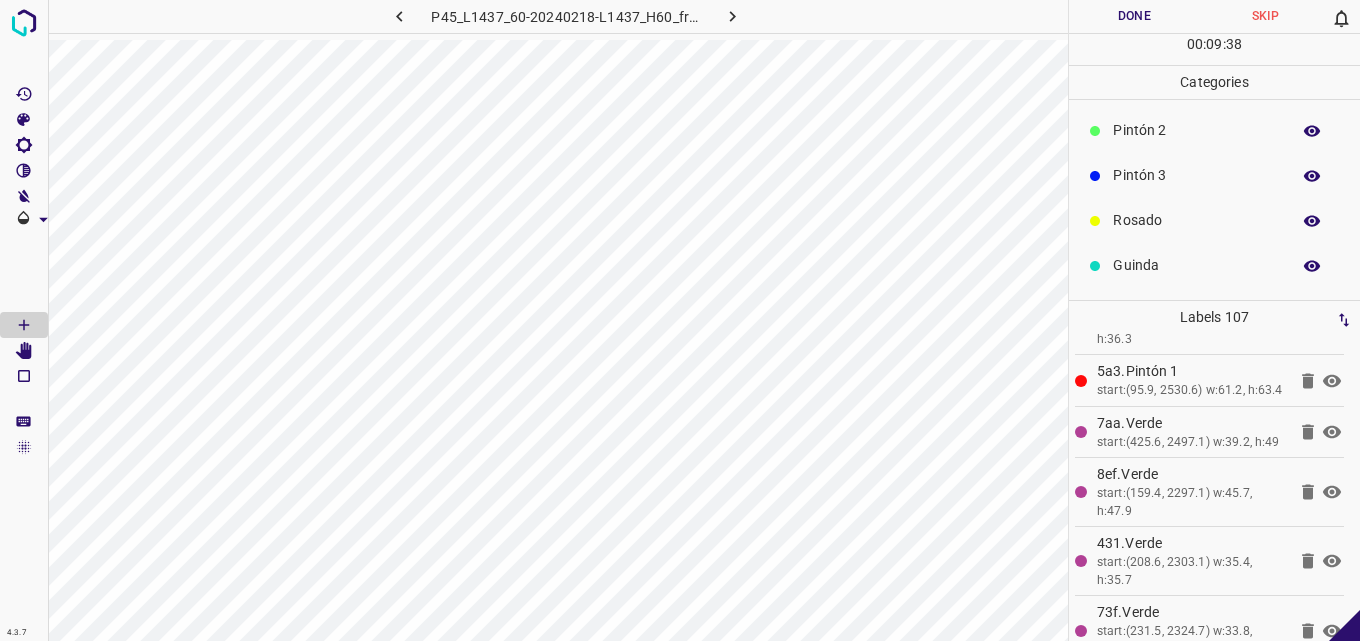 scroll, scrollTop: 176, scrollLeft: 0, axis: vertical 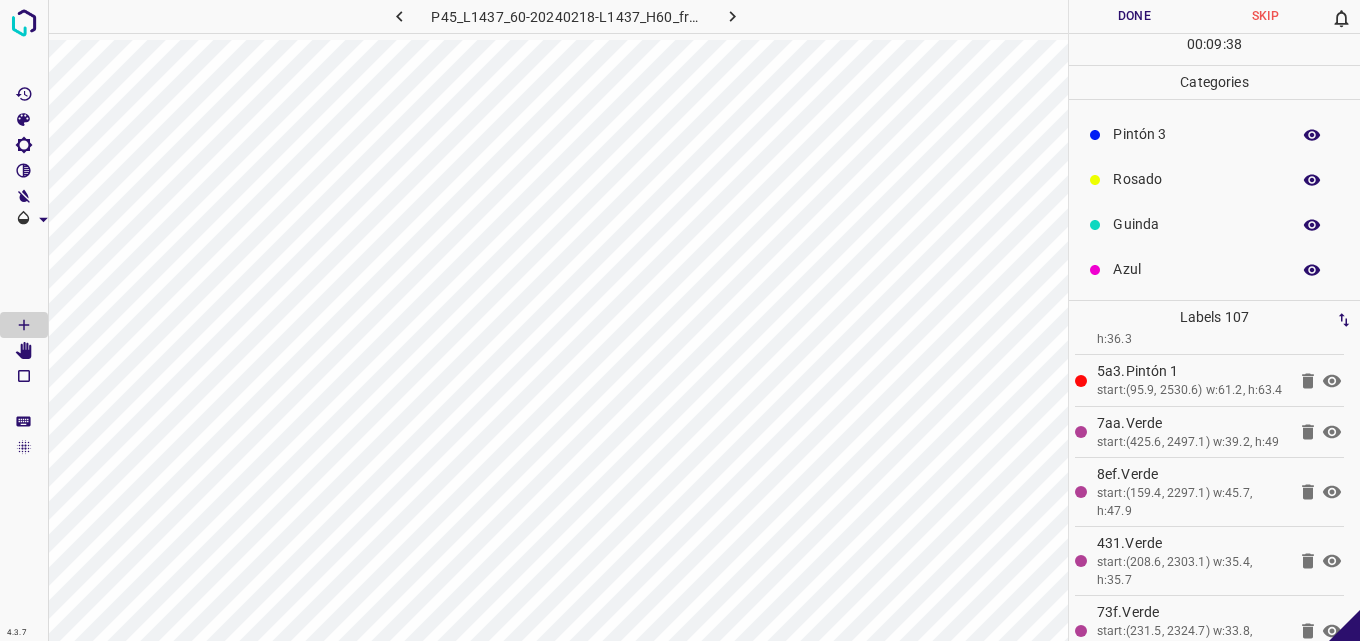 click on "Azul" at bounding box center [1196, 269] 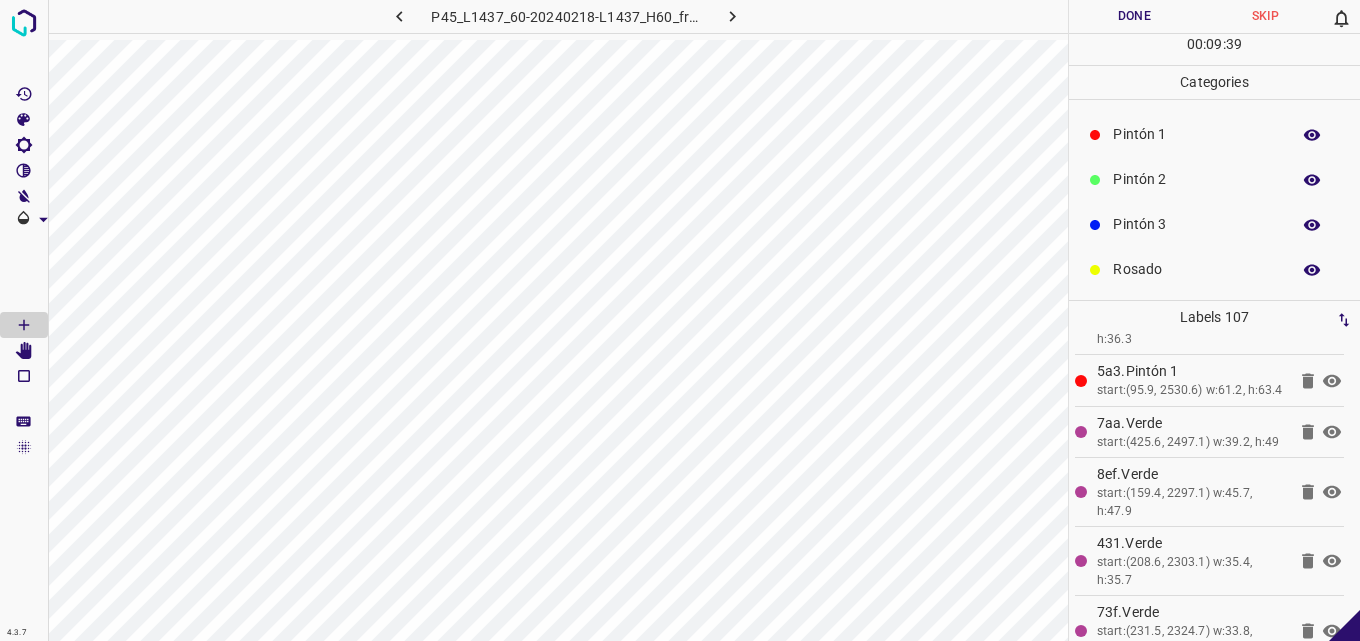scroll, scrollTop: 0, scrollLeft: 0, axis: both 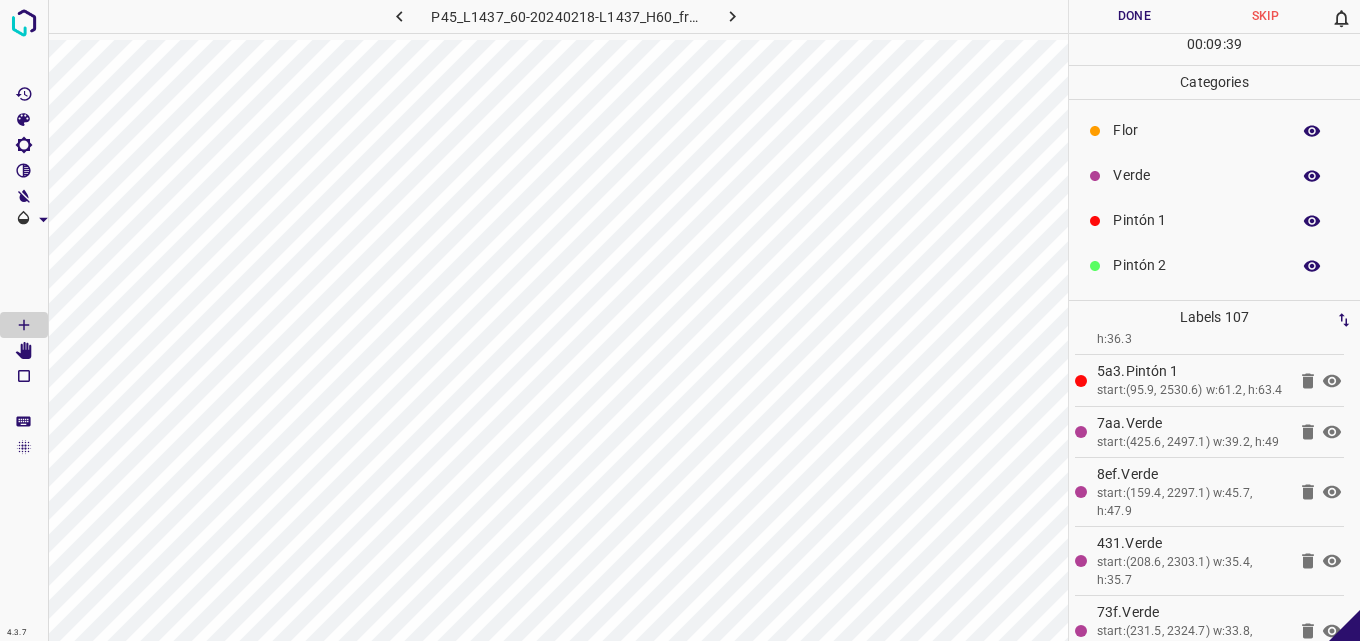 click on "Verde" at bounding box center [1196, 175] 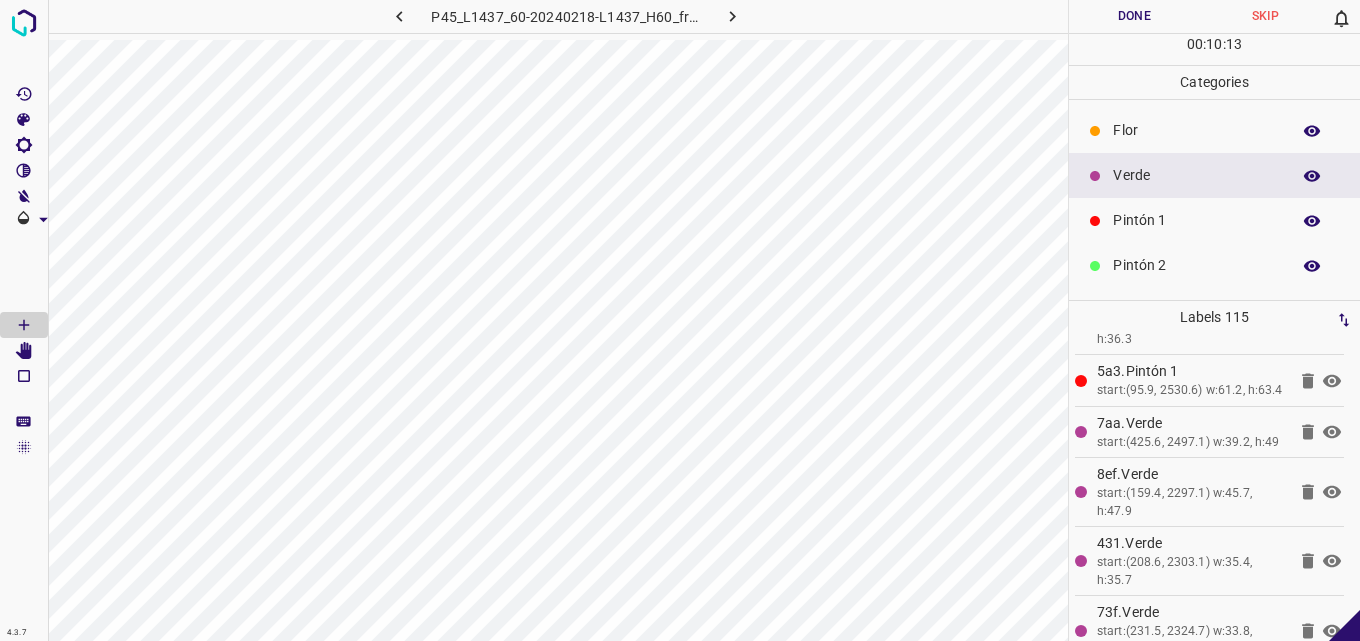 click on "Flor" at bounding box center [1196, 130] 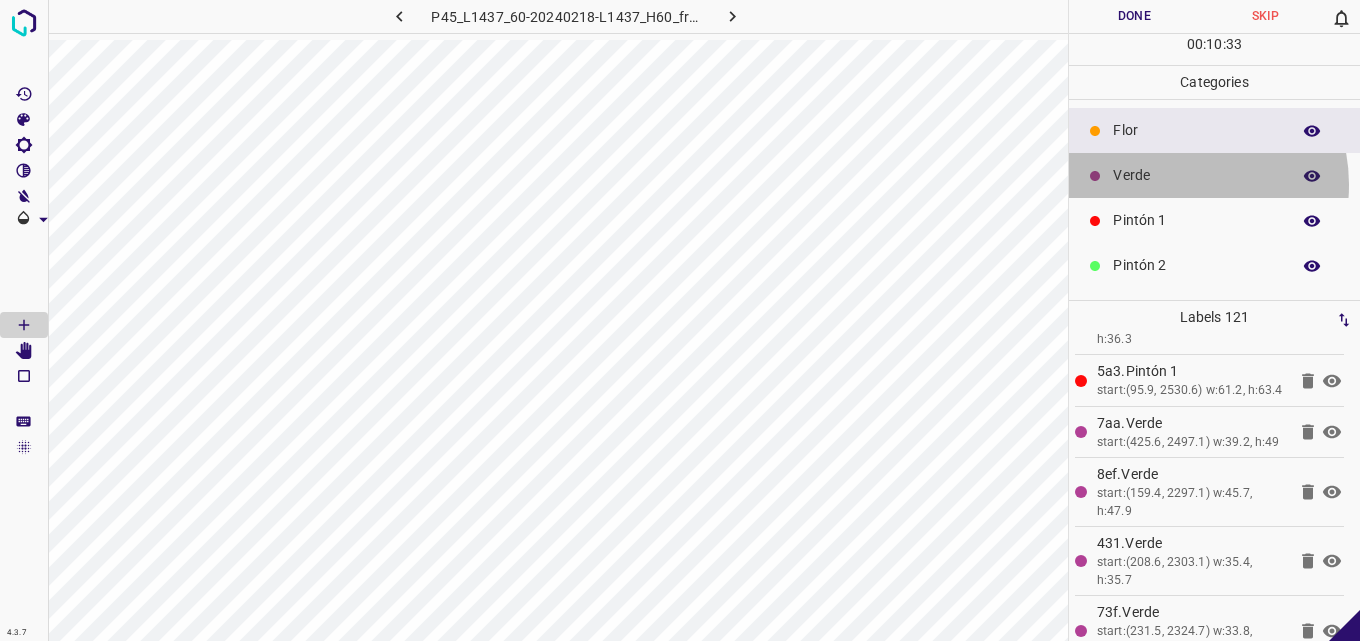 click on "Verde" at bounding box center [1196, 175] 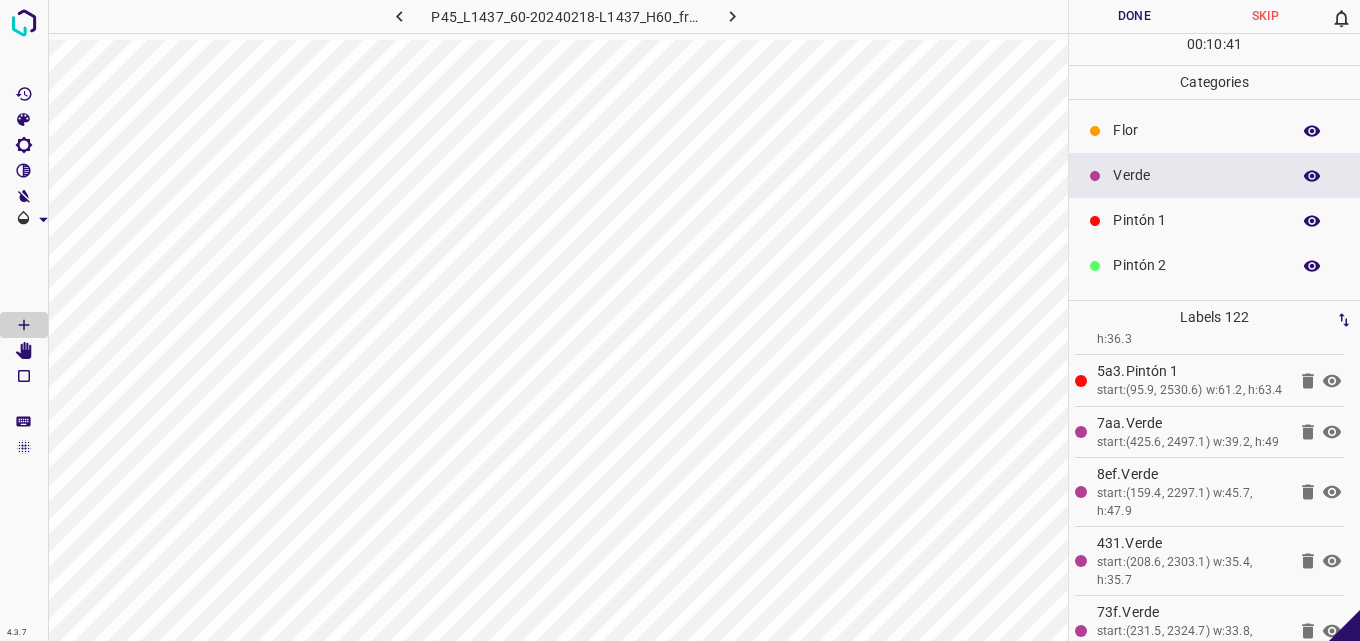 click on "Flor" at bounding box center [1196, 130] 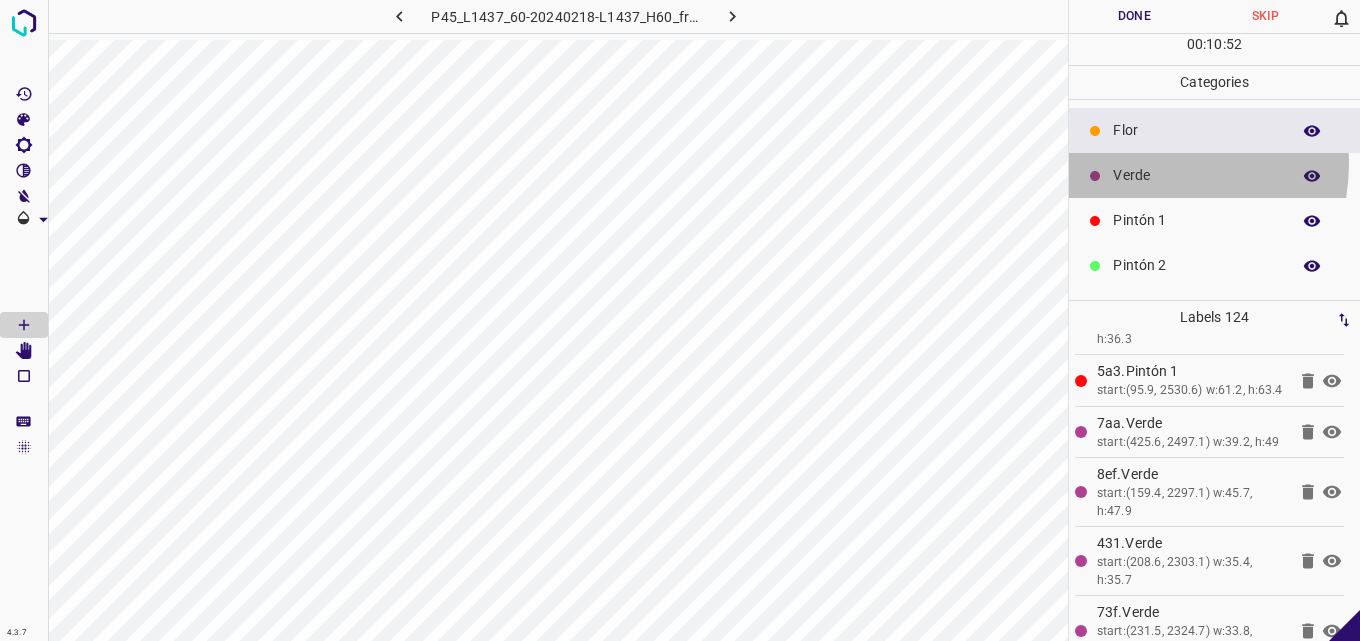 click on "Verde" at bounding box center [1214, 175] 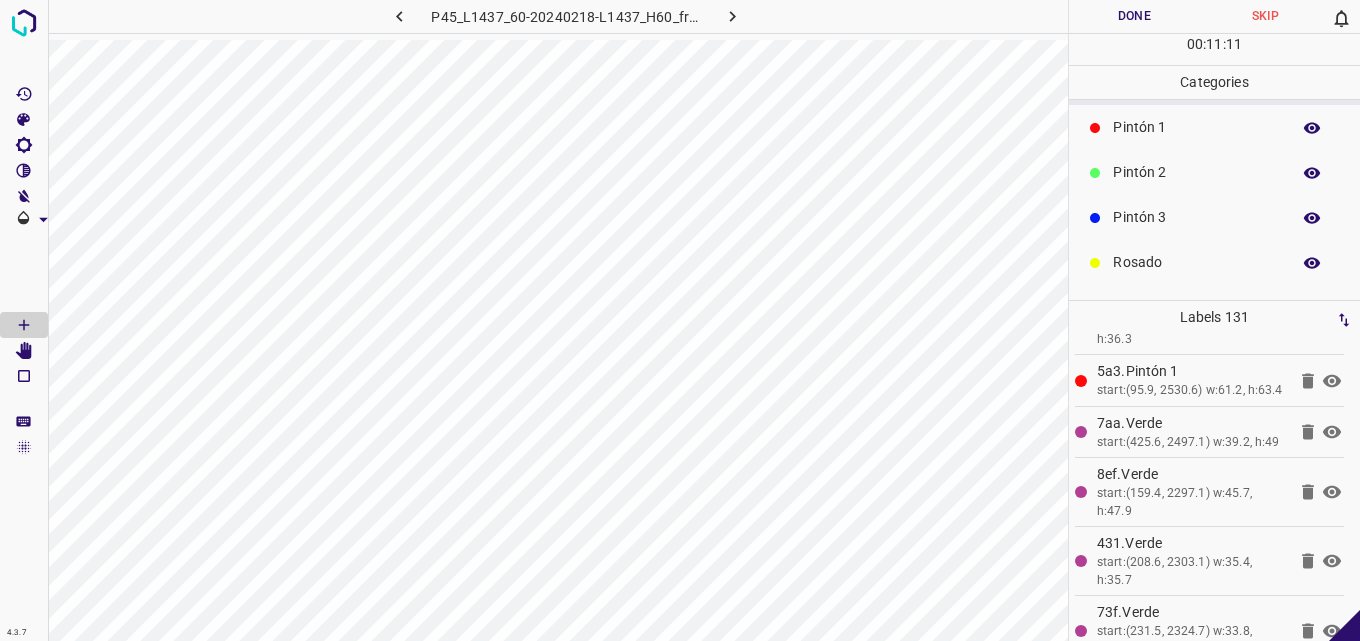 scroll, scrollTop: 176, scrollLeft: 0, axis: vertical 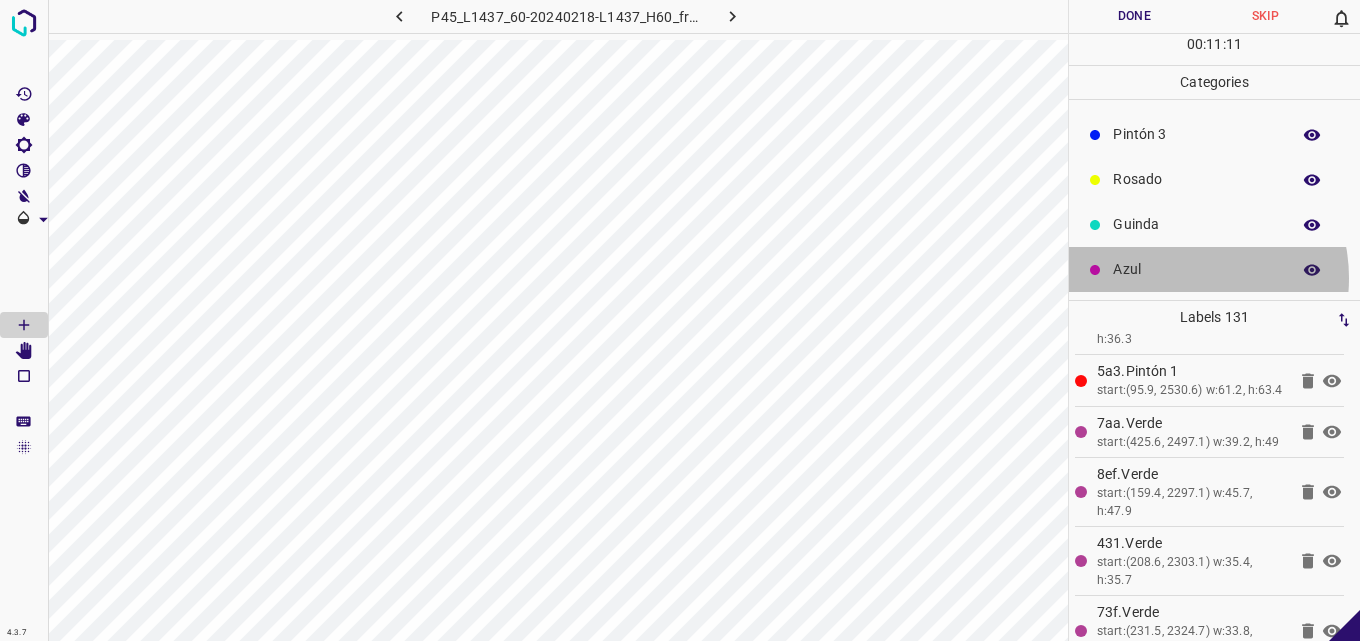 click on "Azul" at bounding box center [1196, 269] 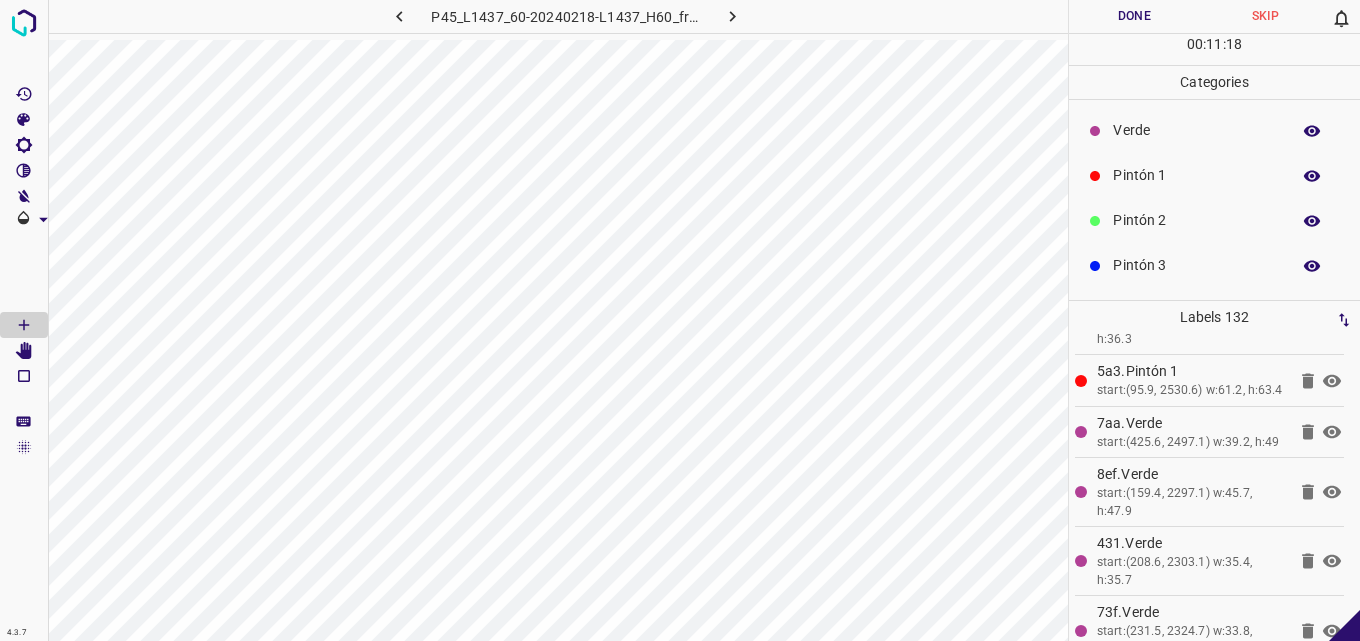 scroll, scrollTop: 0, scrollLeft: 0, axis: both 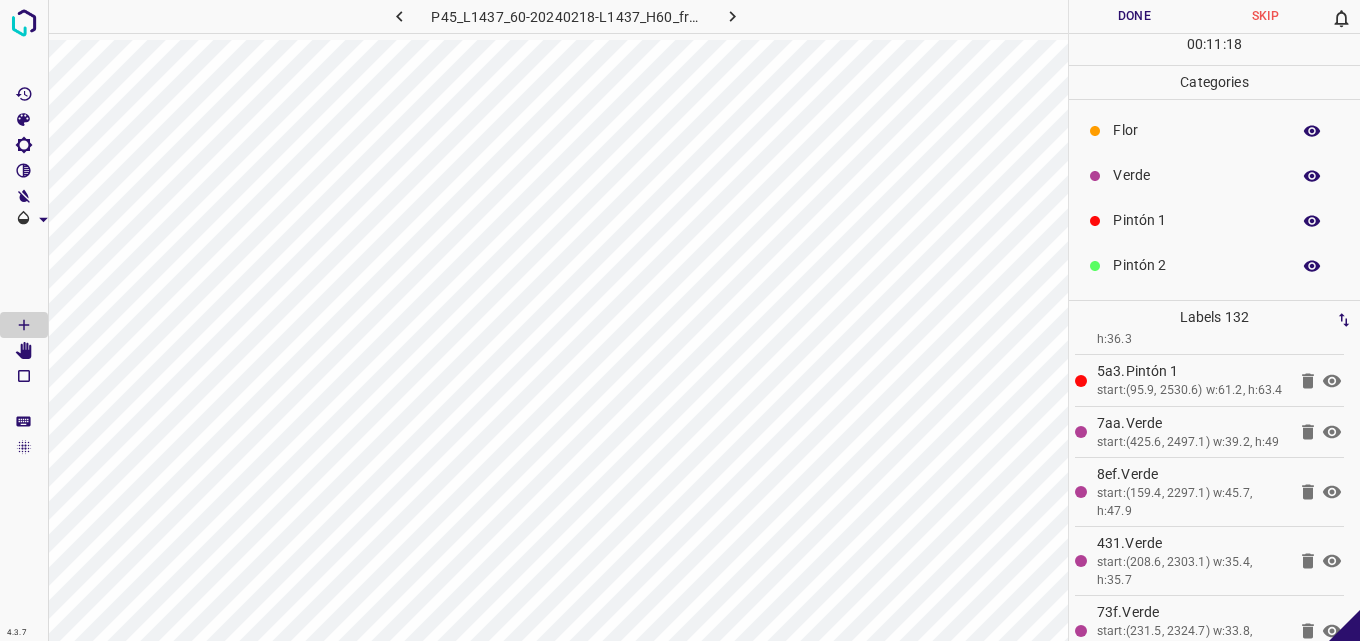 click on "Flor" at bounding box center [1214, 130] 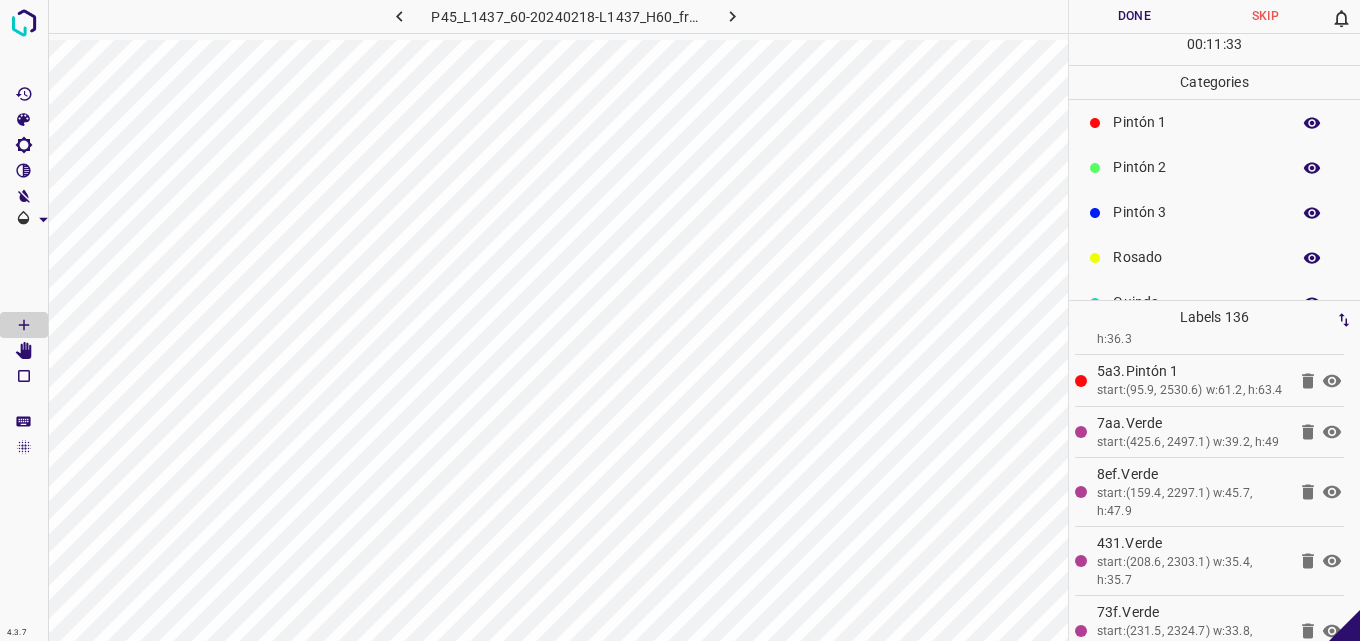 scroll, scrollTop: 176, scrollLeft: 0, axis: vertical 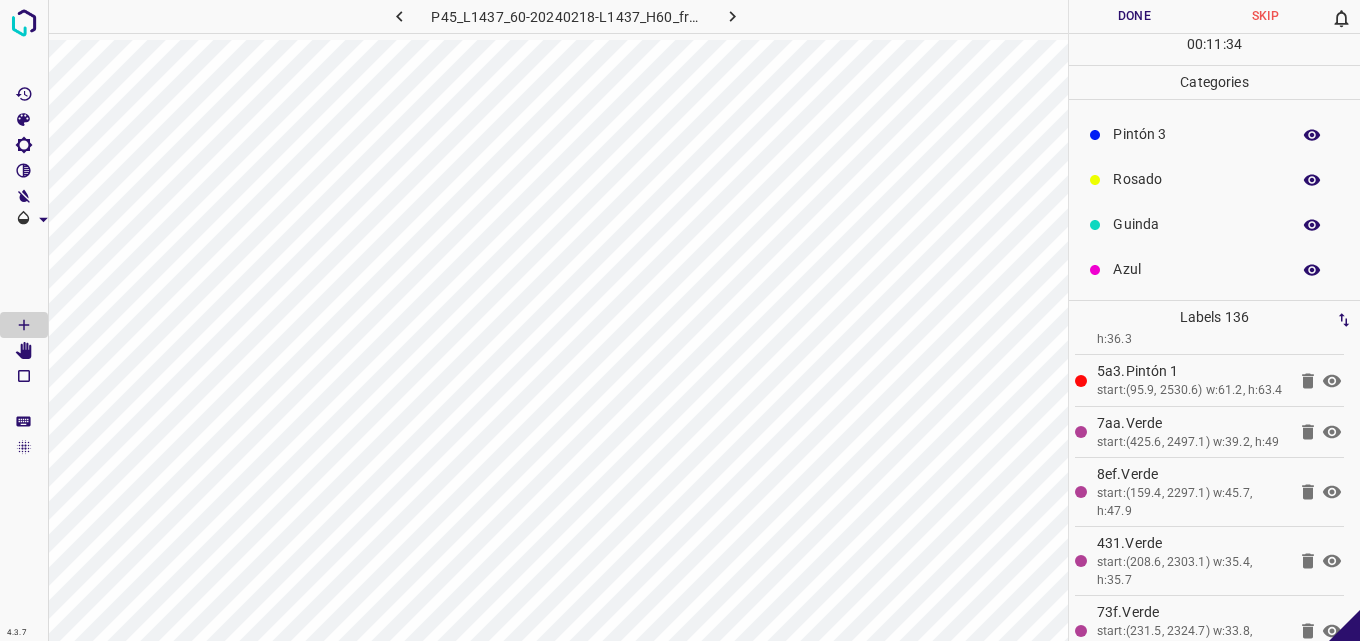 drag, startPoint x: 1162, startPoint y: 220, endPoint x: 1099, endPoint y: 244, distance: 67.41662 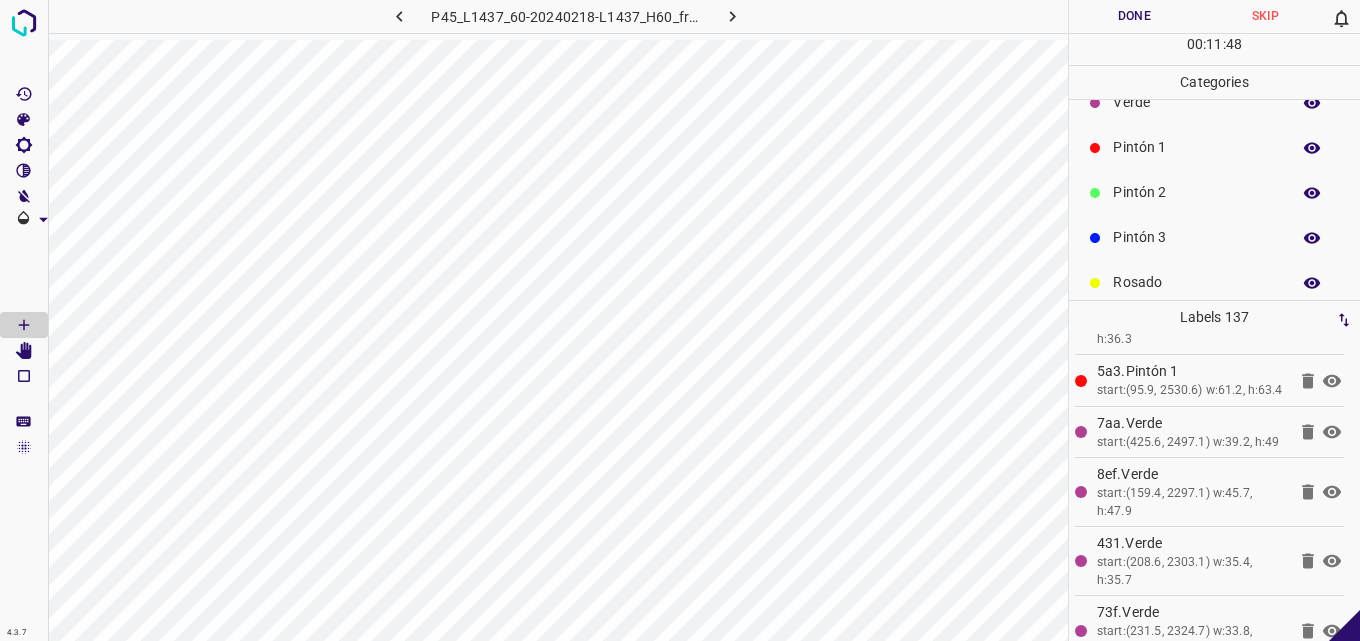 scroll, scrollTop: 0, scrollLeft: 0, axis: both 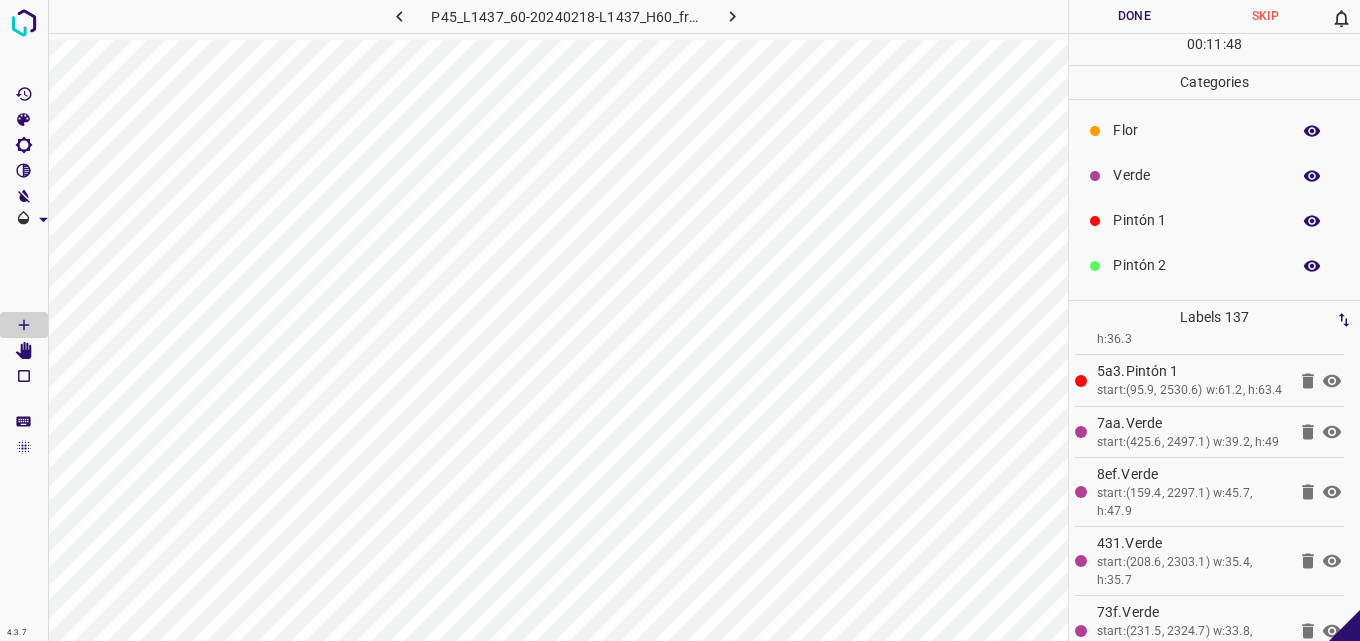 click on "Verde" at bounding box center [1214, 175] 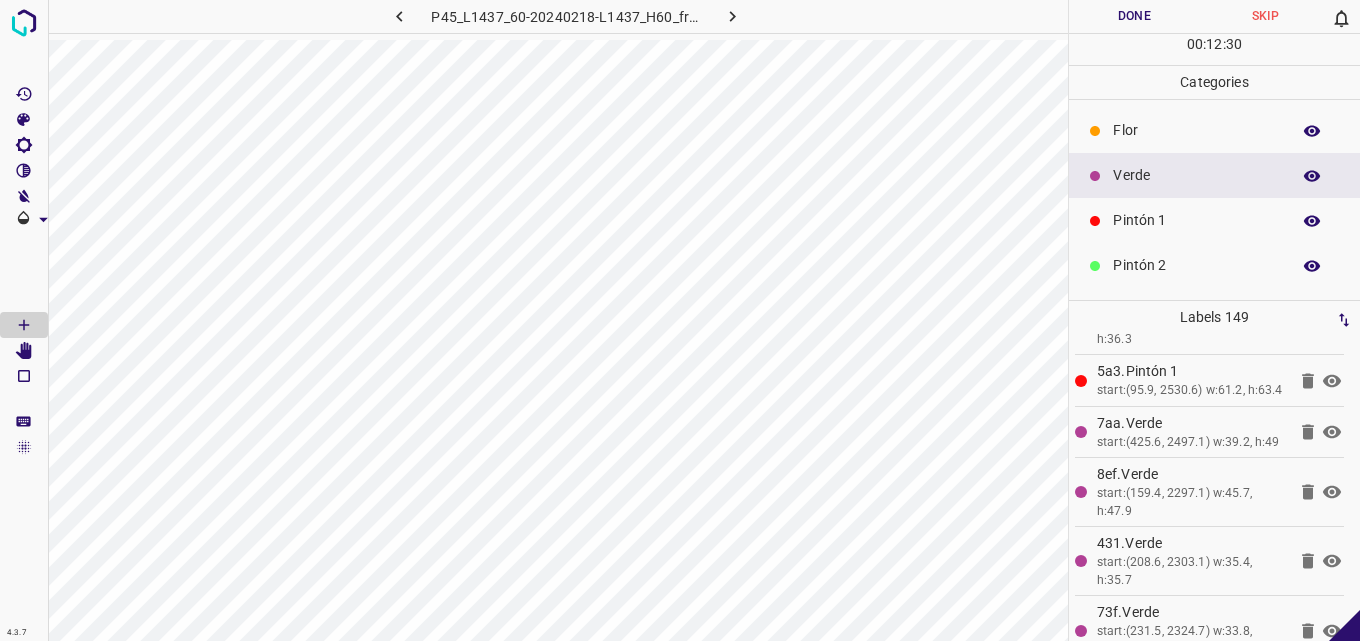 drag, startPoint x: 1194, startPoint y: 119, endPoint x: 1081, endPoint y: 163, distance: 121.264175 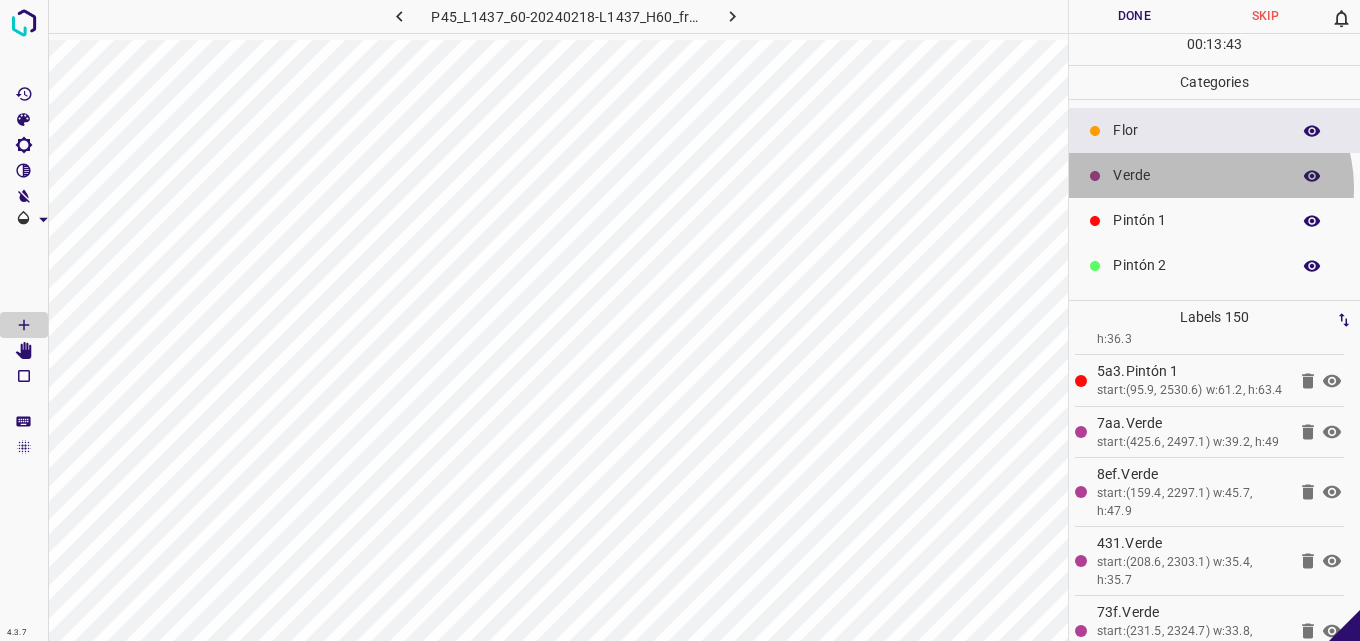 click on "Verde" at bounding box center (1214, 175) 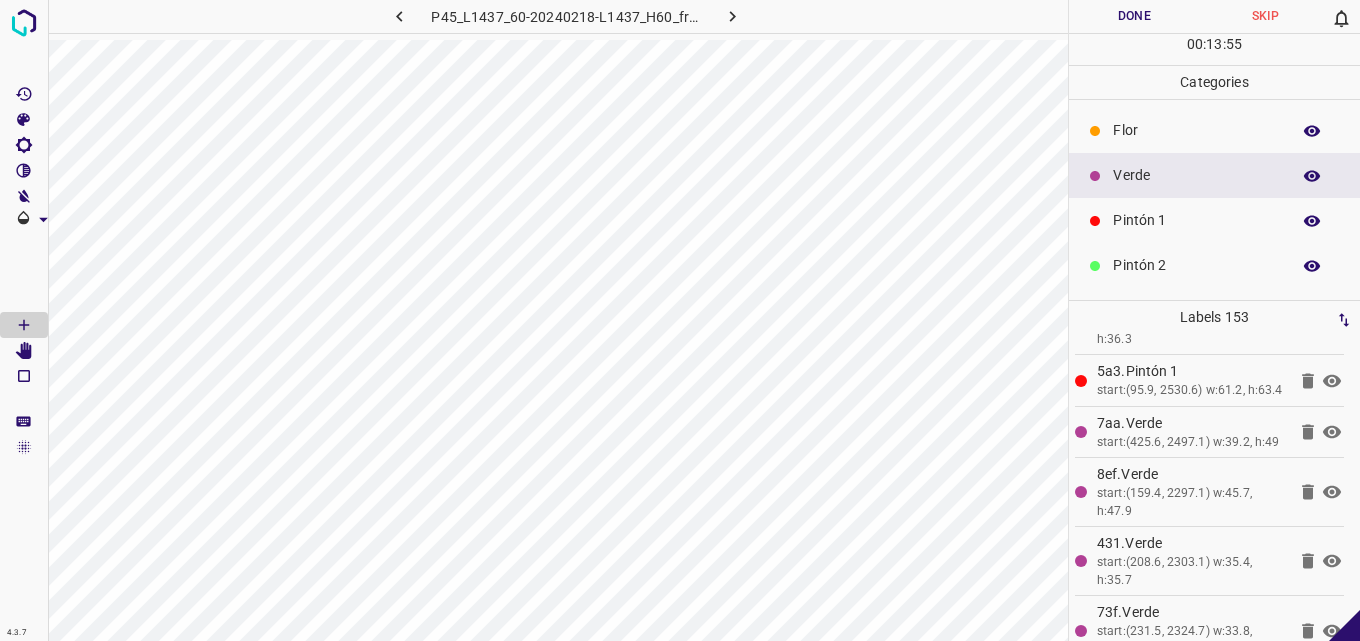 click on "Pintón 1" at bounding box center [1196, 220] 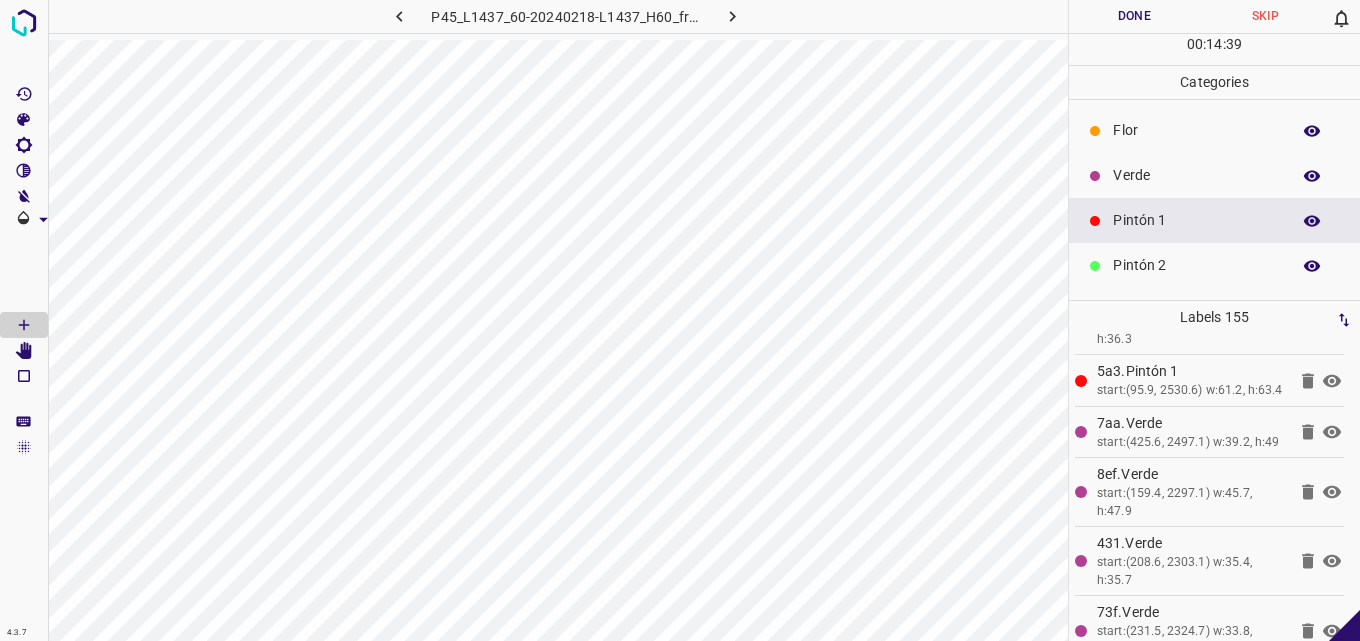 click on "Flor" at bounding box center [1196, 130] 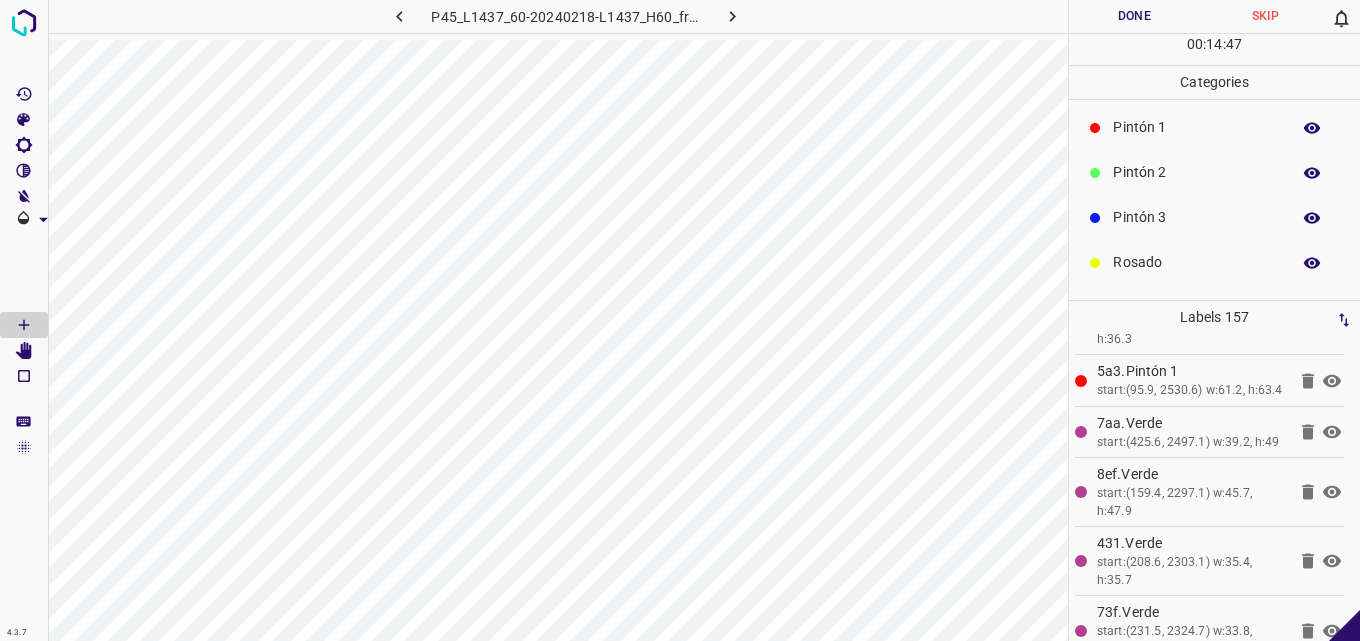 scroll, scrollTop: 176, scrollLeft: 0, axis: vertical 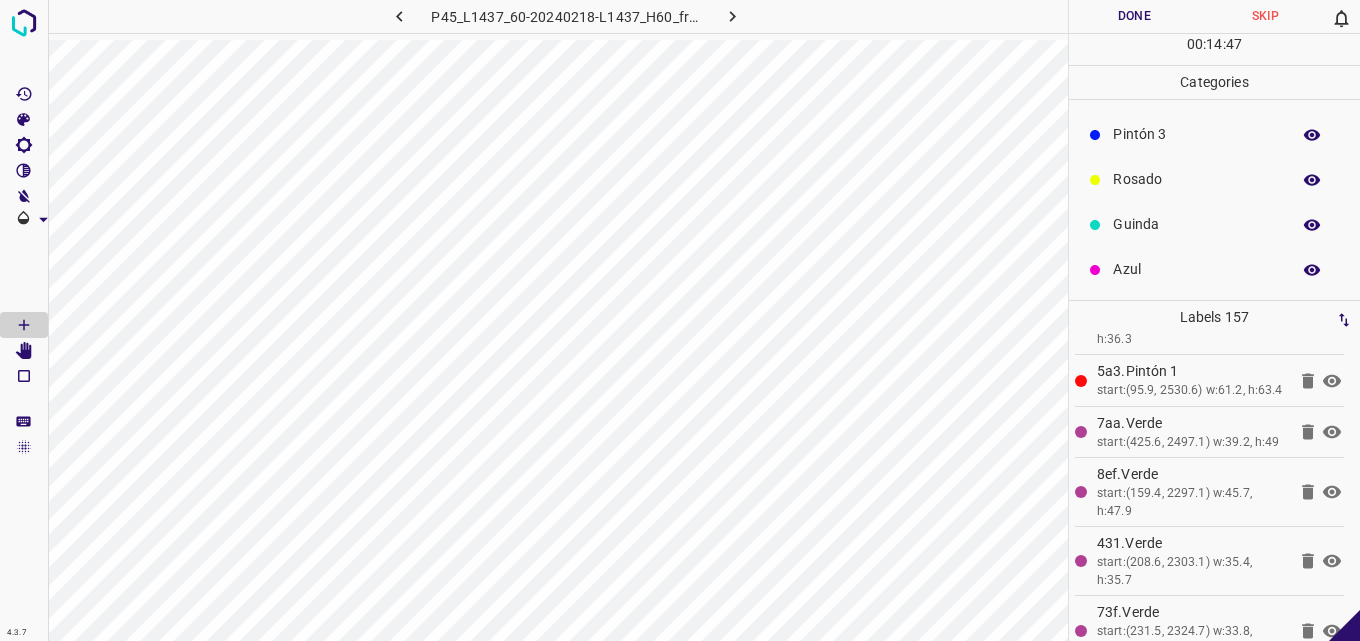 click on "Guinda" at bounding box center (1214, 224) 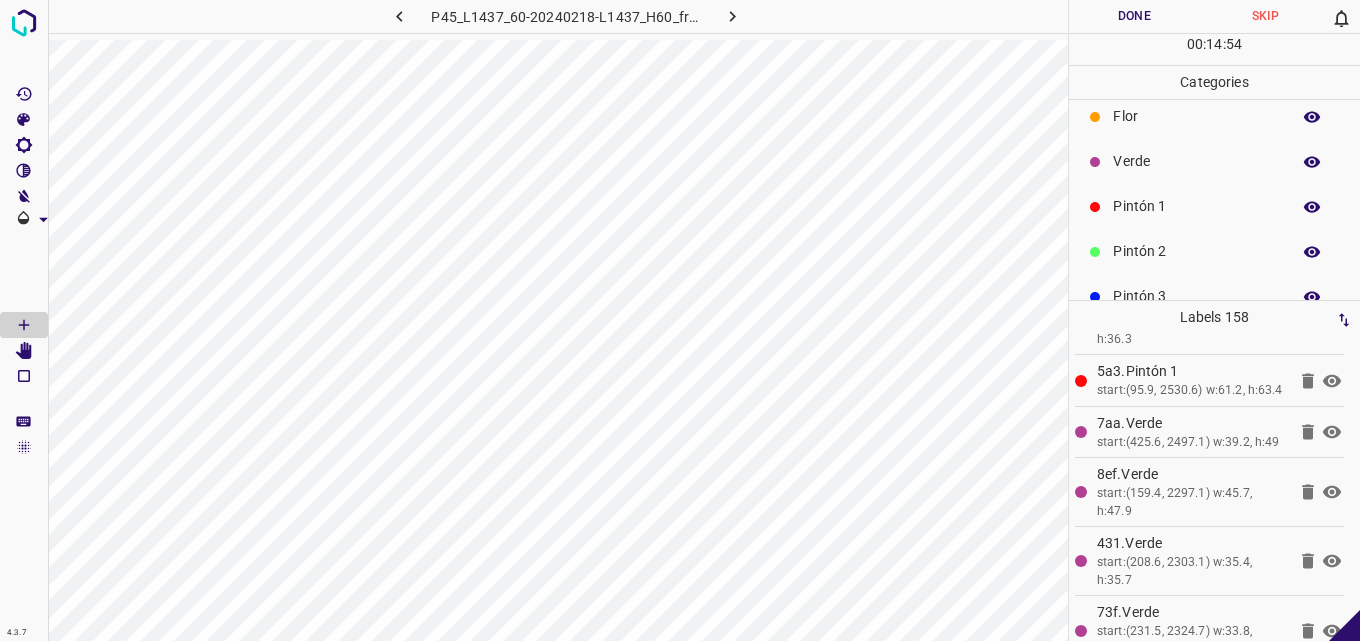 scroll, scrollTop: 0, scrollLeft: 0, axis: both 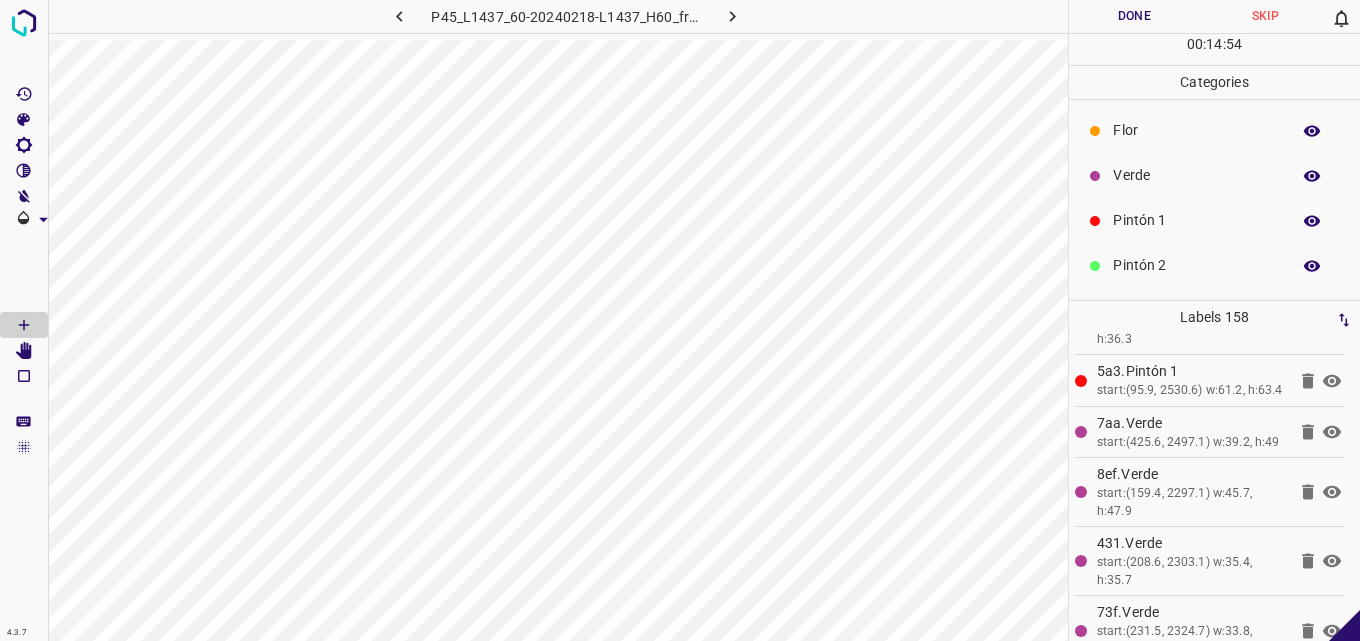 click on "Flor" at bounding box center [1196, 130] 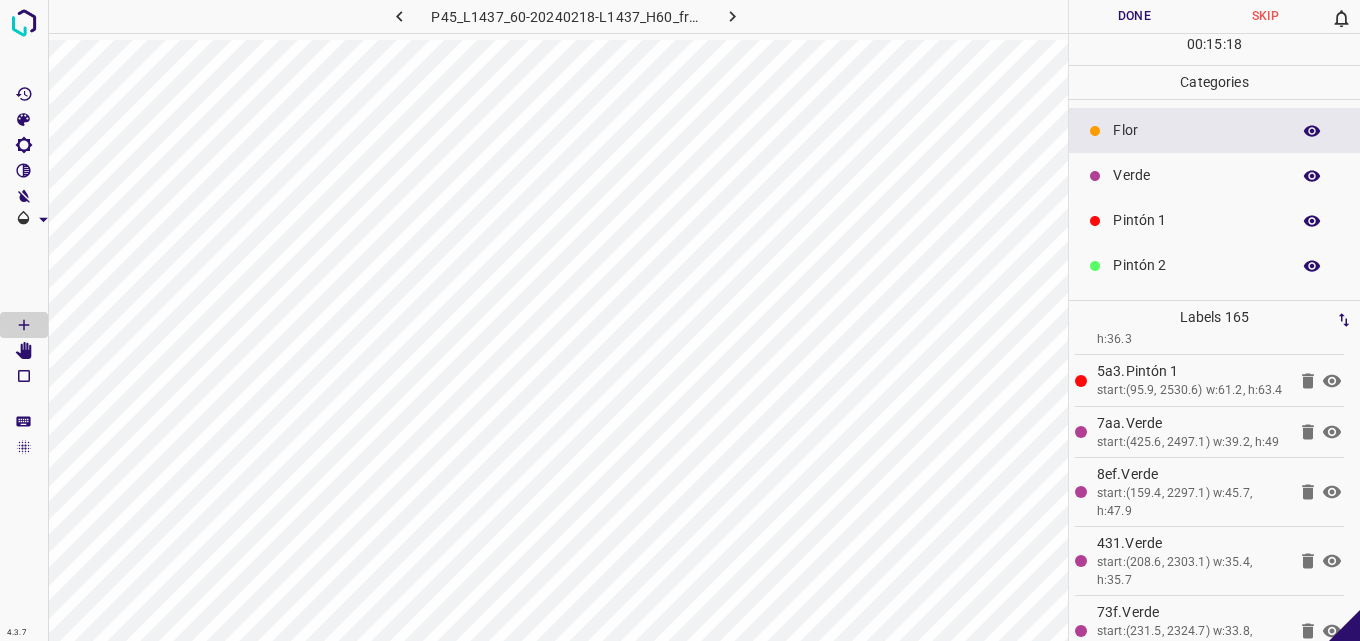 click on "Verde" at bounding box center (1196, 175) 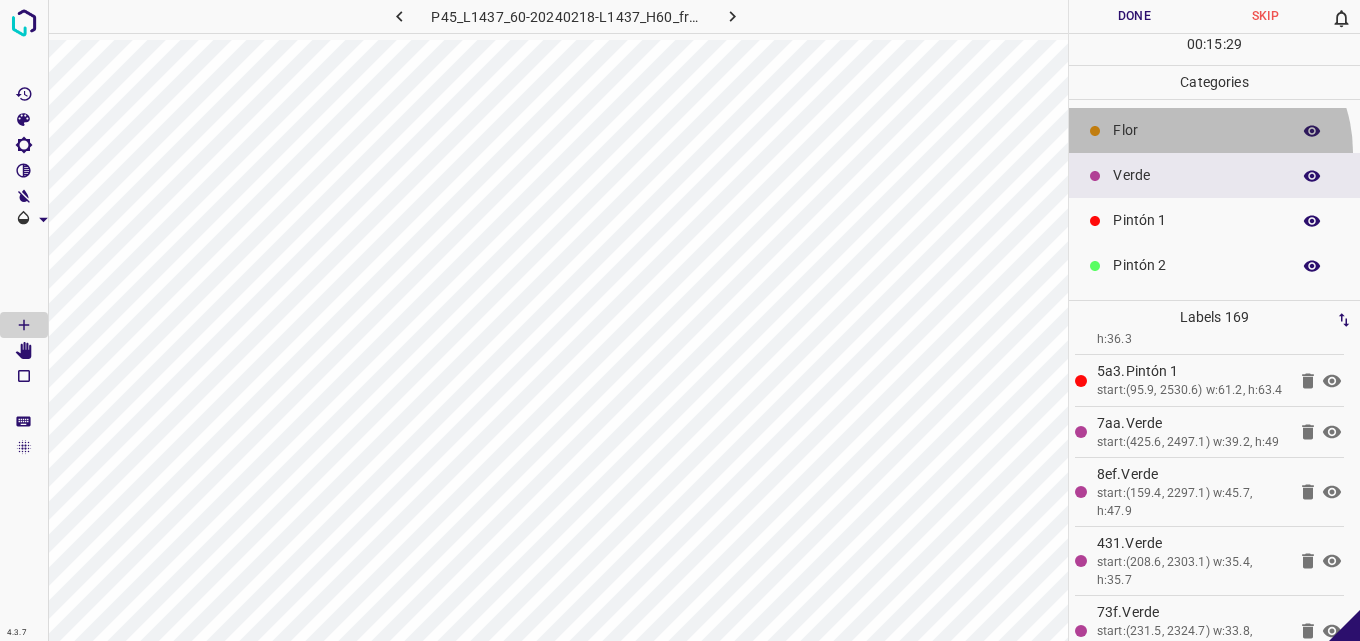 click on "Flor" at bounding box center (1214, 130) 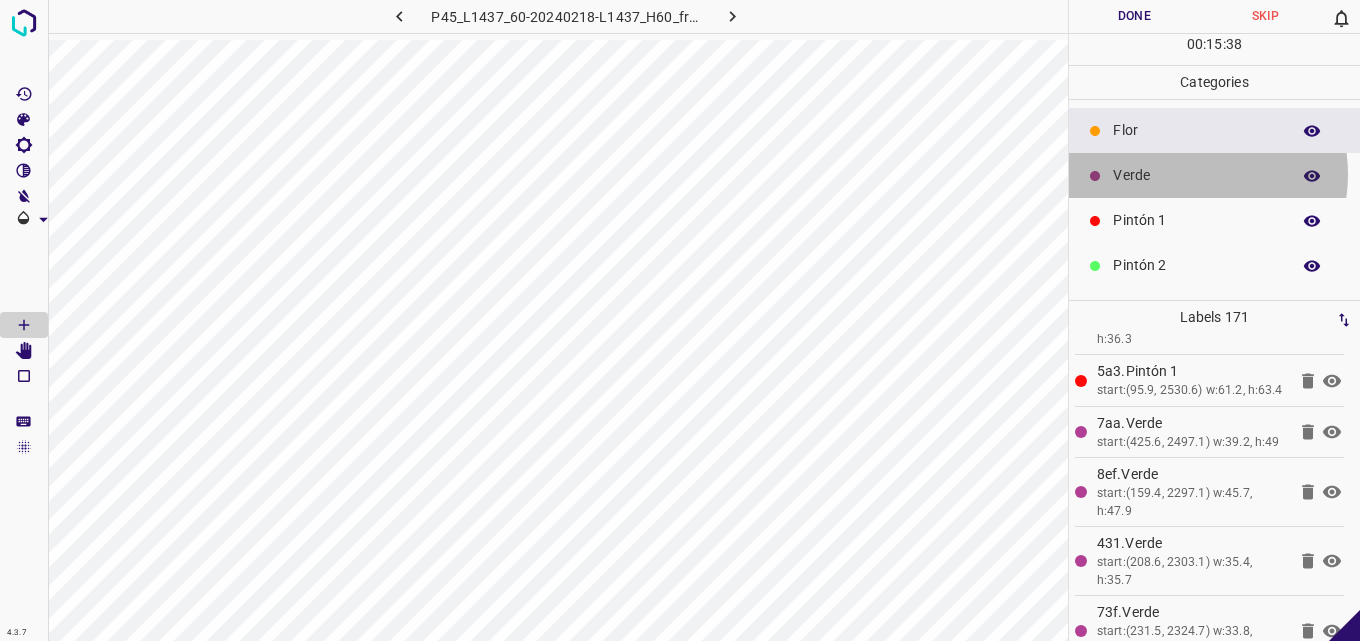 click on "Verde" at bounding box center (1196, 175) 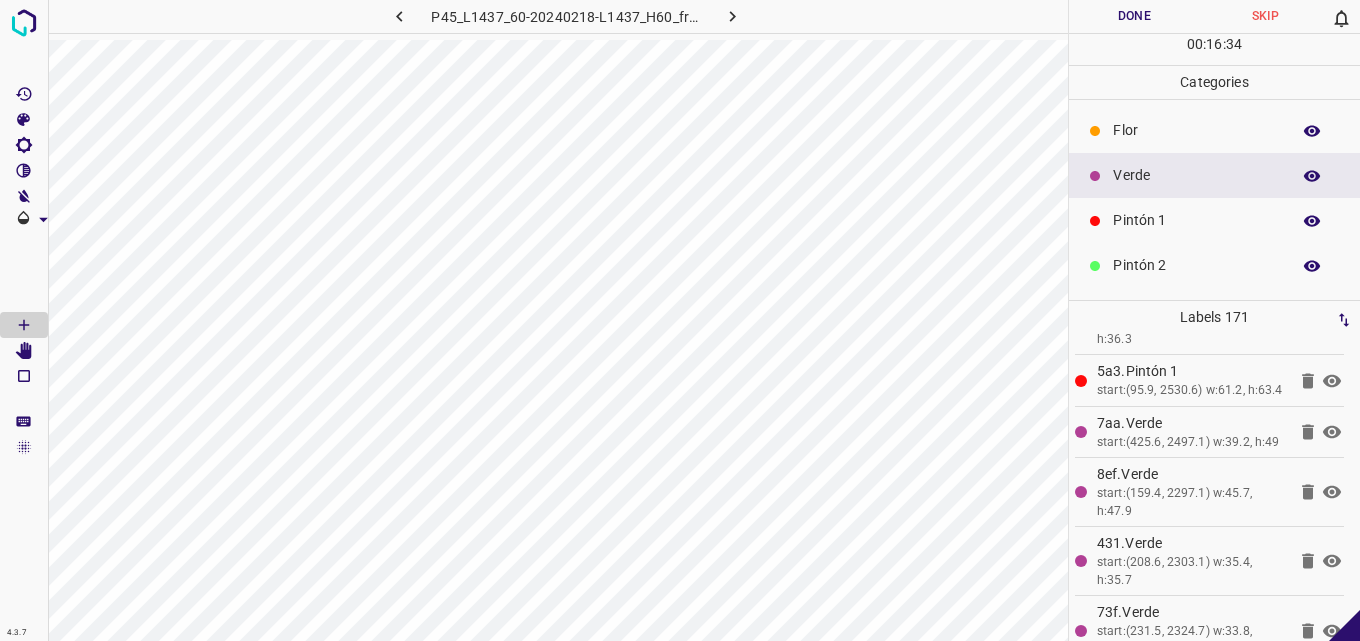 click on "Flor" at bounding box center [1214, 130] 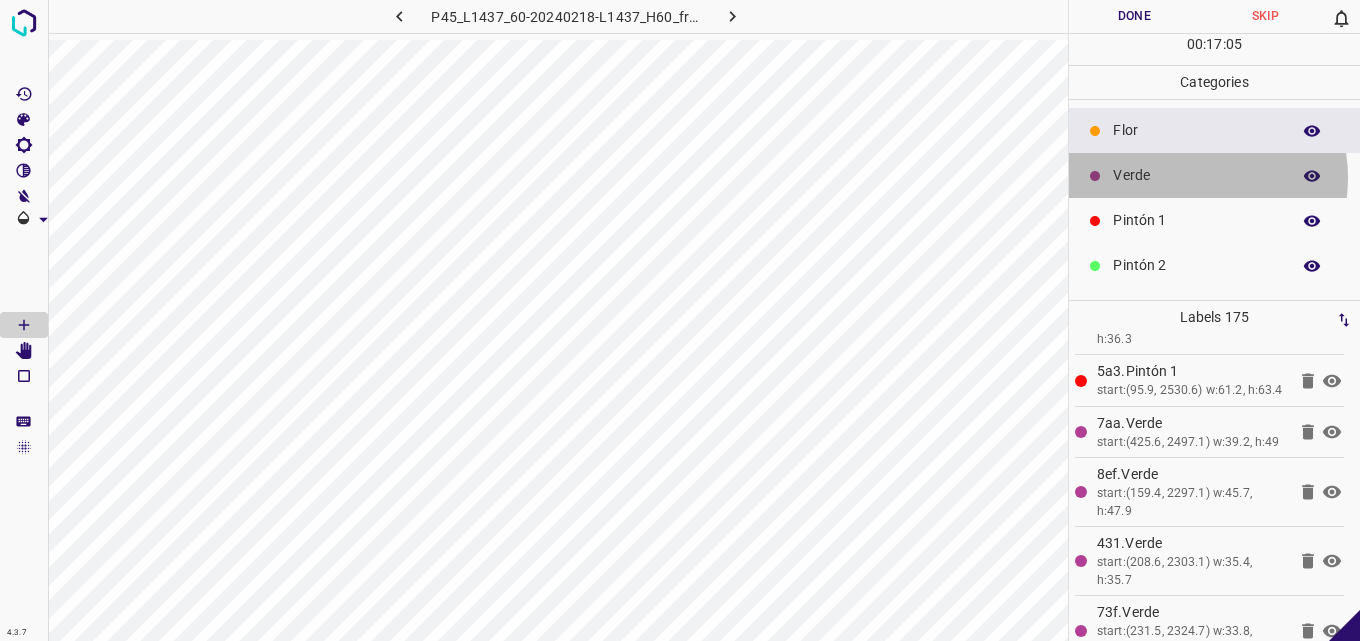 click on "Verde" at bounding box center [1196, 175] 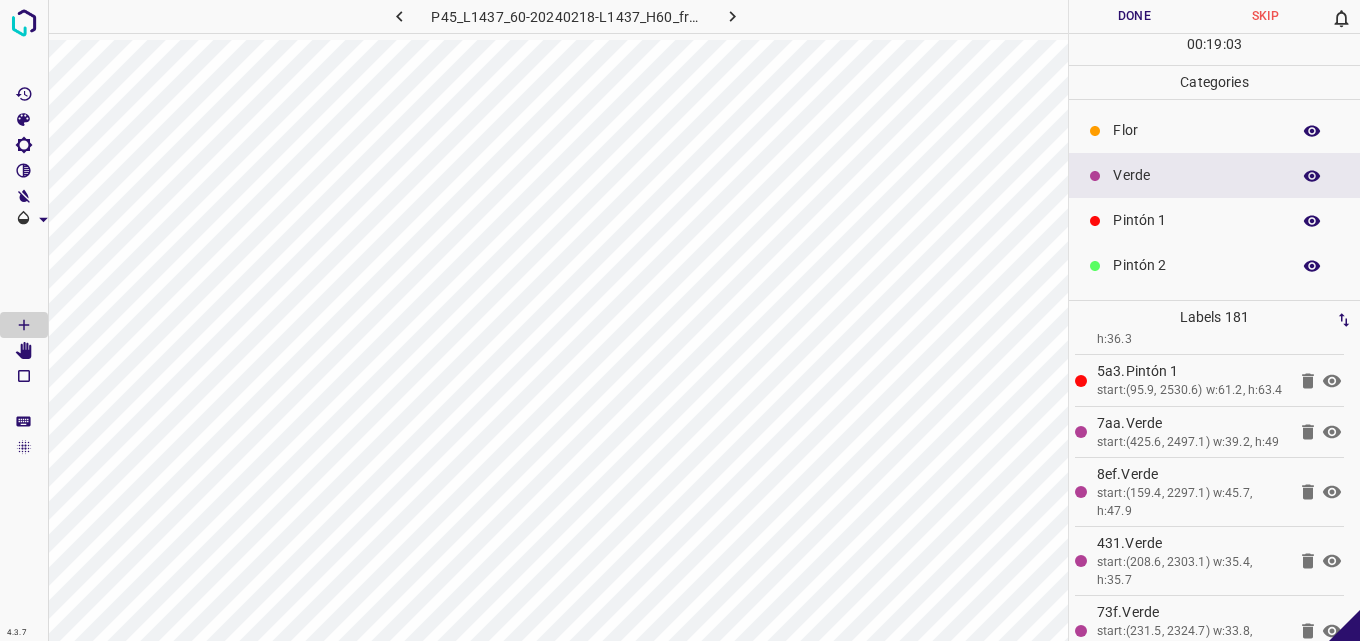 click on "Flor" at bounding box center [1196, 130] 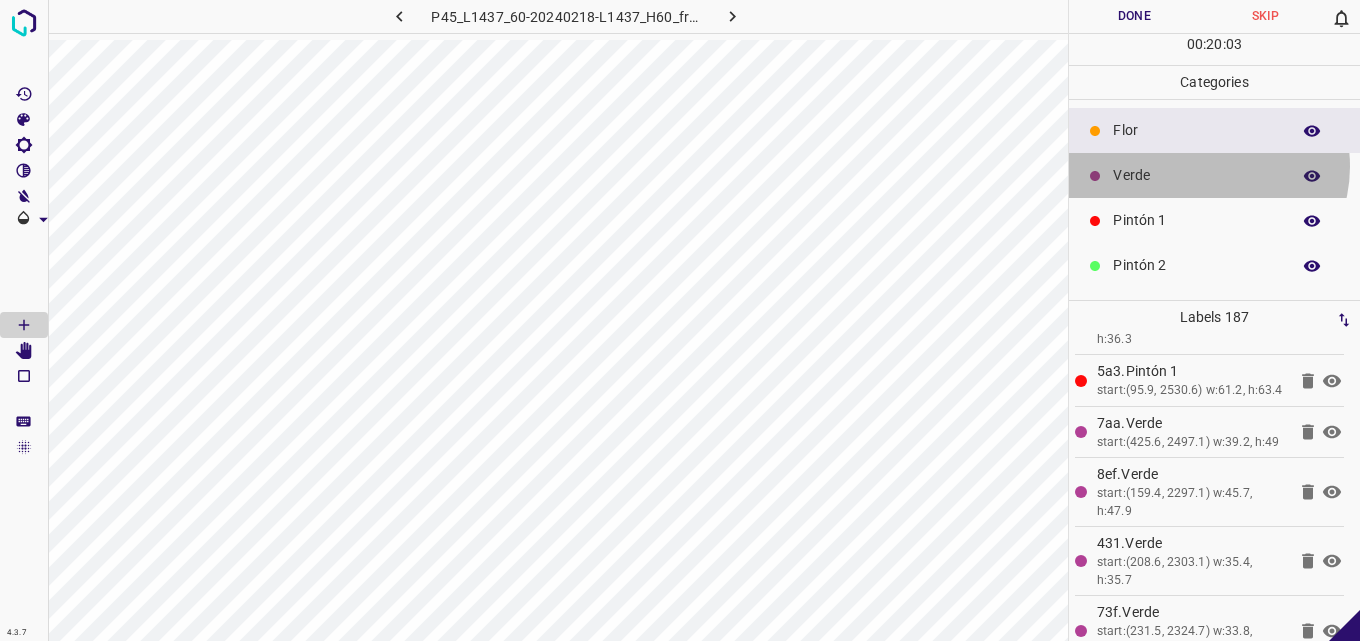 click on "Verde" at bounding box center [1196, 175] 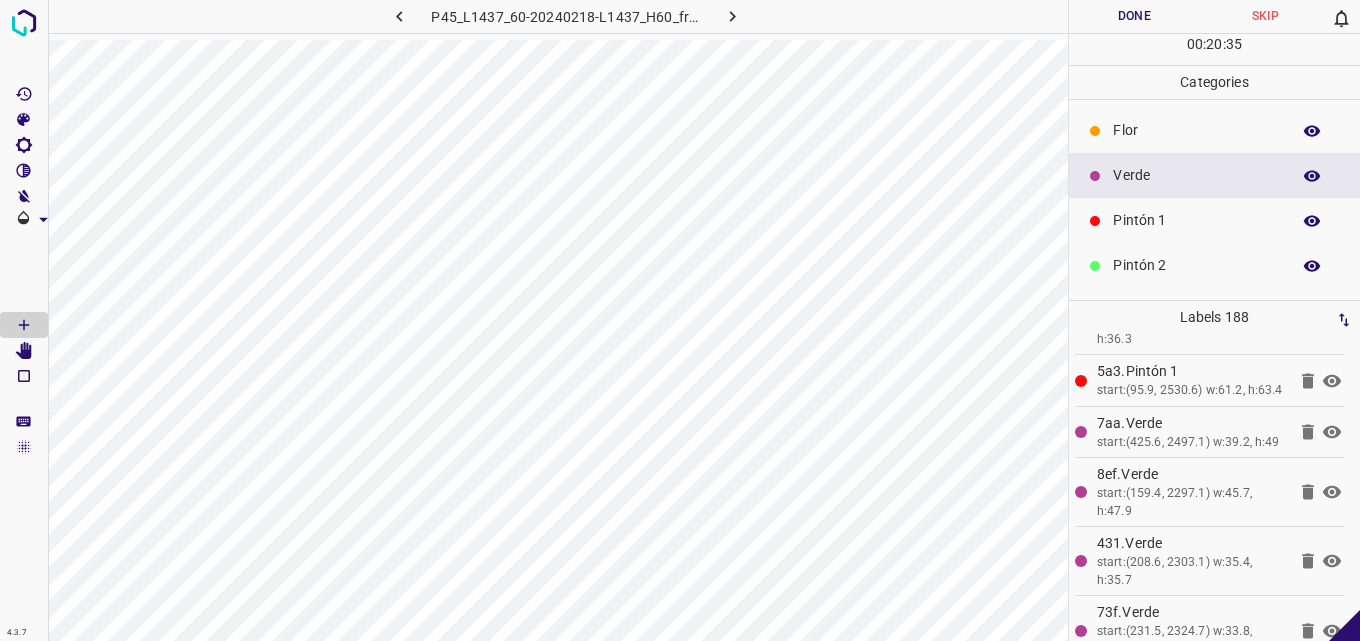 click on "Flor" at bounding box center [1196, 130] 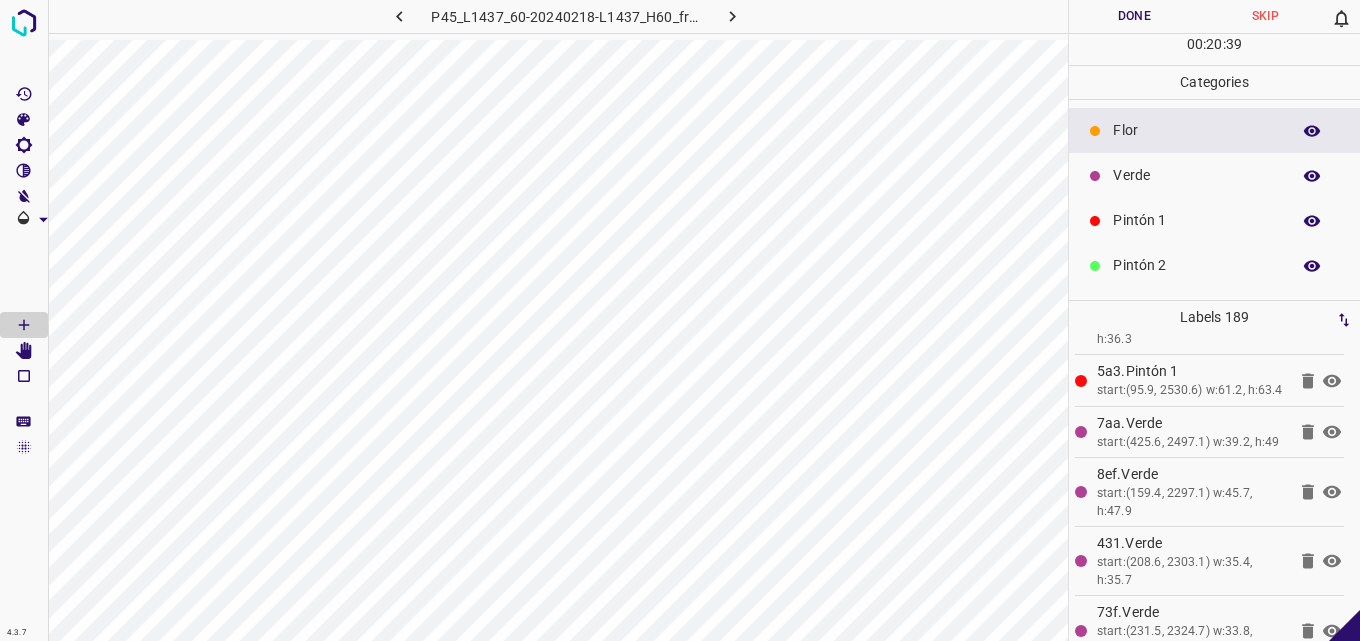 click on "Verde" at bounding box center (1196, 175) 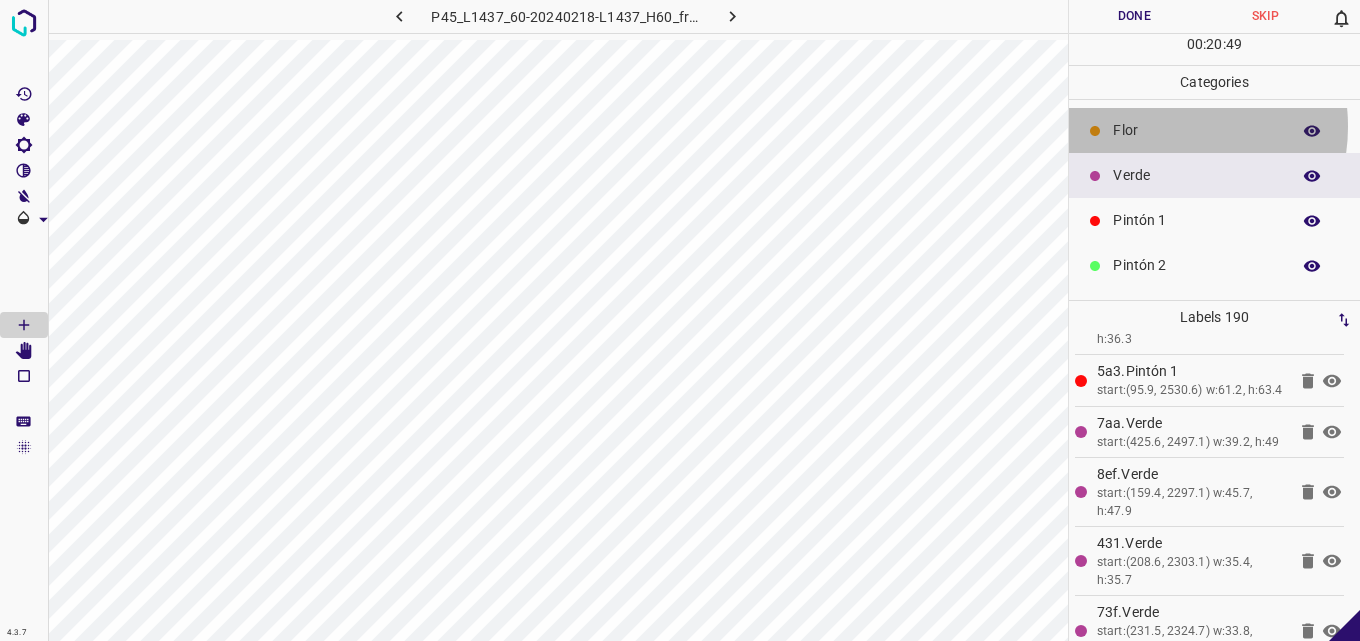 click on "Flor" at bounding box center (1196, 130) 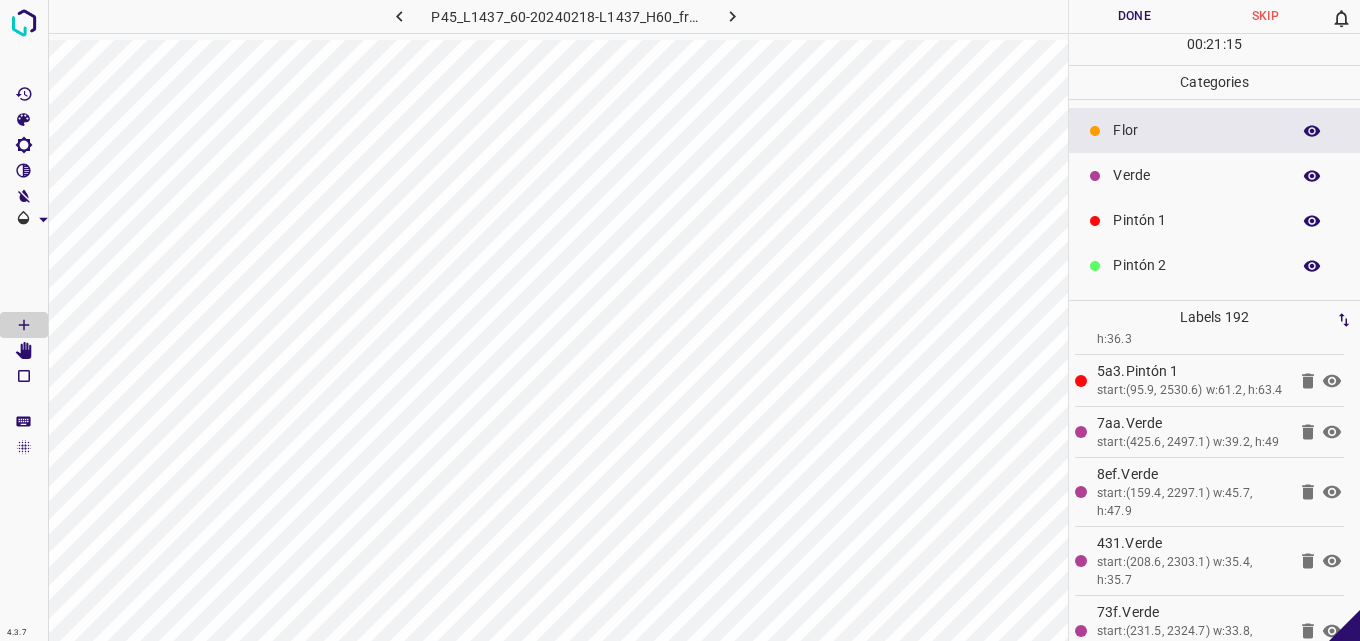 click on "Verde" at bounding box center [1196, 175] 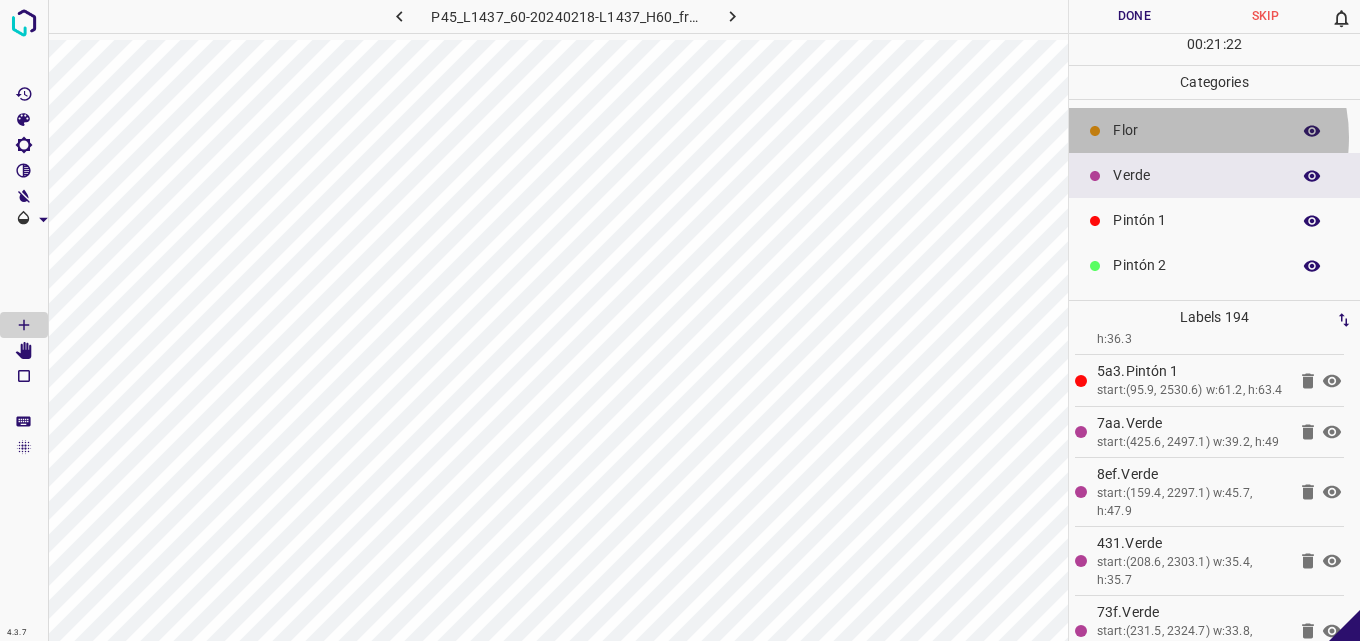 click on "Flor" at bounding box center (1196, 130) 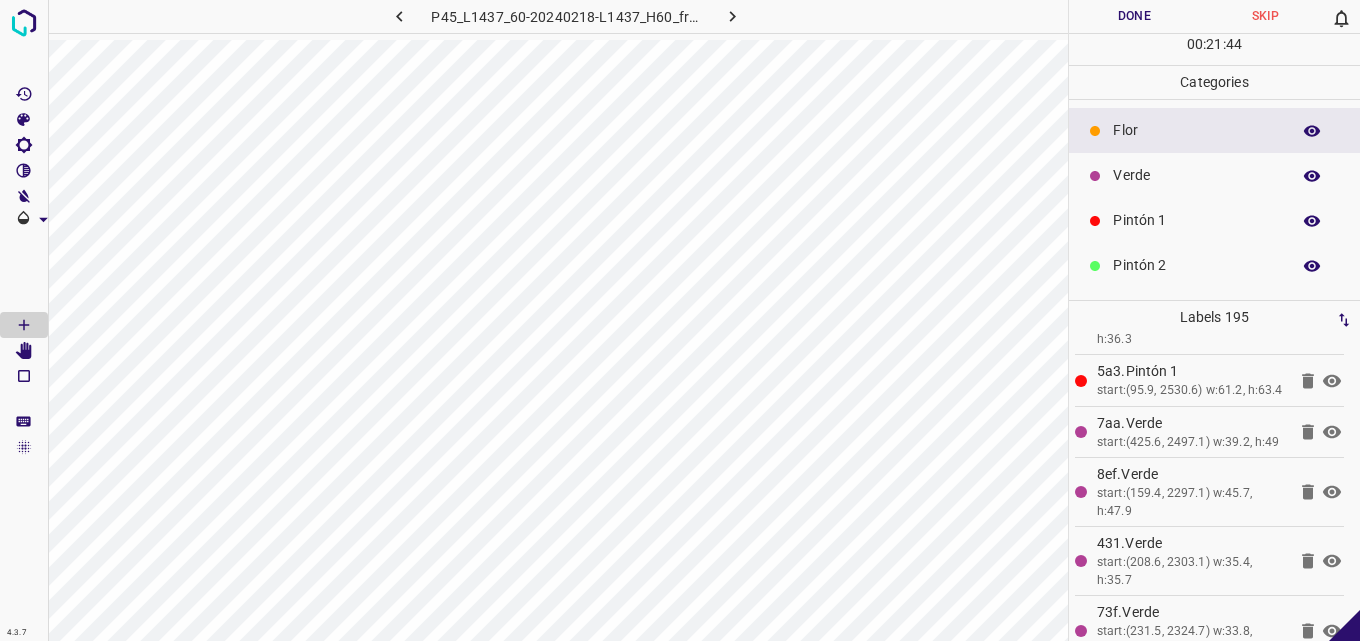 click on "Verde" at bounding box center (1196, 175) 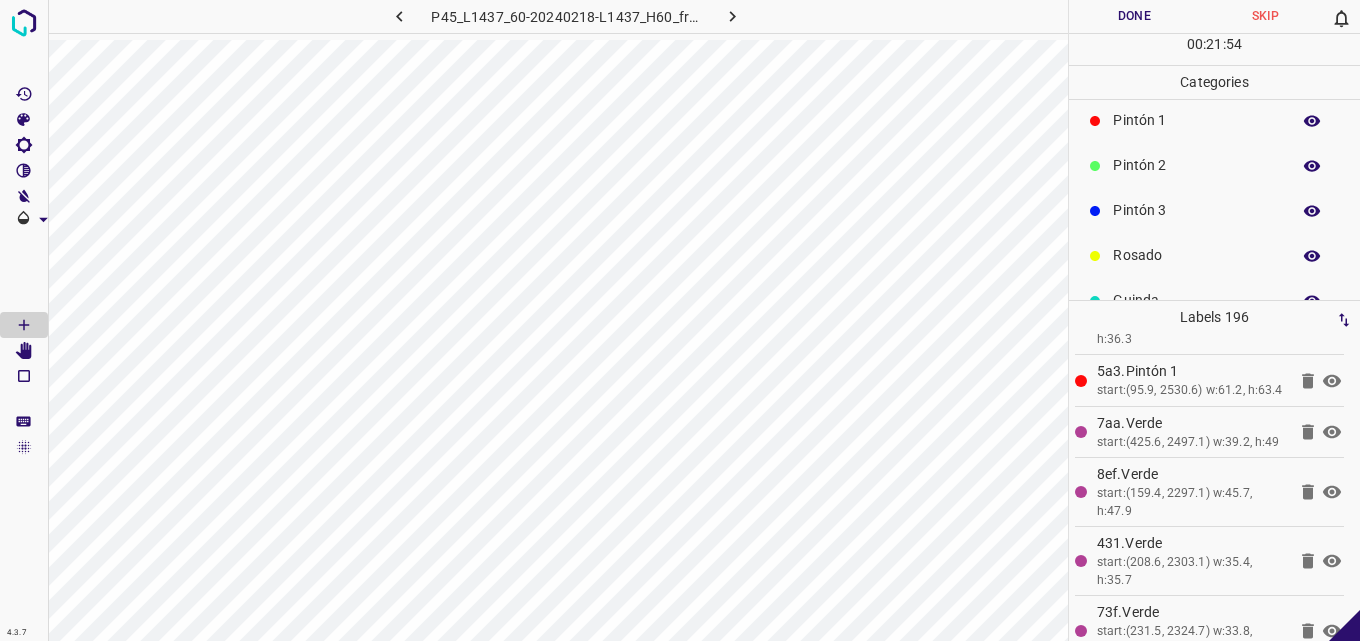 scroll, scrollTop: 176, scrollLeft: 0, axis: vertical 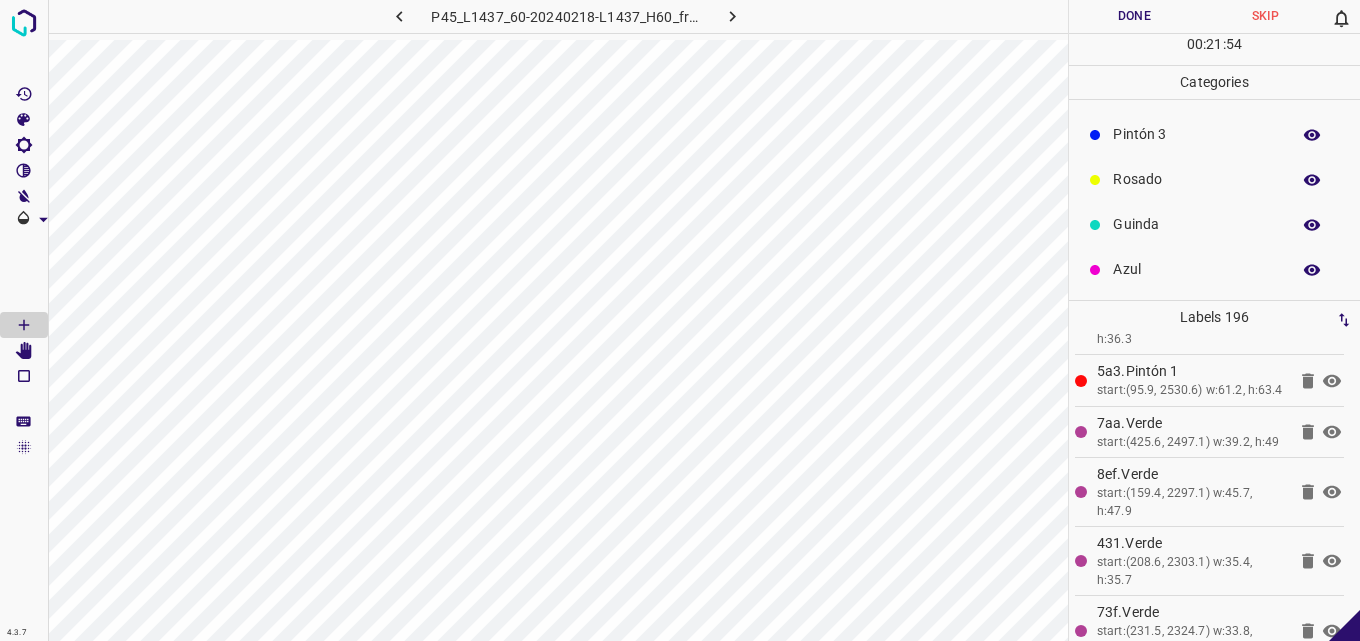 click on "Azul" at bounding box center (1196, 269) 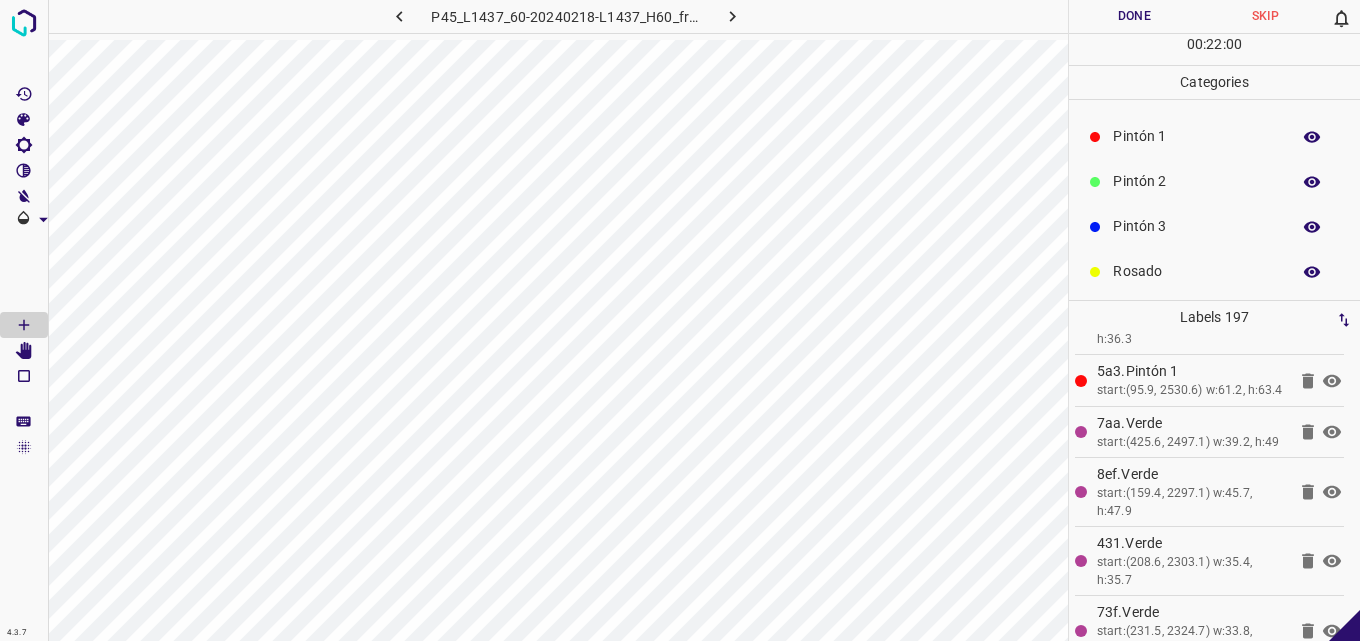 scroll, scrollTop: 0, scrollLeft: 0, axis: both 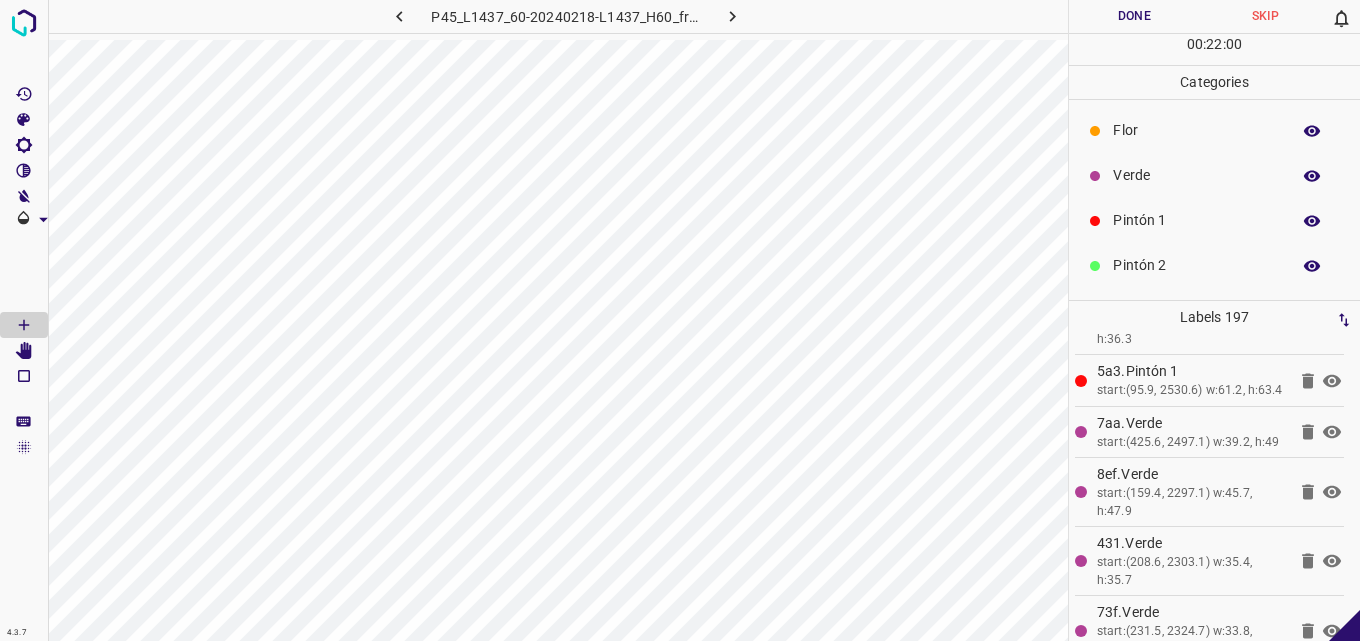 click on "Verde" at bounding box center [1214, 175] 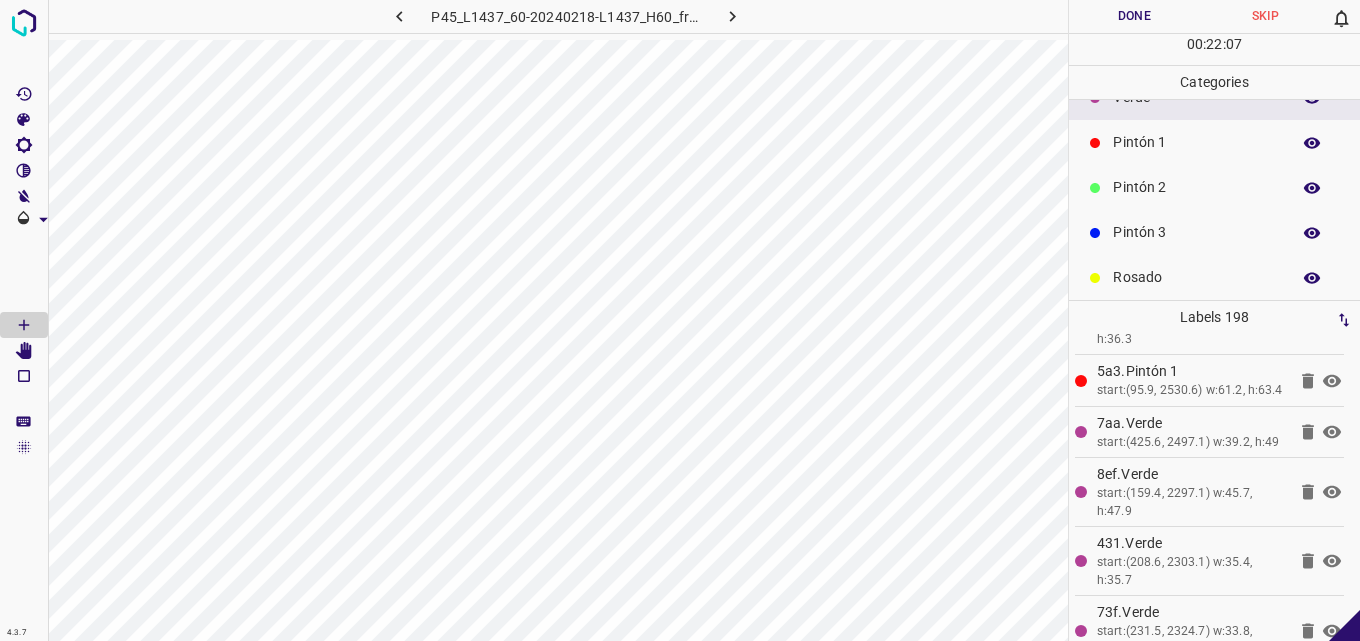 scroll, scrollTop: 176, scrollLeft: 0, axis: vertical 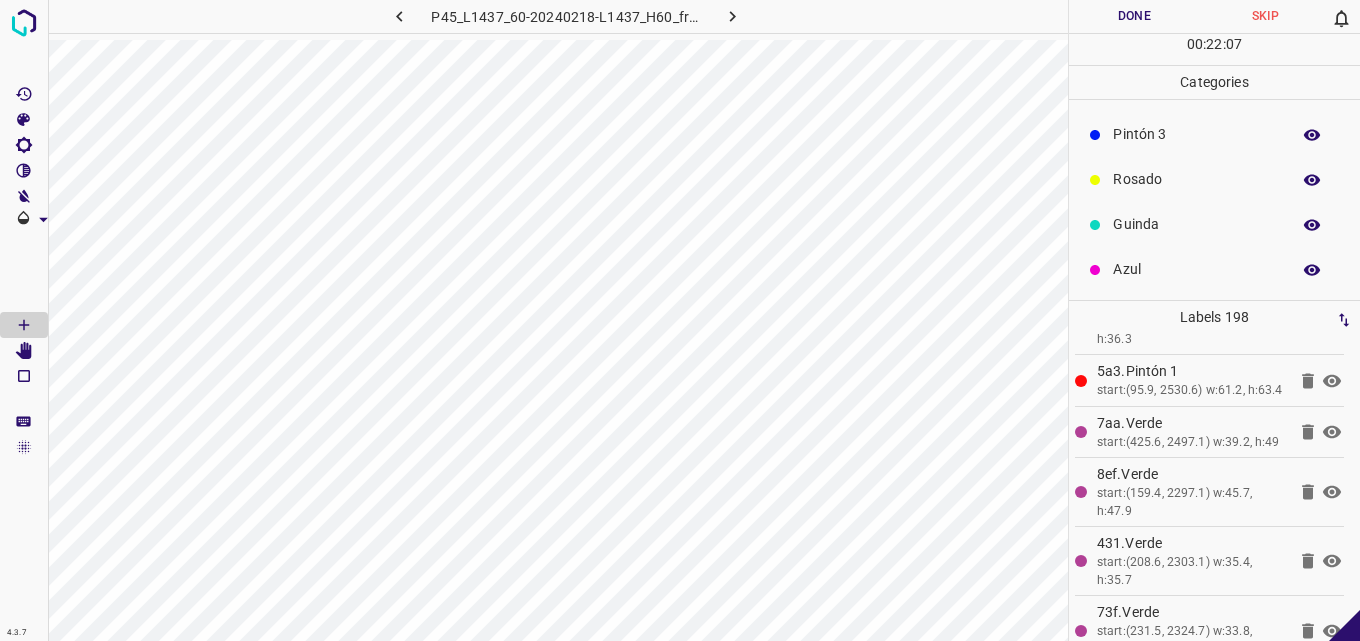 click on "Azul" at bounding box center [1196, 269] 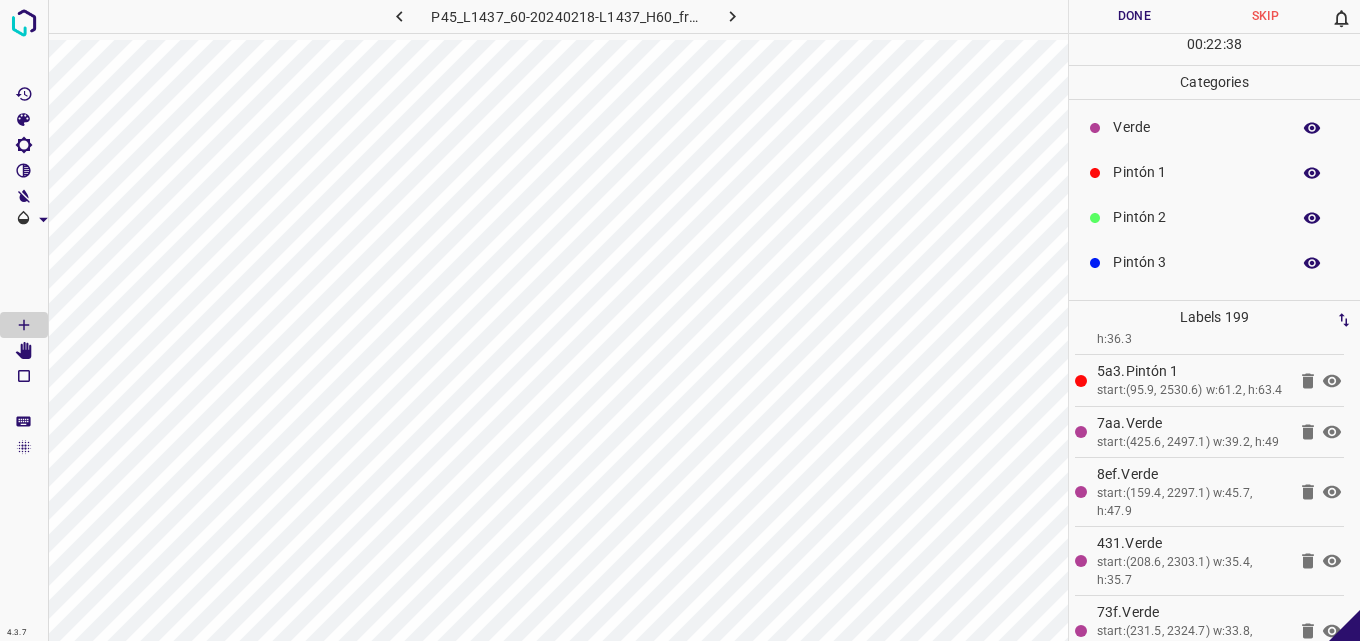 scroll, scrollTop: 0, scrollLeft: 0, axis: both 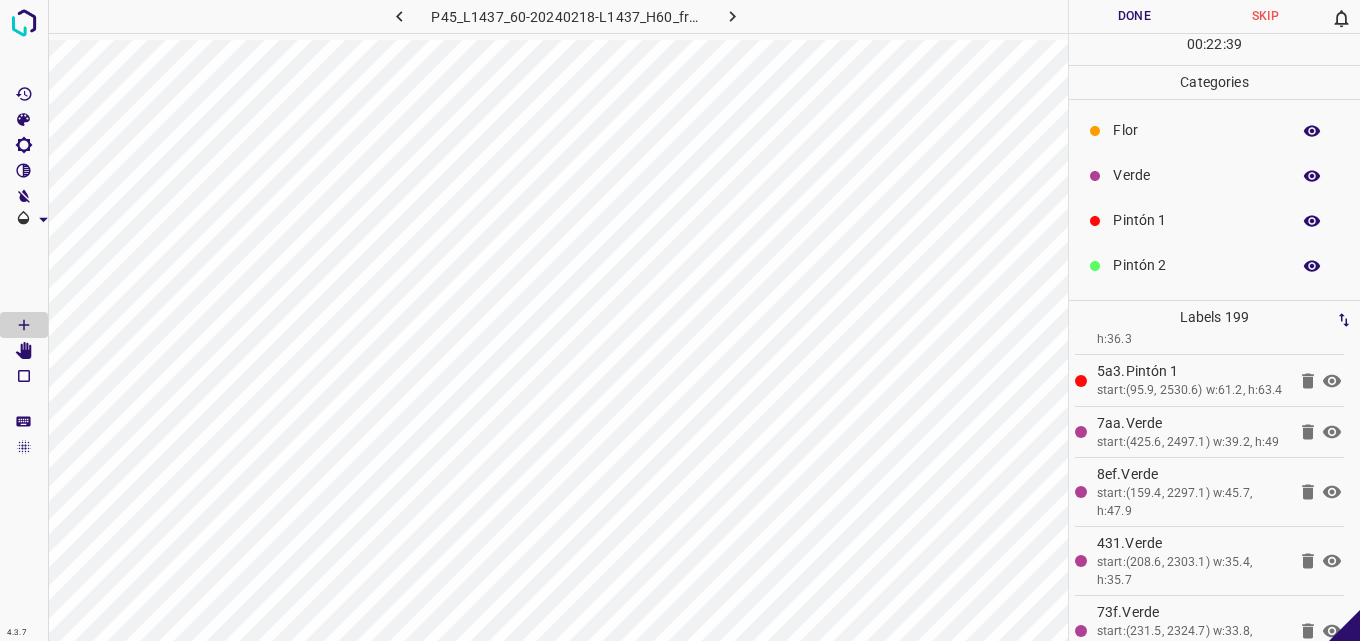 click on "Flor" at bounding box center [1196, 130] 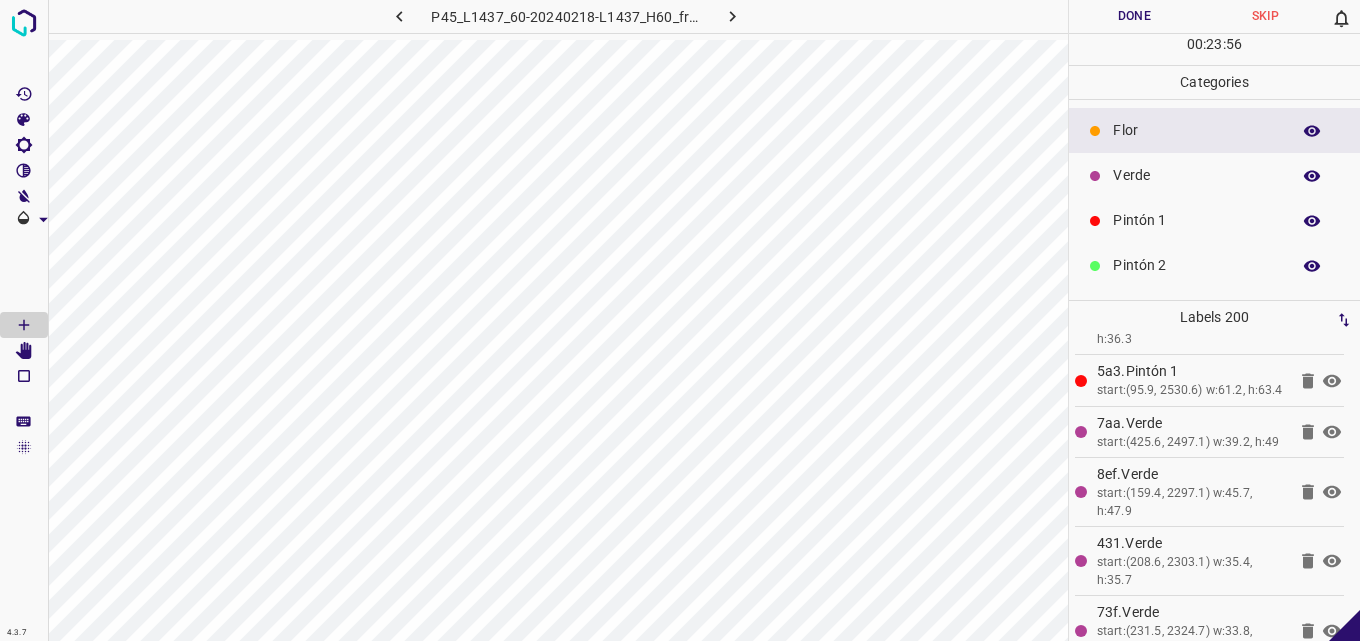 click on "Verde" at bounding box center [1196, 175] 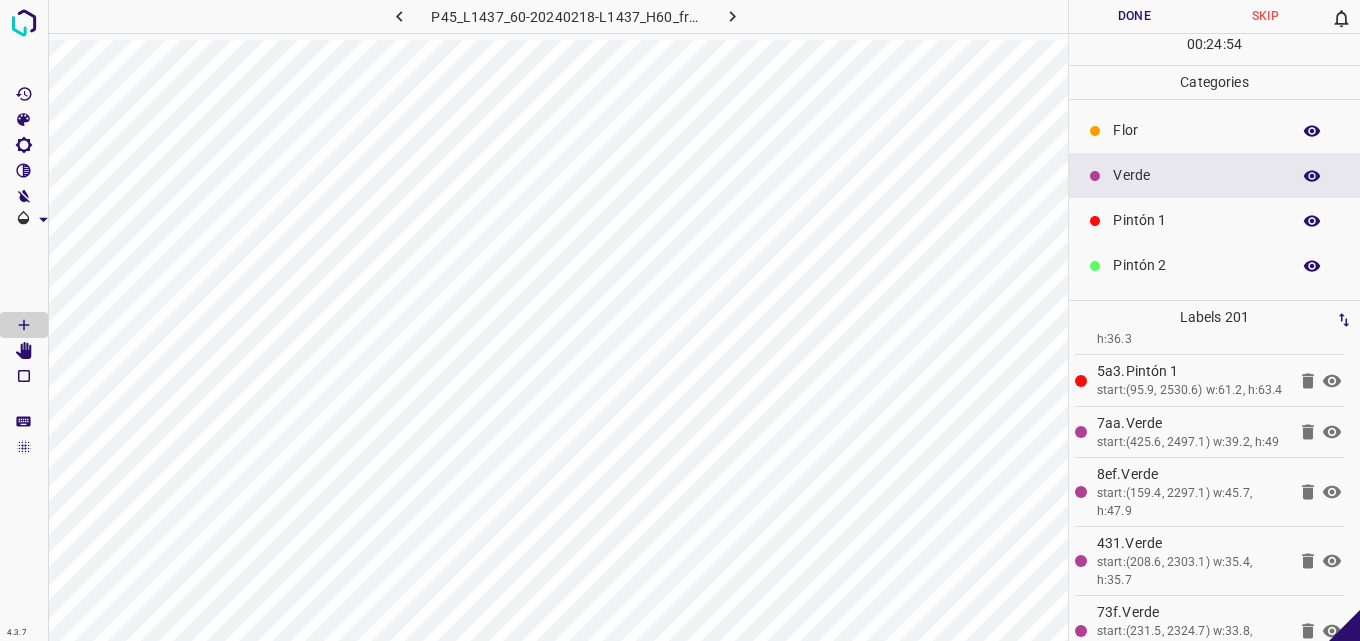 click on "Flor" at bounding box center [1214, 130] 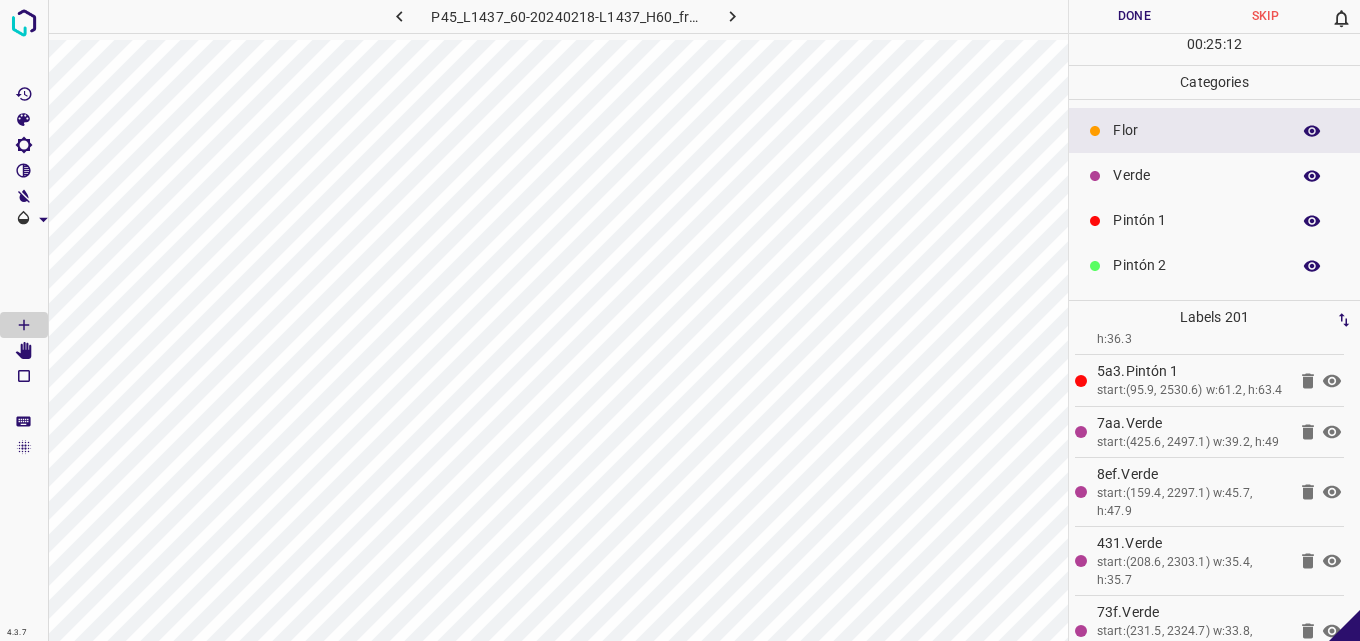 click on "Verde" at bounding box center [1196, 175] 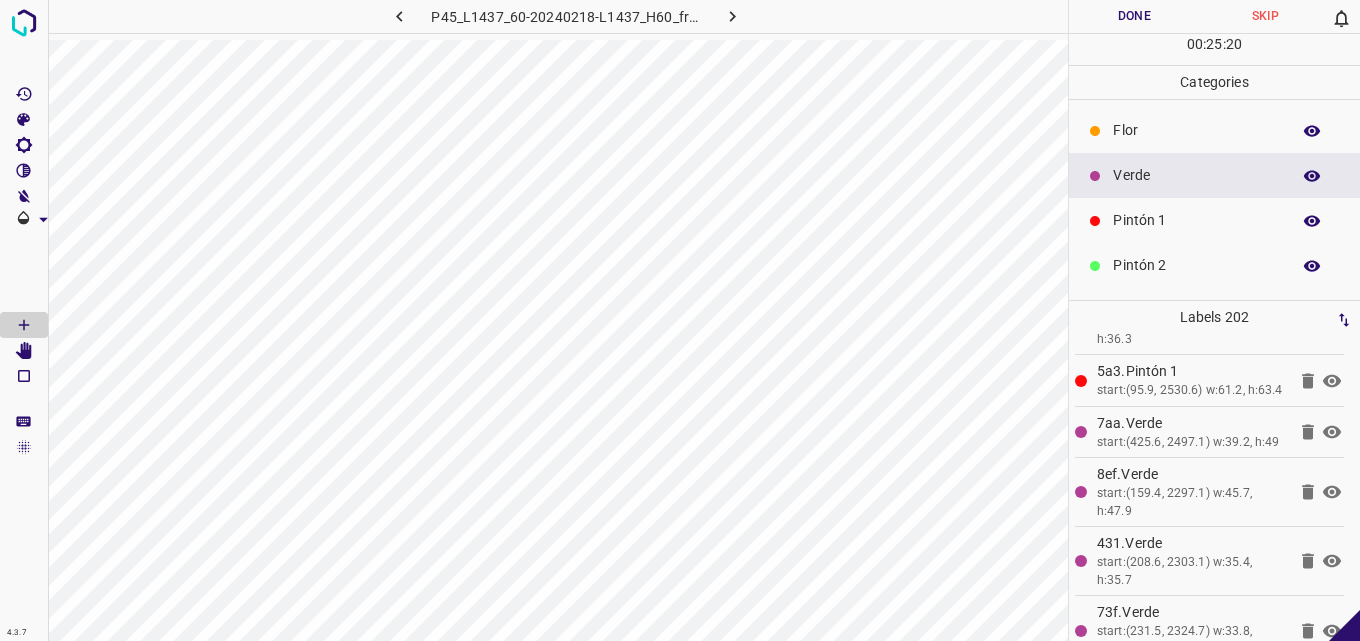 click on "Done" at bounding box center (1134, 16) 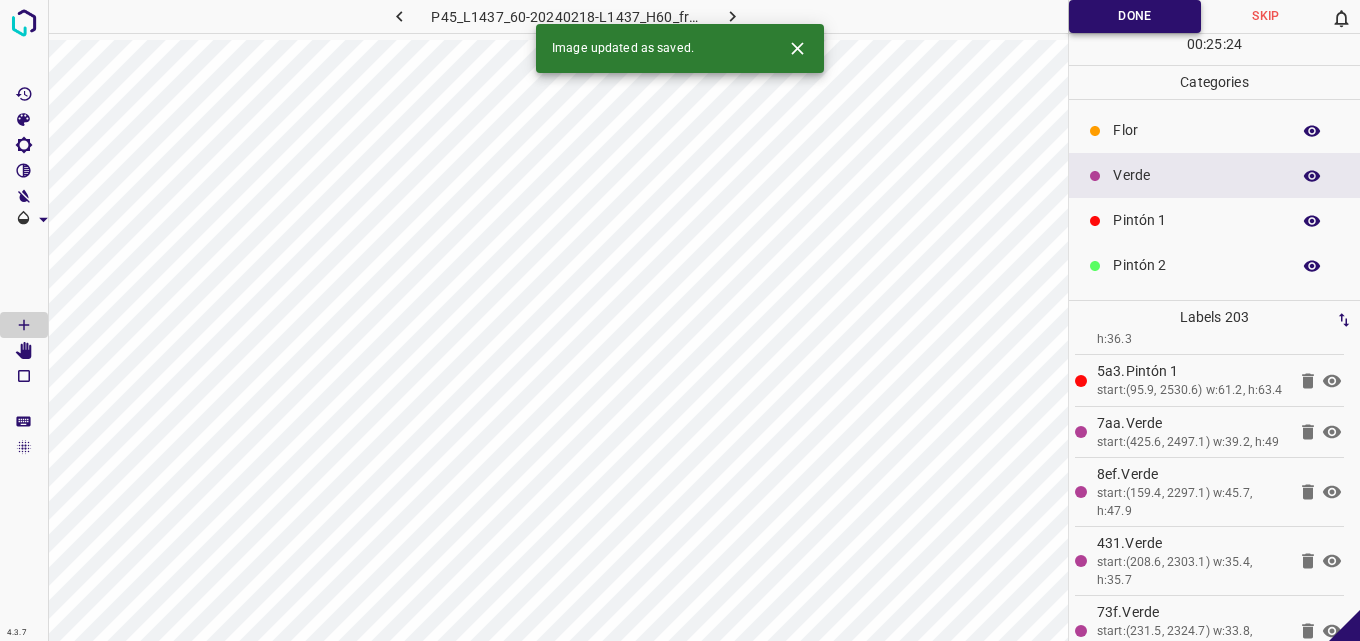 click on "Done" at bounding box center [1135, 16] 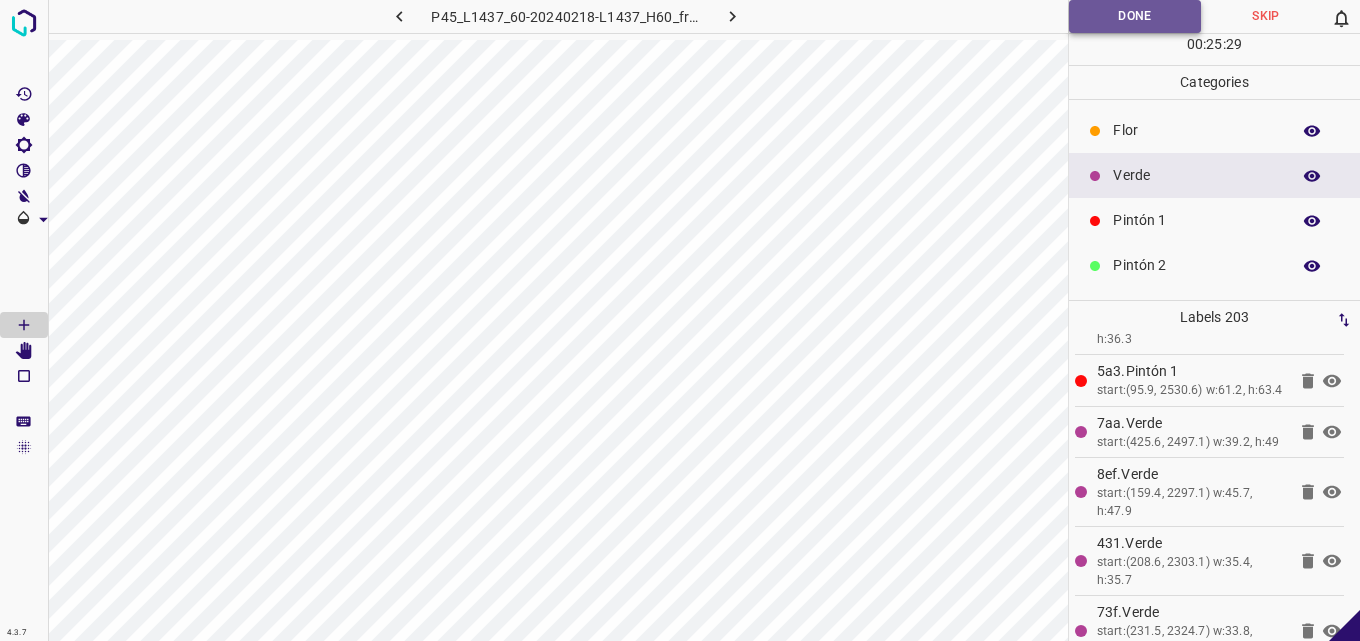 click on "Done" at bounding box center (1135, 16) 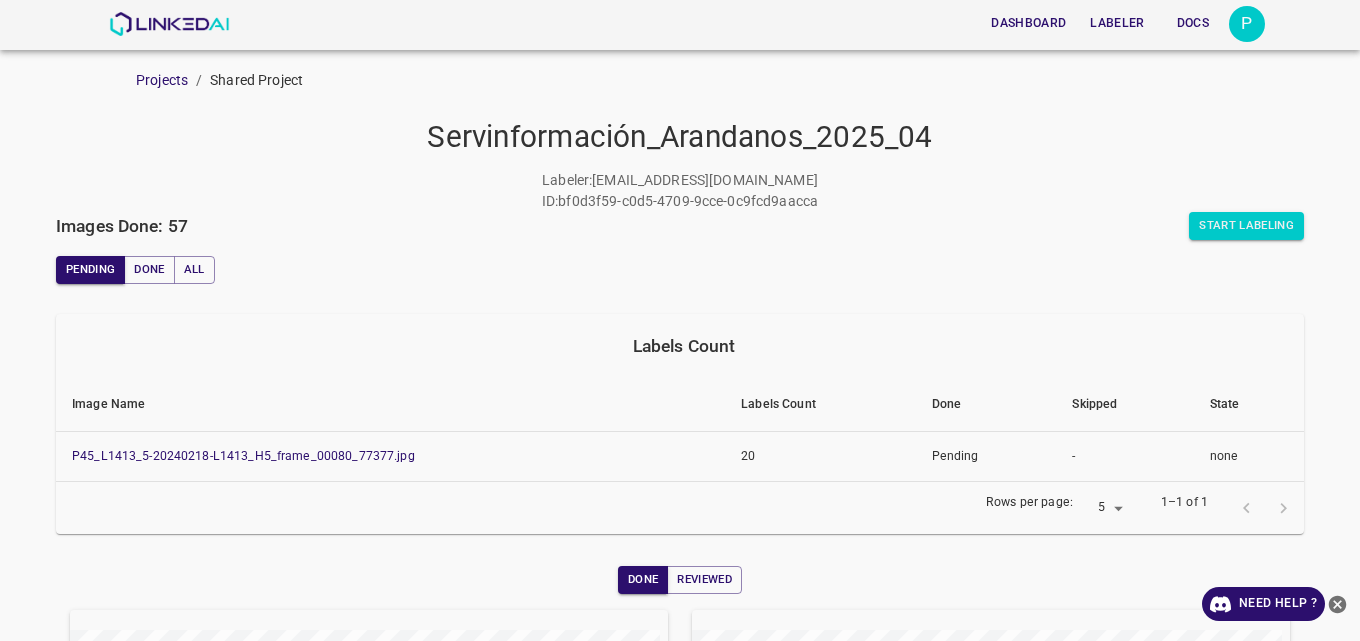 scroll, scrollTop: 0, scrollLeft: 0, axis: both 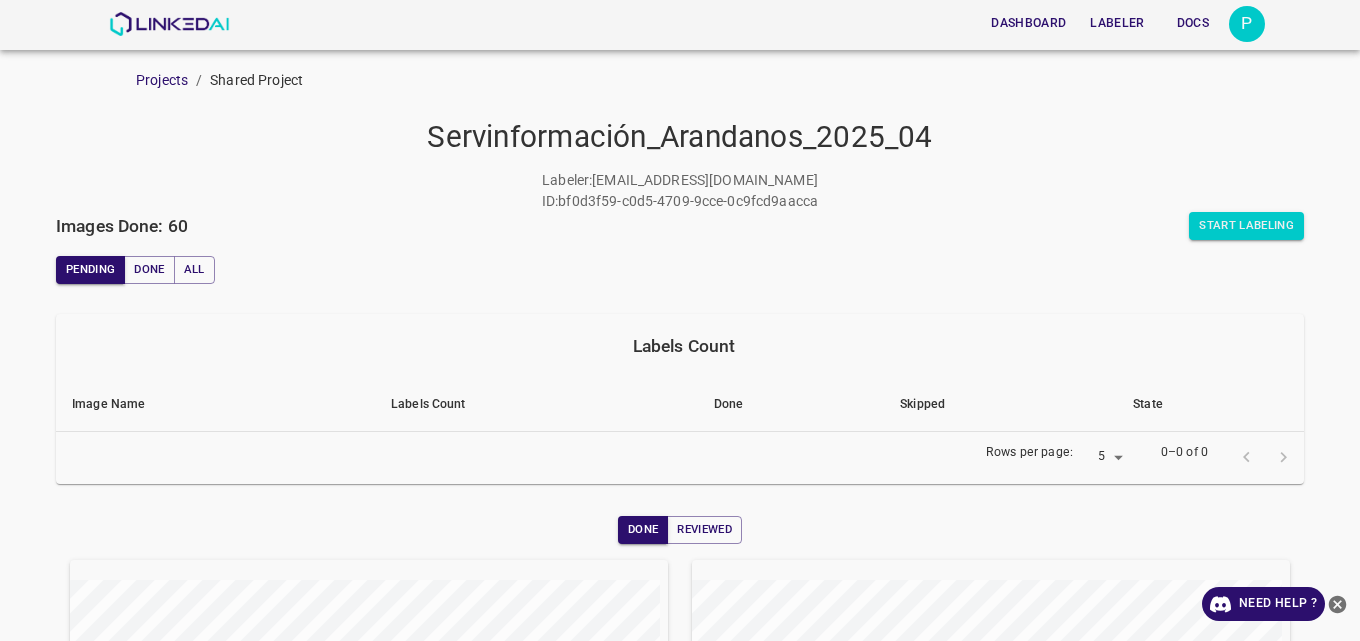 click on "Done" at bounding box center [791, 405] 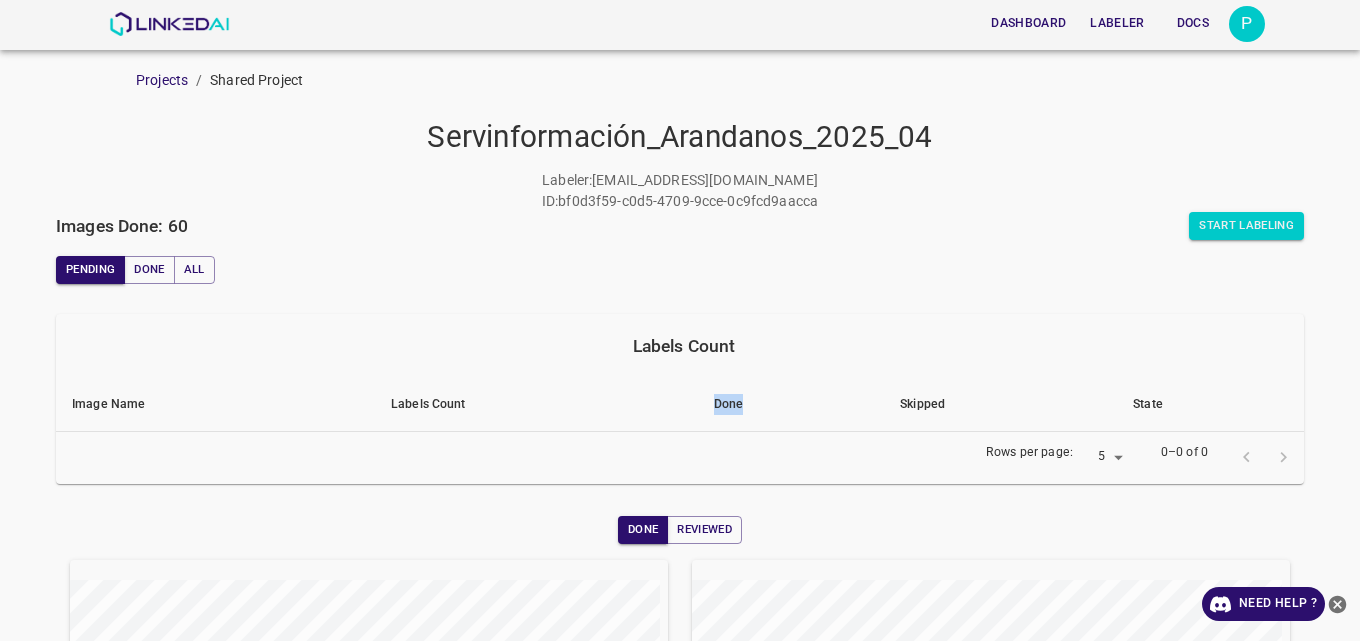 click on "Done" at bounding box center [791, 405] 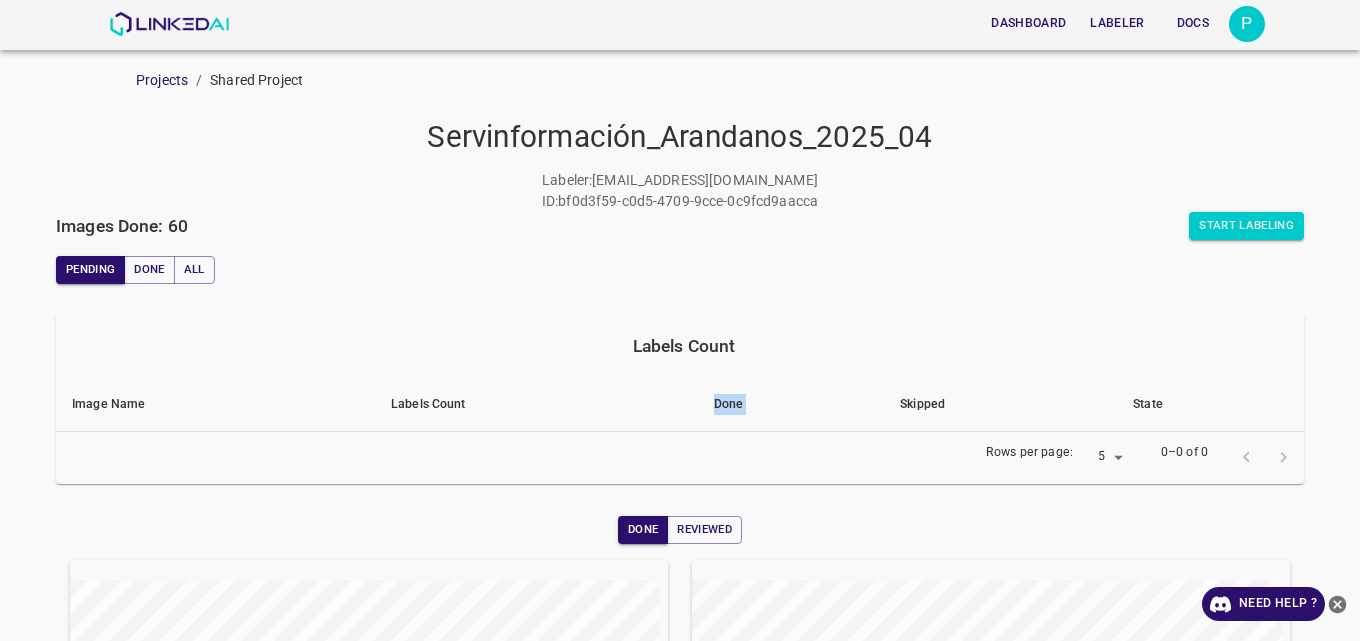 click on "Done" at bounding box center (791, 405) 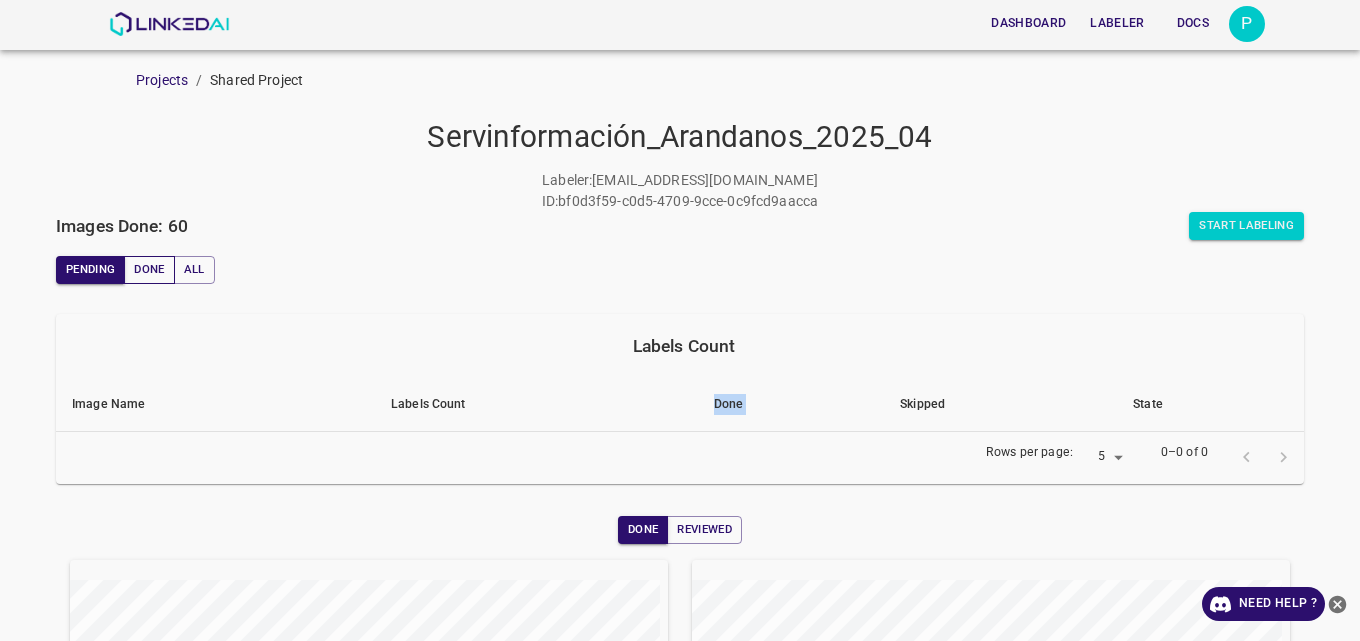 click on "Done" at bounding box center [149, 270] 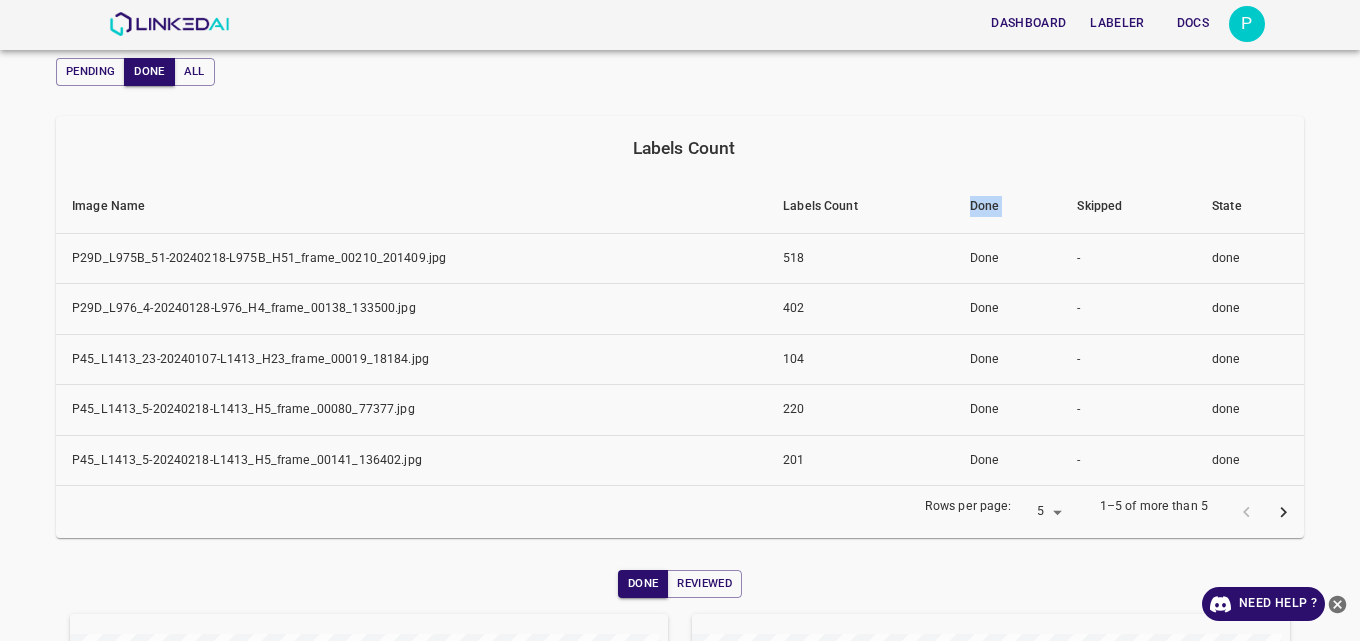 scroll, scrollTop: 200, scrollLeft: 0, axis: vertical 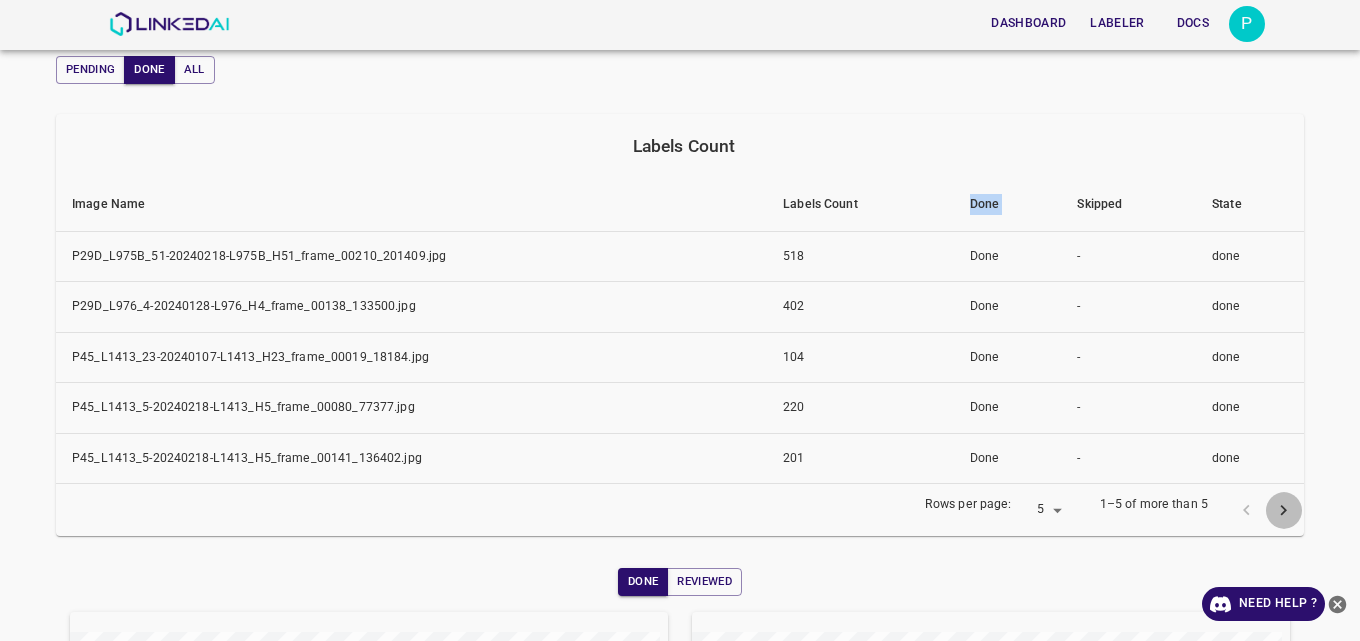 click 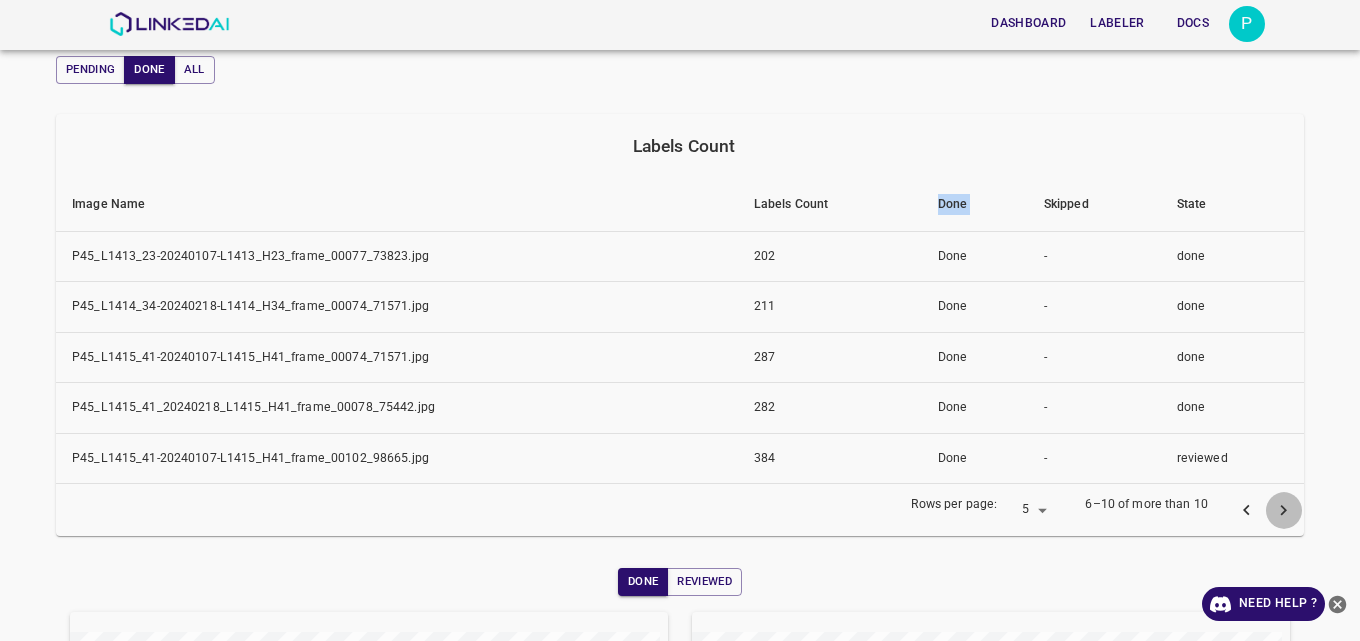 click 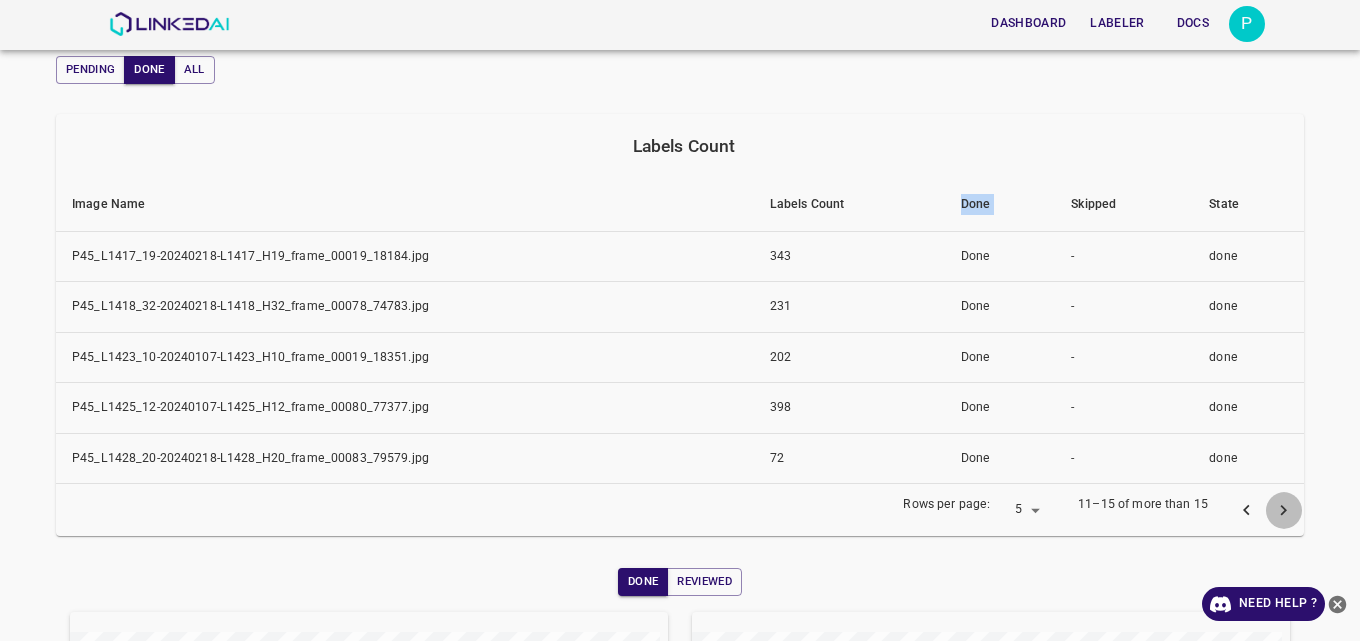 click 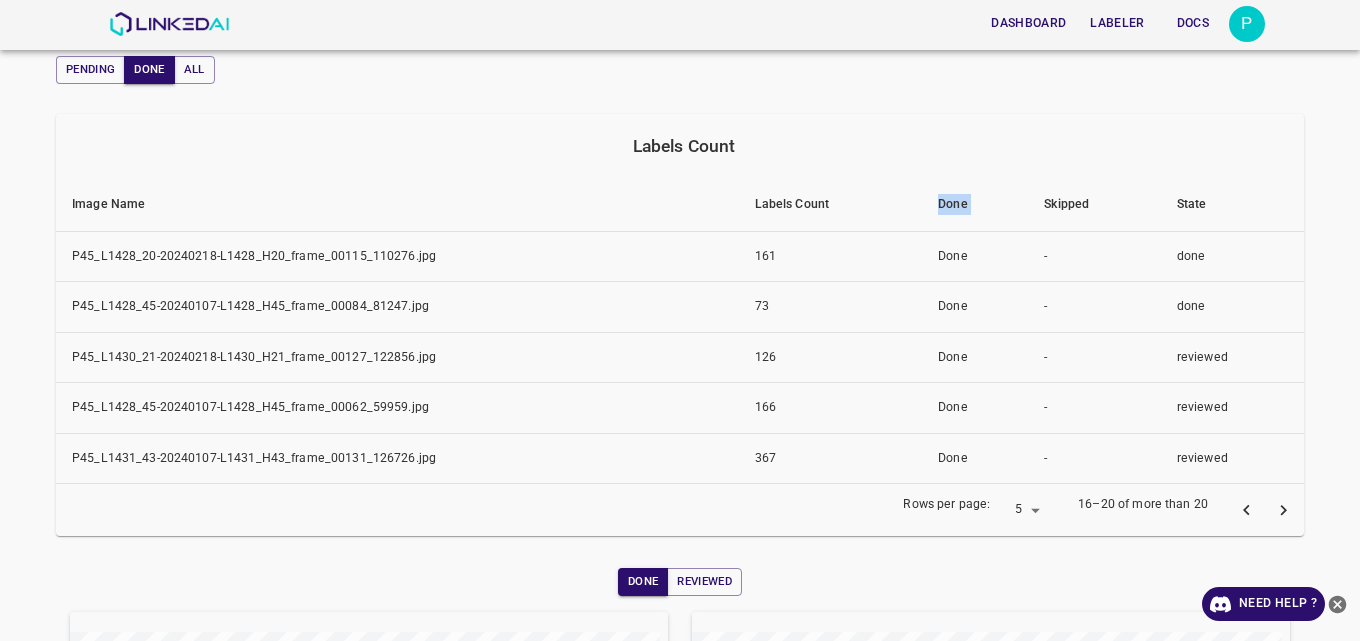 click 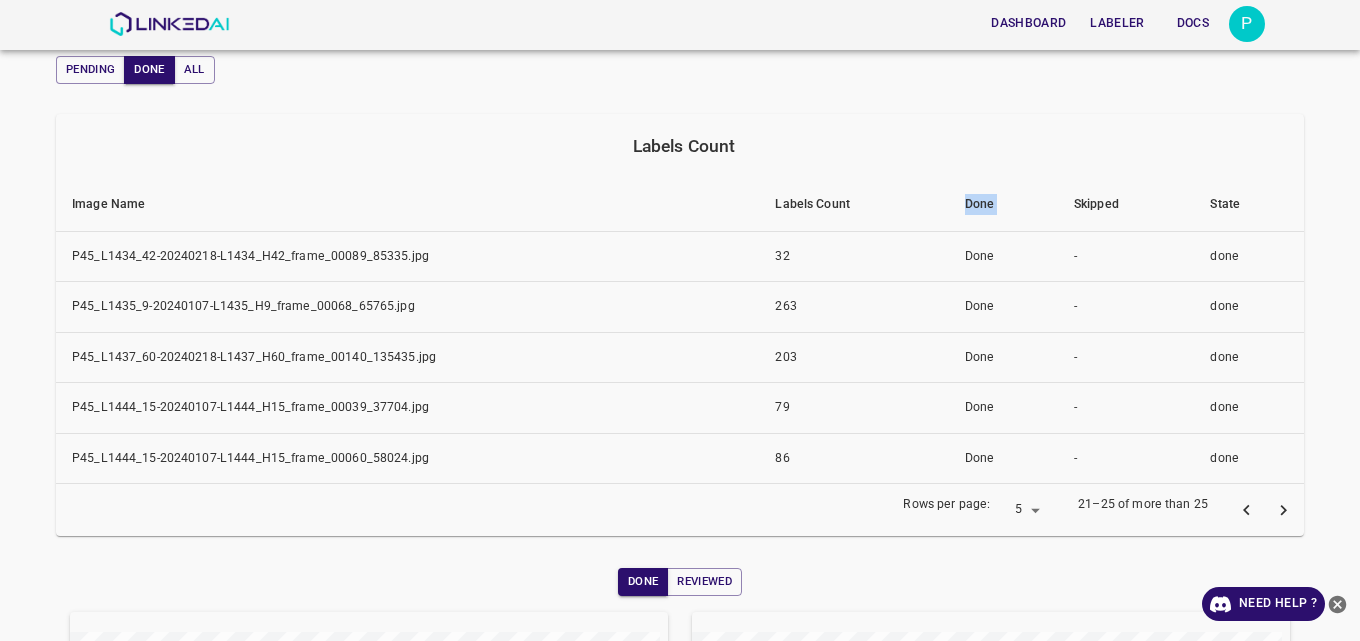 click 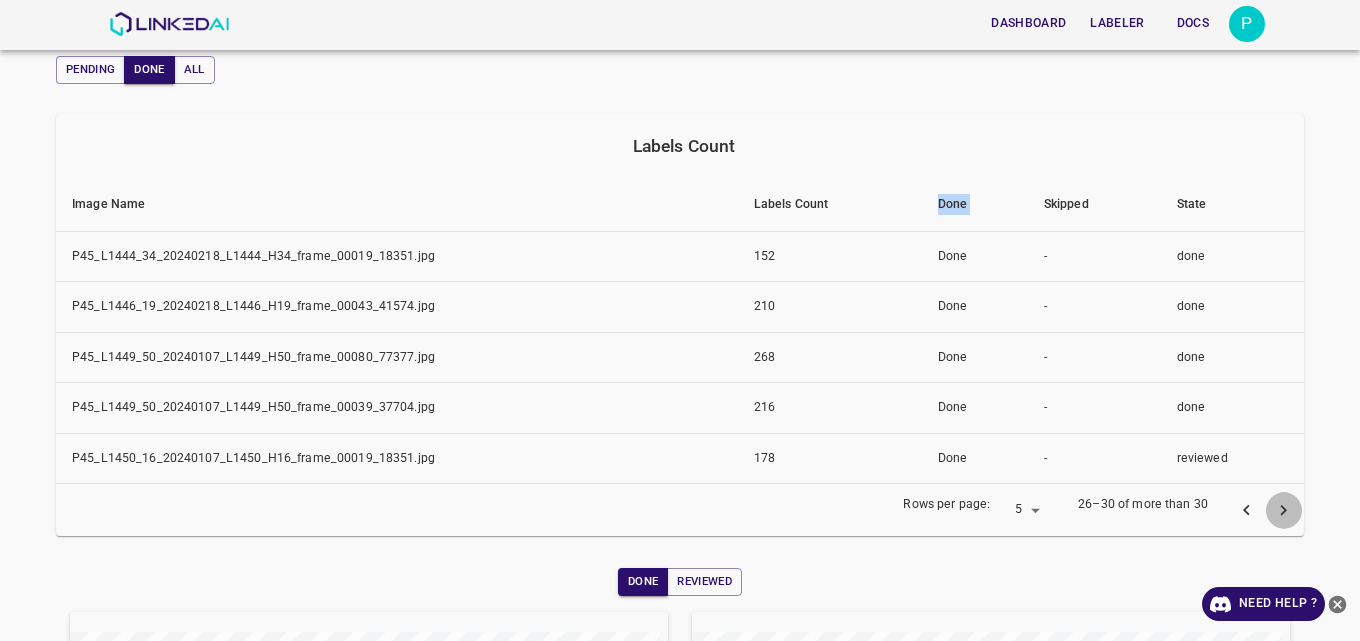 click 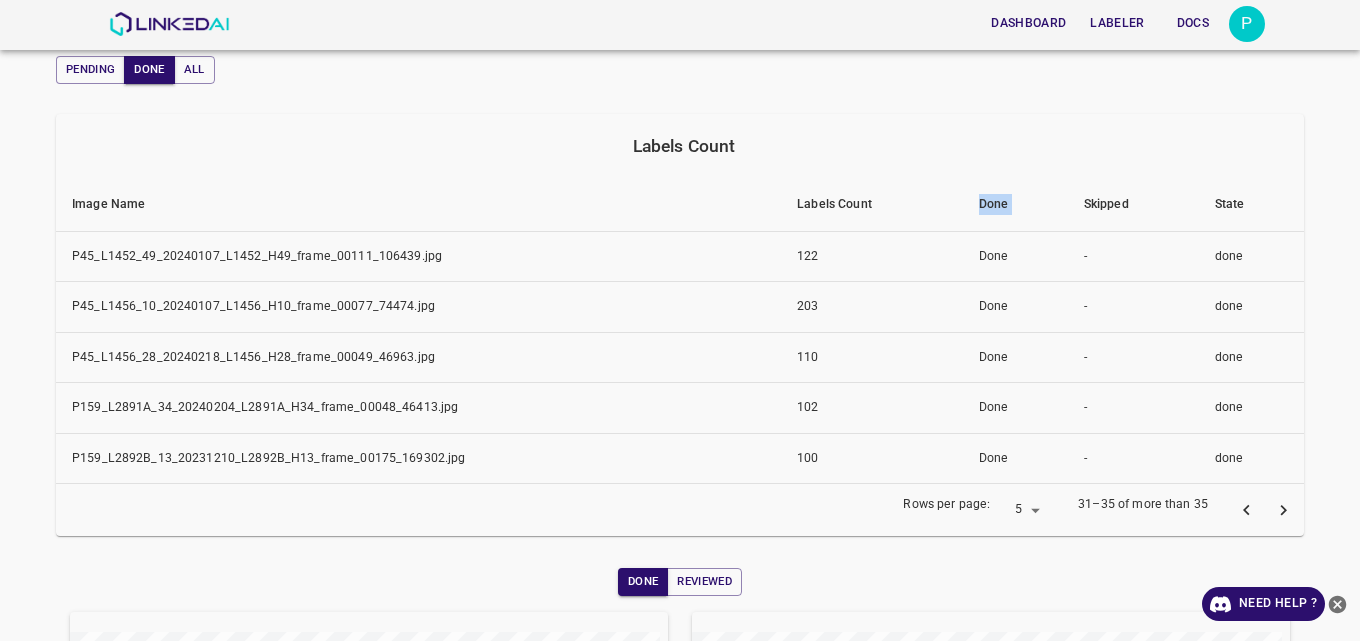 click 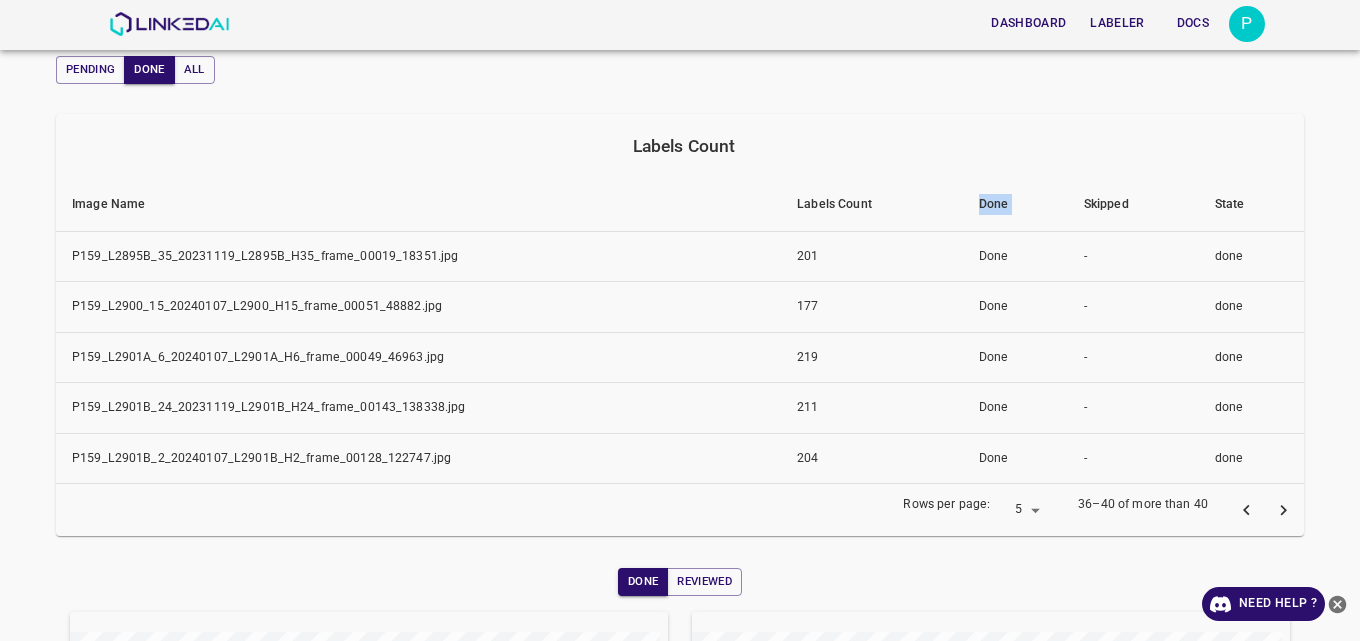click 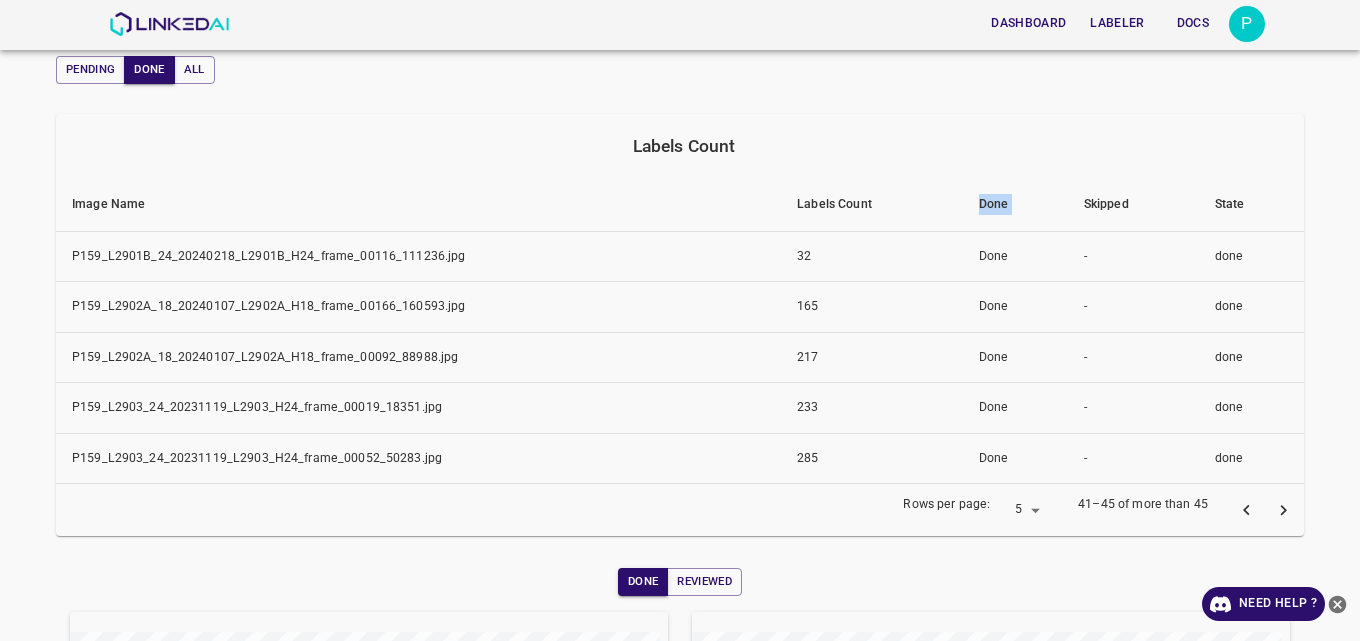 click 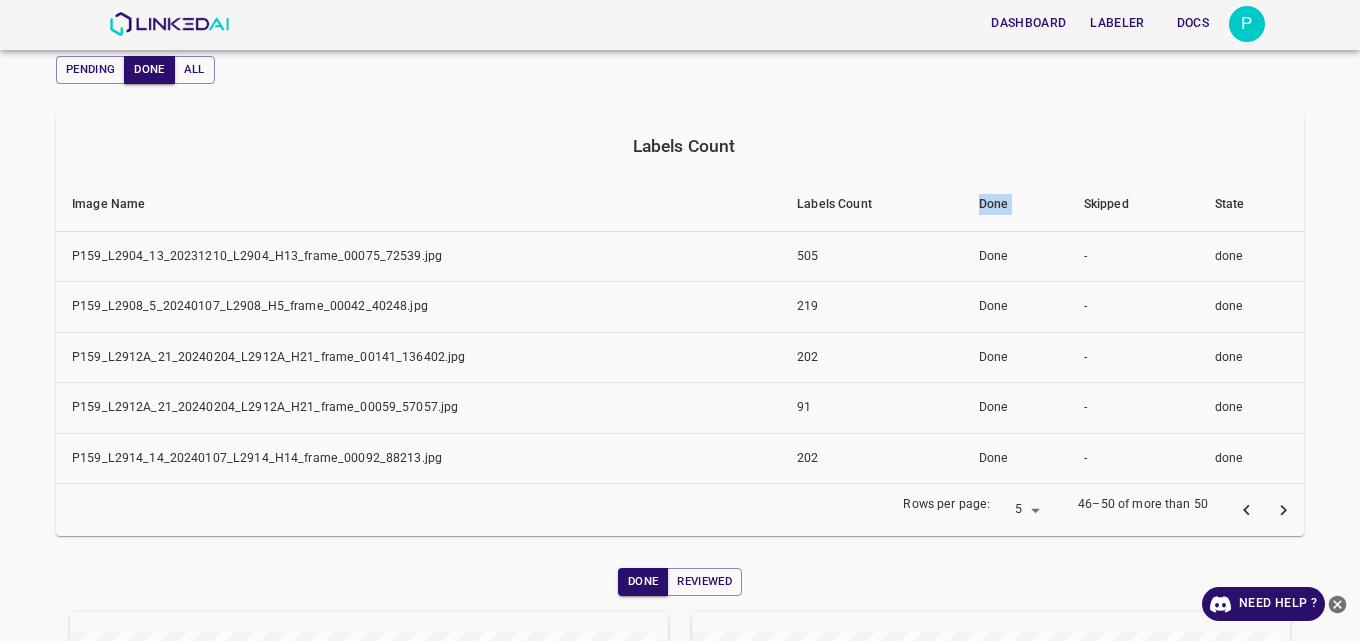 click 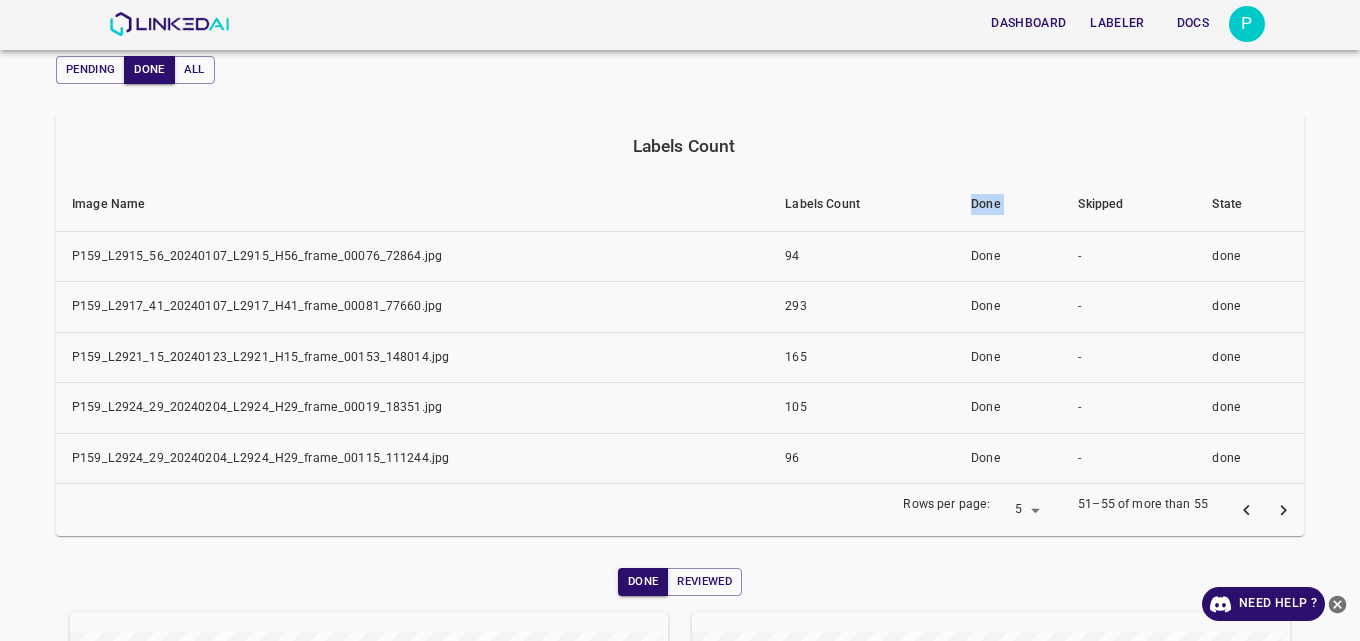 click 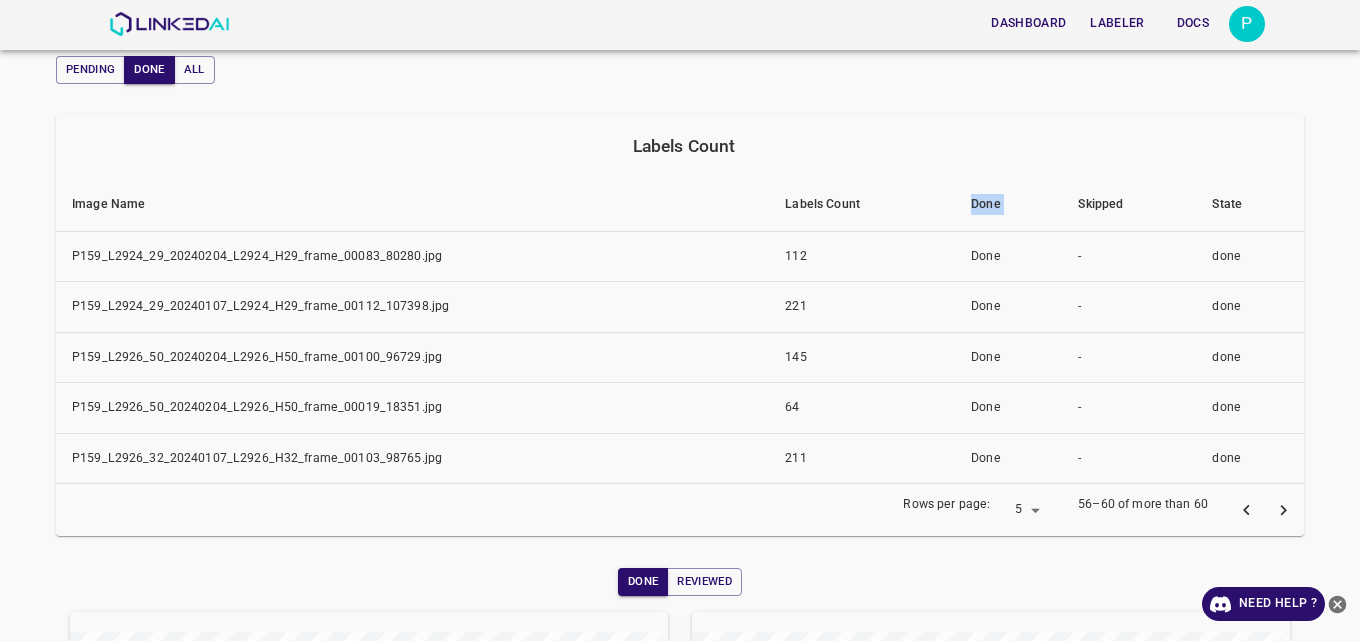 click 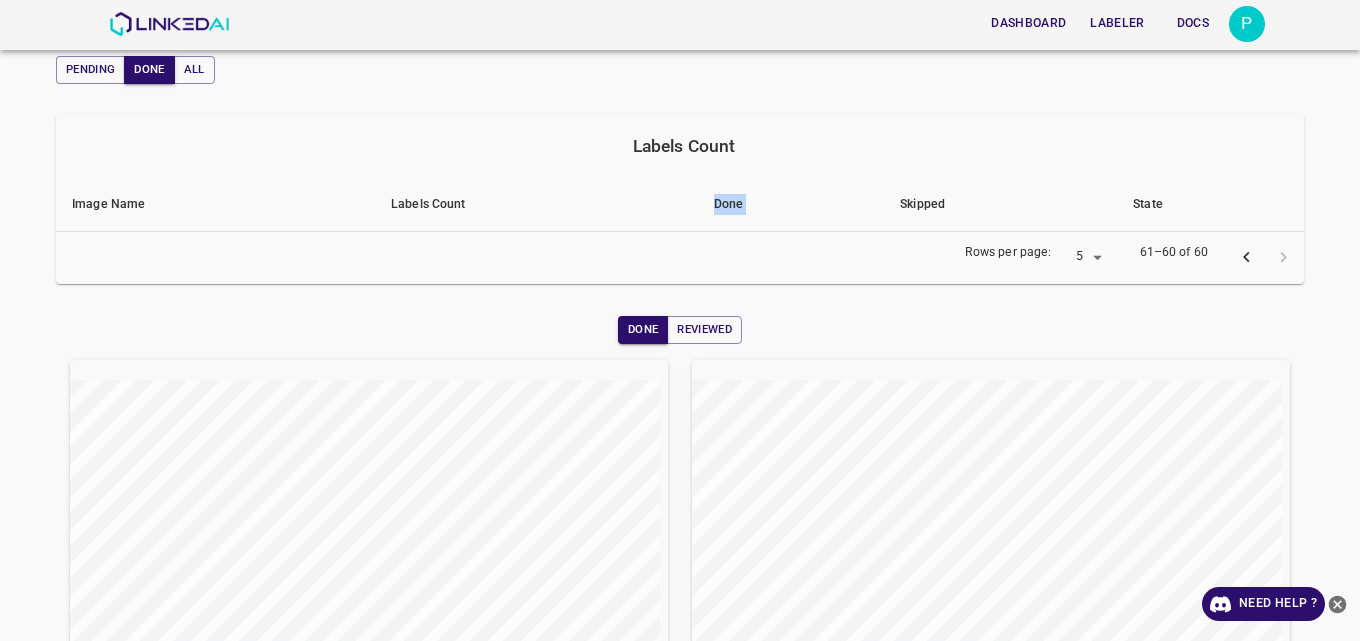 click at bounding box center [1246, 257] 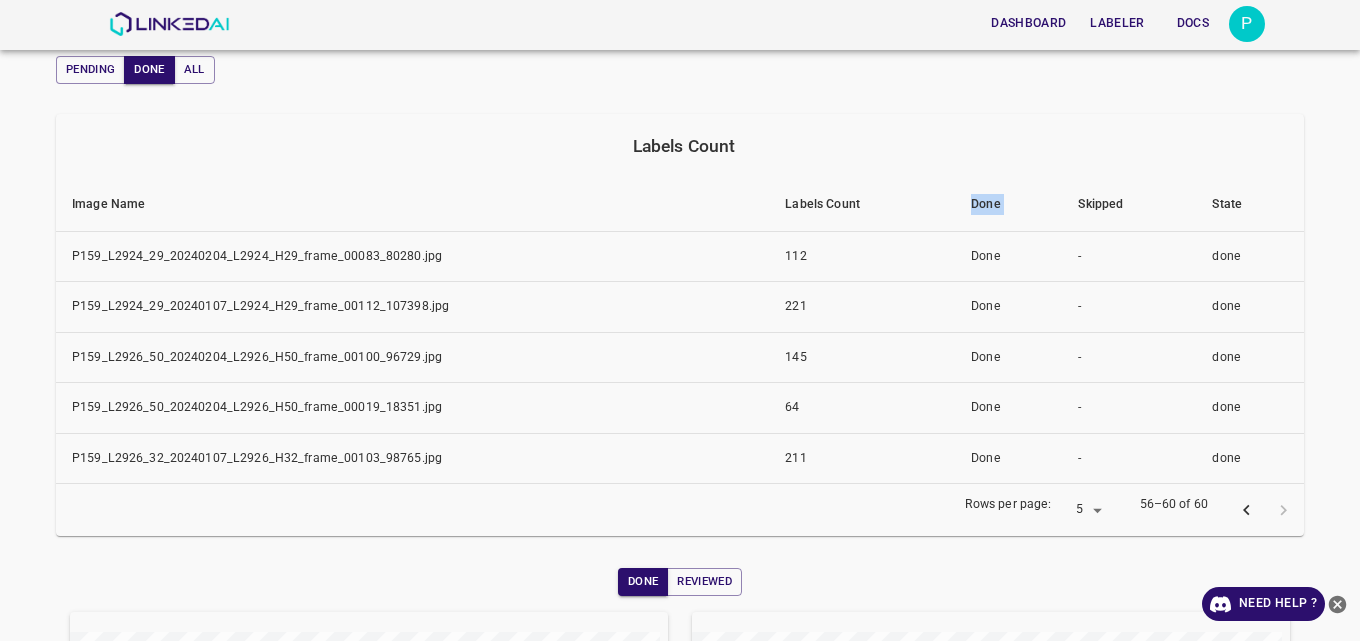click 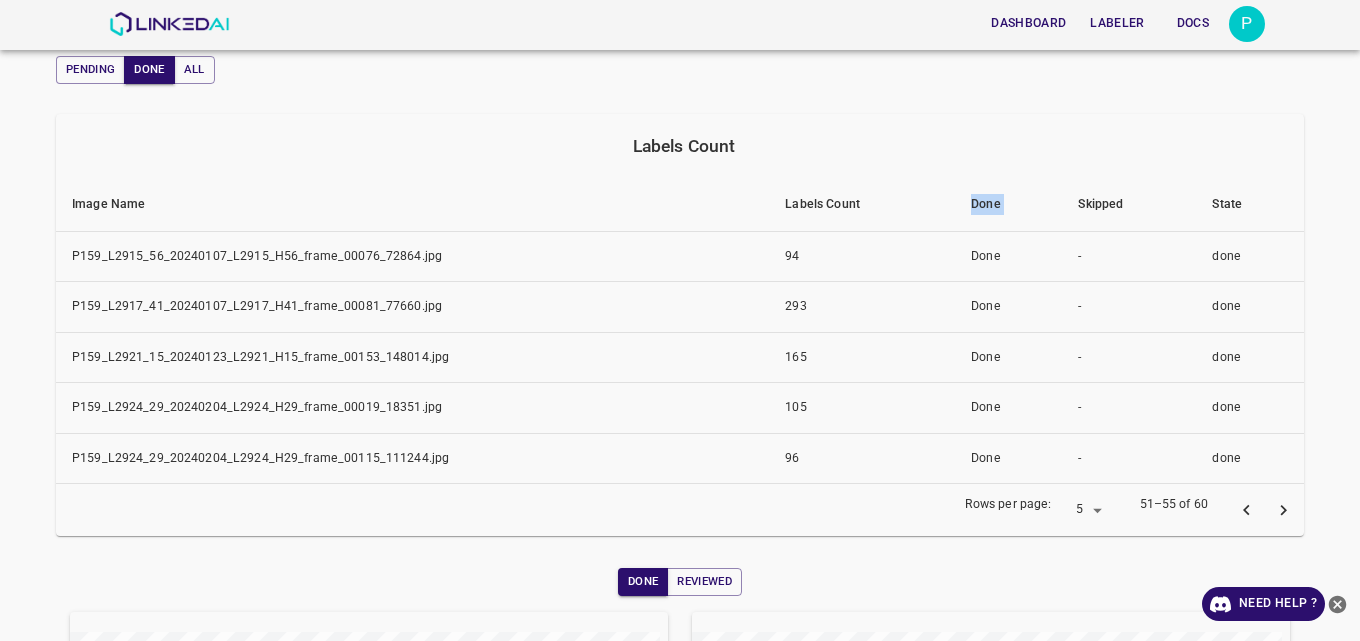 click on "Dashboard Labeler Docs P Projects / Shared Project Servinformación_Arandanos_2025_04 Labeler :  paulagr369@gmail.com ID :  bf0d3f59-c0d5-4709-9cce-0c9fcd9aacca Images Done: 60 Start Labeling Pending Done All Labels Count Image Name Labels Count Done Skipped State P159_L2915_56_20240107_L2915_H56_frame_00076_72864.jpg 94 Done - done P159_L2917_41_20240107_L2917_H41_frame_00081_77660.jpg 293 Done - done P159_L2921_15_20240123_L2921_H15_frame_00153_148014.jpg 165 Done - done P159_L2924_29_20240204_L2924_H29_frame_00019_18351.jpg 105 Done - done P159_L2924_29_20240204_L2924_H29_frame_00115_111244.jpg 96 Done - done Rows per page: 5 5 51–55 of 60 Done Reviewed Week Month All Need Help ? Dashboard Labeler Docs Account Dark Mode Logout v.4.3.7" at bounding box center (680, 320) 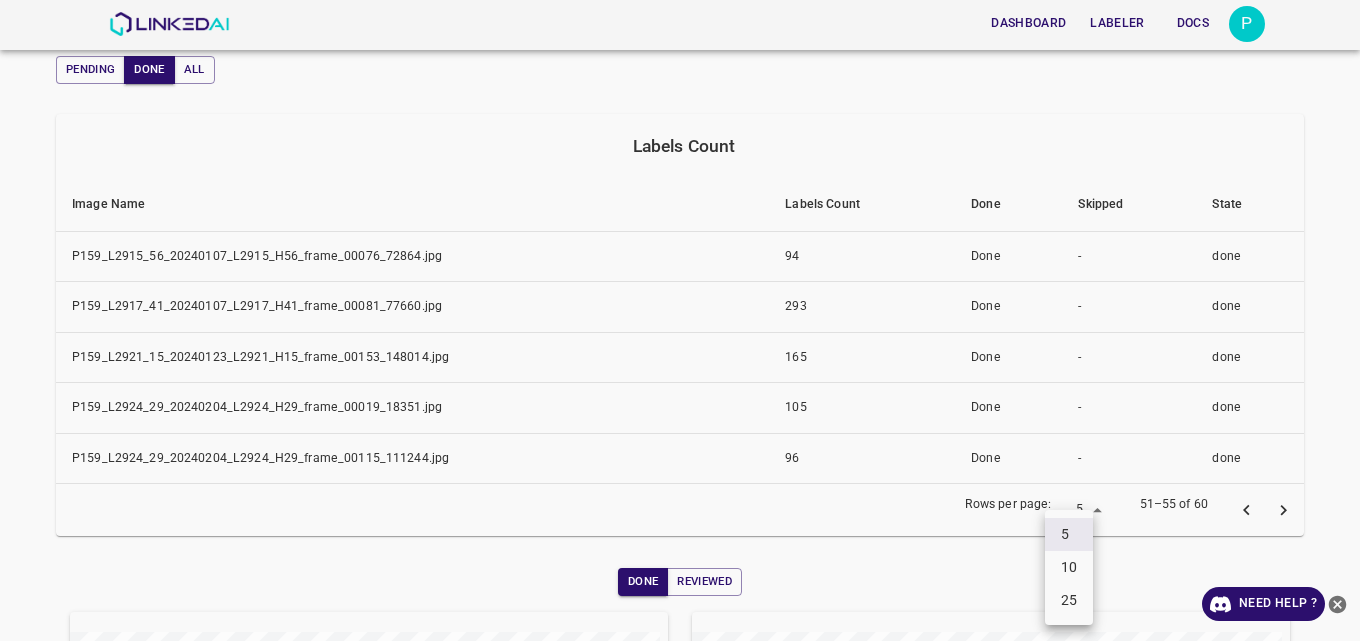 click at bounding box center [680, 320] 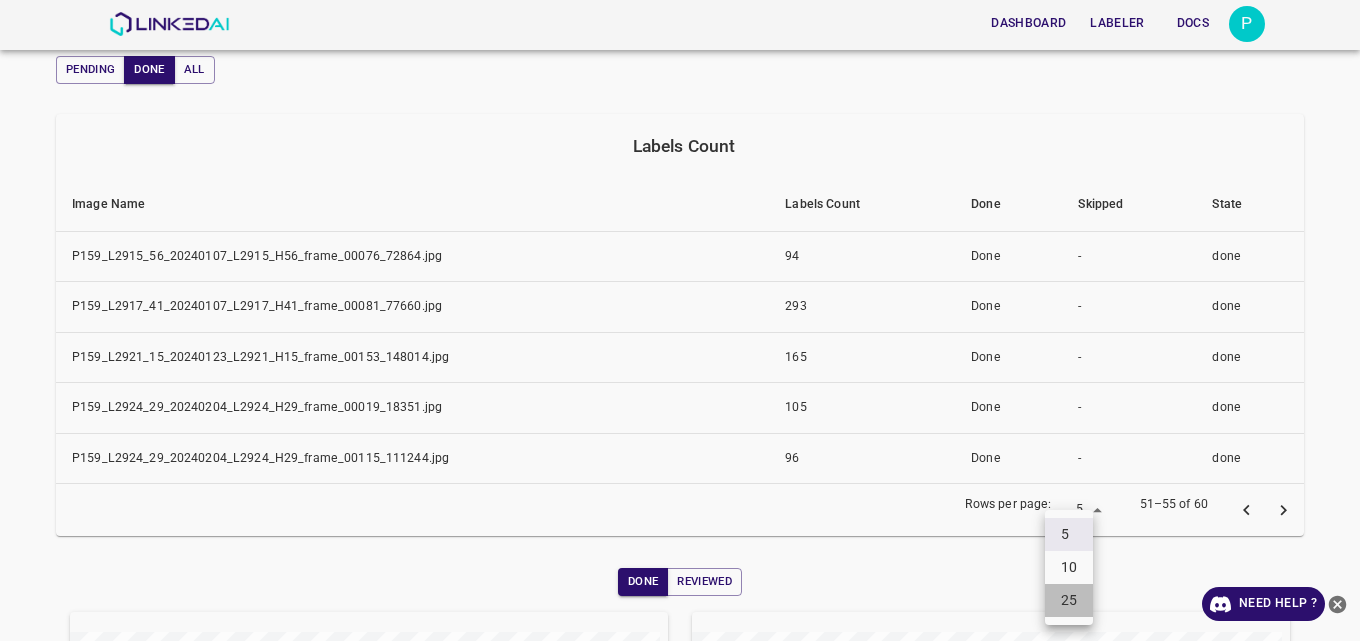 click on "25" at bounding box center [1069, 600] 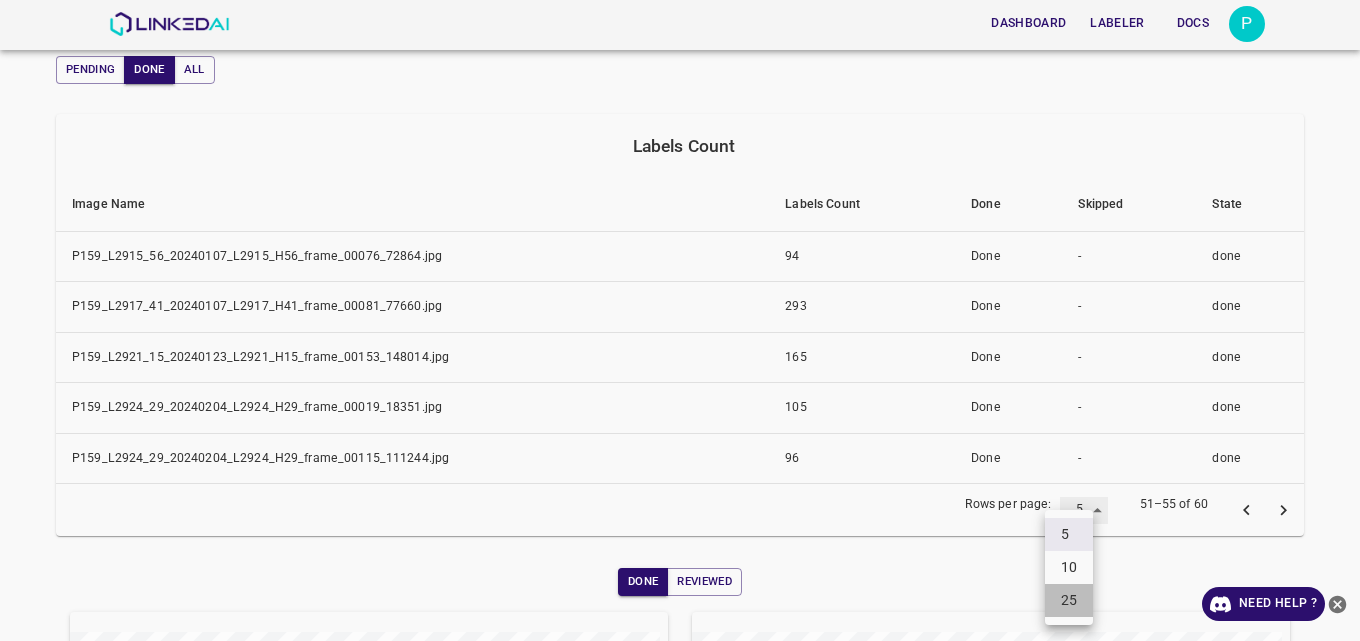 type on "25" 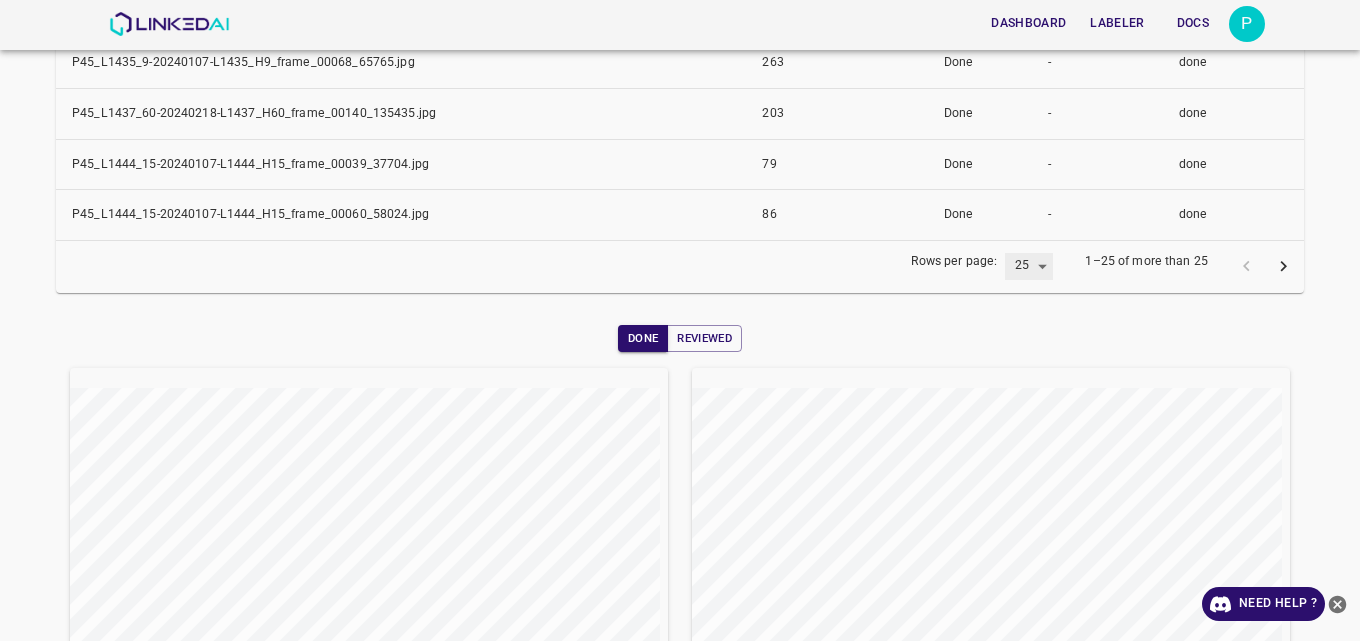 scroll, scrollTop: 1256, scrollLeft: 0, axis: vertical 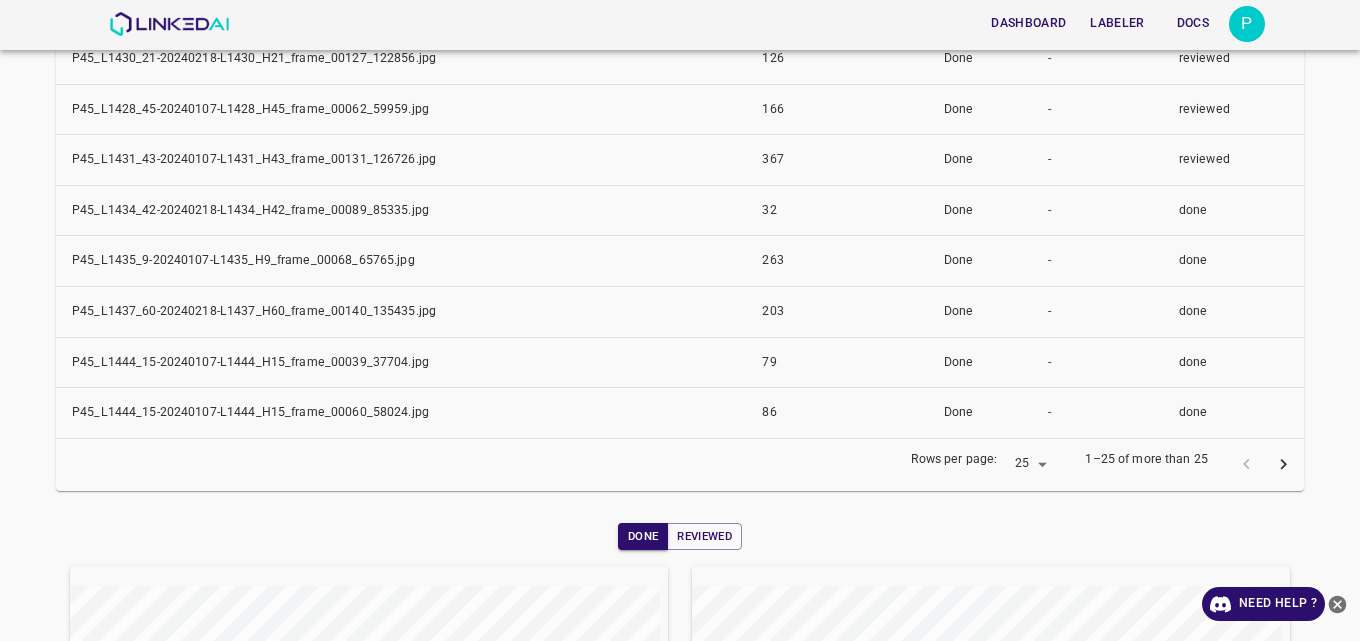 click at bounding box center (1283, 464) 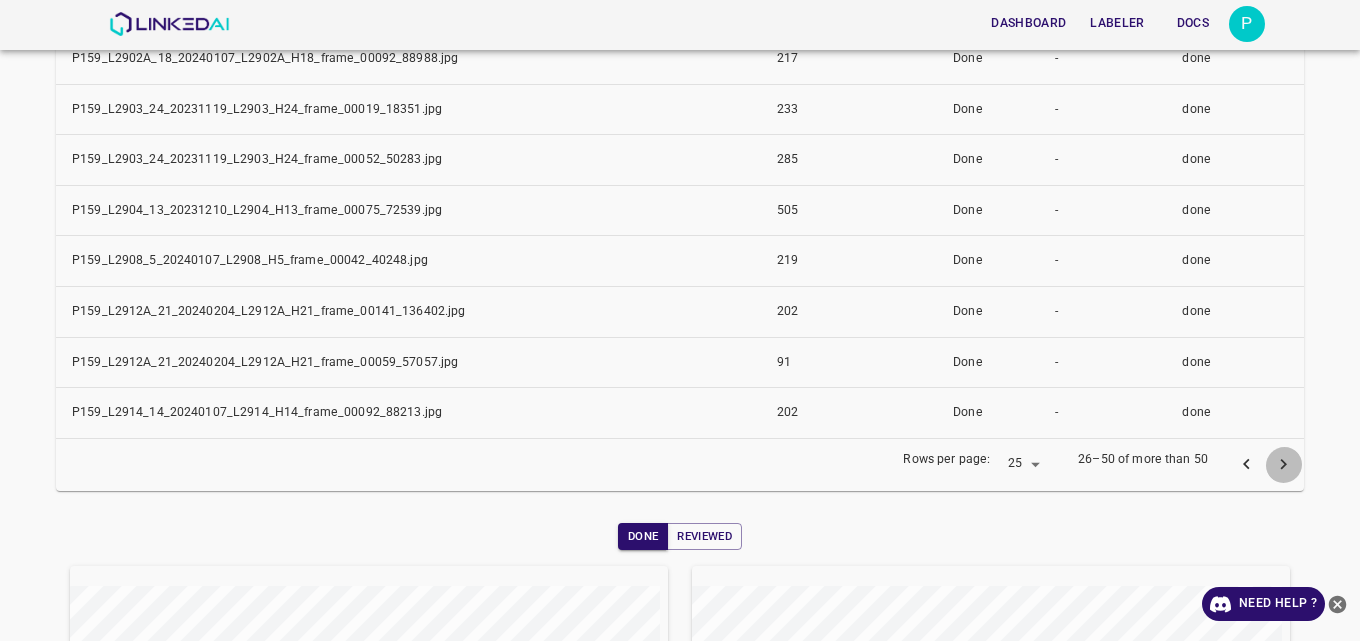 click 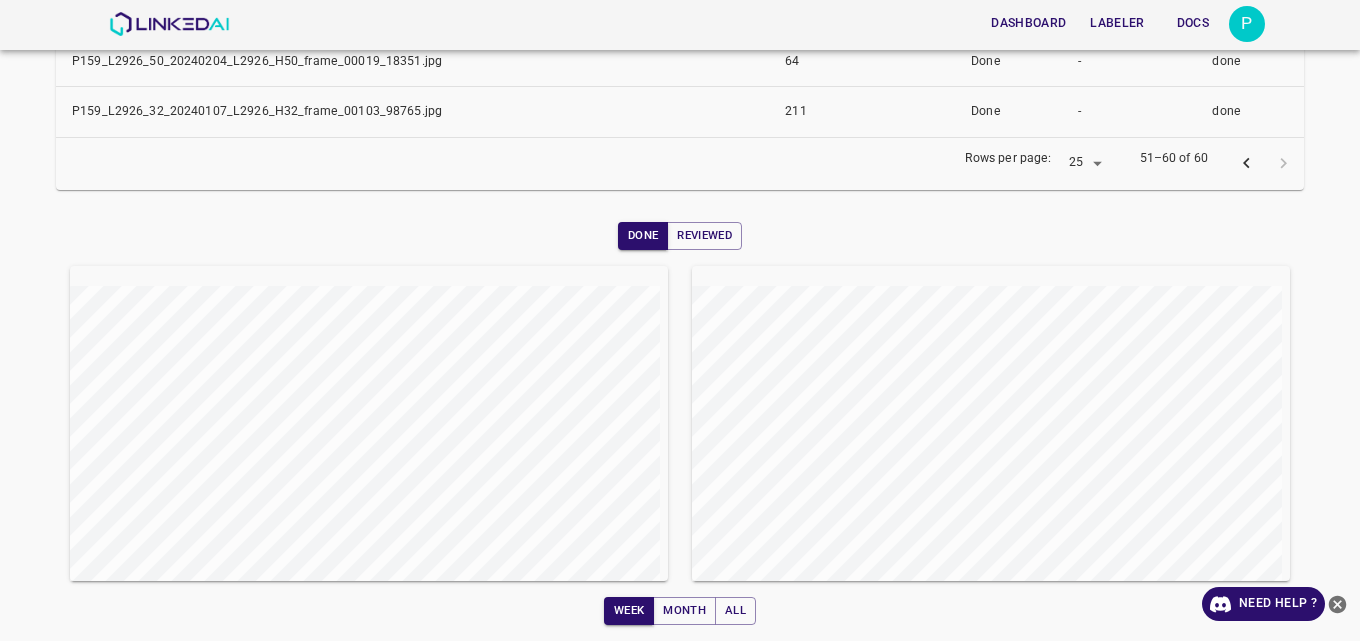 scroll, scrollTop: 499, scrollLeft: 0, axis: vertical 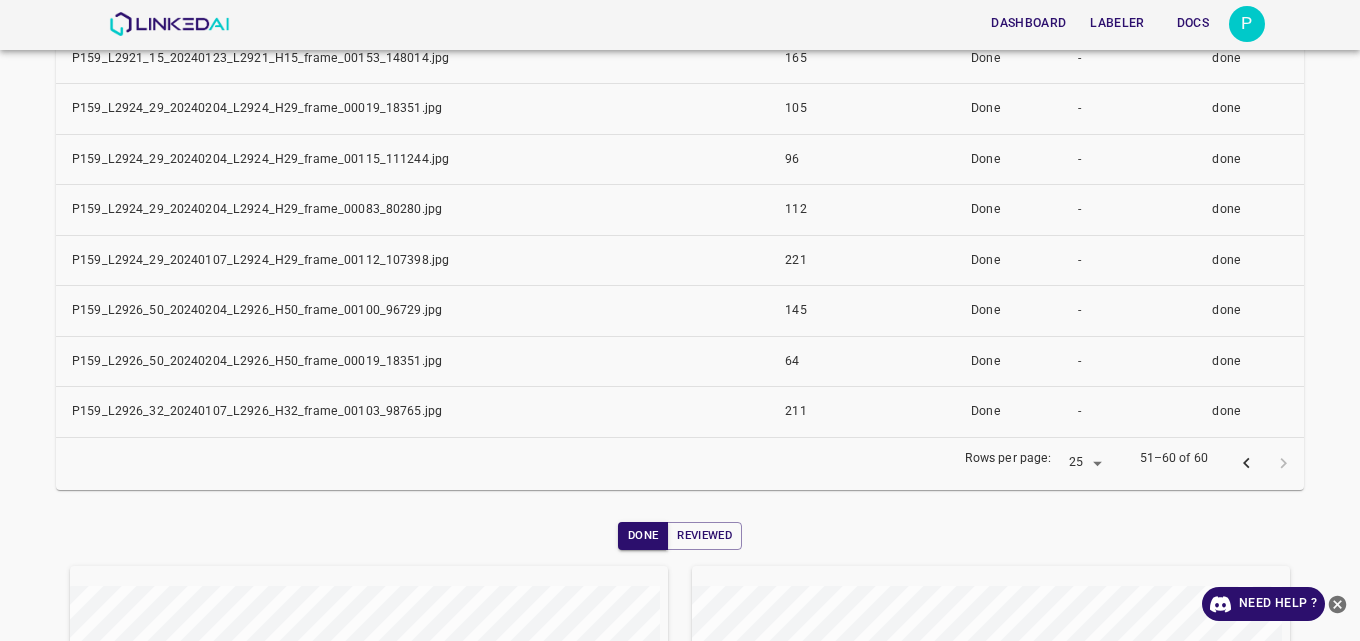 click 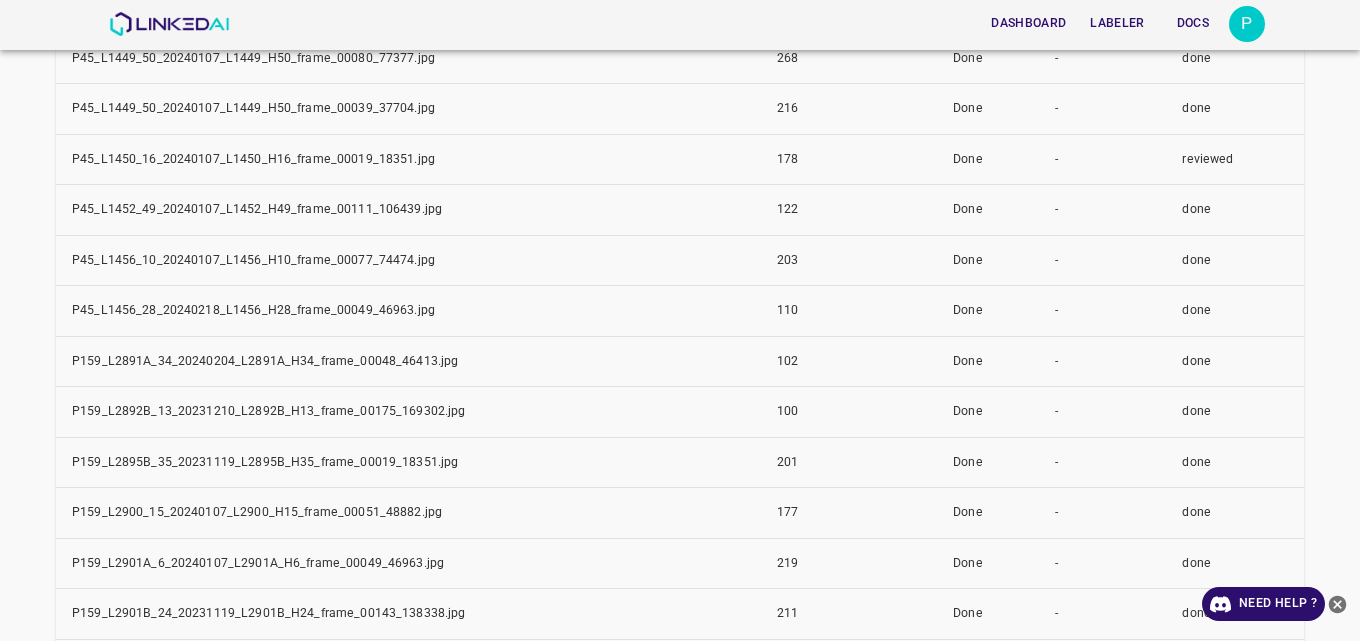 scroll, scrollTop: 1199, scrollLeft: 0, axis: vertical 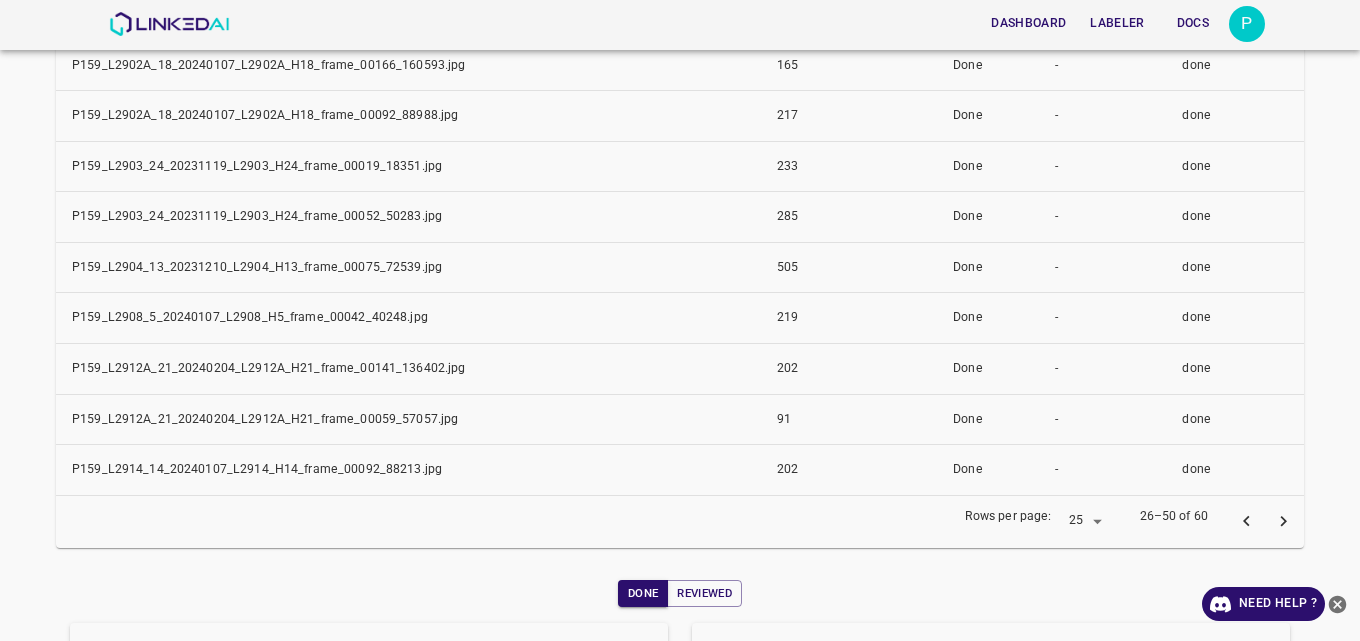 click 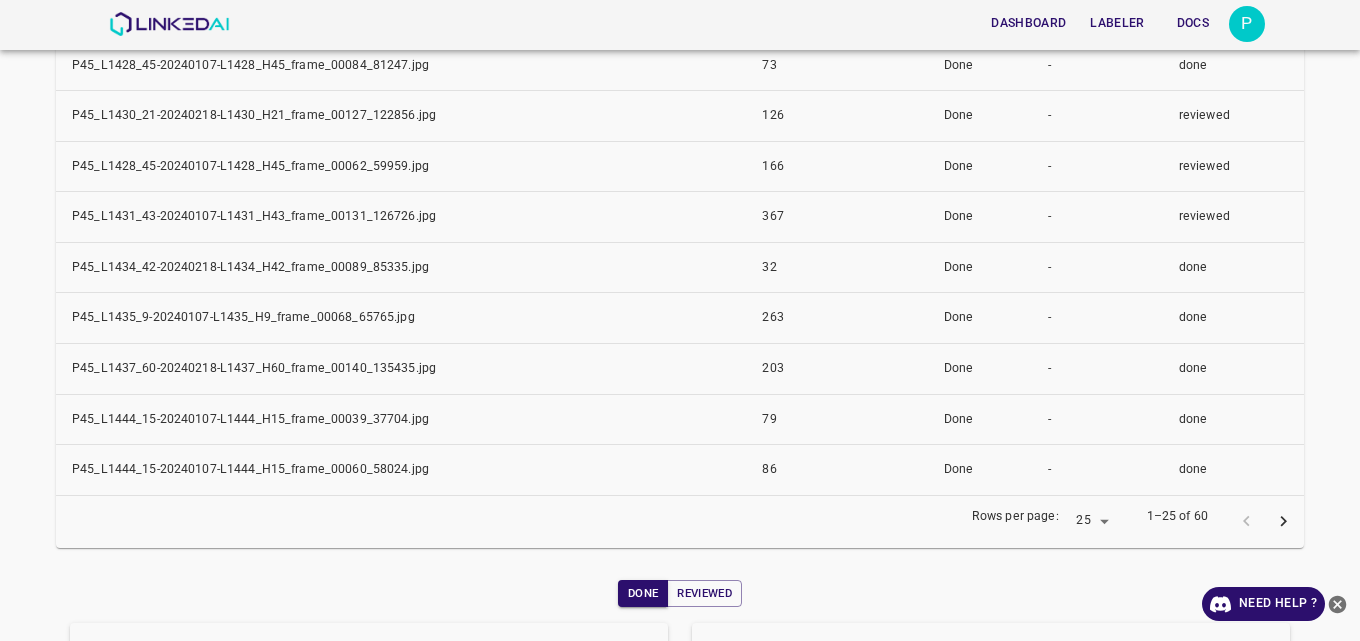 click at bounding box center [1265, 521] 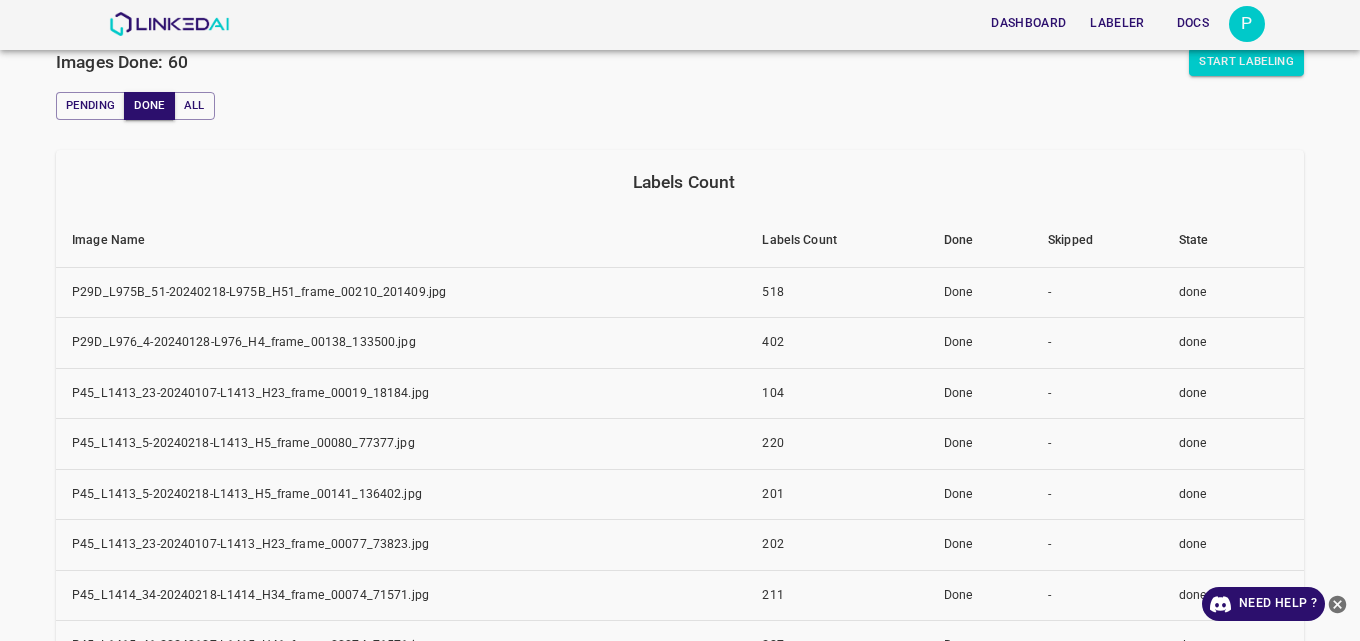 scroll, scrollTop: 199, scrollLeft: 0, axis: vertical 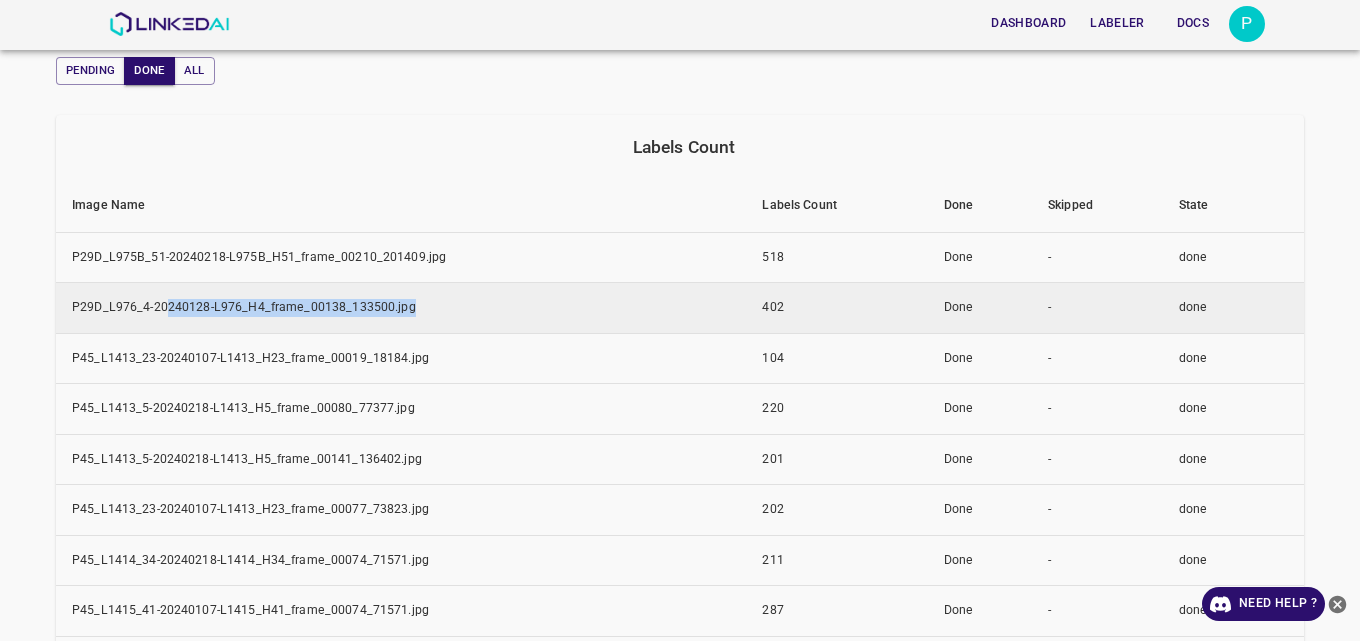 drag, startPoint x: 425, startPoint y: 304, endPoint x: 168, endPoint y: 311, distance: 257.0953 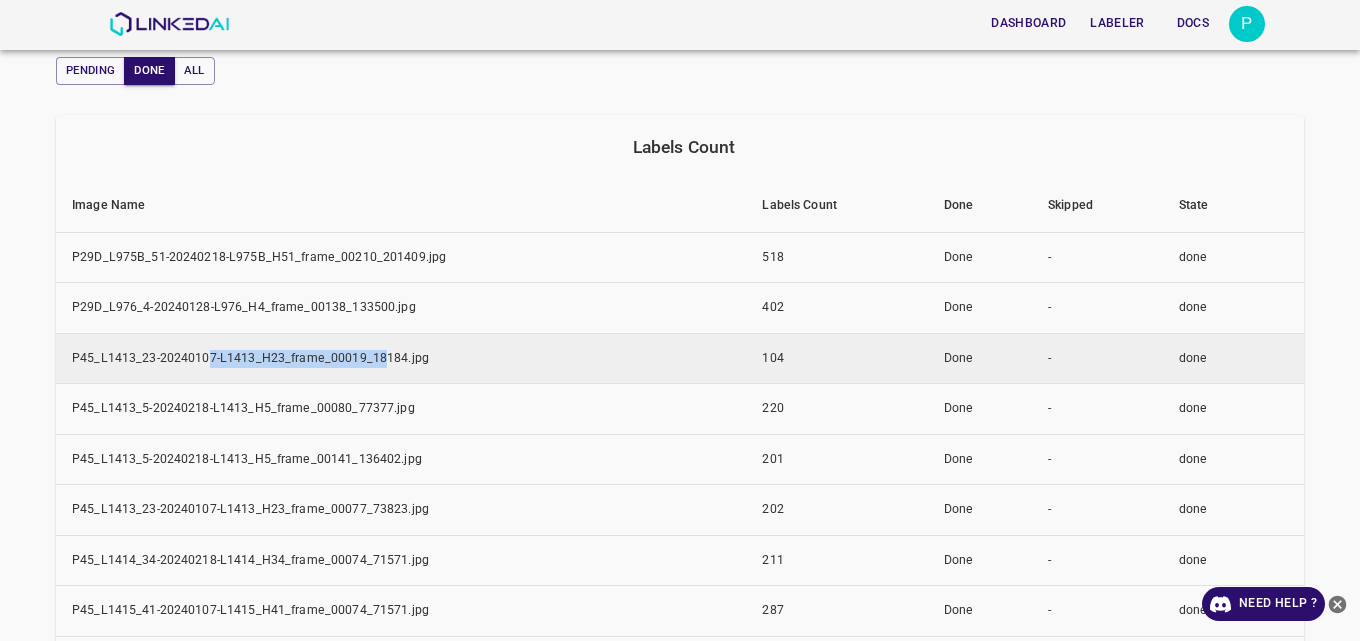 drag, startPoint x: 381, startPoint y: 354, endPoint x: 209, endPoint y: 354, distance: 172 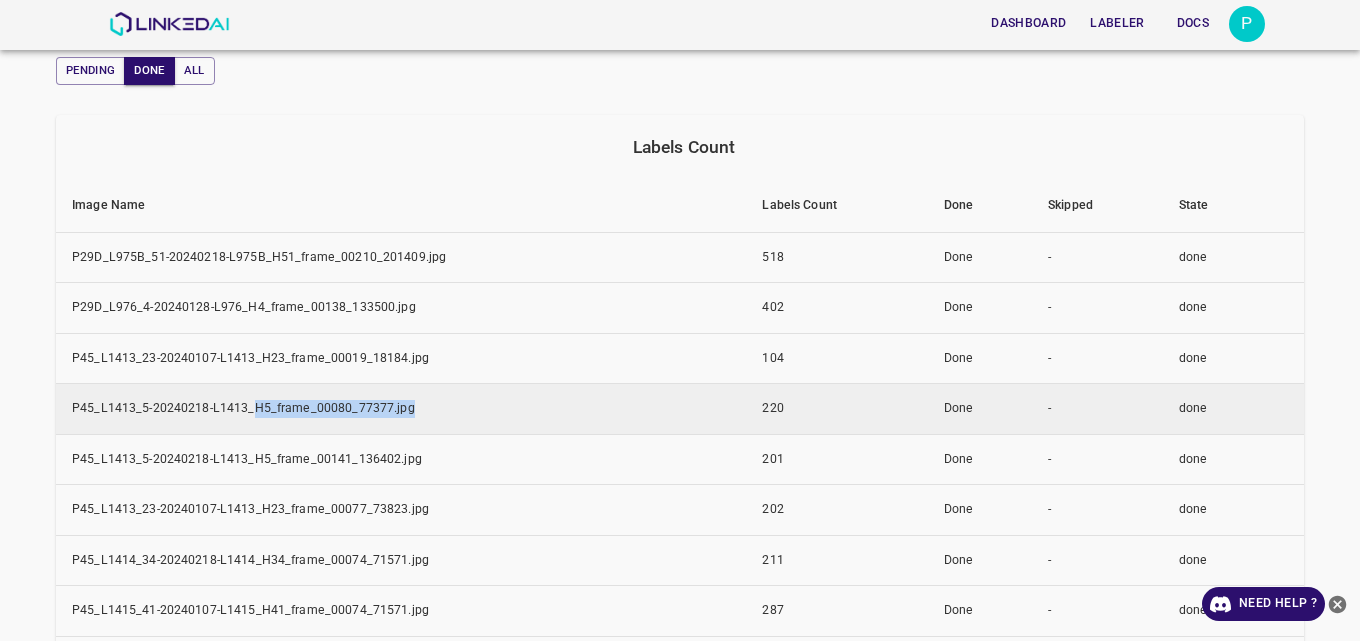 drag, startPoint x: 404, startPoint y: 410, endPoint x: 254, endPoint y: 406, distance: 150.05333 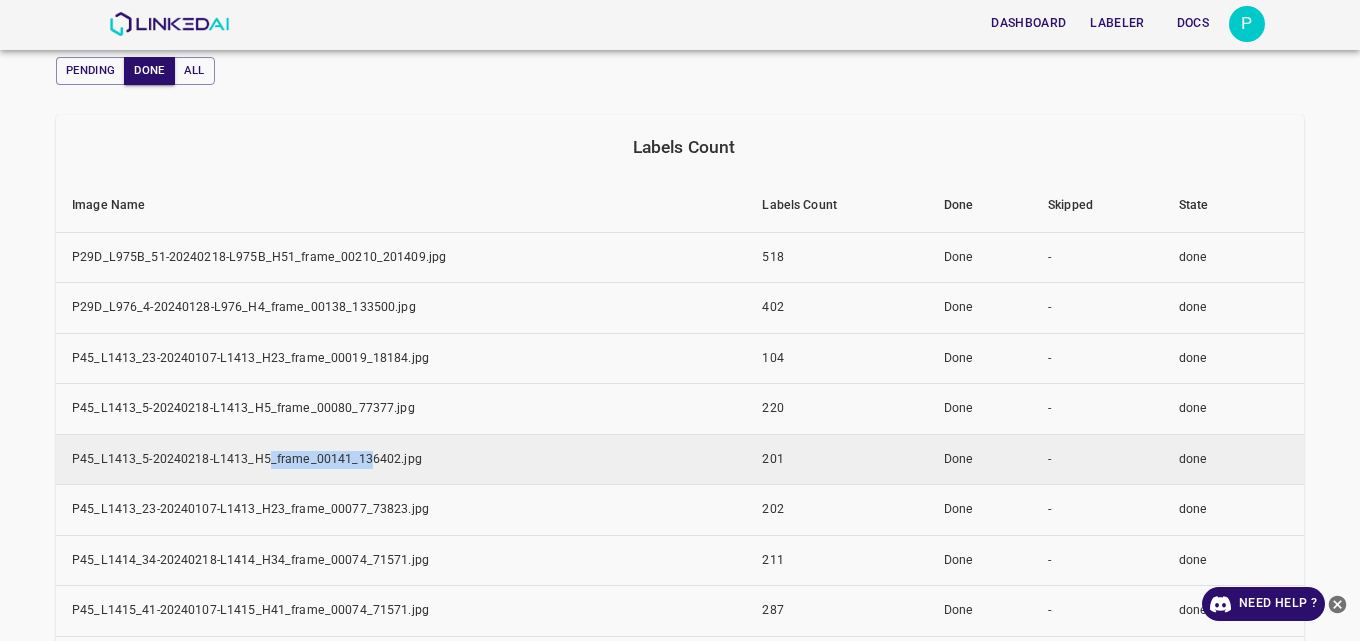 drag, startPoint x: 354, startPoint y: 463, endPoint x: 266, endPoint y: 460, distance: 88.051125 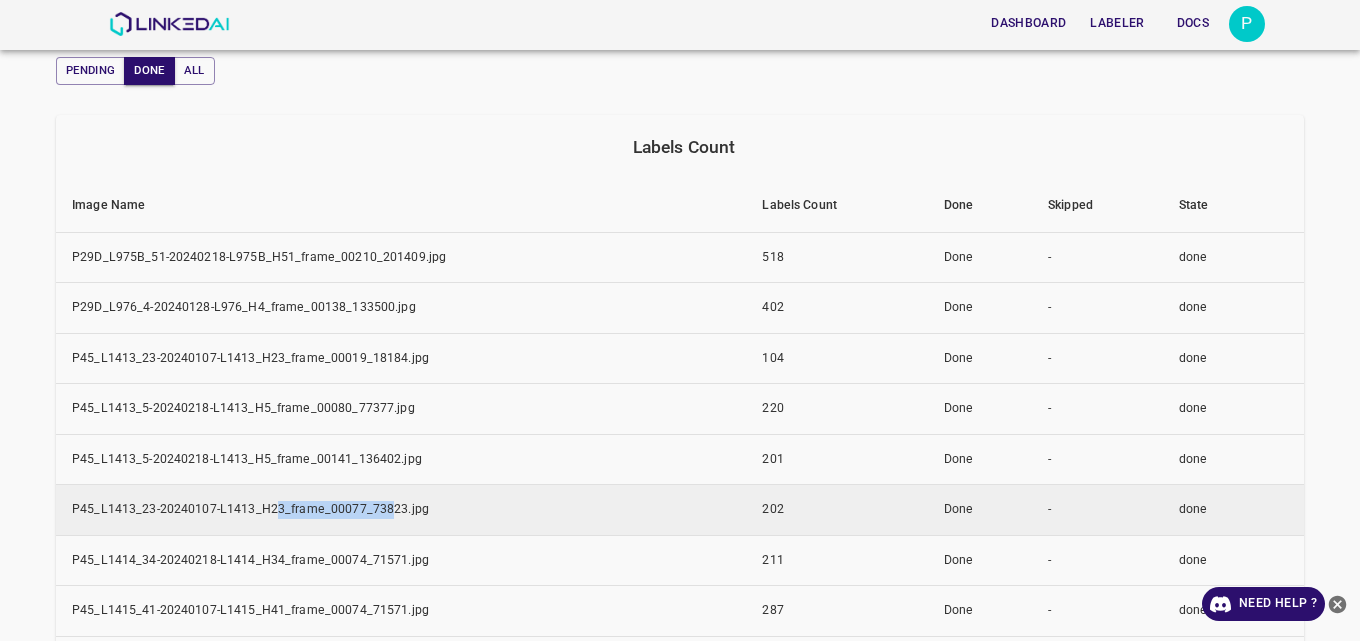 drag, startPoint x: 389, startPoint y: 509, endPoint x: 272, endPoint y: 516, distance: 117.20921 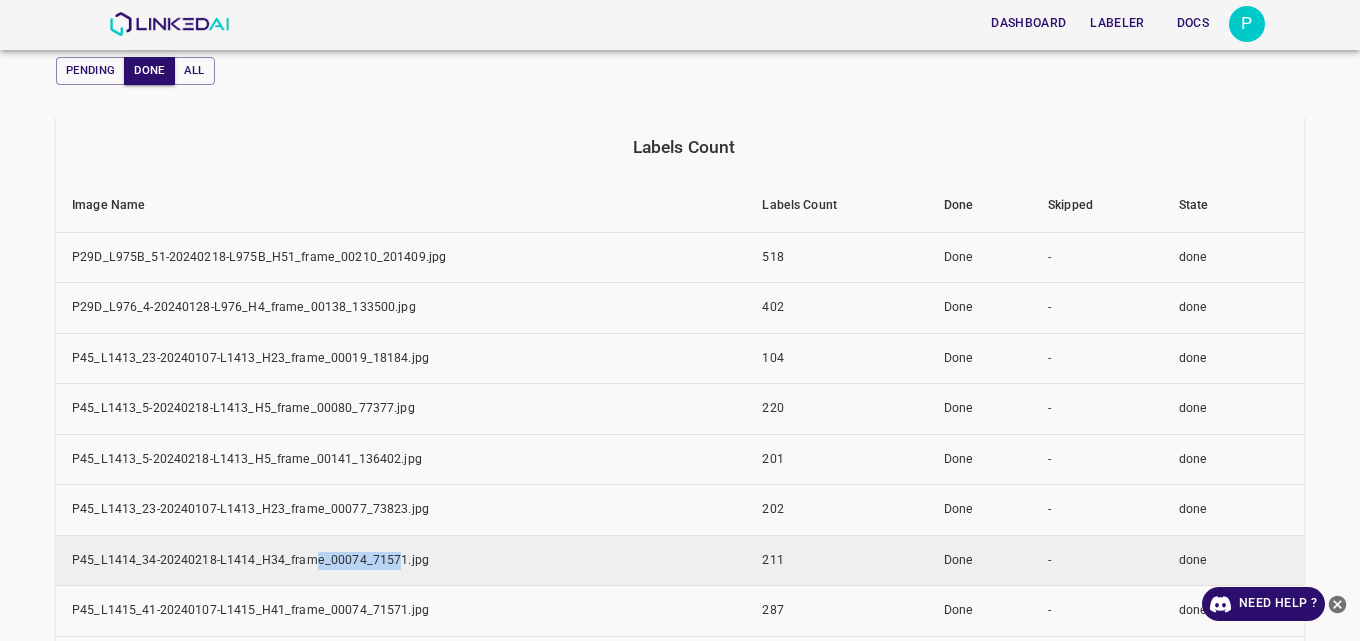 drag, startPoint x: 370, startPoint y: 565, endPoint x: 314, endPoint y: 572, distance: 56.435802 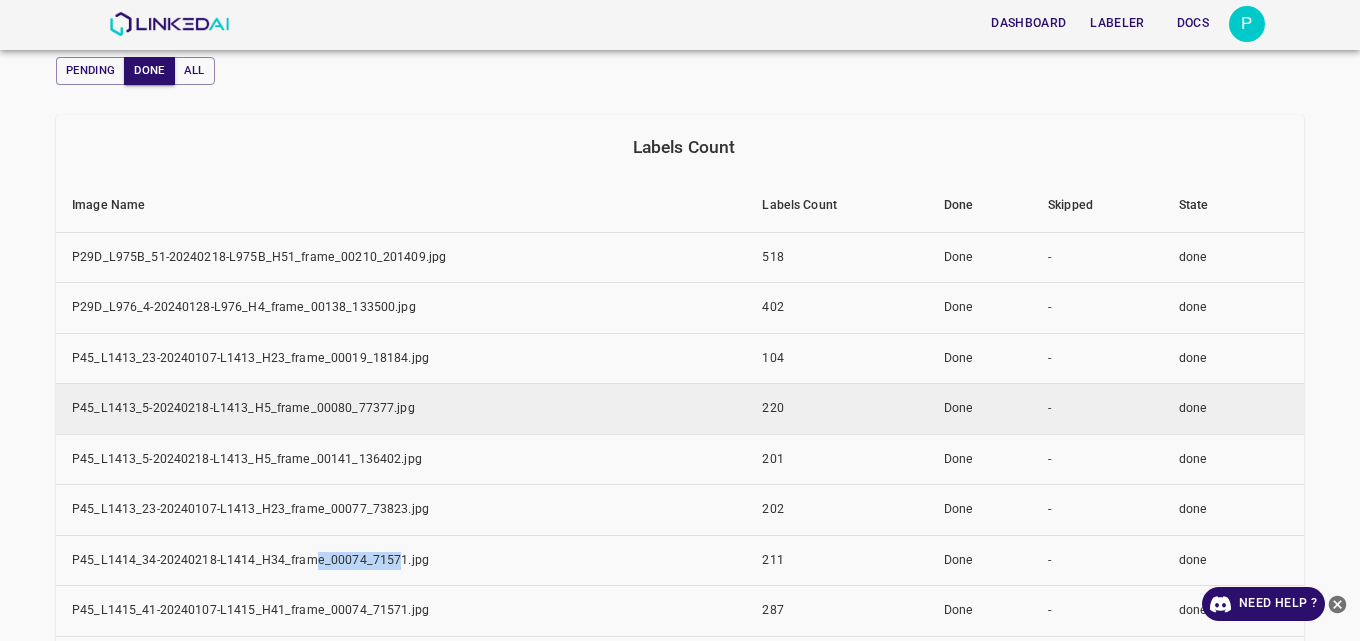 scroll, scrollTop: 399, scrollLeft: 0, axis: vertical 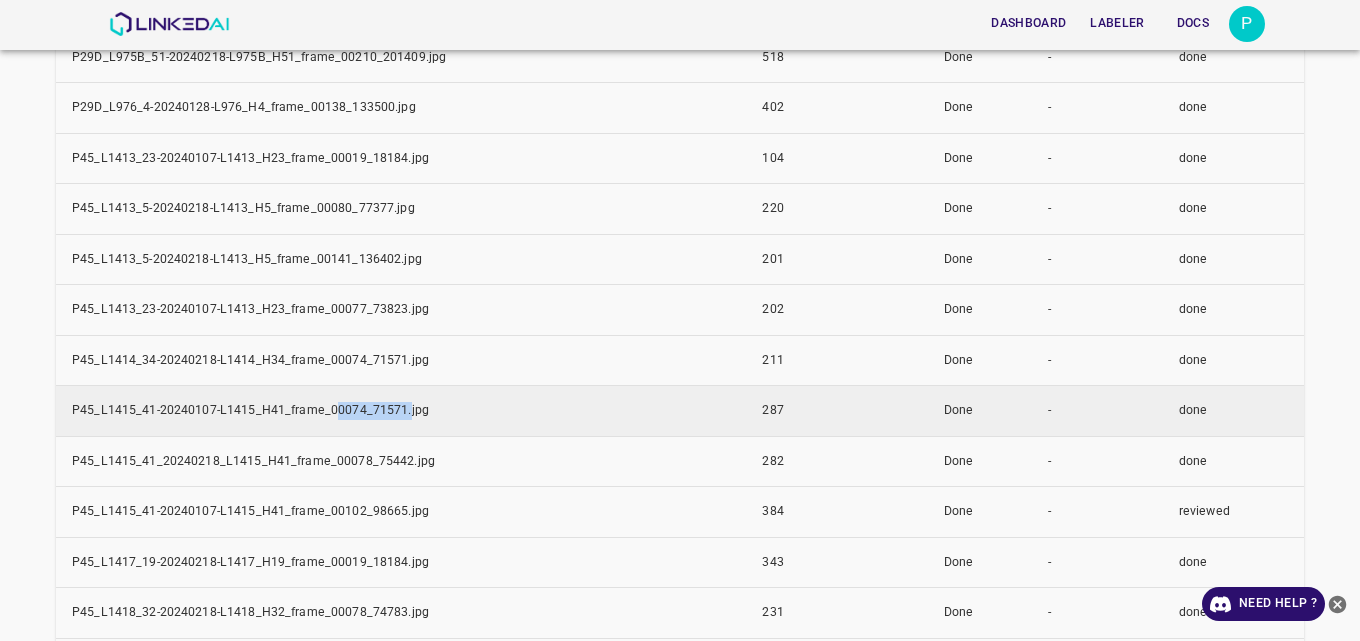 drag, startPoint x: 367, startPoint y: 413, endPoint x: 329, endPoint y: 413, distance: 38 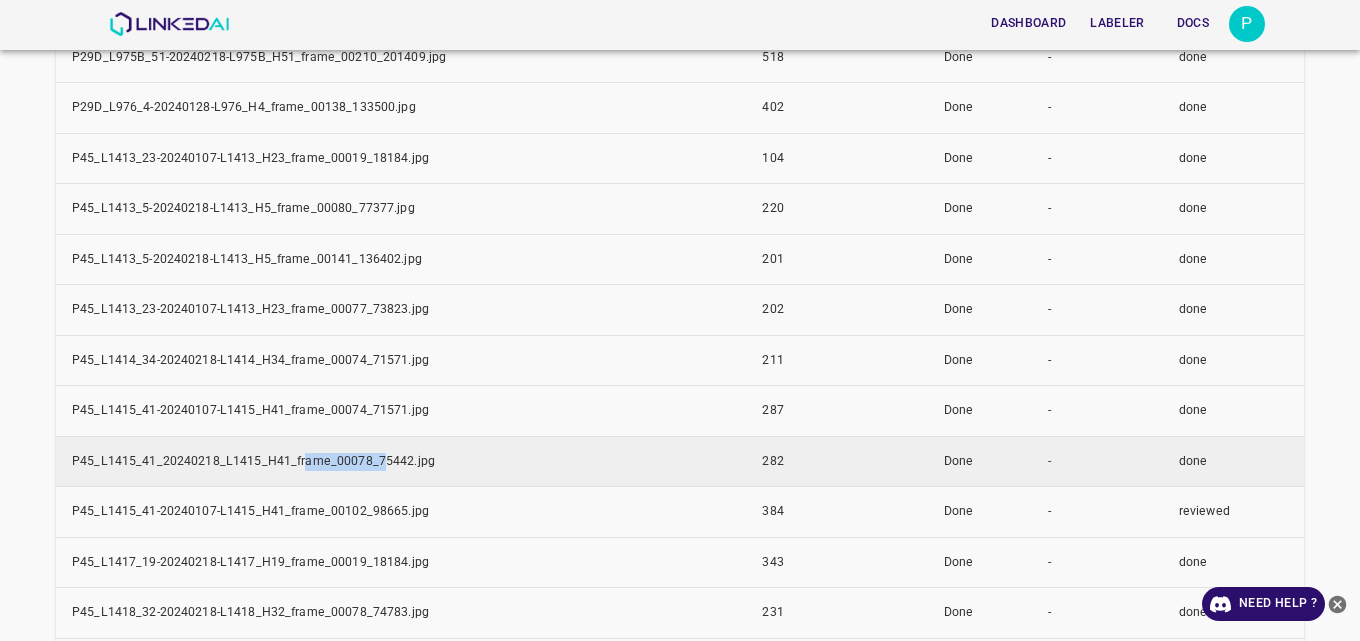 click on "P45_L1415_41_20240218_L1415_H41_frame_00078_75442.jpg" at bounding box center (401, 461) 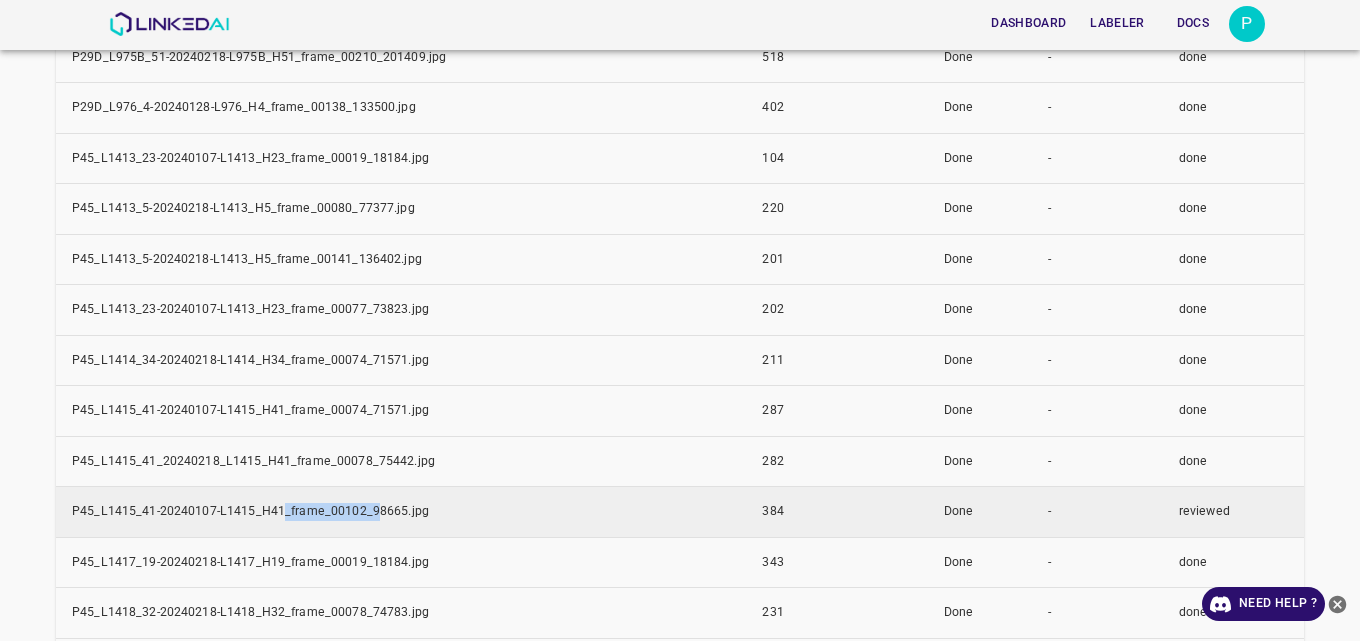 drag, startPoint x: 369, startPoint y: 517, endPoint x: 279, endPoint y: 519, distance: 90.02222 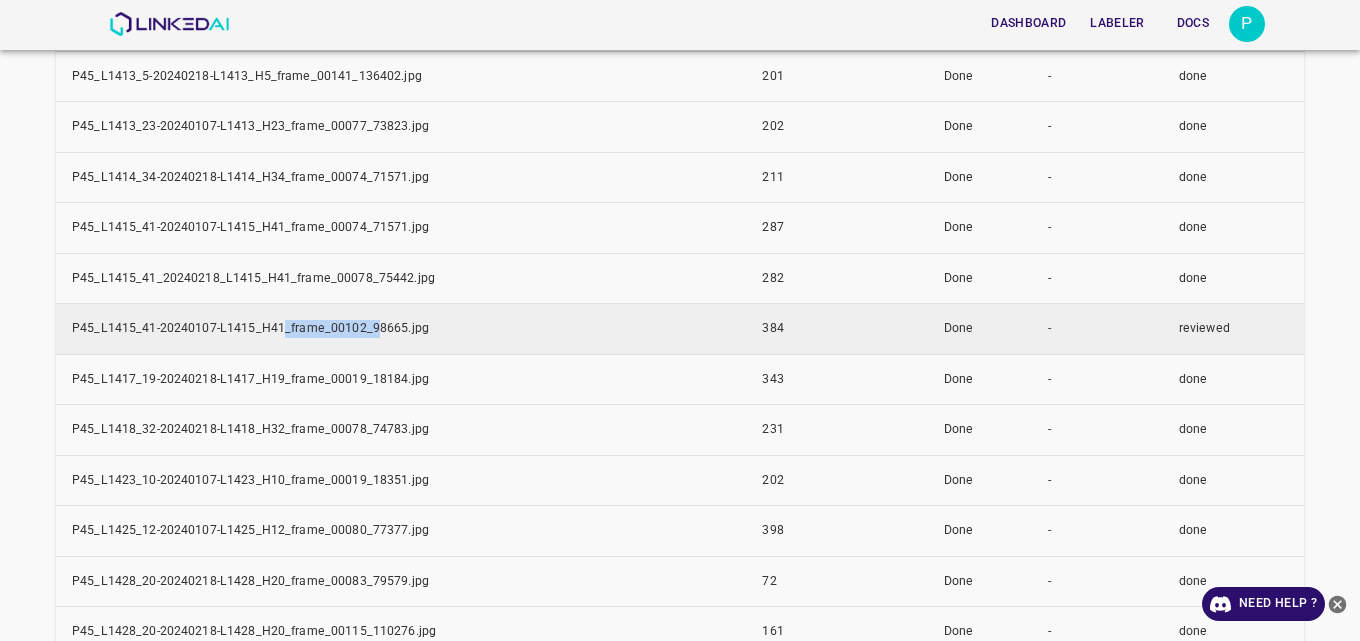 scroll, scrollTop: 599, scrollLeft: 0, axis: vertical 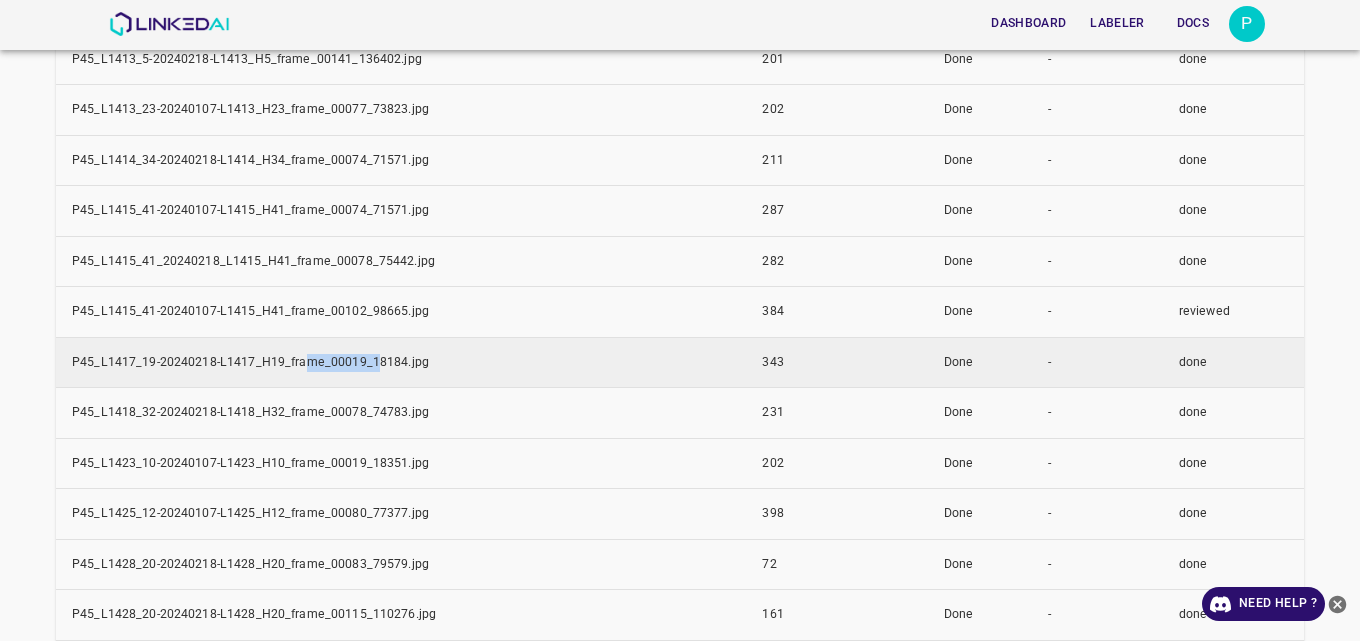 drag, startPoint x: 372, startPoint y: 360, endPoint x: 300, endPoint y: 359, distance: 72.00694 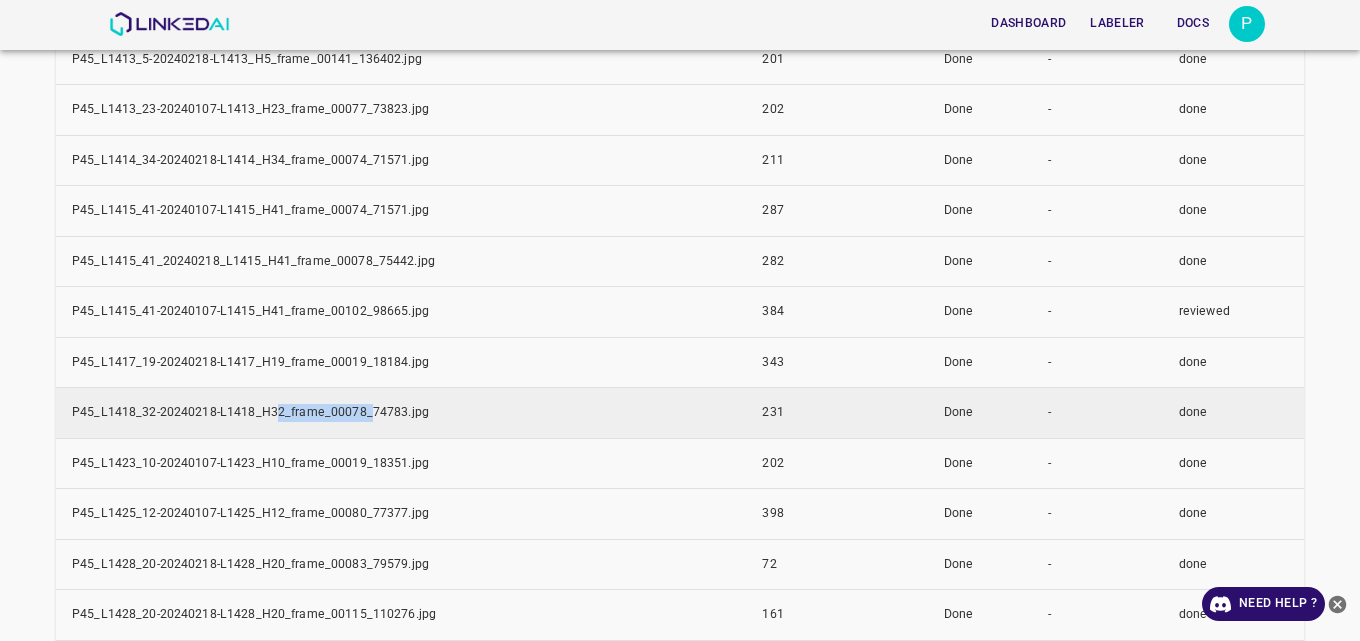 drag, startPoint x: 368, startPoint y: 416, endPoint x: 273, endPoint y: 419, distance: 95.047356 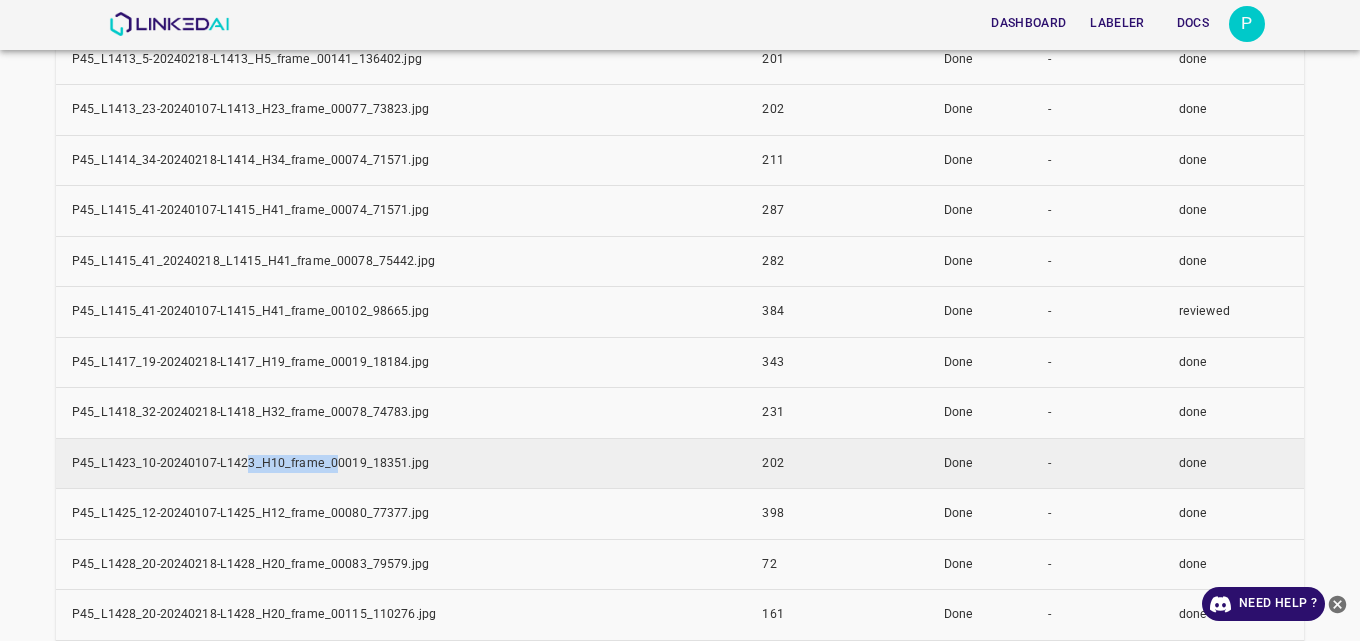 drag, startPoint x: 331, startPoint y: 467, endPoint x: 243, endPoint y: 466, distance: 88.005684 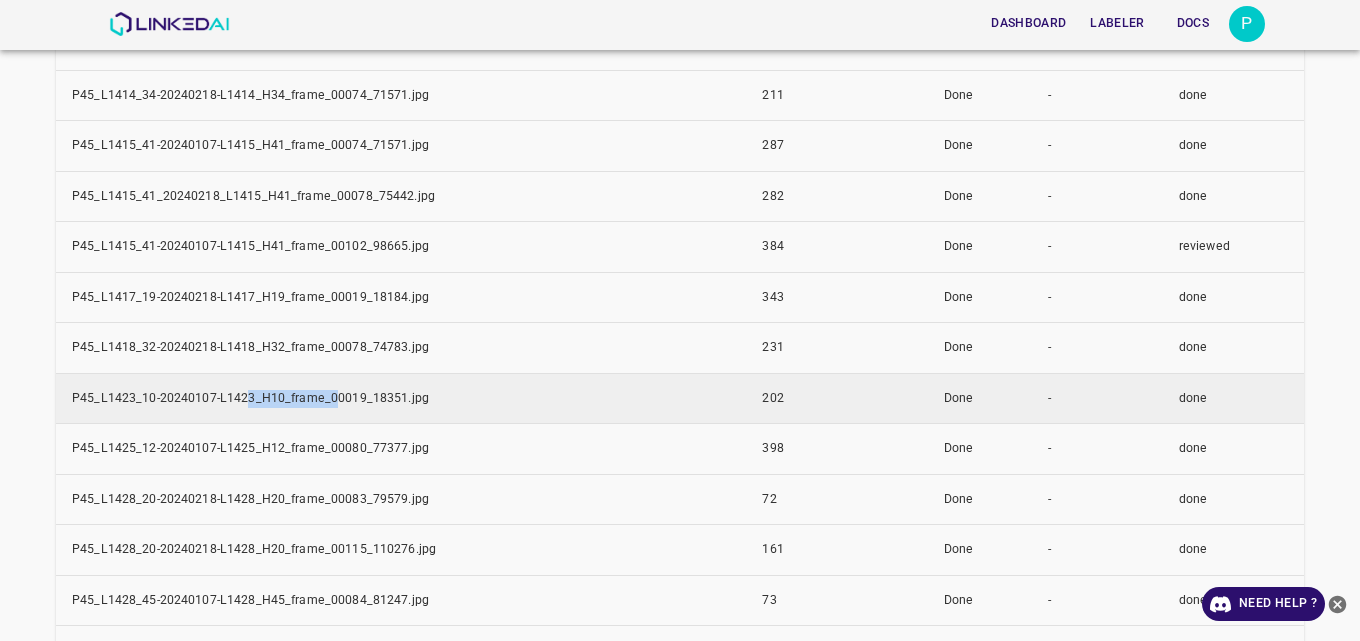 scroll, scrollTop: 699, scrollLeft: 0, axis: vertical 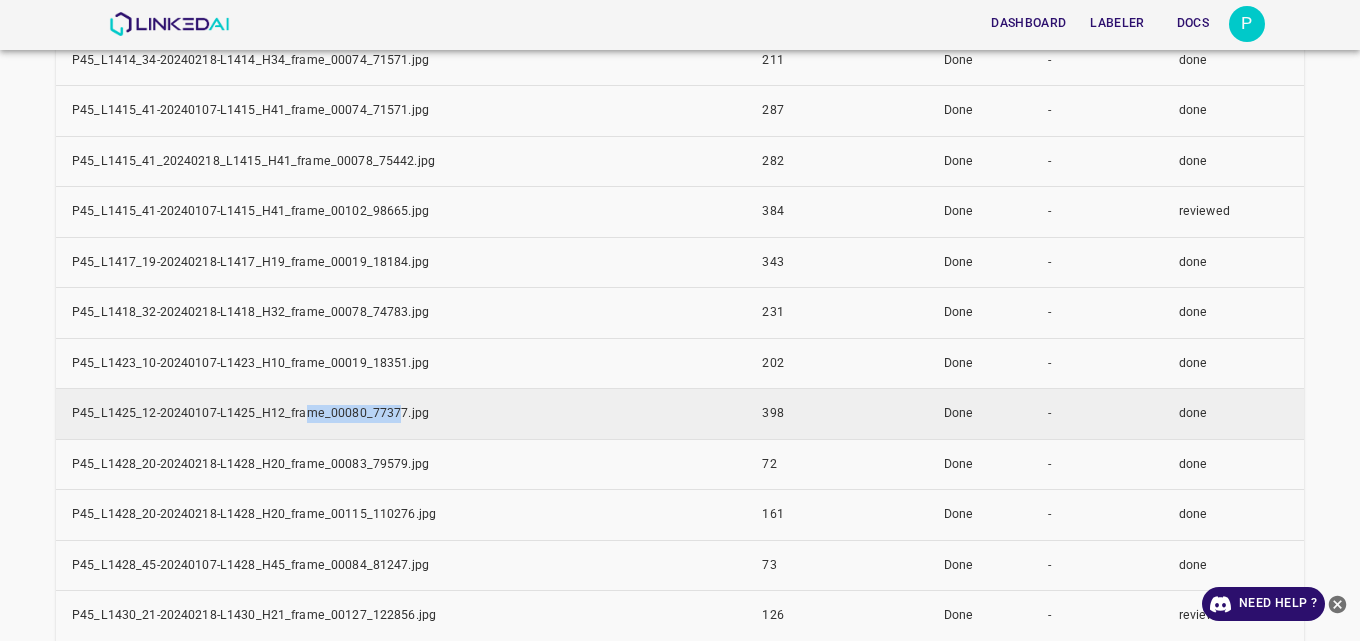drag, startPoint x: 360, startPoint y: 413, endPoint x: 300, endPoint y: 413, distance: 60 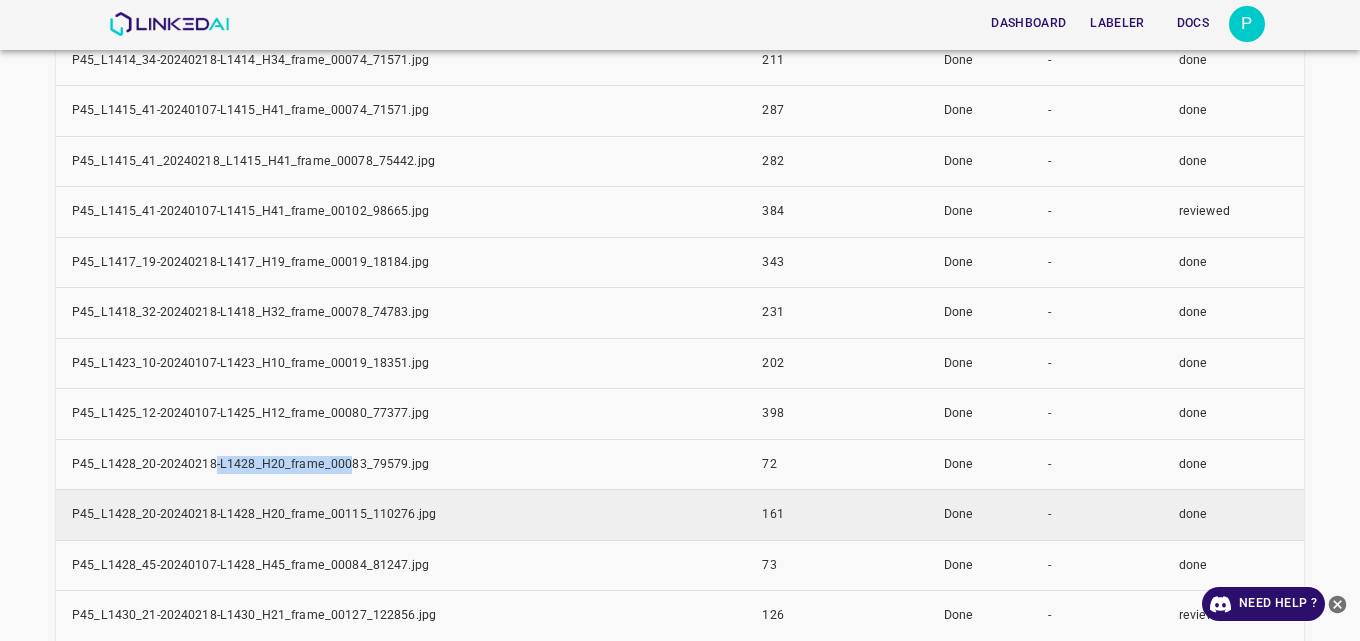 drag, startPoint x: 346, startPoint y: 467, endPoint x: 215, endPoint y: 491, distance: 133.18033 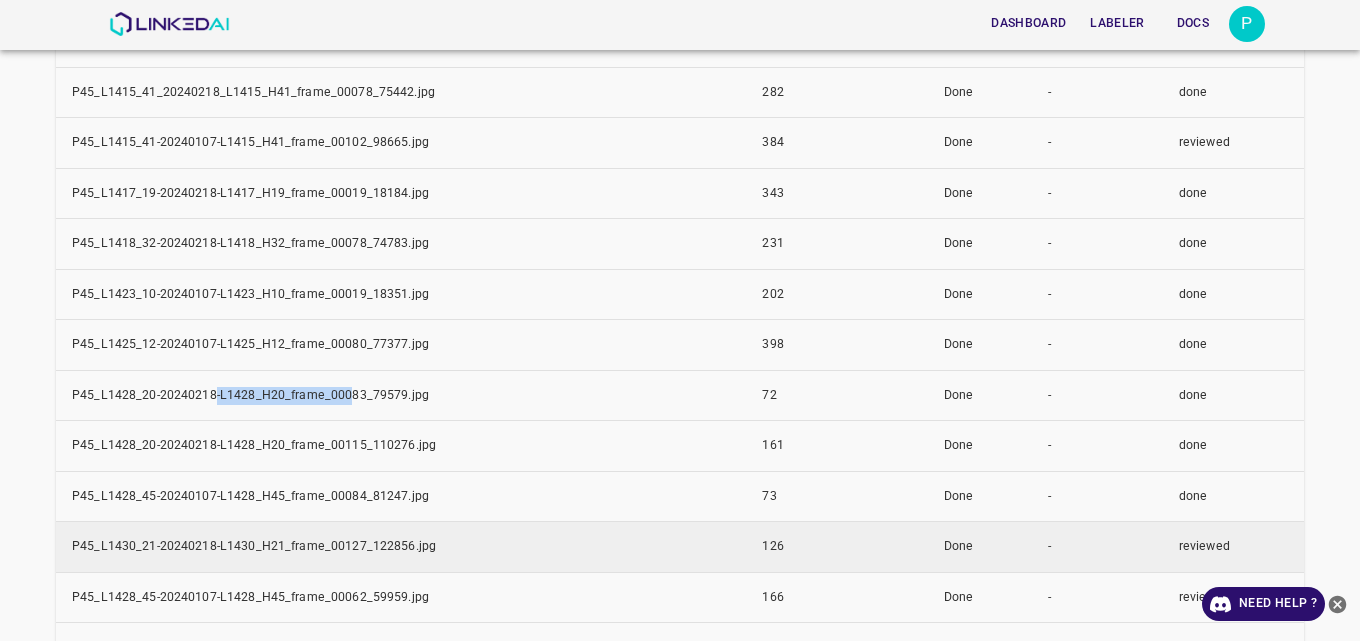 scroll, scrollTop: 899, scrollLeft: 0, axis: vertical 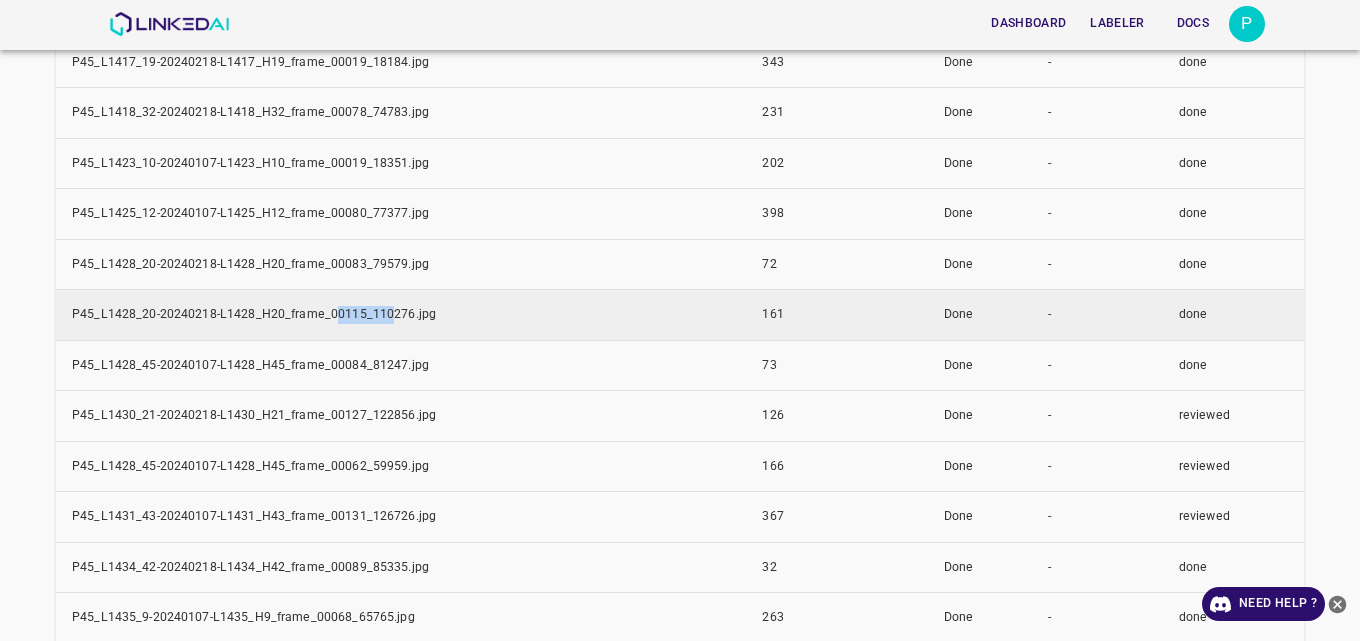 drag, startPoint x: 383, startPoint y: 314, endPoint x: 330, endPoint y: 314, distance: 53 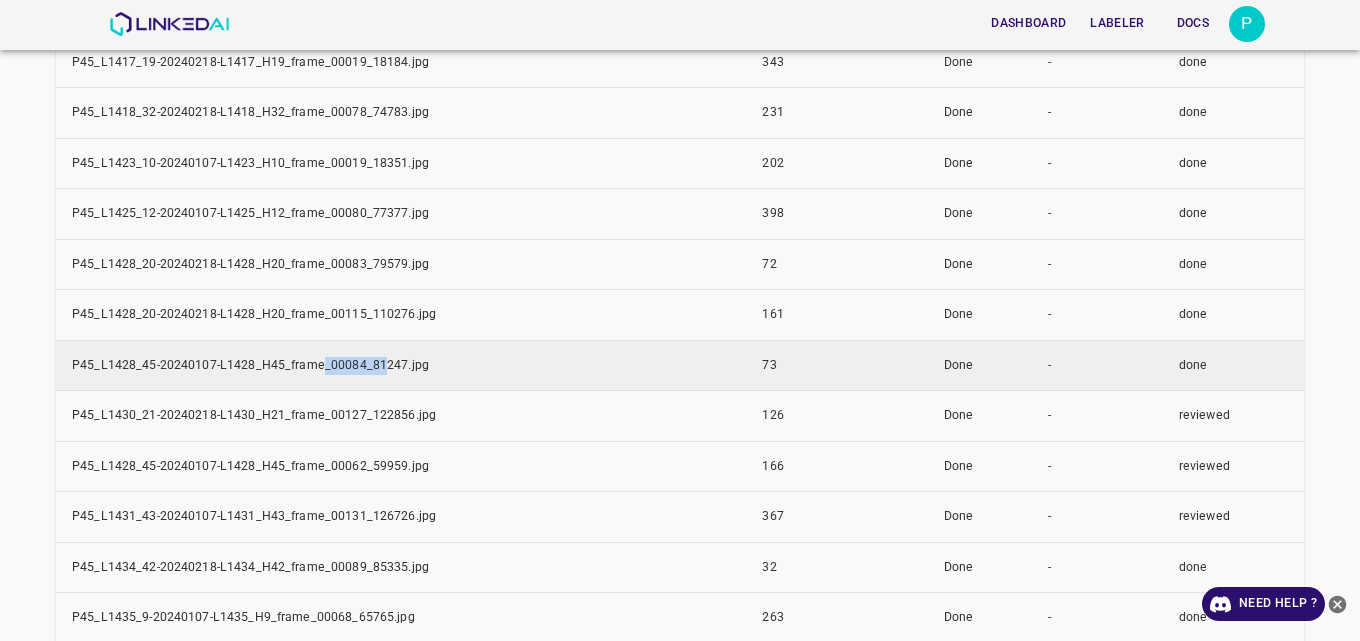 drag, startPoint x: 378, startPoint y: 363, endPoint x: 317, endPoint y: 365, distance: 61.03278 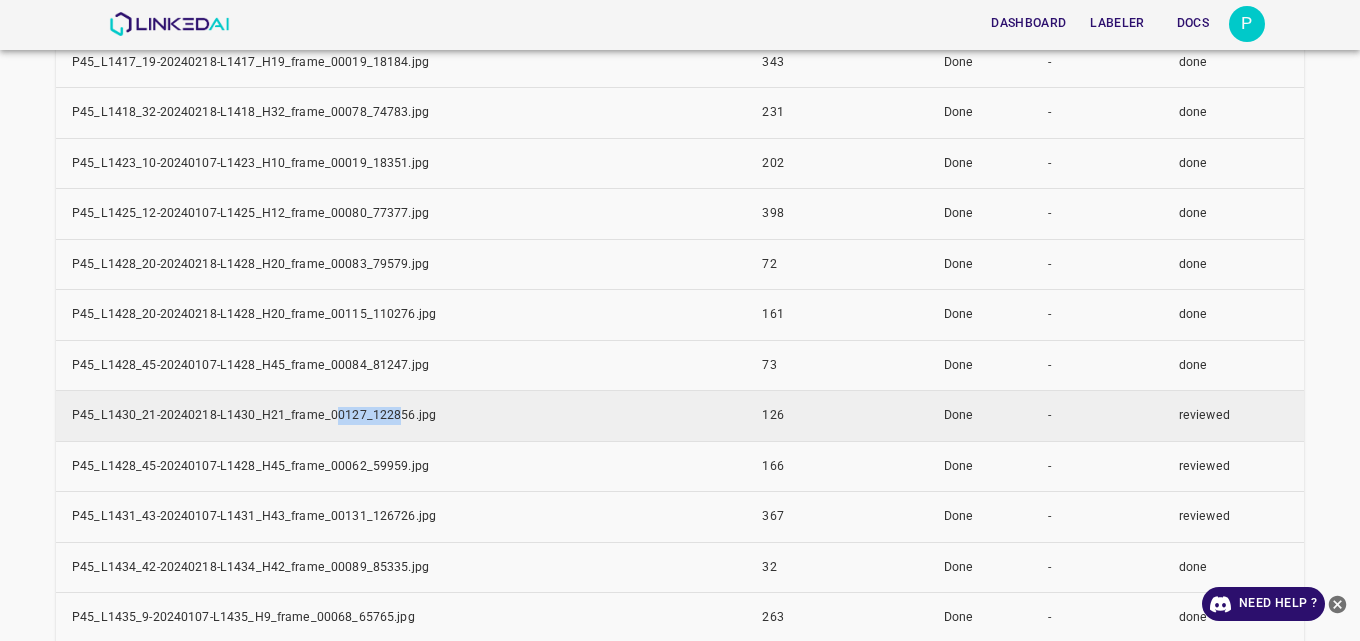 drag, startPoint x: 390, startPoint y: 412, endPoint x: 331, endPoint y: 416, distance: 59.135437 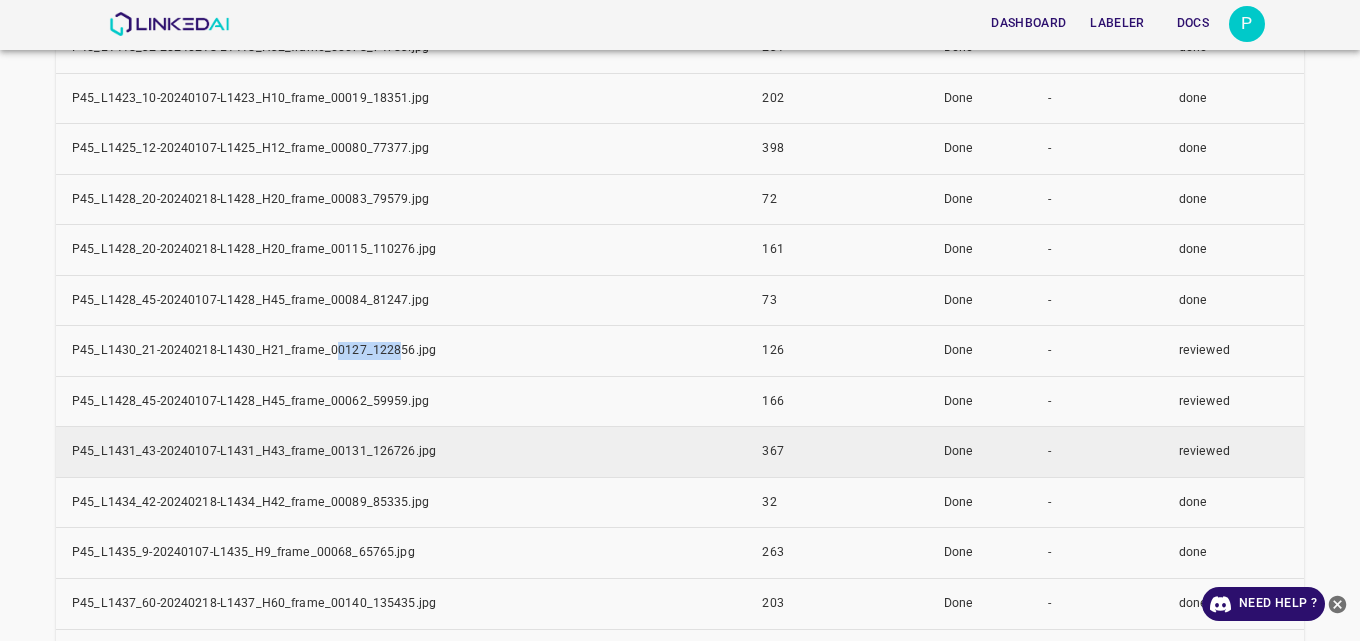 scroll, scrollTop: 999, scrollLeft: 0, axis: vertical 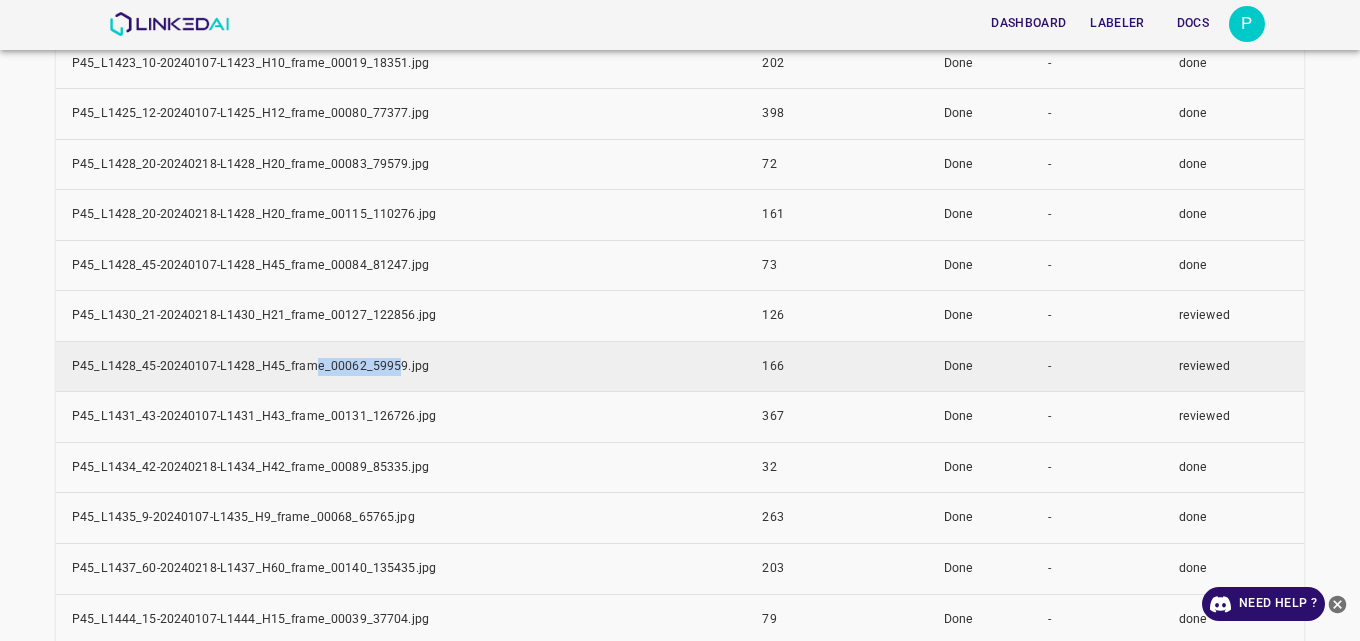 drag, startPoint x: 390, startPoint y: 358, endPoint x: 314, endPoint y: 358, distance: 76 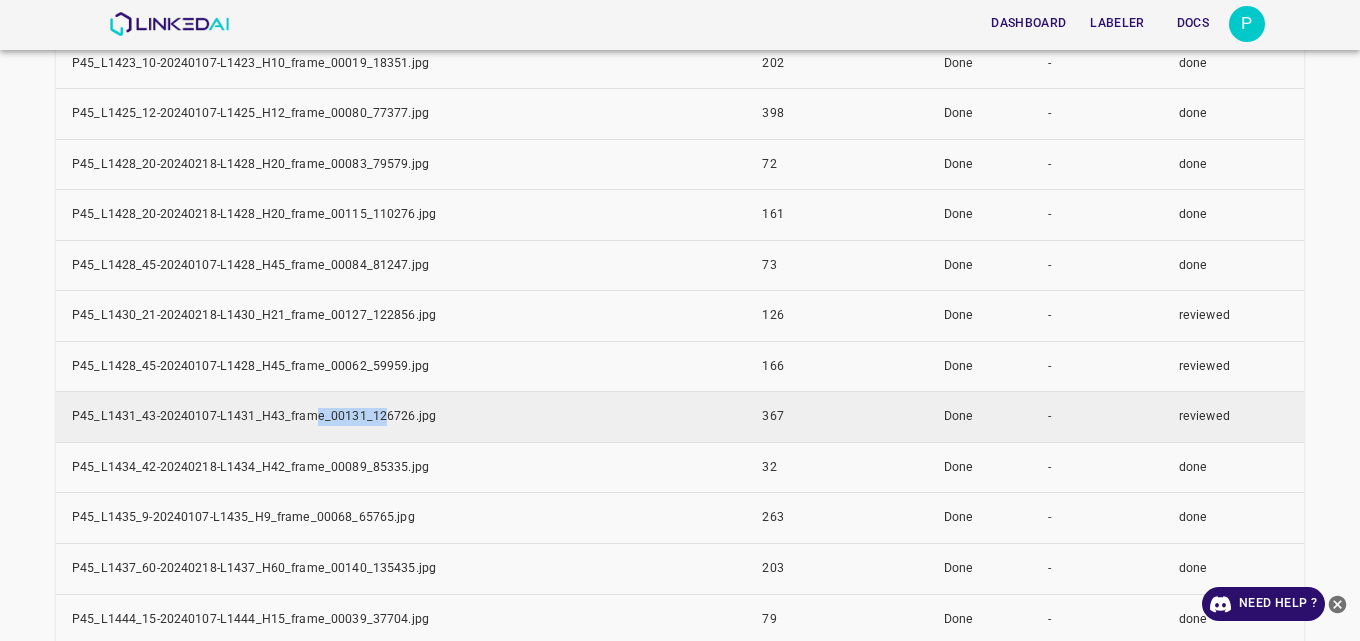drag, startPoint x: 378, startPoint y: 413, endPoint x: 307, endPoint y: 417, distance: 71.11259 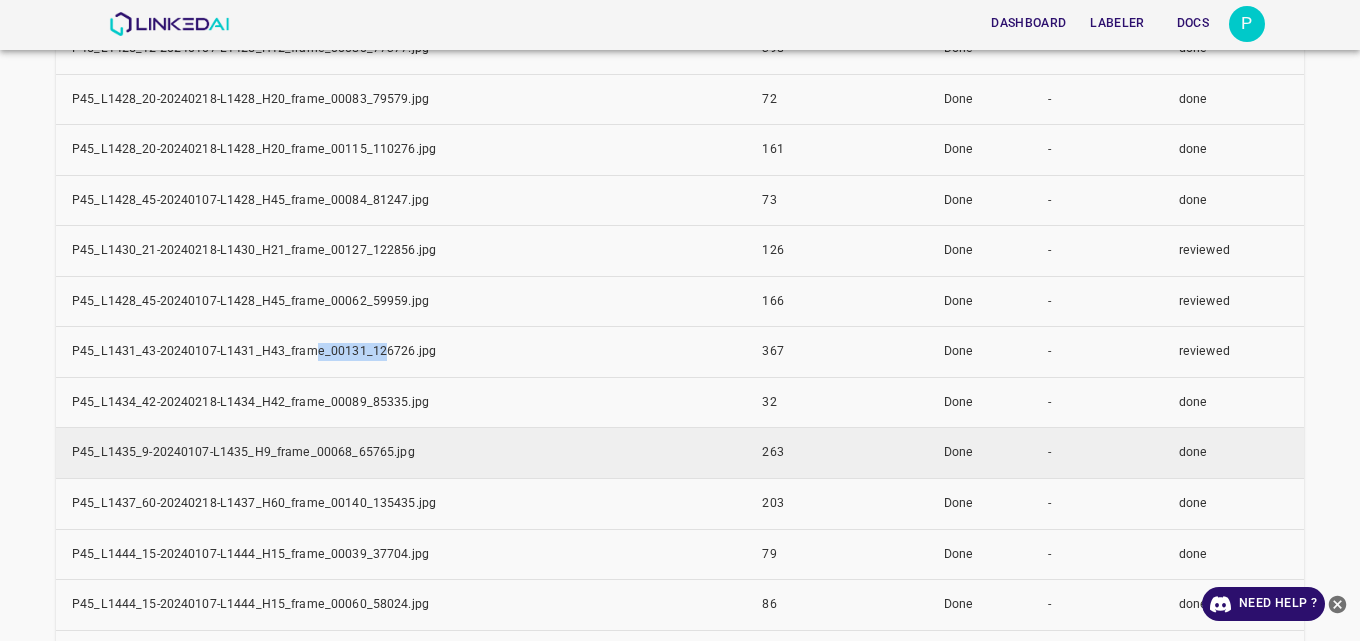scroll, scrollTop: 1099, scrollLeft: 0, axis: vertical 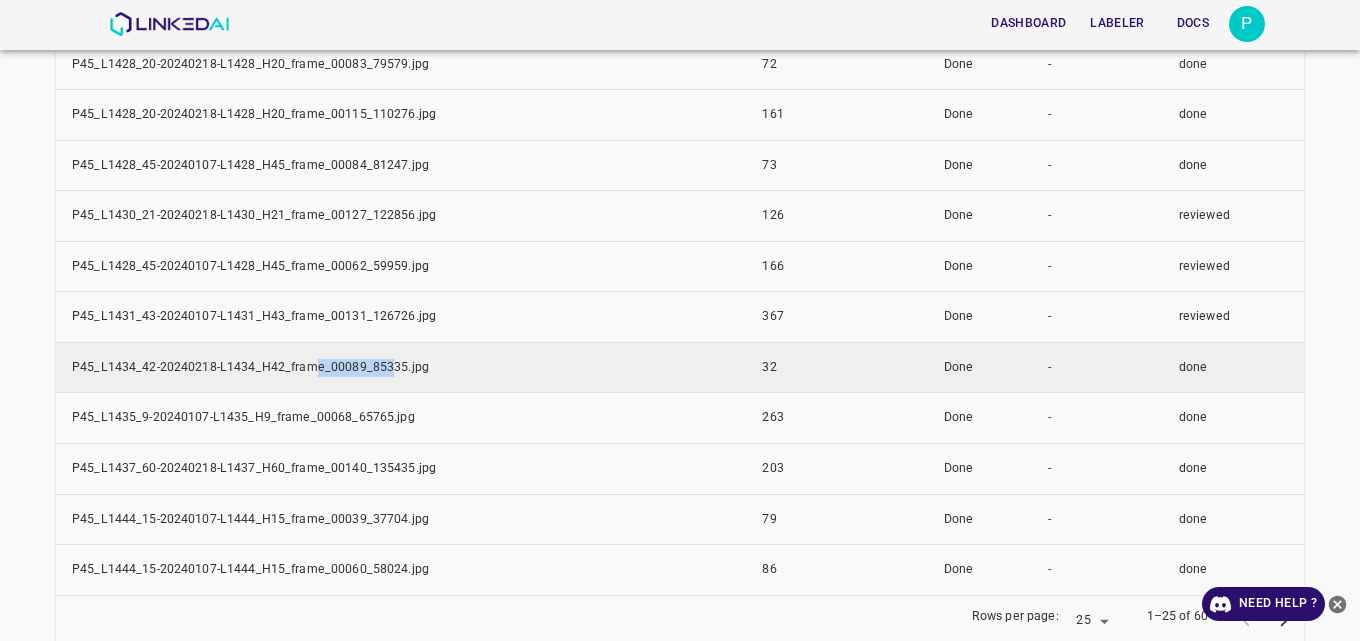 drag, startPoint x: 383, startPoint y: 365, endPoint x: 315, endPoint y: 343, distance: 71.470276 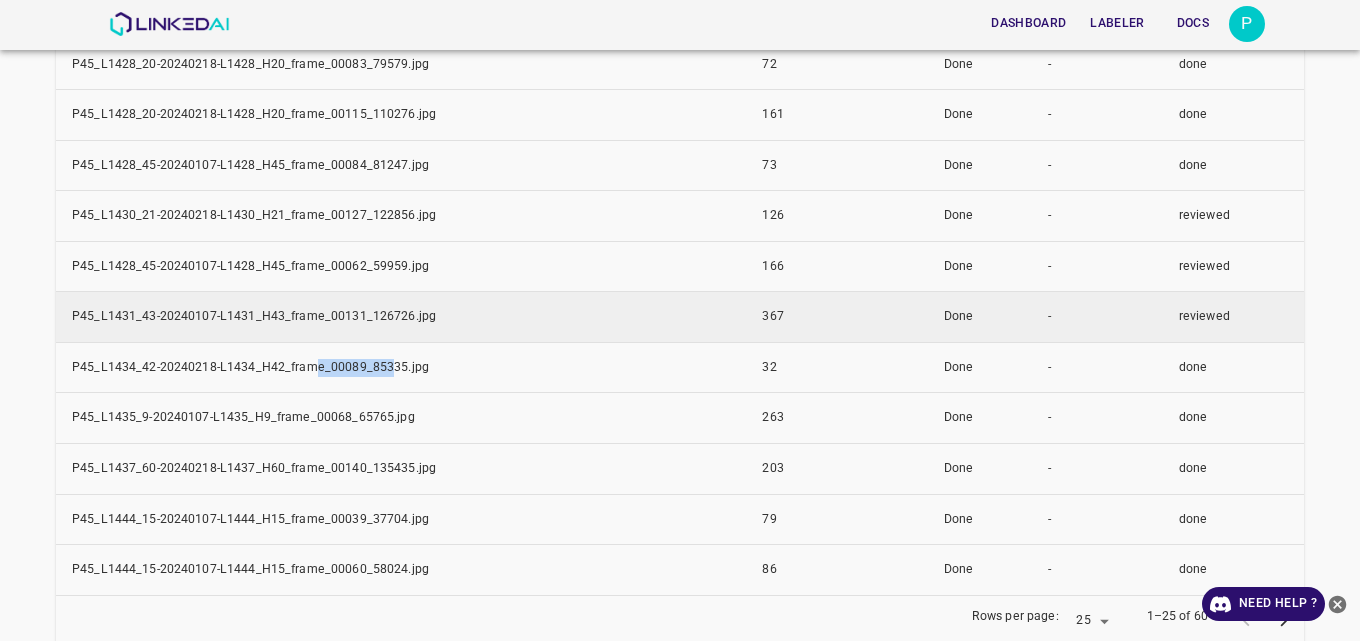 scroll, scrollTop: 1199, scrollLeft: 0, axis: vertical 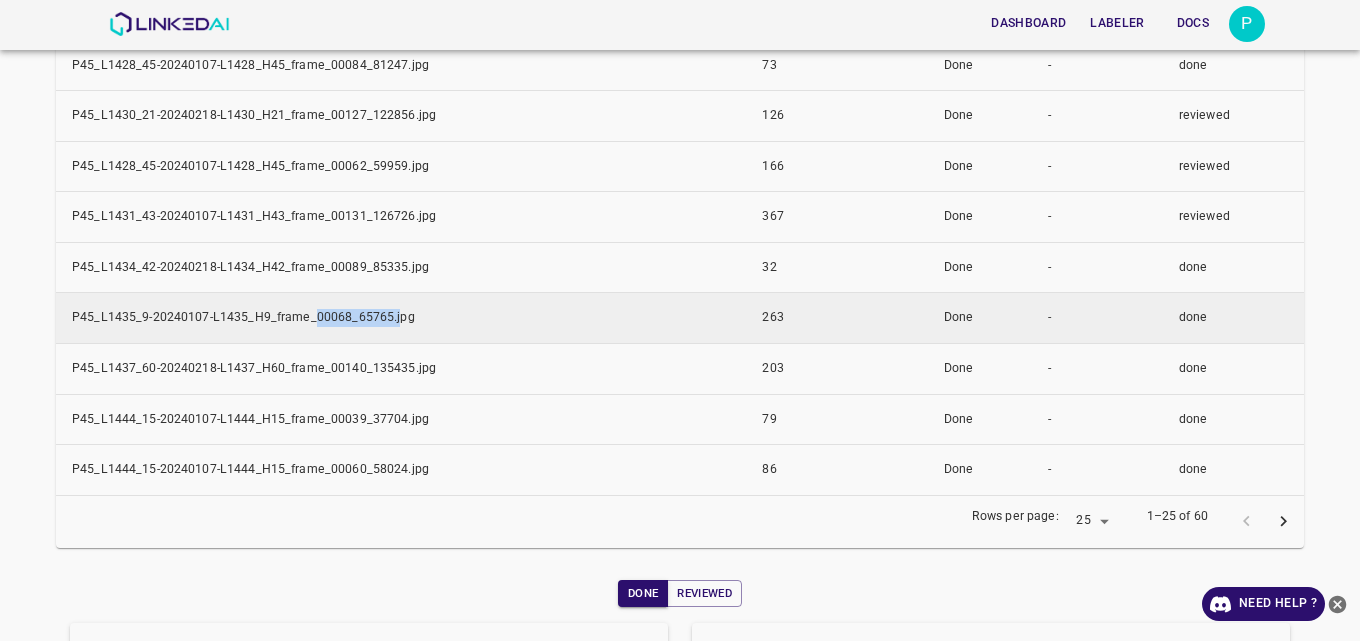 drag, startPoint x: 361, startPoint y: 321, endPoint x: 311, endPoint y: 325, distance: 50.159744 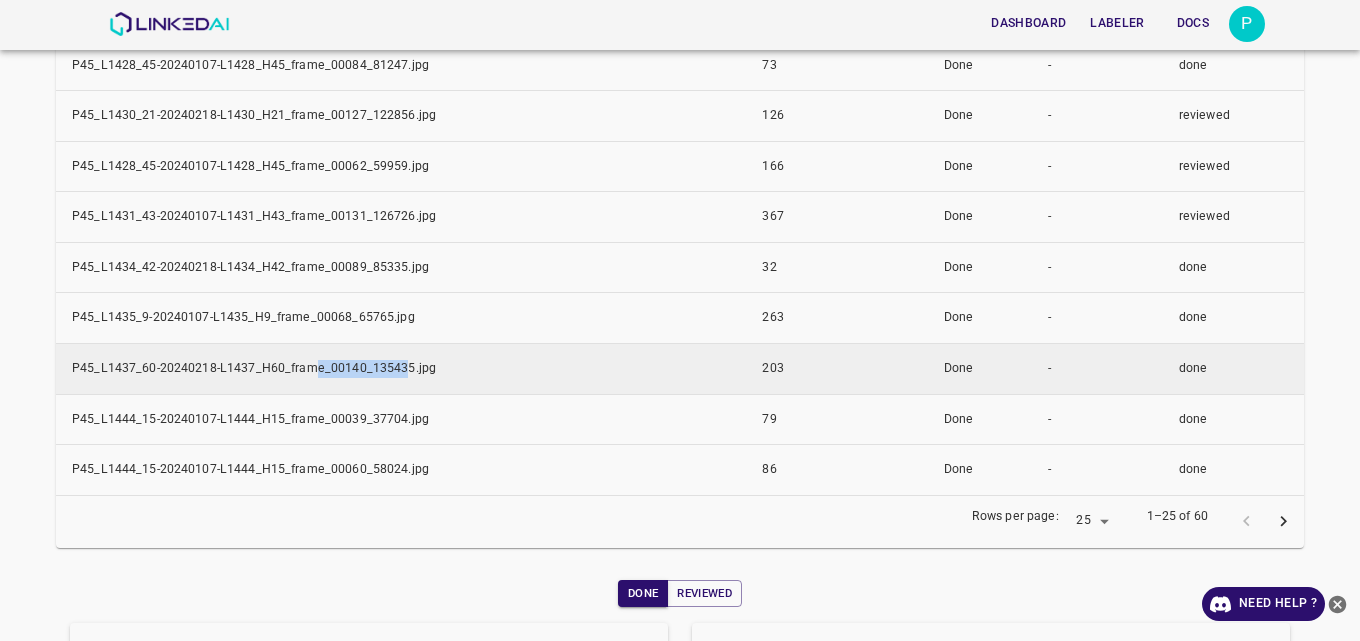 drag, startPoint x: 398, startPoint y: 369, endPoint x: 312, endPoint y: 376, distance: 86.28442 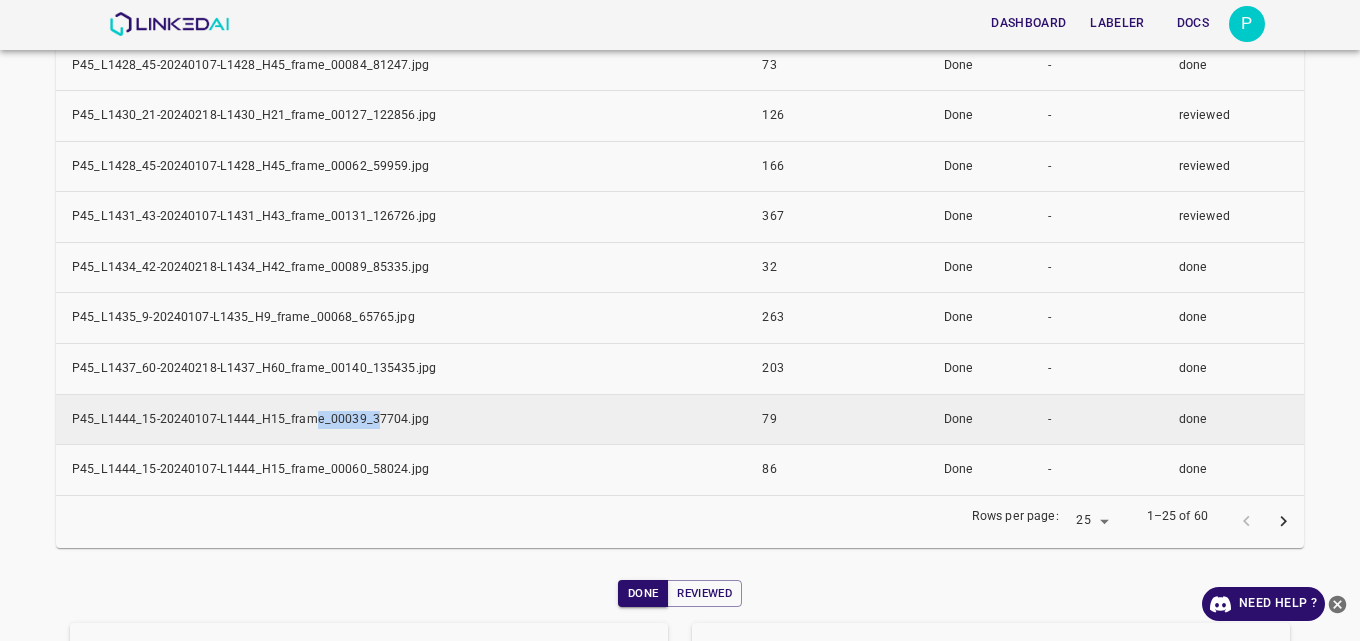 drag, startPoint x: 329, startPoint y: 419, endPoint x: 310, endPoint y: 419, distance: 19 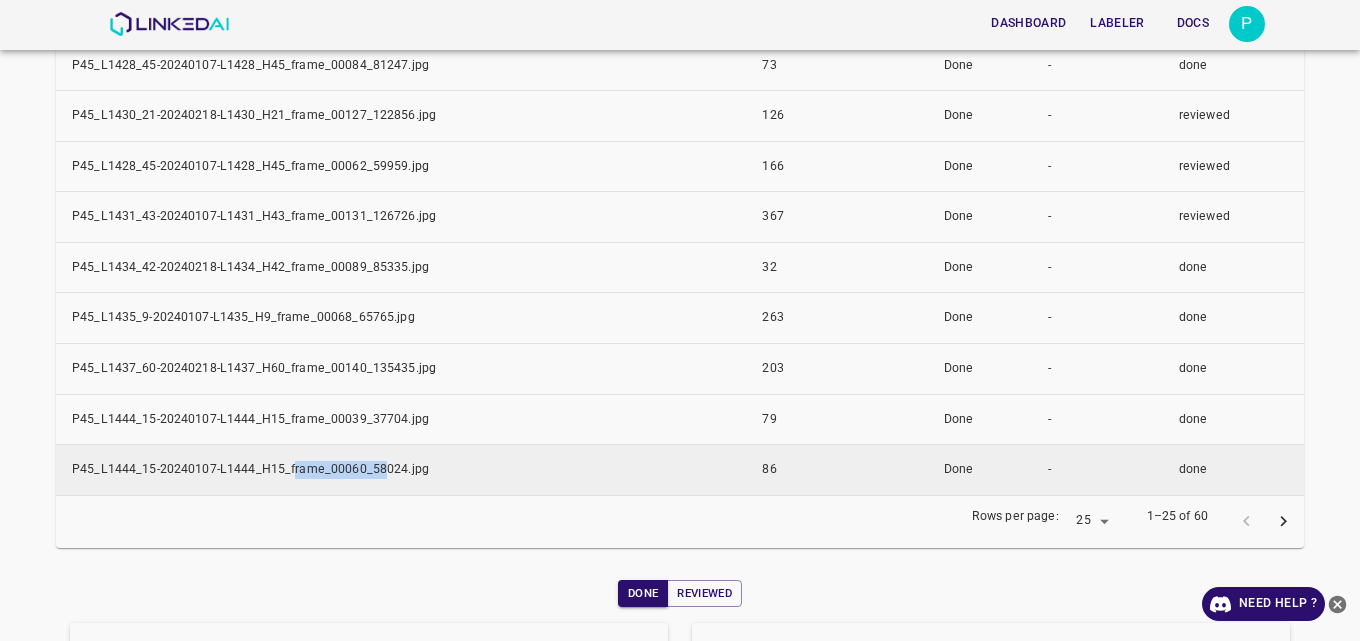 drag, startPoint x: 380, startPoint y: 462, endPoint x: 291, endPoint y: 474, distance: 89.80534 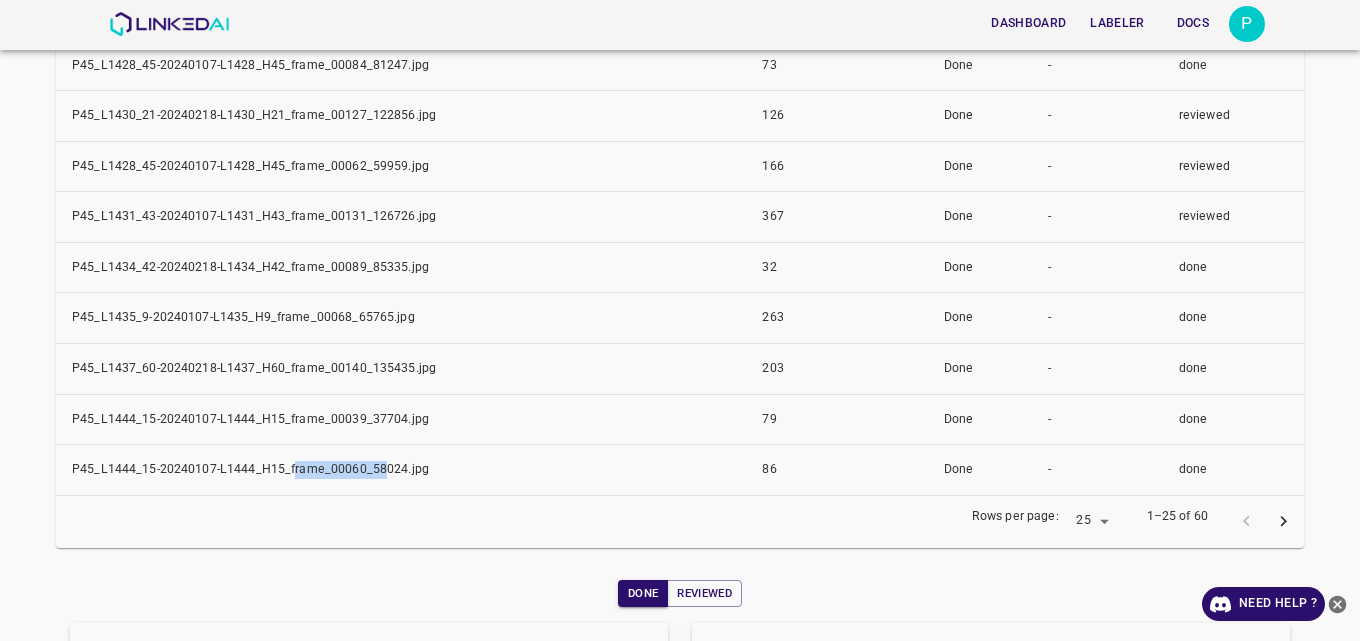 click 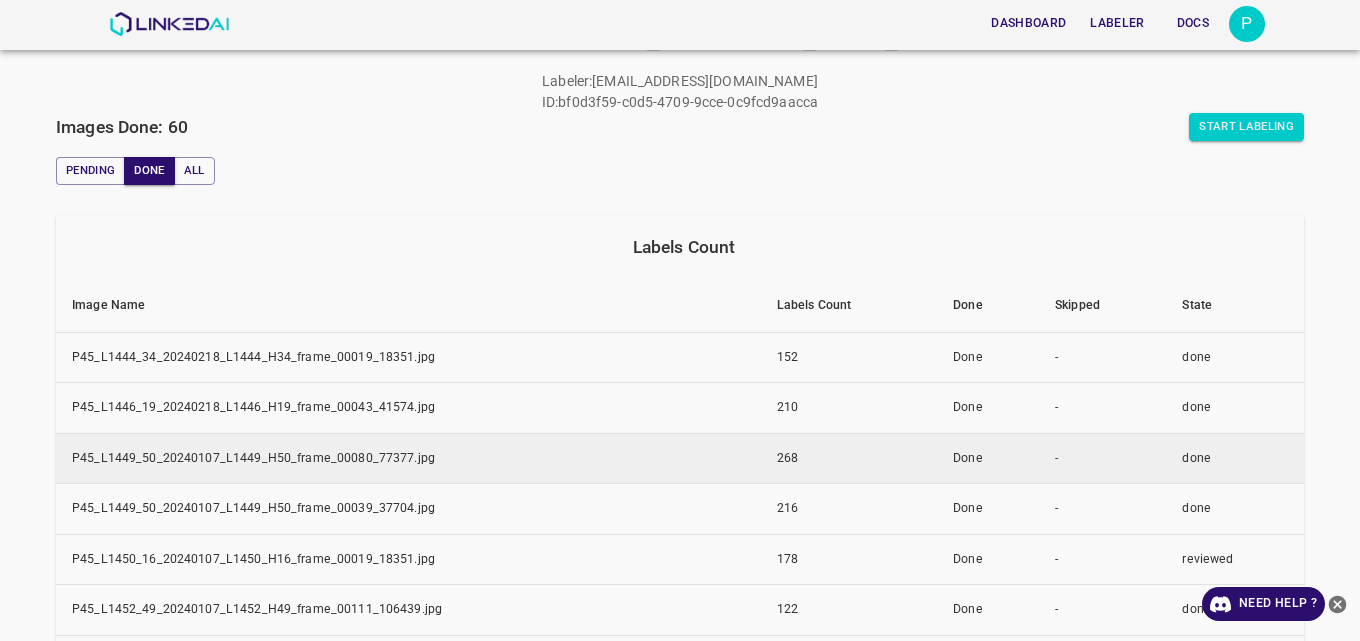 scroll, scrollTop: 199, scrollLeft: 0, axis: vertical 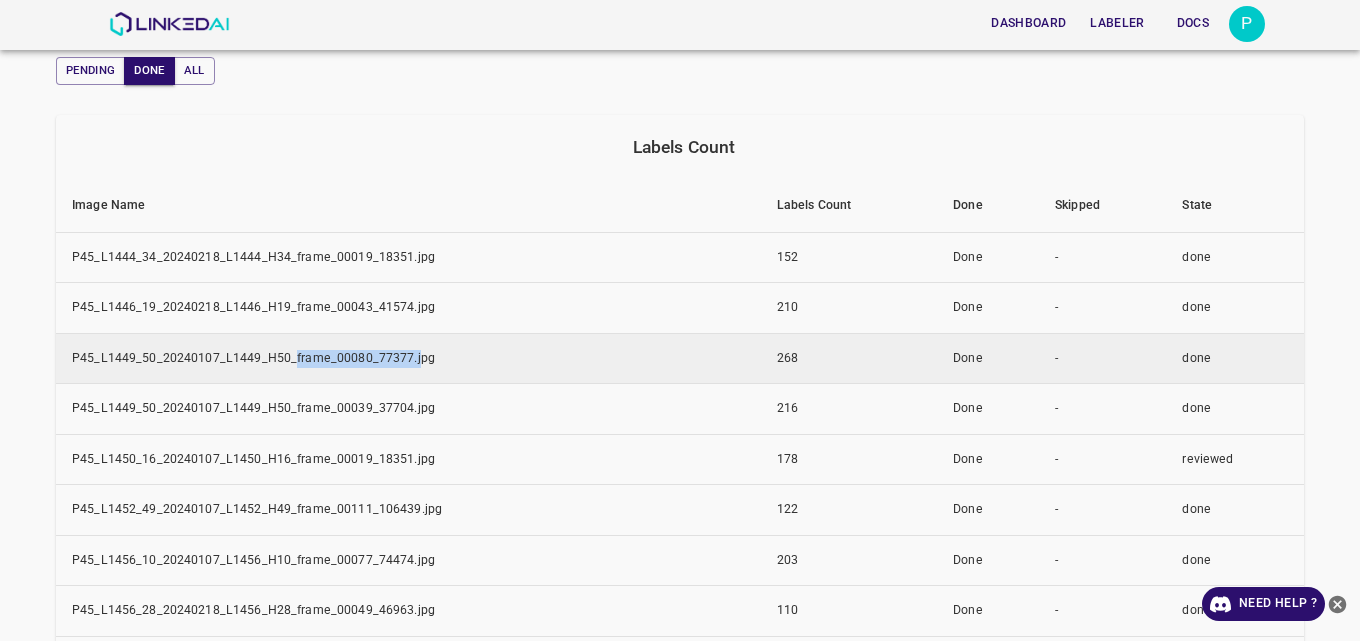 drag, startPoint x: 362, startPoint y: 357, endPoint x: 290, endPoint y: 356, distance: 72.00694 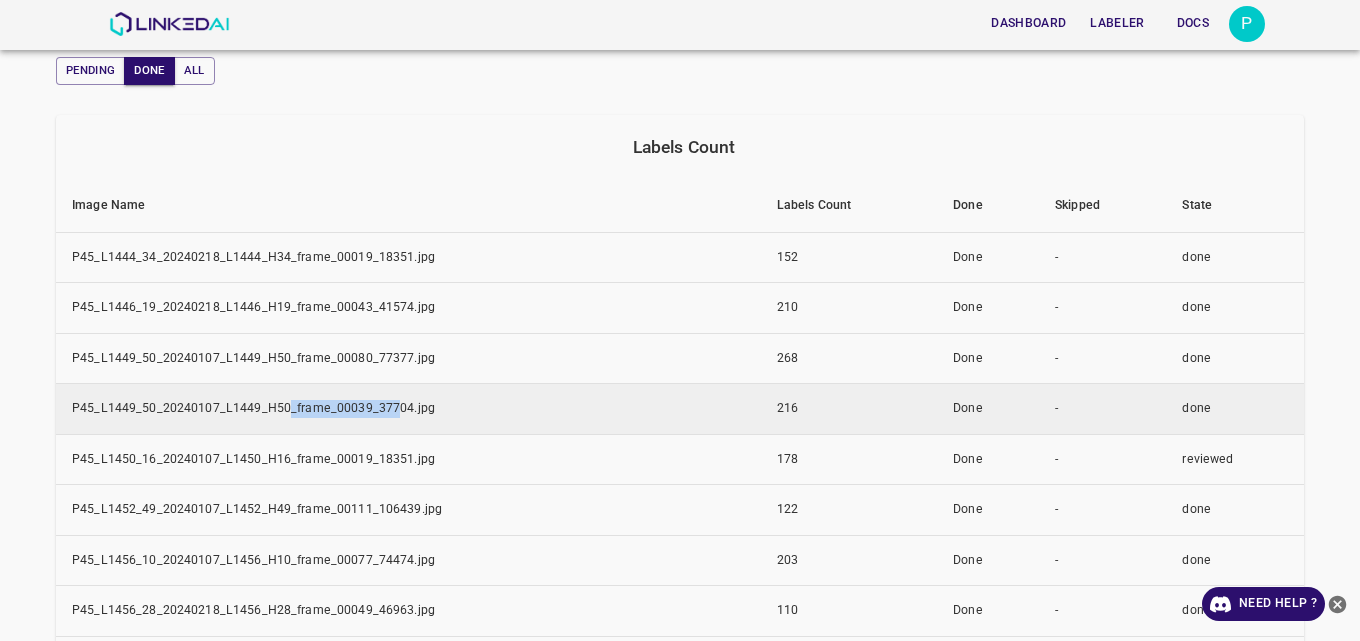 drag, startPoint x: 390, startPoint y: 412, endPoint x: 286, endPoint y: 421, distance: 104.388695 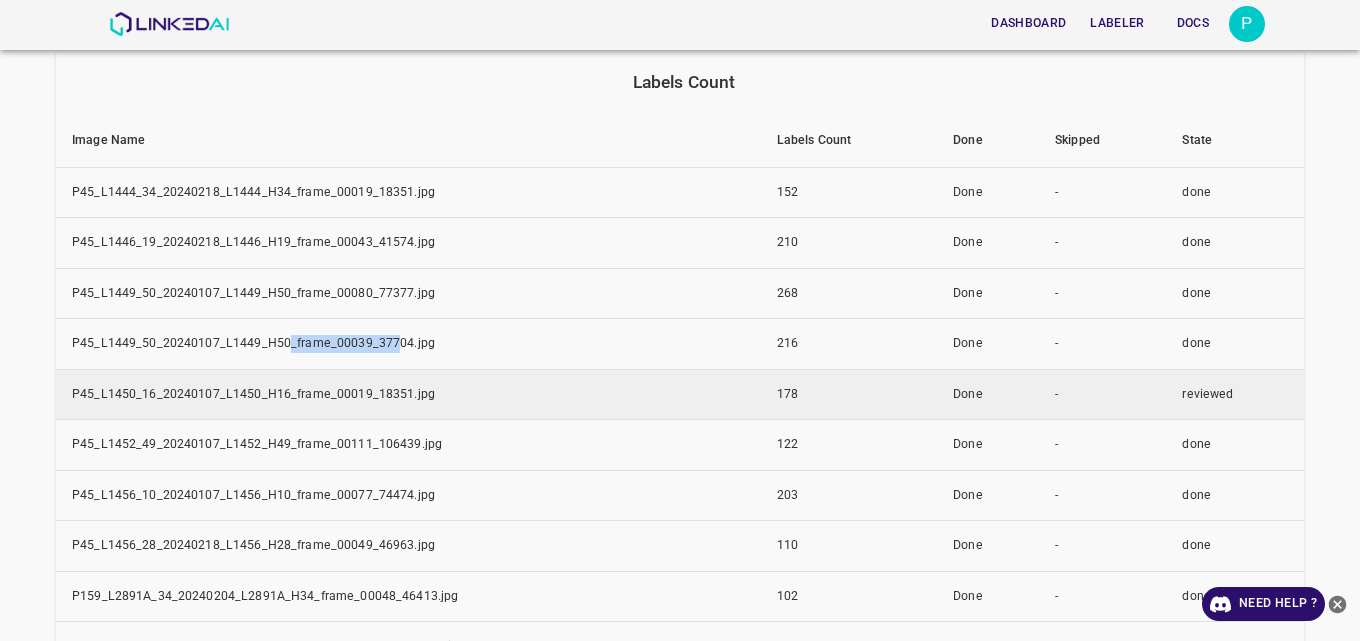 scroll, scrollTop: 299, scrollLeft: 0, axis: vertical 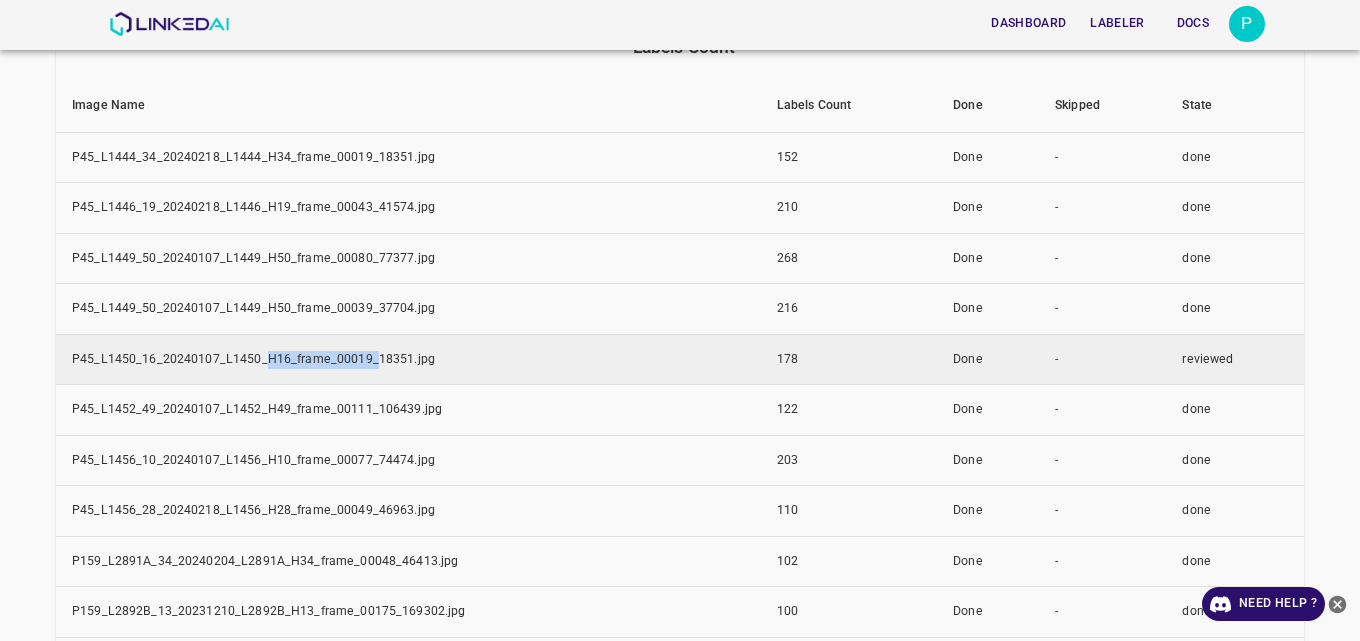 drag, startPoint x: 369, startPoint y: 362, endPoint x: 260, endPoint y: 366, distance: 109.07337 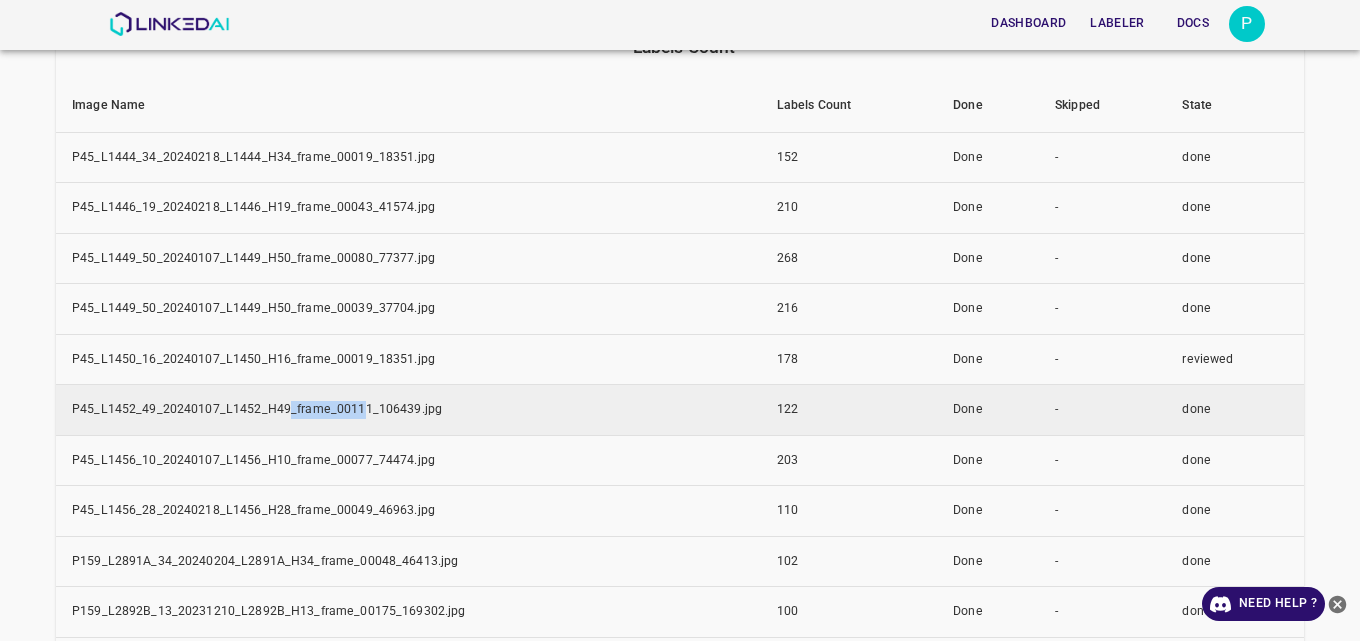 drag, startPoint x: 360, startPoint y: 416, endPoint x: 283, endPoint y: 415, distance: 77.00649 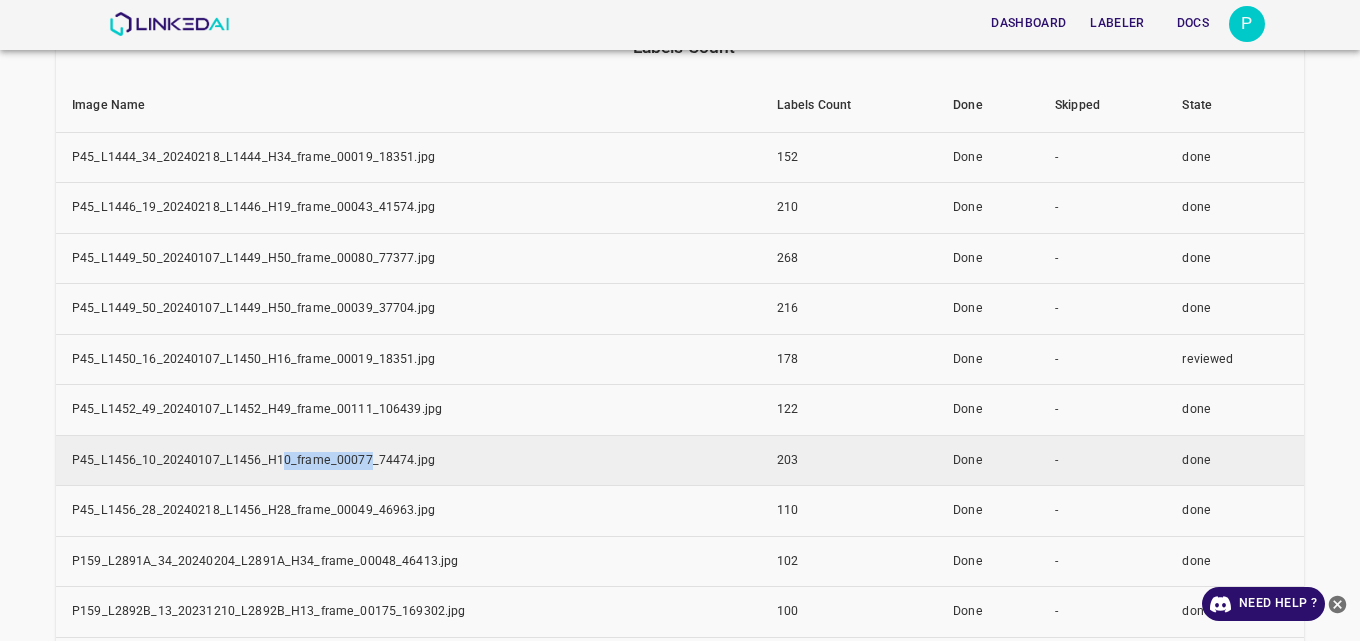 drag, startPoint x: 366, startPoint y: 453, endPoint x: 281, endPoint y: 461, distance: 85.37564 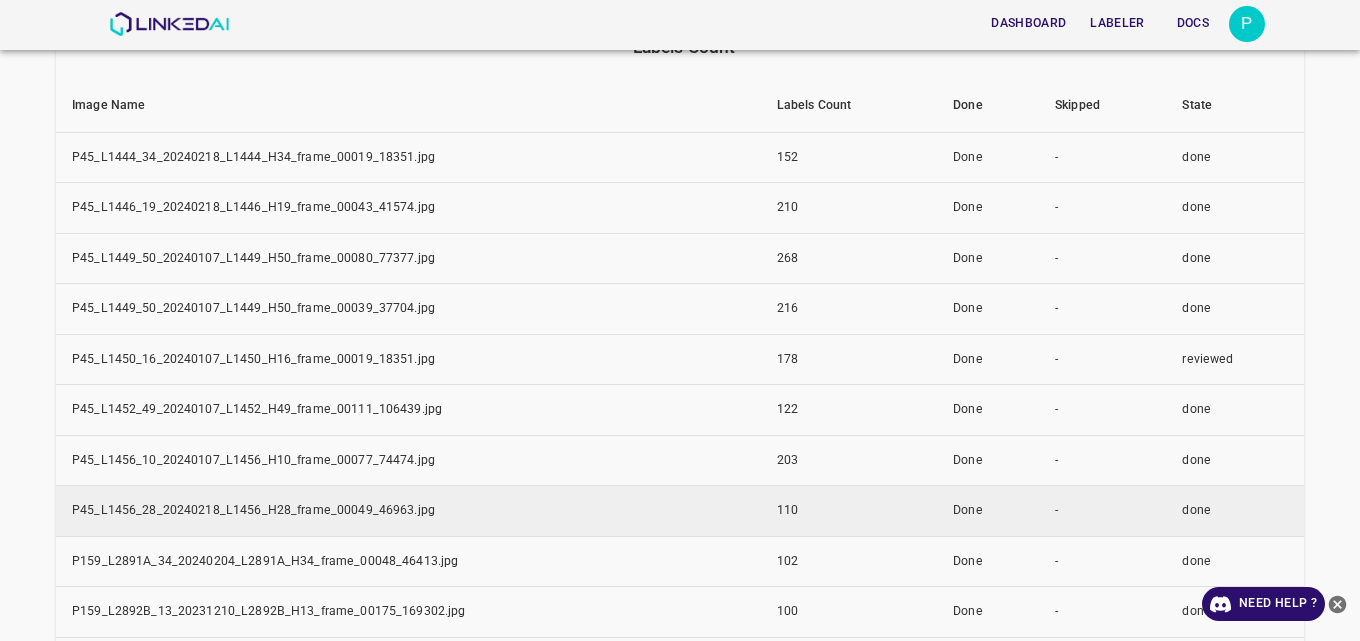 click on "P45_L1456_28_20240218_L1456_H28_frame_00049_46963.jpg" at bounding box center (408, 511) 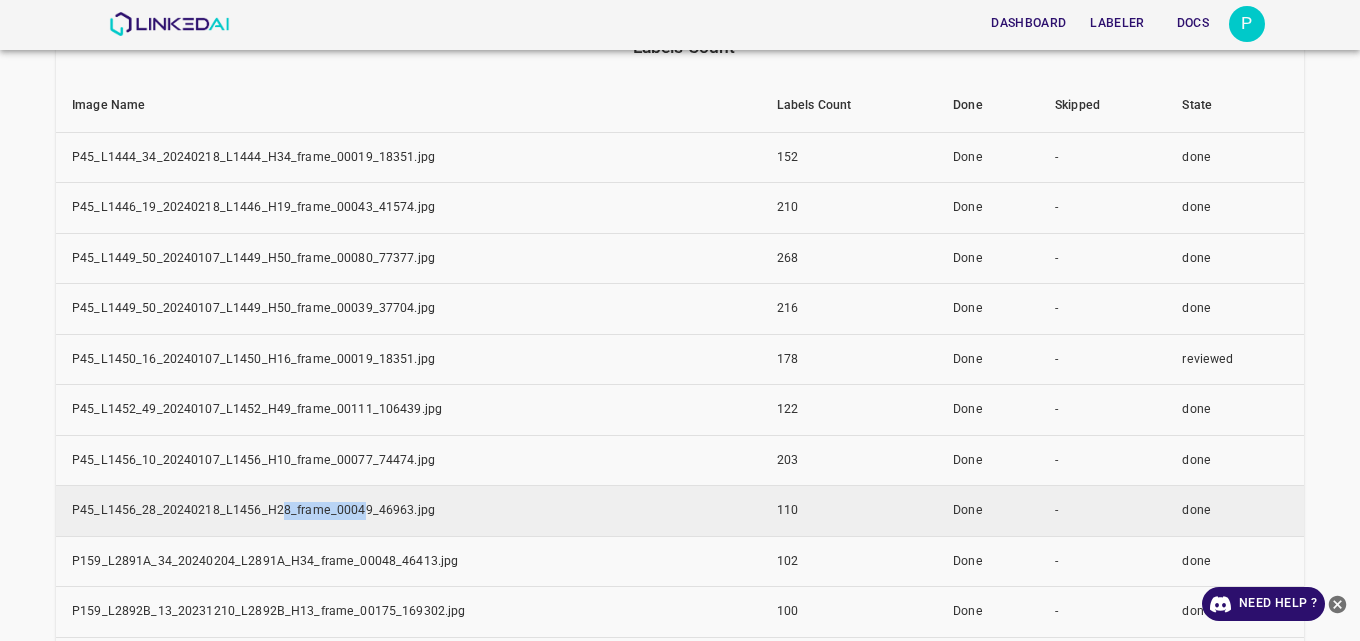 drag, startPoint x: 355, startPoint y: 512, endPoint x: 246, endPoint y: 518, distance: 109.165016 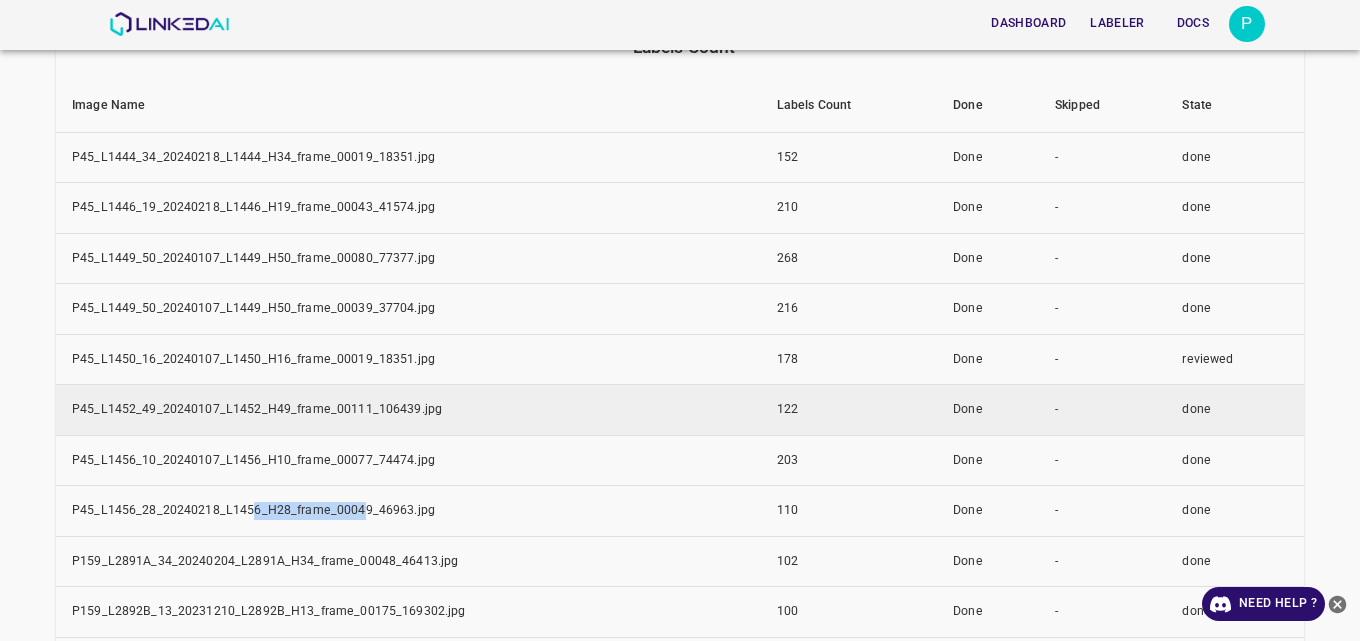 scroll, scrollTop: 399, scrollLeft: 0, axis: vertical 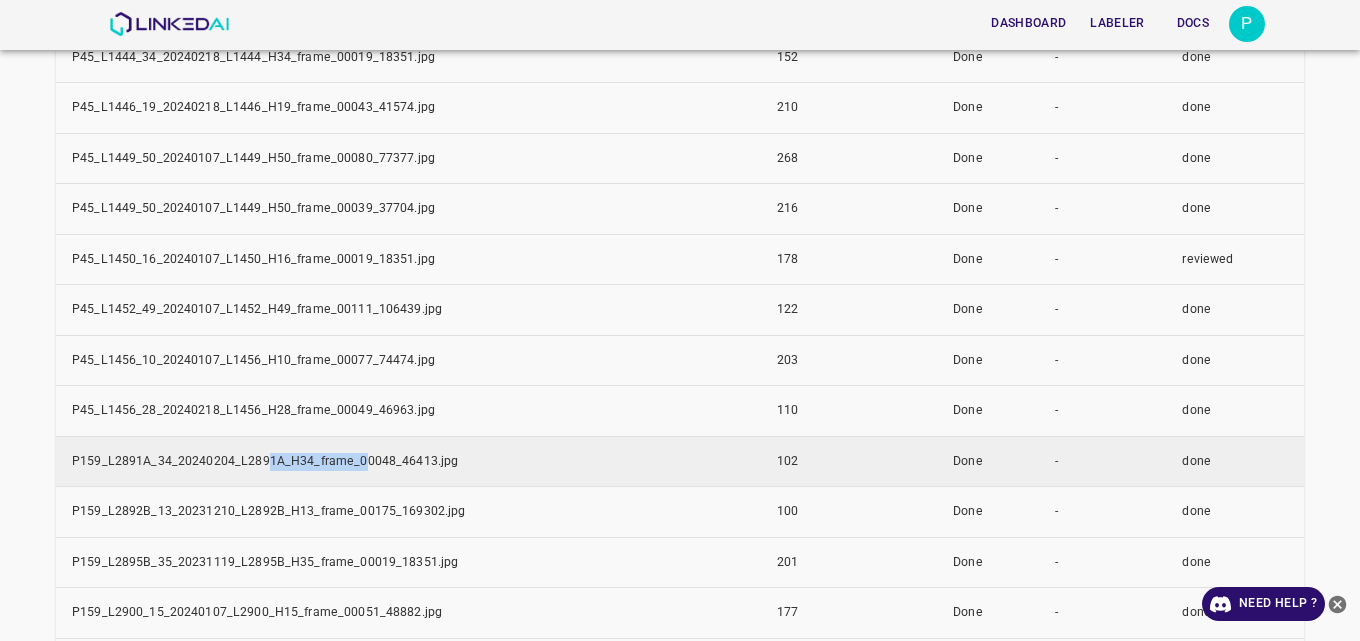 drag, startPoint x: 345, startPoint y: 456, endPoint x: 263, endPoint y: 456, distance: 82 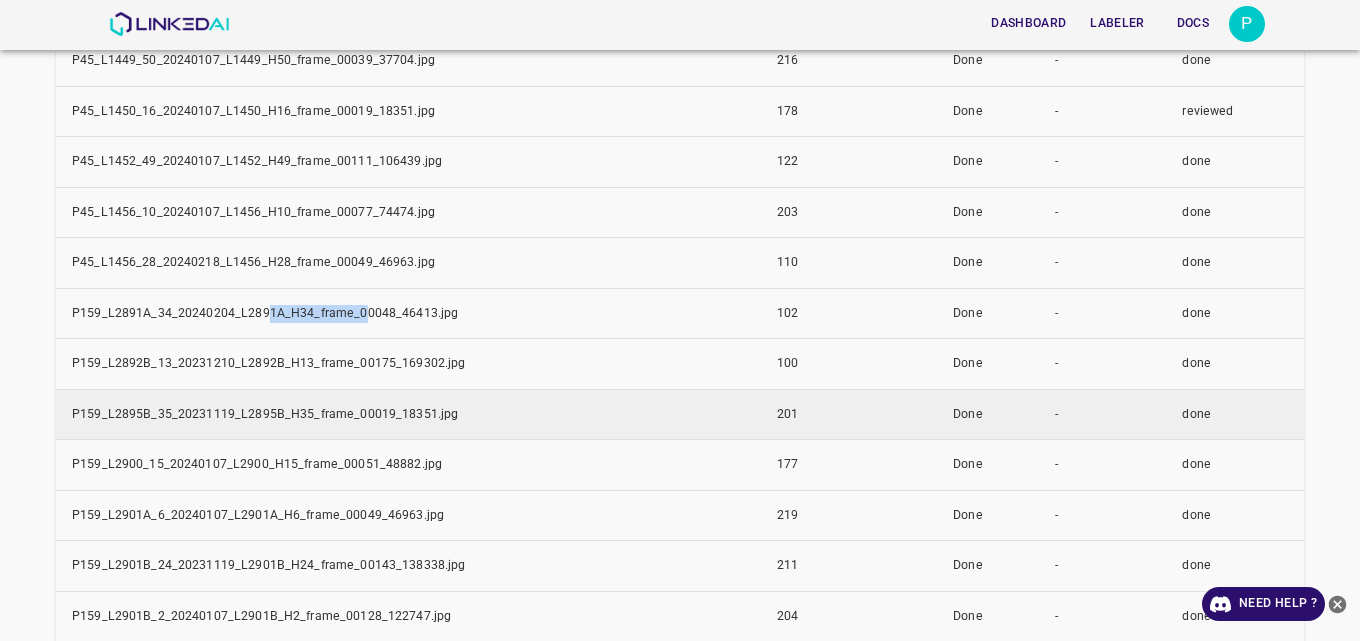 scroll, scrollTop: 599, scrollLeft: 0, axis: vertical 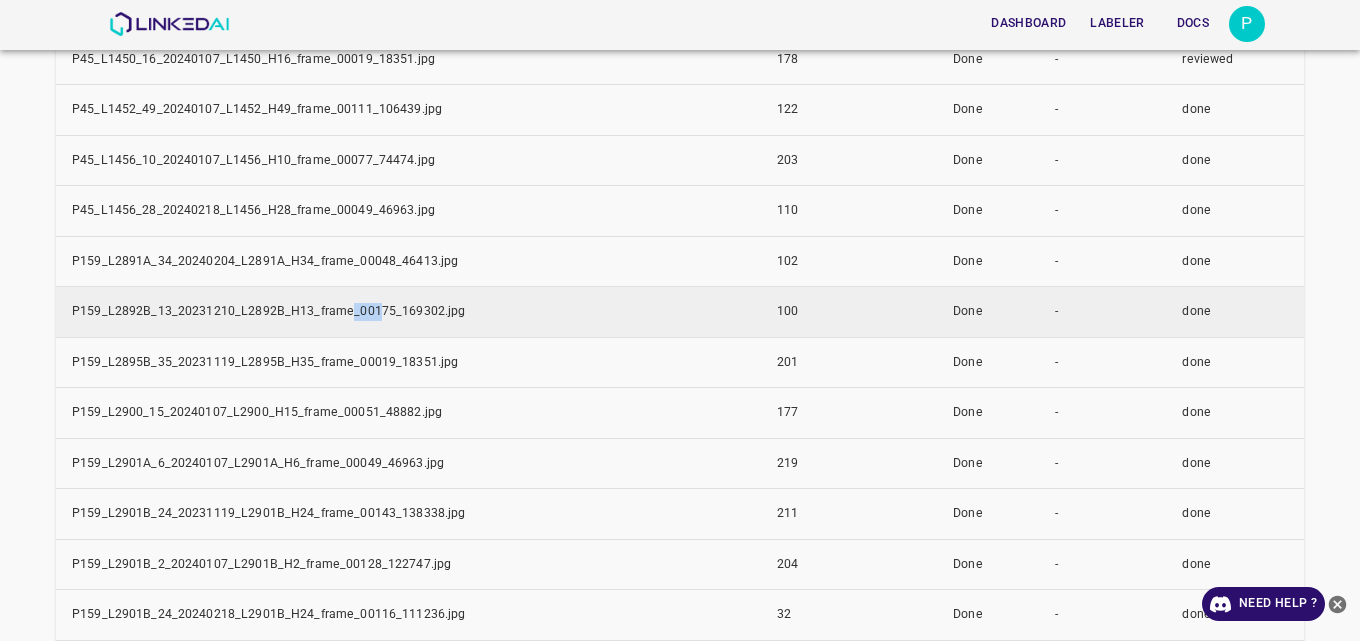drag, startPoint x: 362, startPoint y: 310, endPoint x: 257, endPoint y: 317, distance: 105.23308 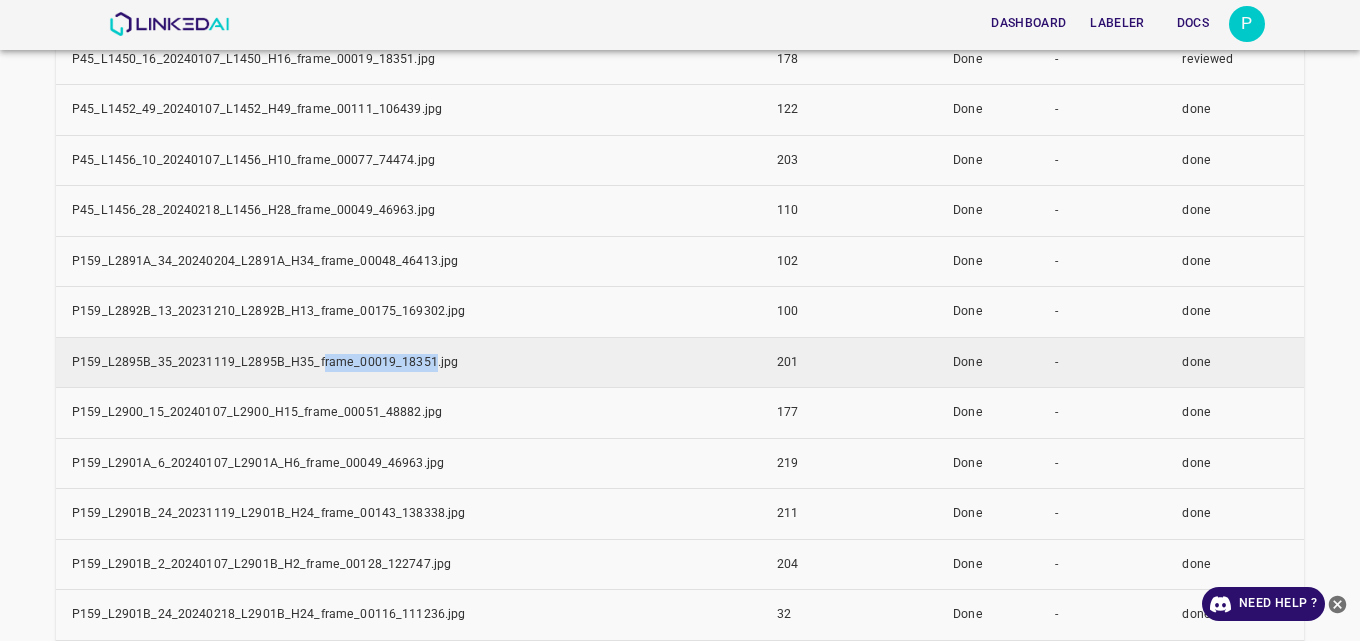 drag, startPoint x: 420, startPoint y: 366, endPoint x: 316, endPoint y: 366, distance: 104 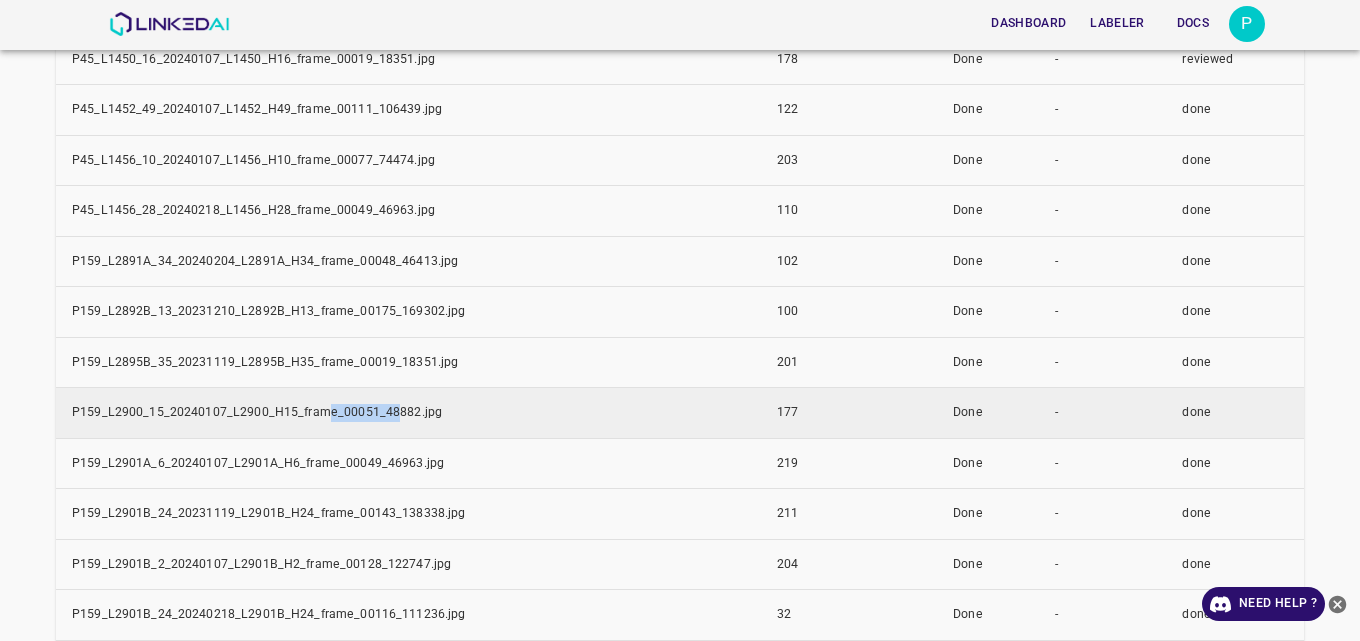 drag, startPoint x: 391, startPoint y: 419, endPoint x: 321, endPoint y: 419, distance: 70 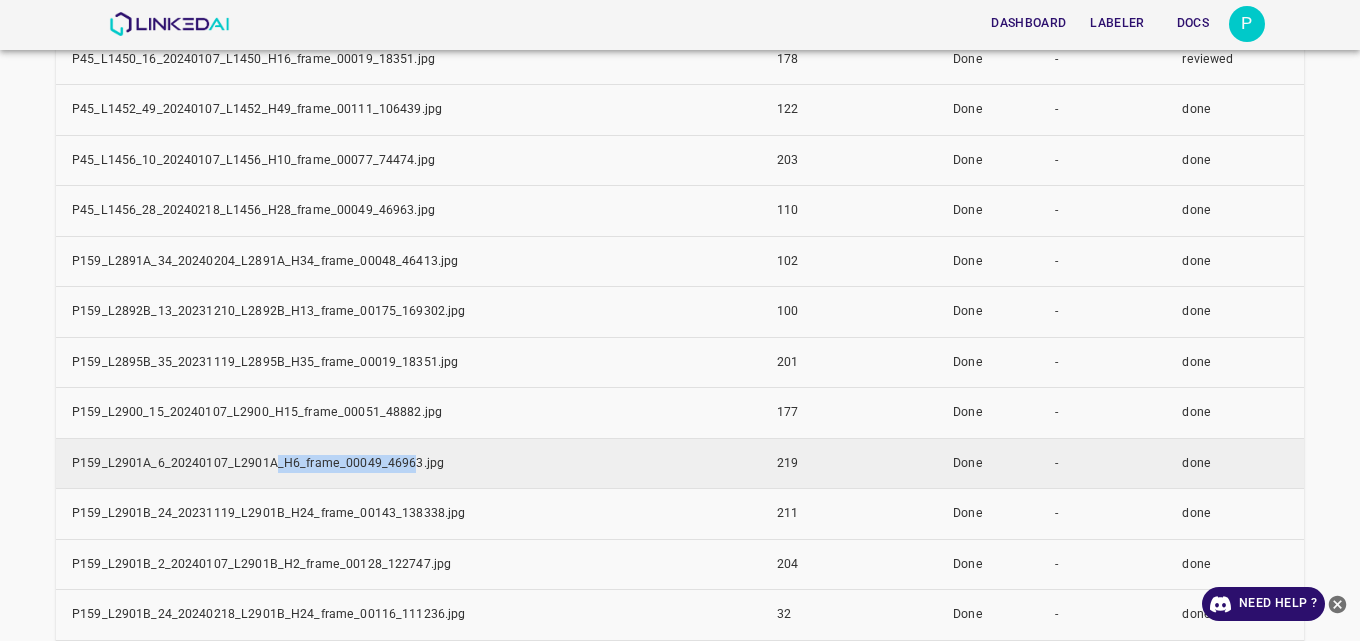 drag, startPoint x: 407, startPoint y: 464, endPoint x: 269, endPoint y: 464, distance: 138 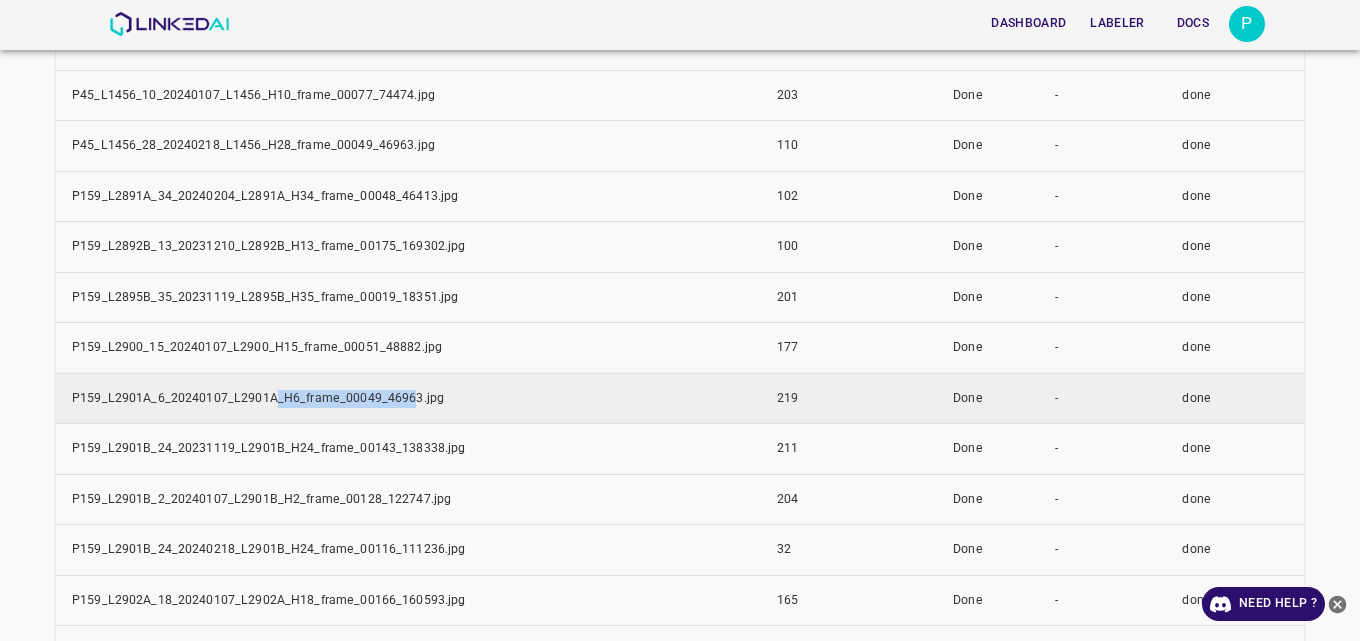 scroll, scrollTop: 699, scrollLeft: 0, axis: vertical 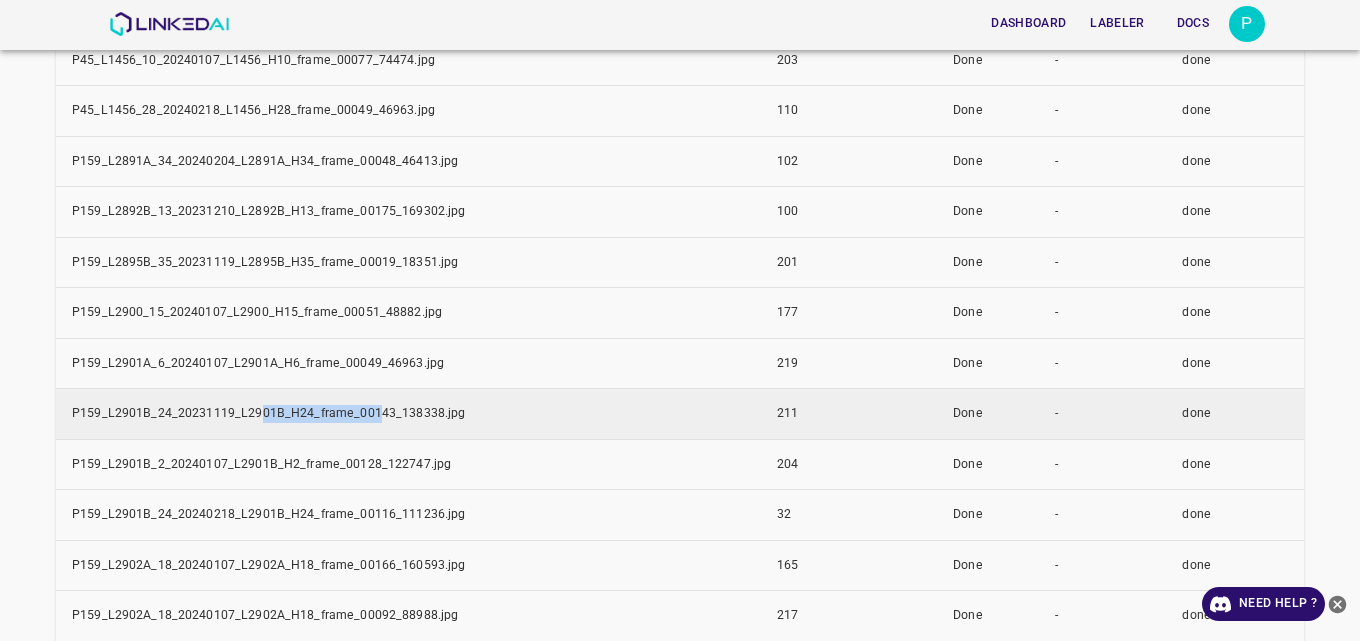 drag, startPoint x: 375, startPoint y: 414, endPoint x: 258, endPoint y: 415, distance: 117.00427 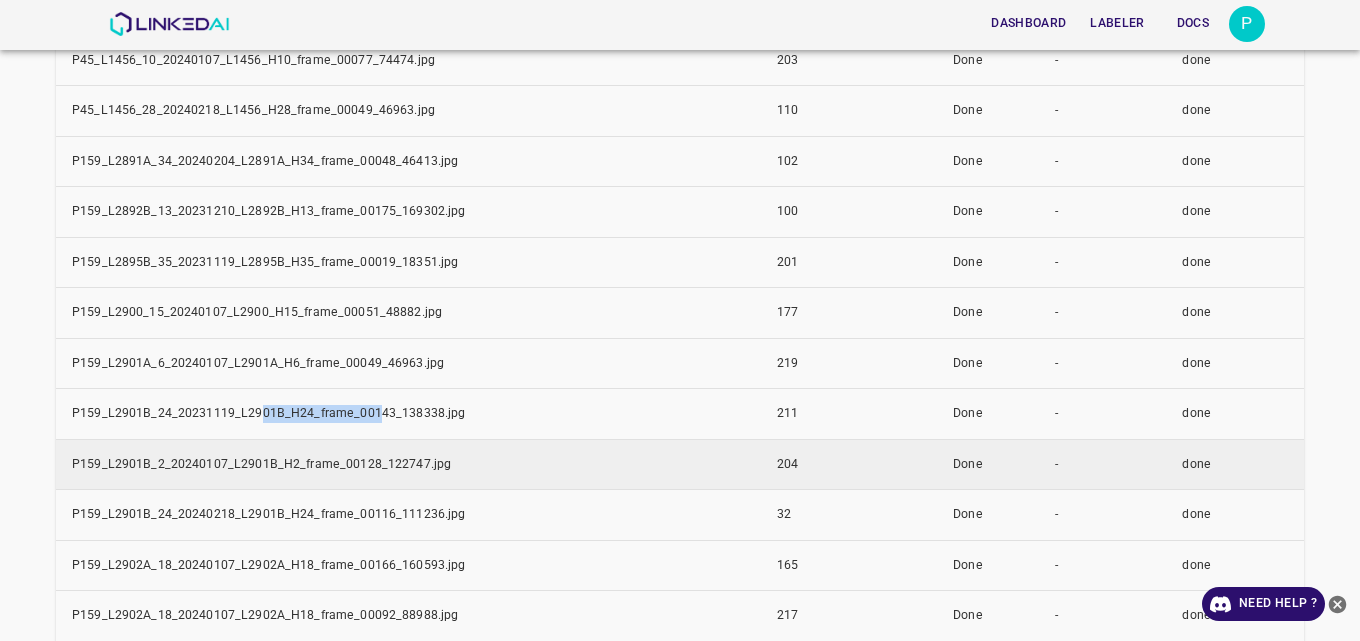scroll, scrollTop: 799, scrollLeft: 0, axis: vertical 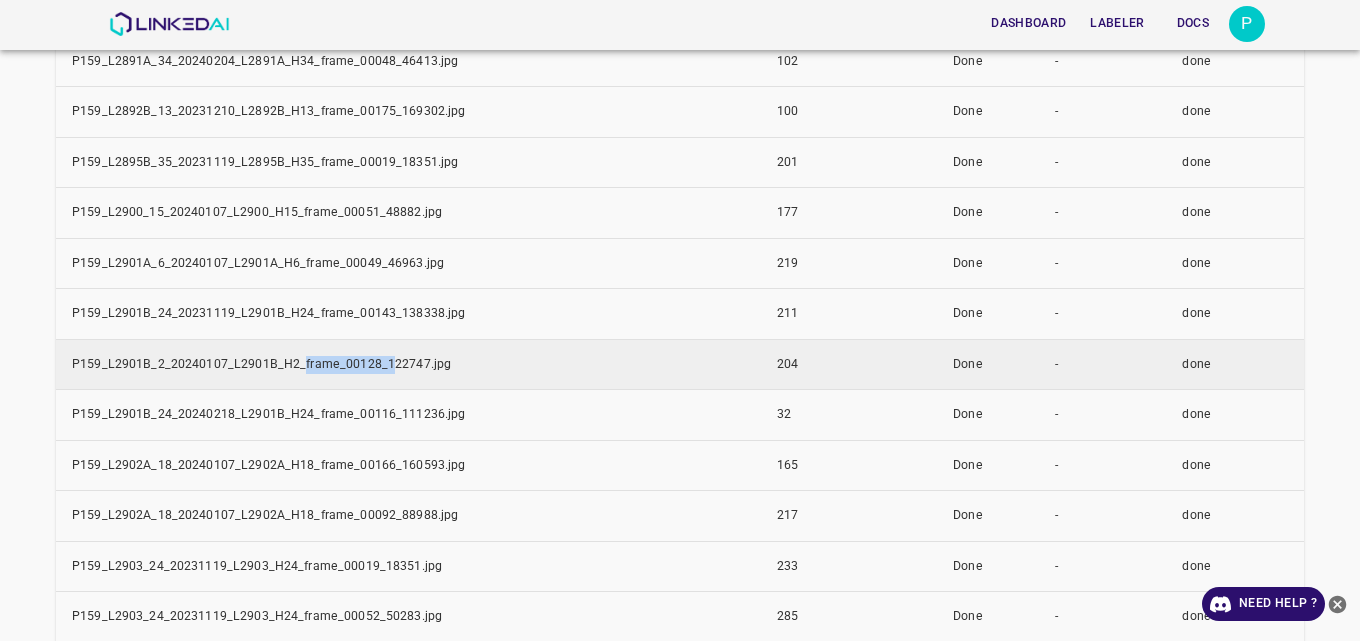 drag, startPoint x: 384, startPoint y: 358, endPoint x: 299, endPoint y: 370, distance: 85.84288 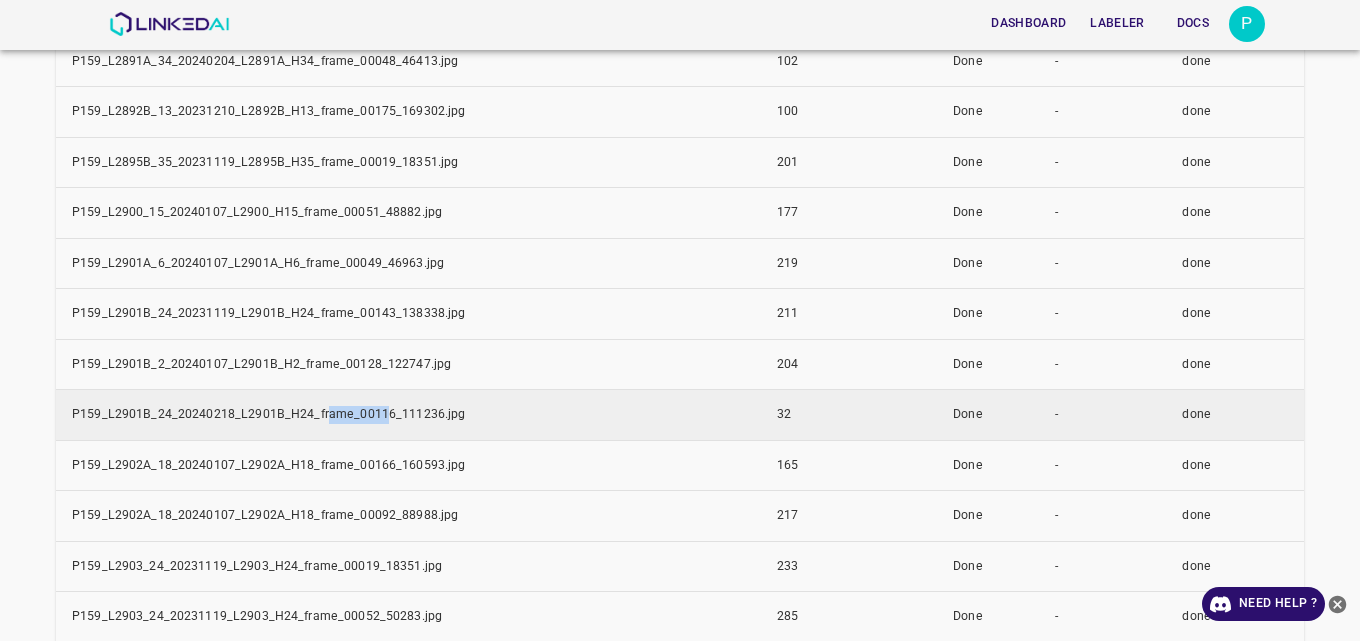 drag, startPoint x: 379, startPoint y: 412, endPoint x: 322, endPoint y: 417, distance: 57.21888 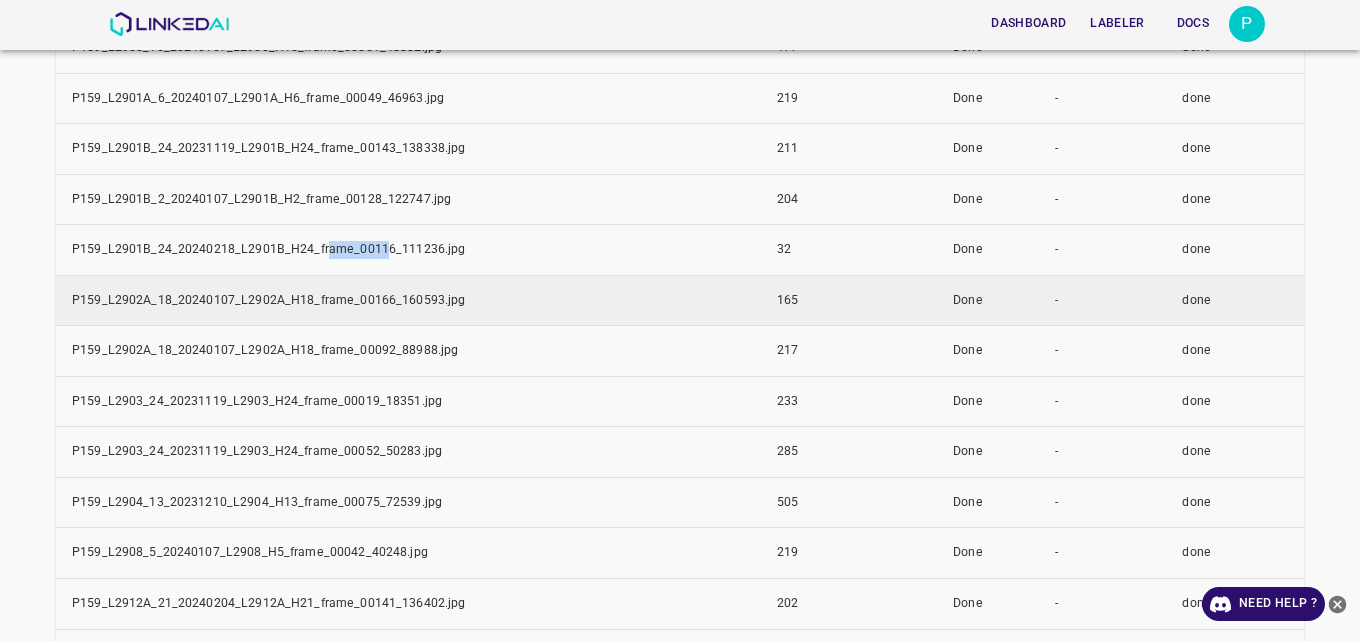 scroll, scrollTop: 999, scrollLeft: 0, axis: vertical 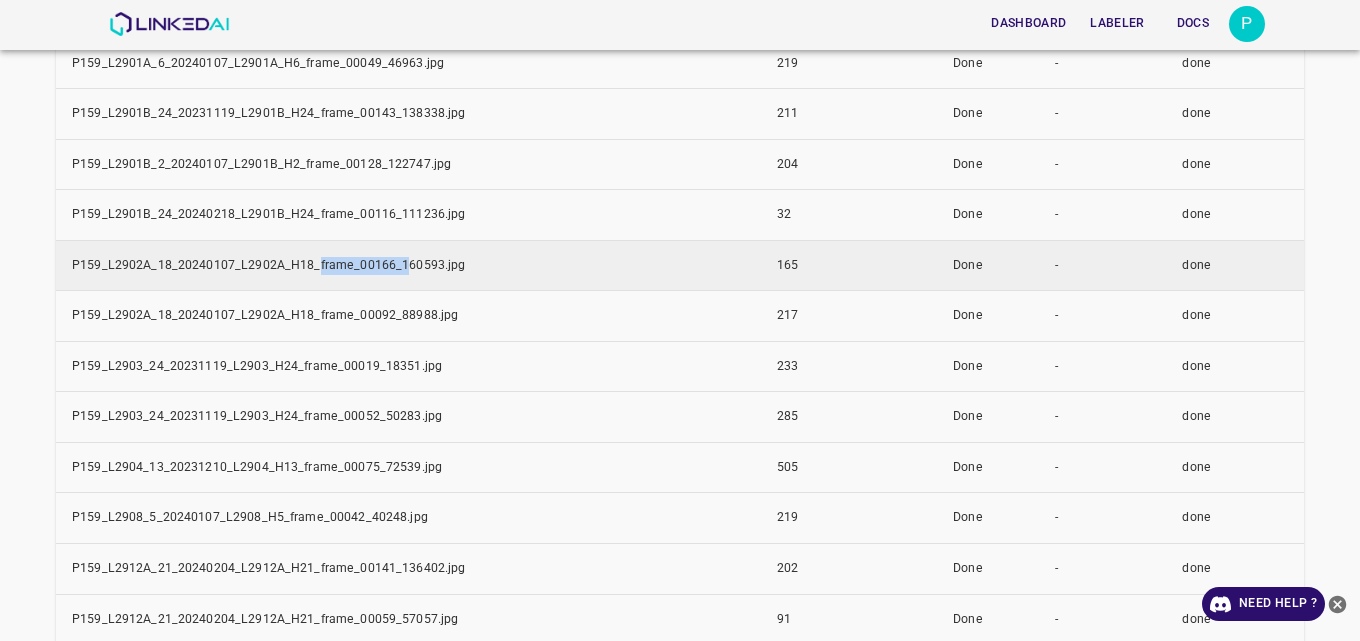 click on "P159_L2902A_18_20240107_L2902A_H18_frame_00166_160593.jpg" at bounding box center [408, 265] 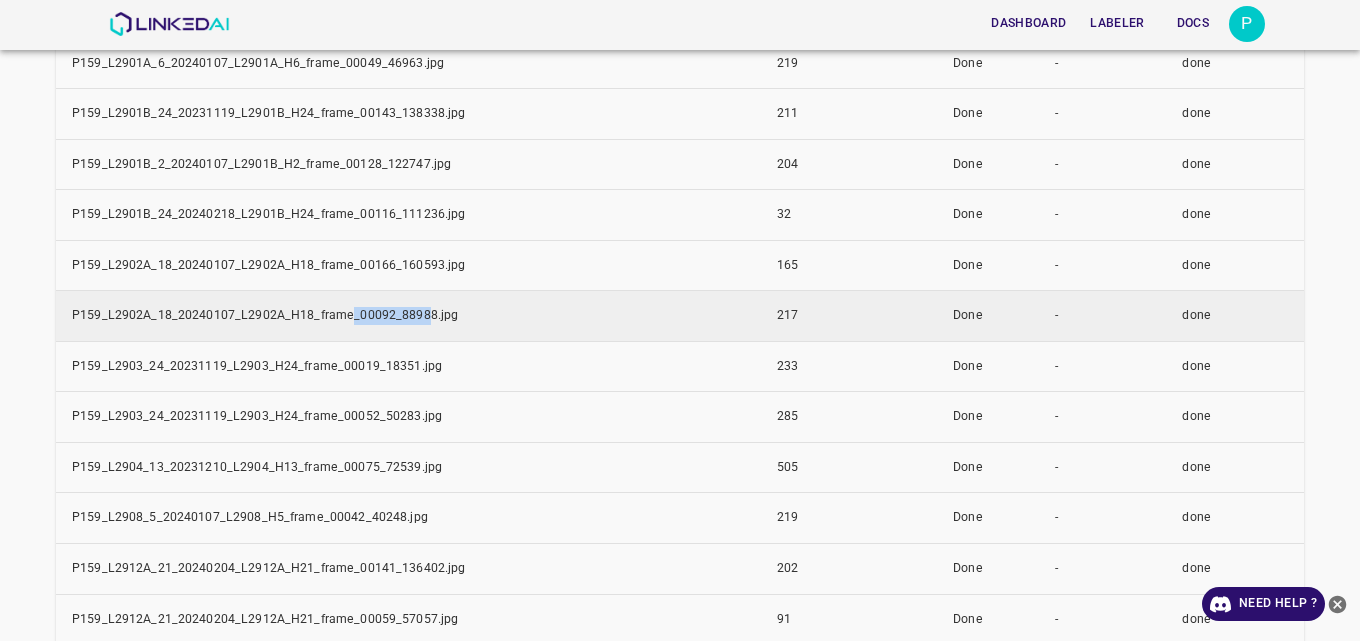 drag, startPoint x: 403, startPoint y: 324, endPoint x: 348, endPoint y: 322, distance: 55.03635 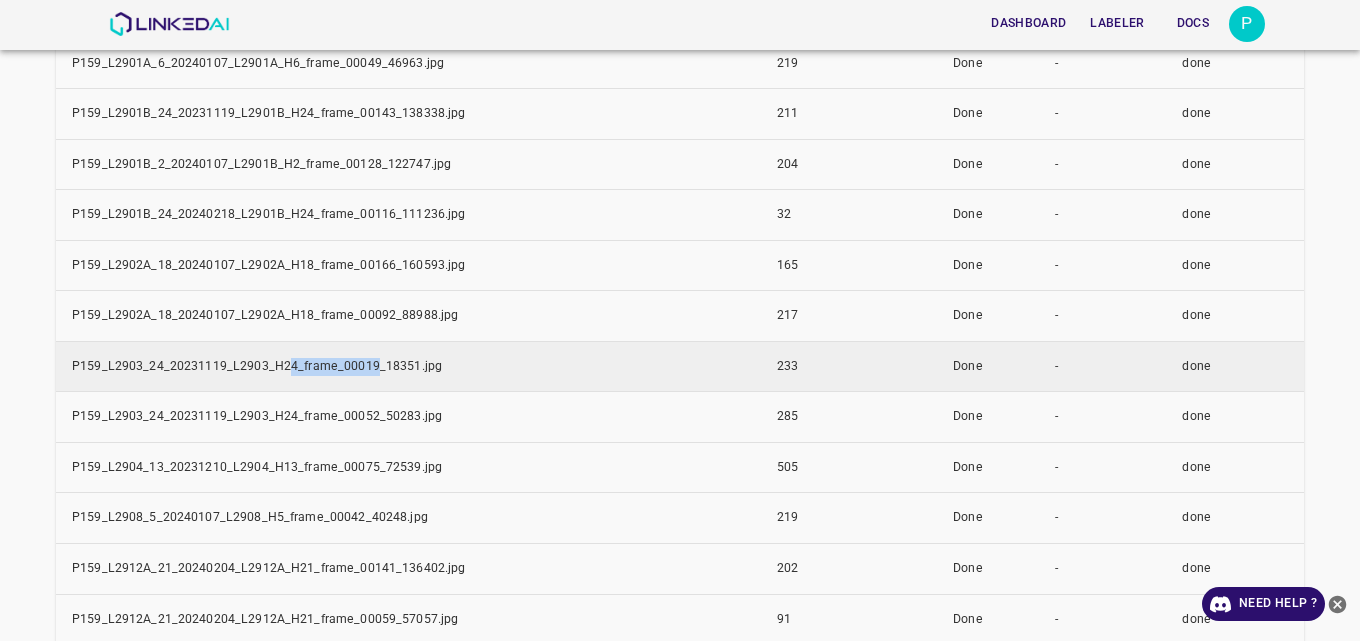 drag, startPoint x: 369, startPoint y: 363, endPoint x: 288, endPoint y: 368, distance: 81.154175 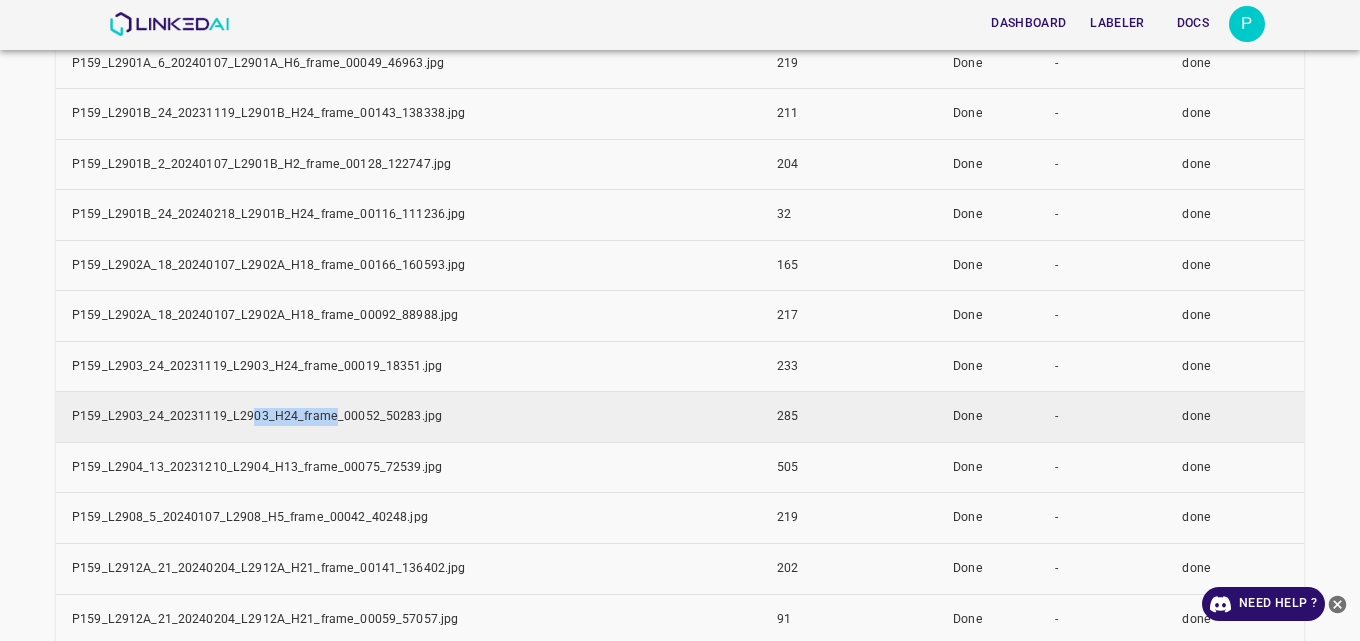 drag, startPoint x: 331, startPoint y: 411, endPoint x: 249, endPoint y: 421, distance: 82.607506 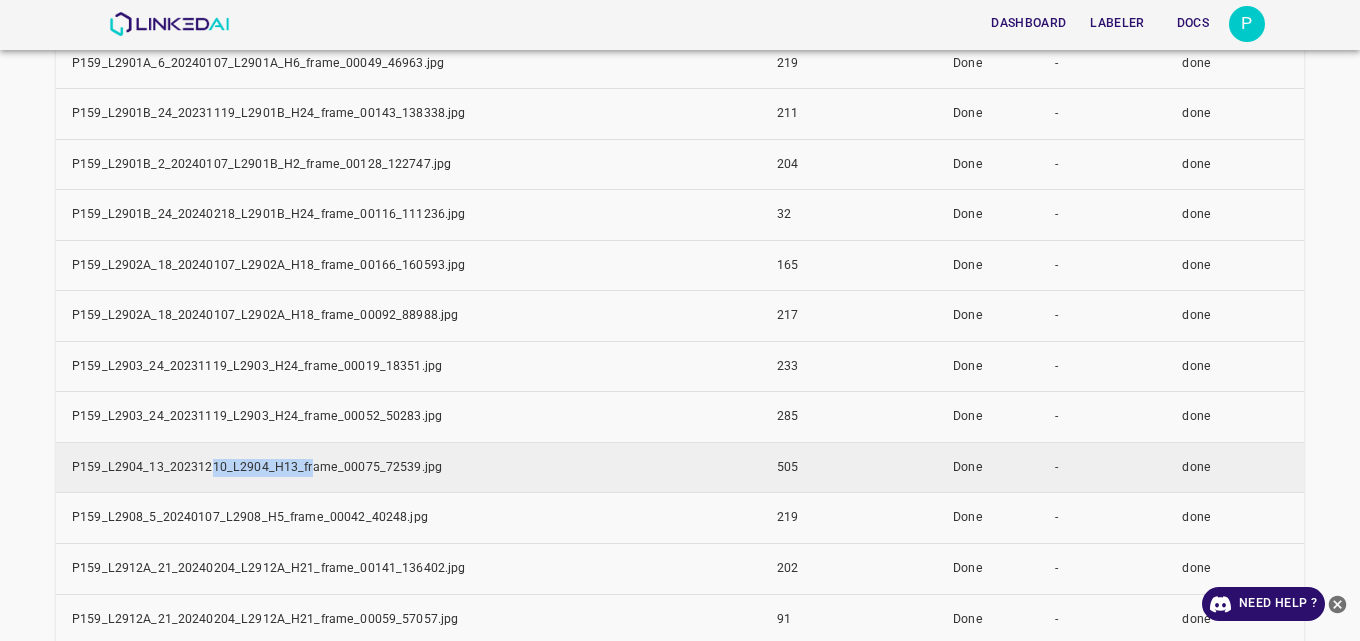 drag, startPoint x: 304, startPoint y: 463, endPoint x: 209, endPoint y: 473, distance: 95.524864 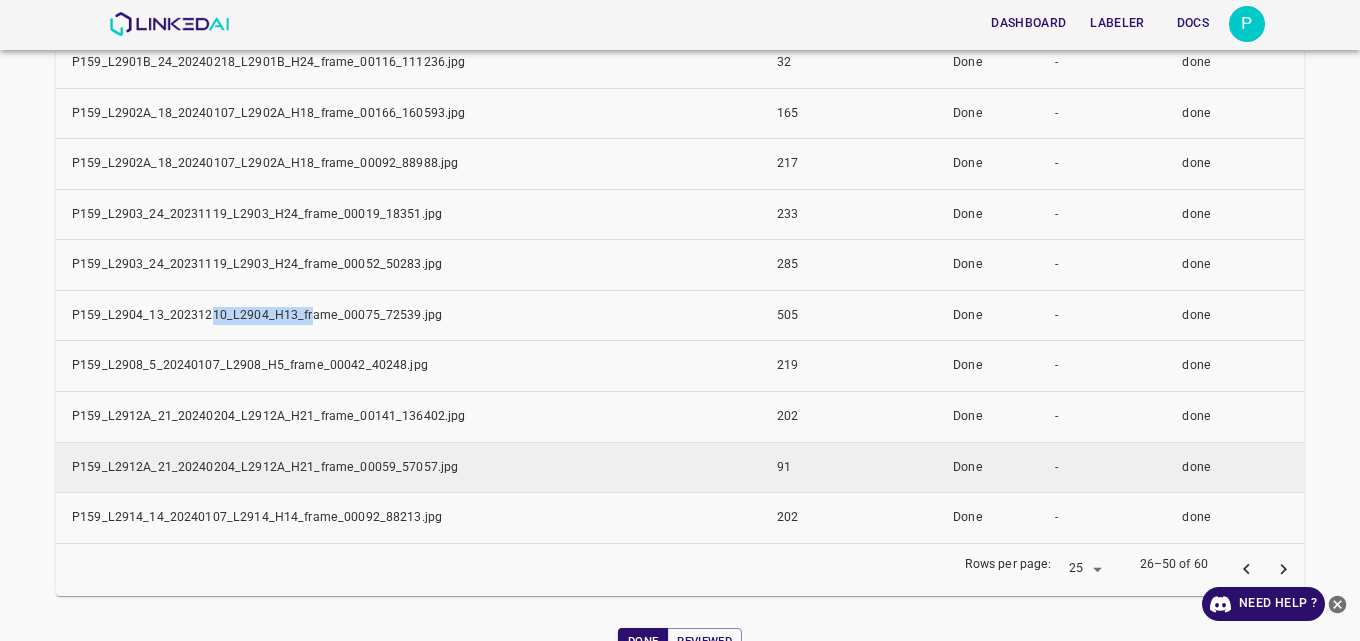 scroll, scrollTop: 1199, scrollLeft: 0, axis: vertical 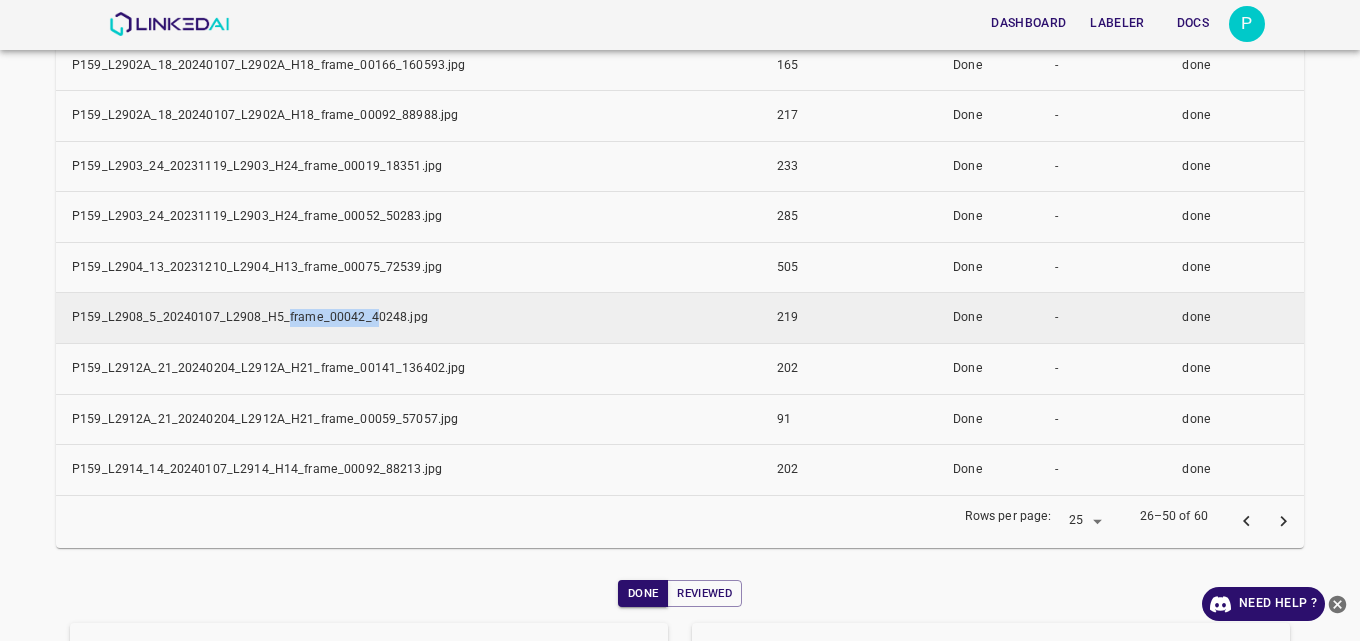 drag, startPoint x: 363, startPoint y: 315, endPoint x: 283, endPoint y: 315, distance: 80 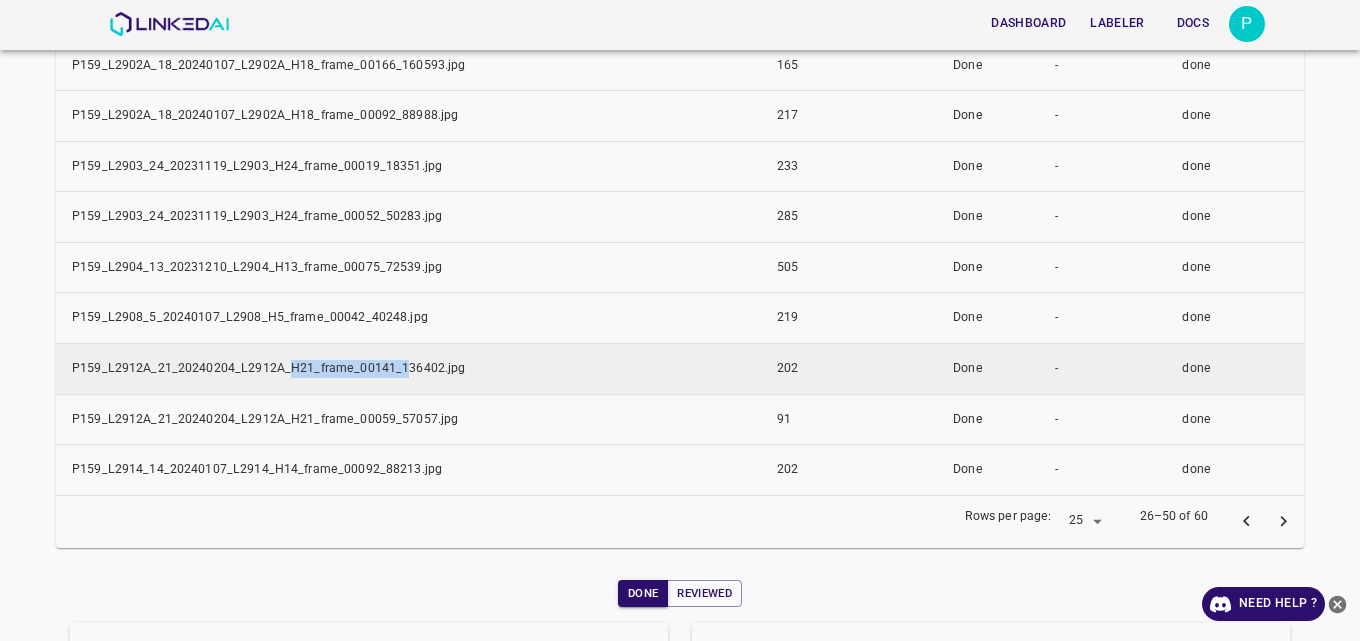 drag, startPoint x: 349, startPoint y: 369, endPoint x: 289, endPoint y: 370, distance: 60.00833 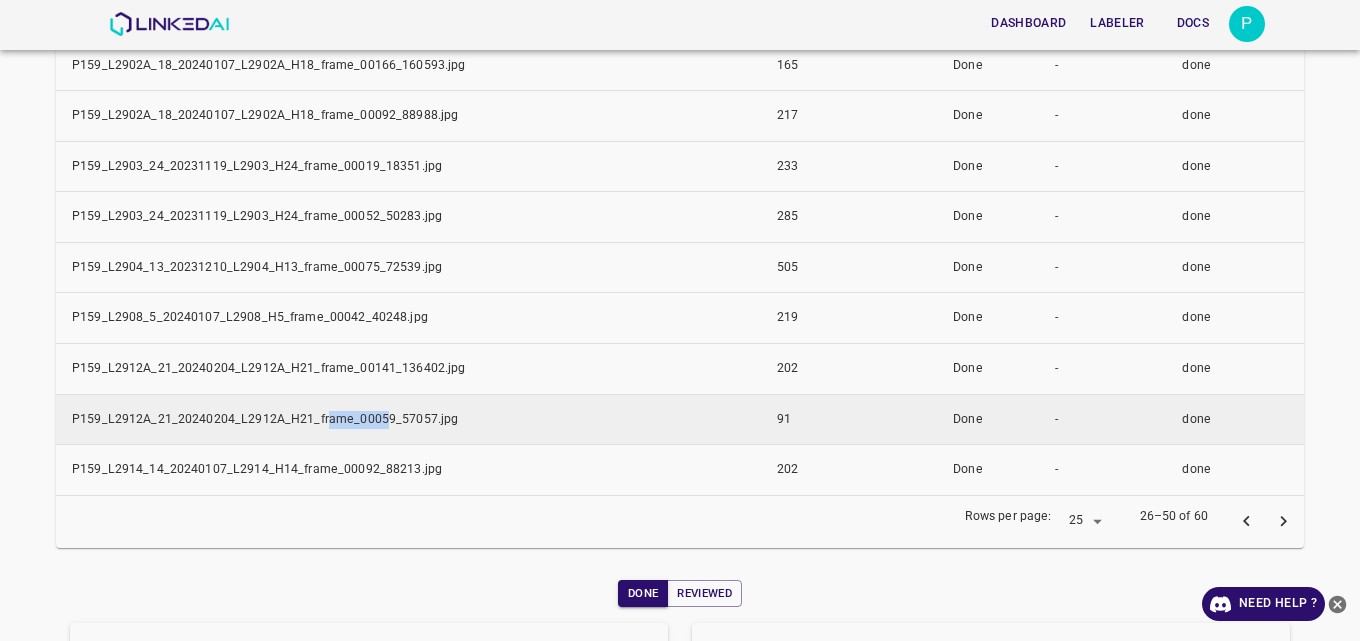 drag, startPoint x: 379, startPoint y: 425, endPoint x: 324, endPoint y: 435, distance: 55.9017 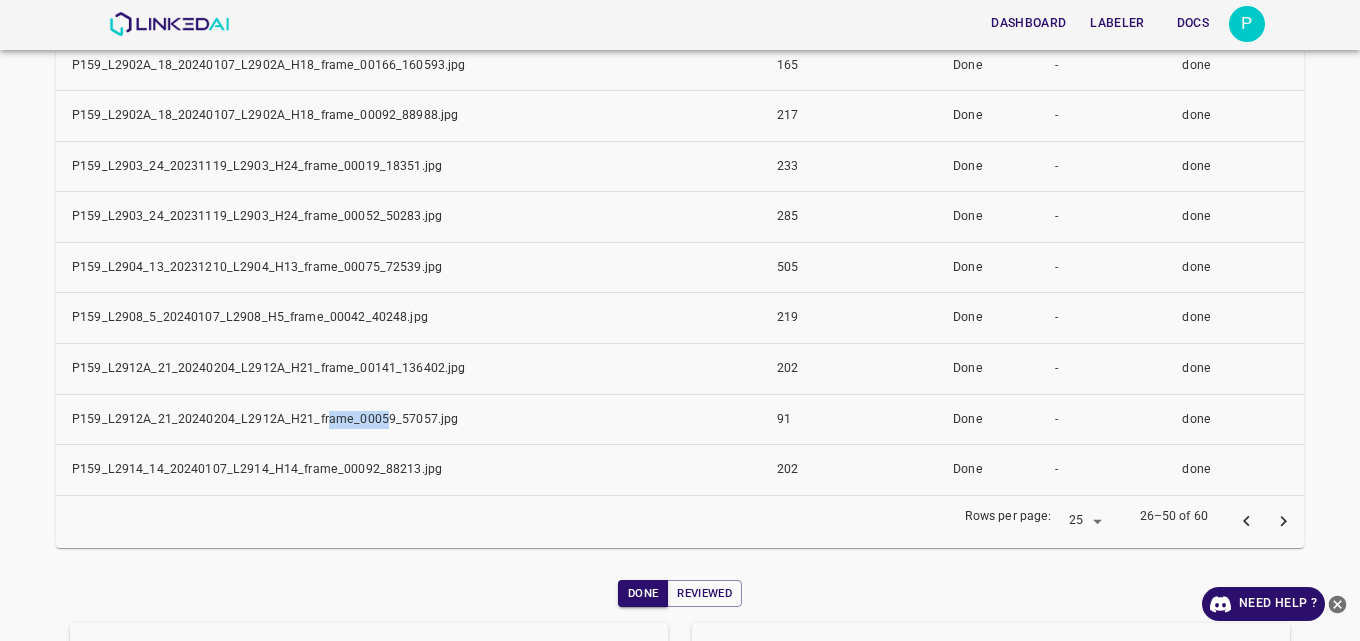 click 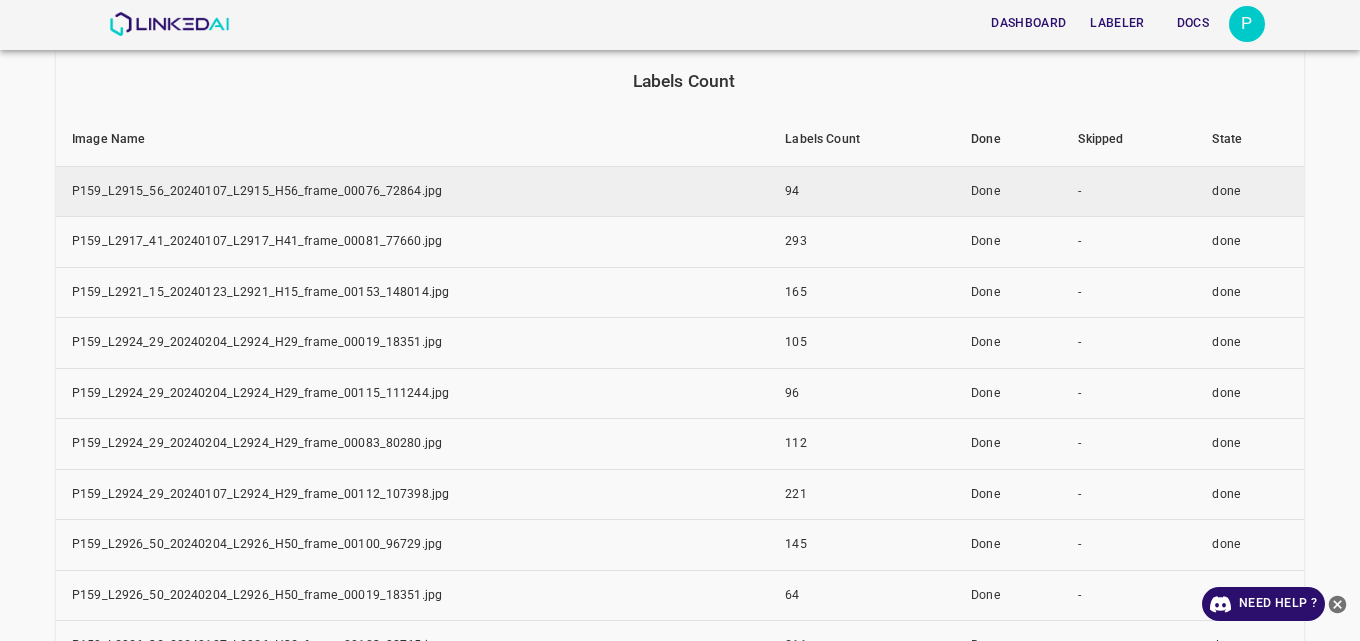 scroll, scrollTop: 300, scrollLeft: 0, axis: vertical 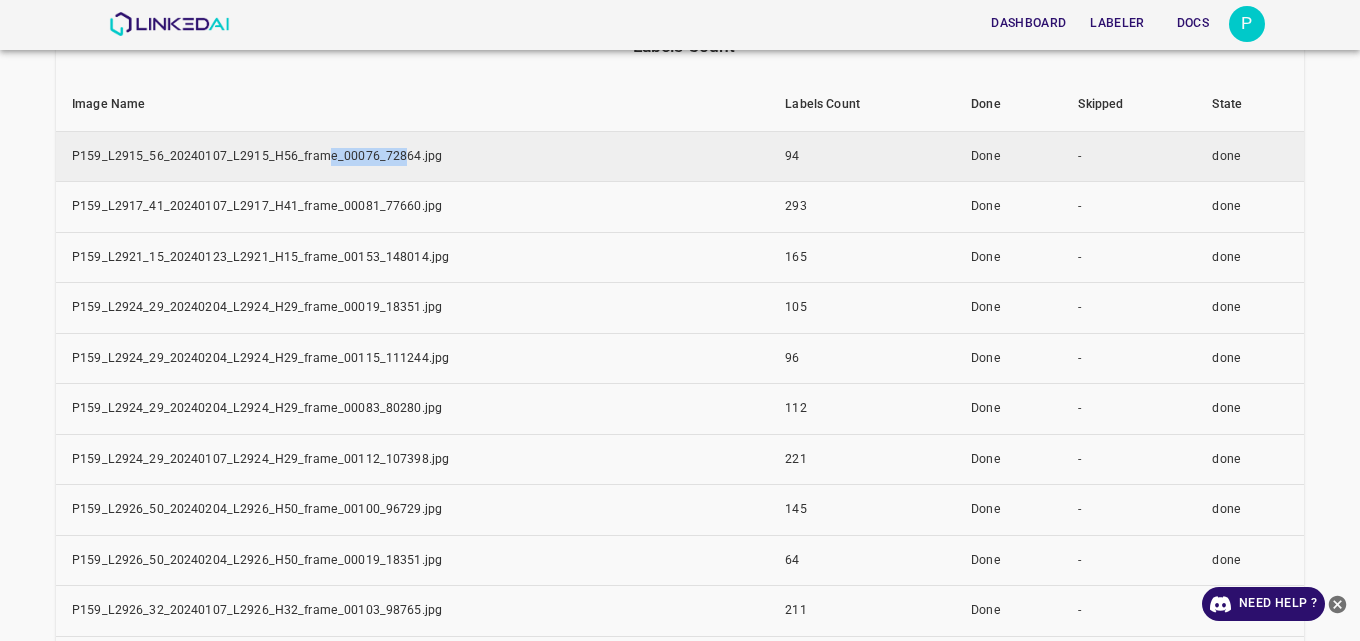 drag, startPoint x: 397, startPoint y: 161, endPoint x: 324, endPoint y: 163, distance: 73.02739 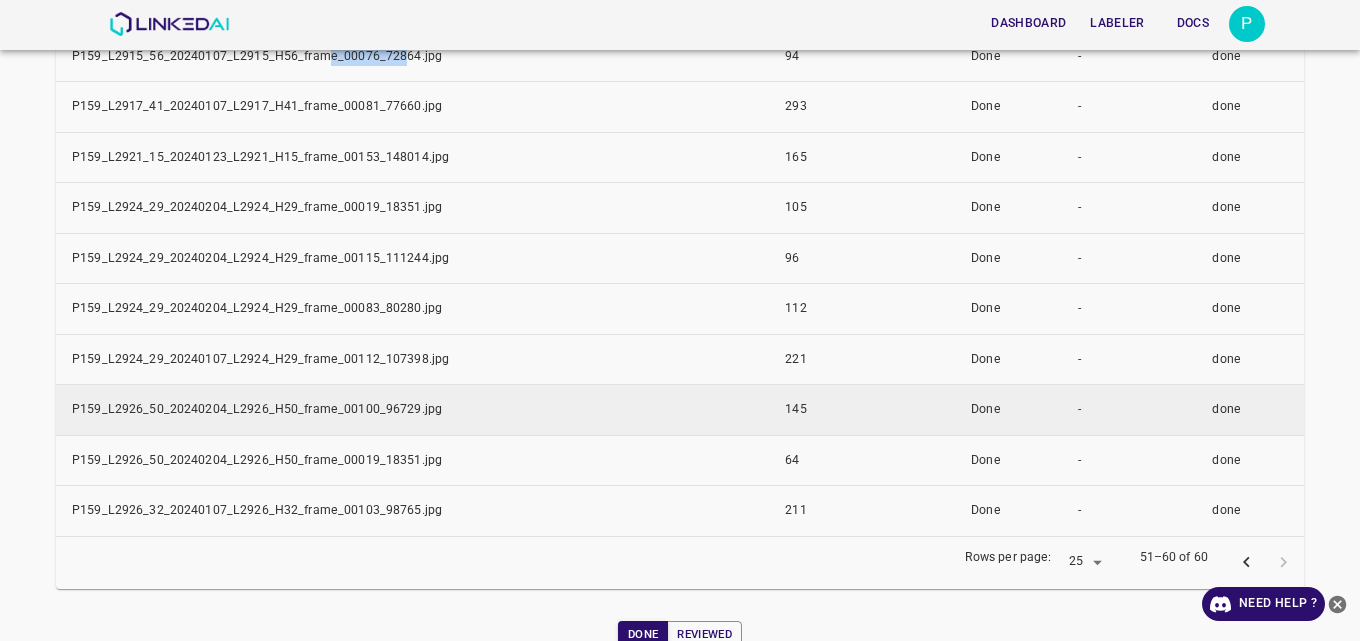 scroll, scrollTop: 500, scrollLeft: 0, axis: vertical 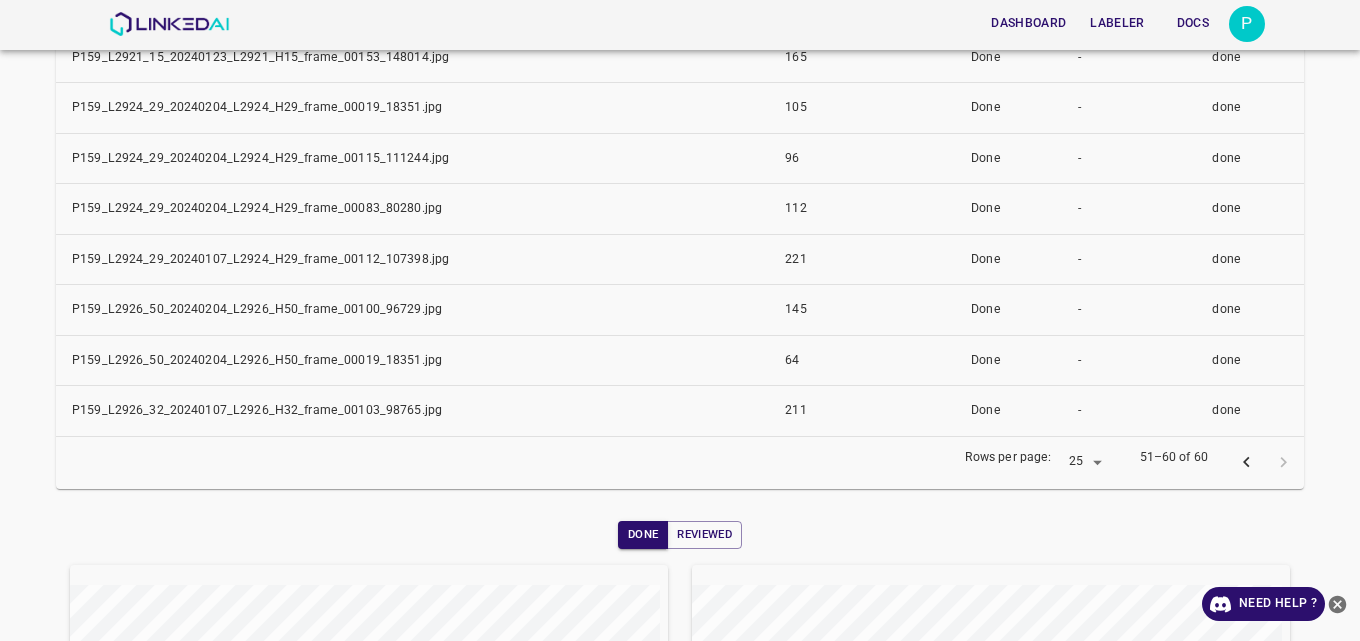 click 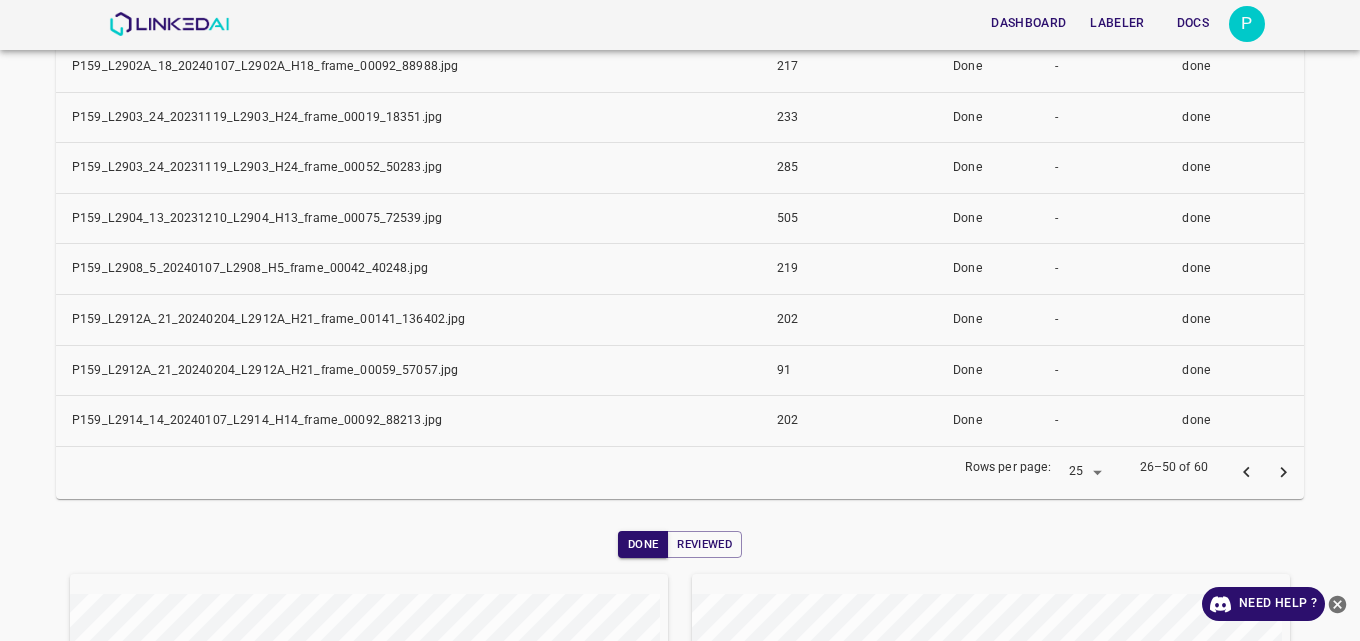 scroll, scrollTop: 1400, scrollLeft: 0, axis: vertical 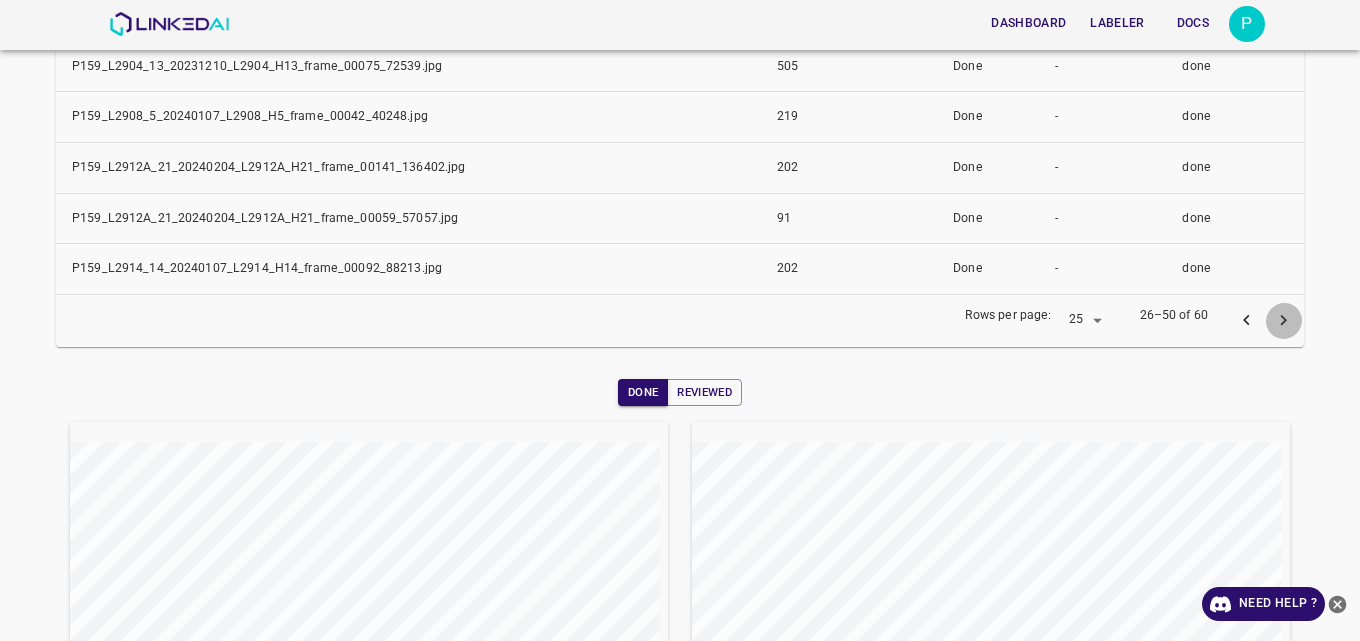 click 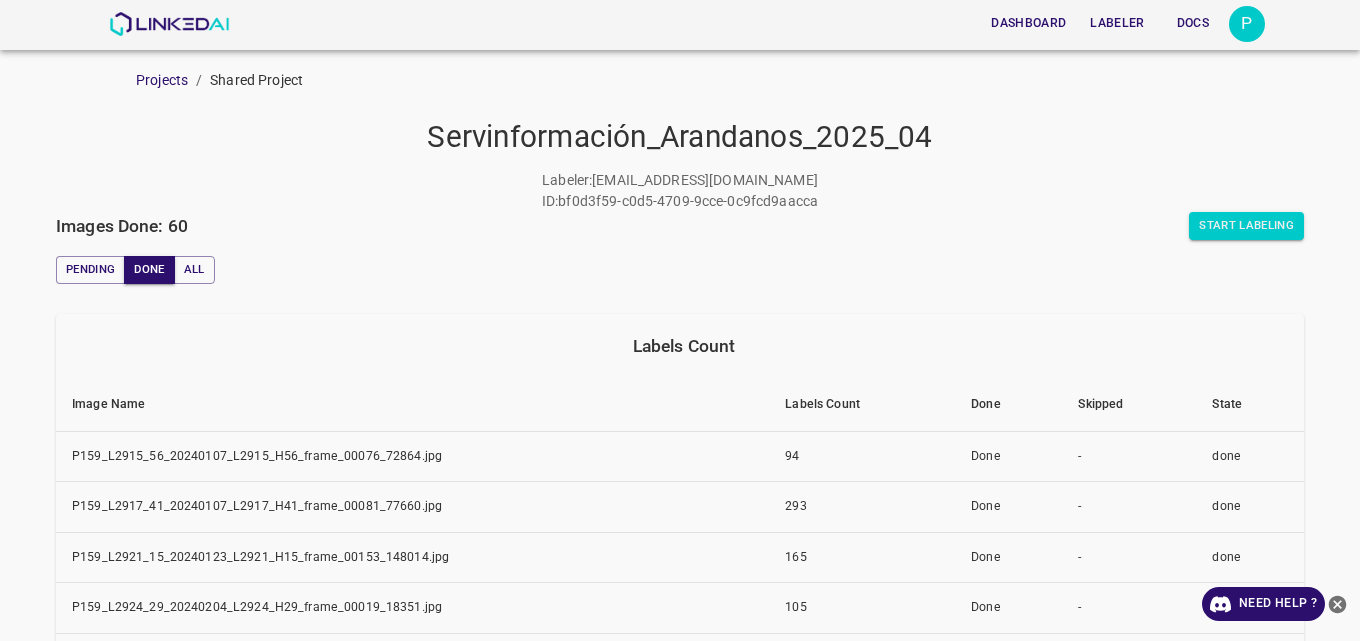 scroll, scrollTop: 200, scrollLeft: 0, axis: vertical 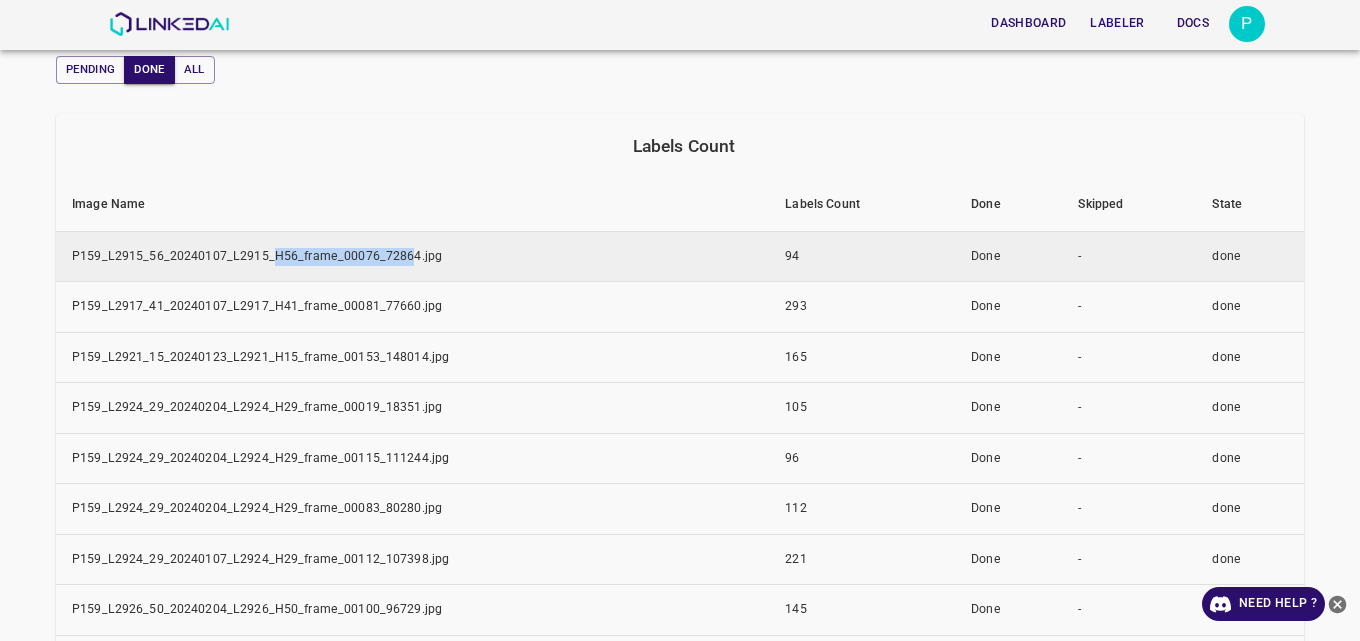 drag, startPoint x: 384, startPoint y: 260, endPoint x: 270, endPoint y: 260, distance: 114 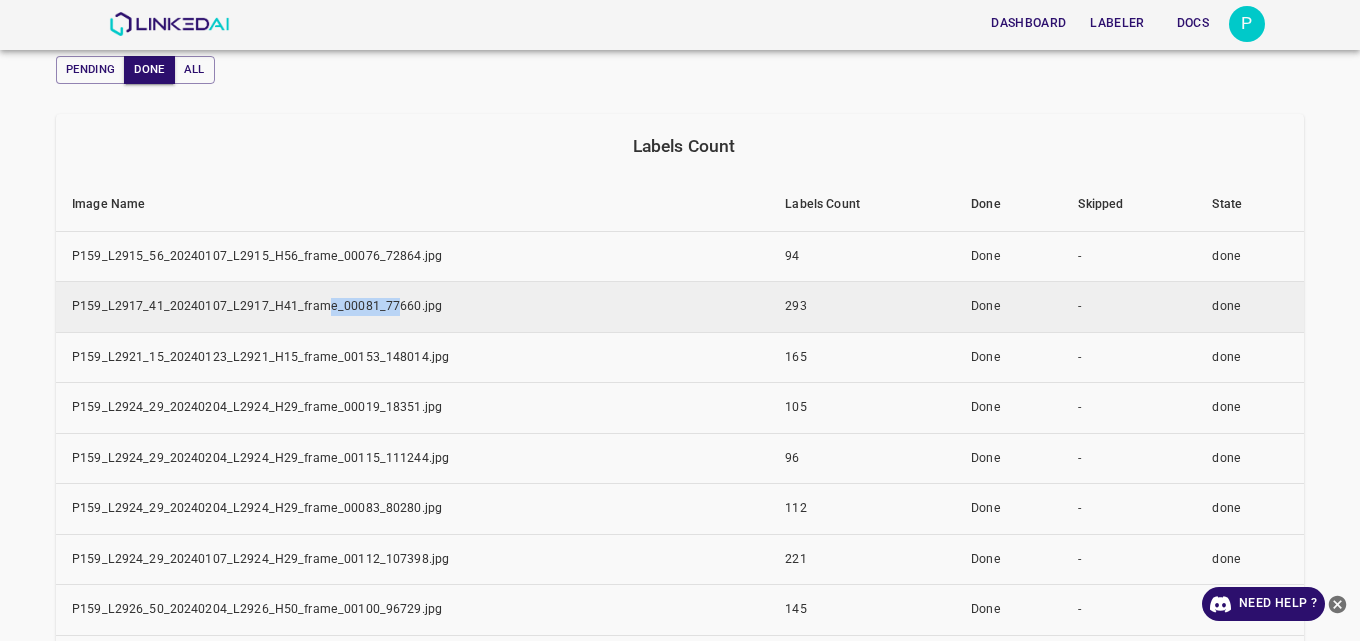 drag, startPoint x: 392, startPoint y: 306, endPoint x: 319, endPoint y: 311, distance: 73.171036 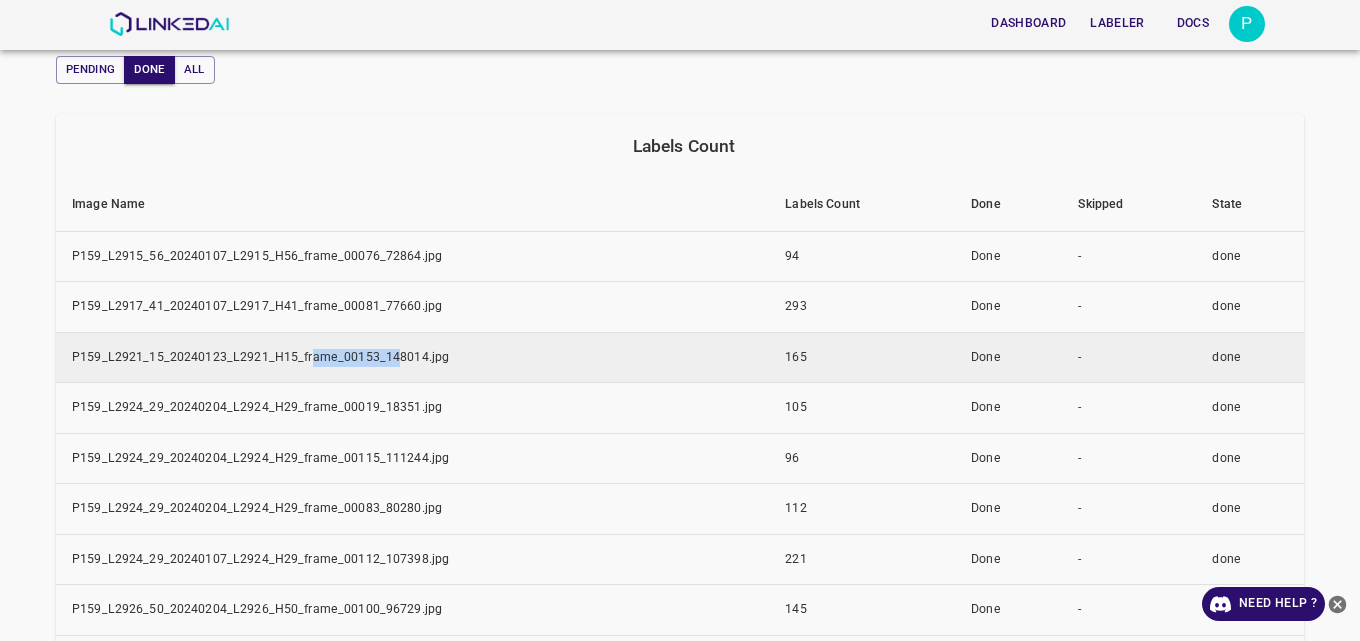 drag, startPoint x: 393, startPoint y: 366, endPoint x: 306, endPoint y: 368, distance: 87.02299 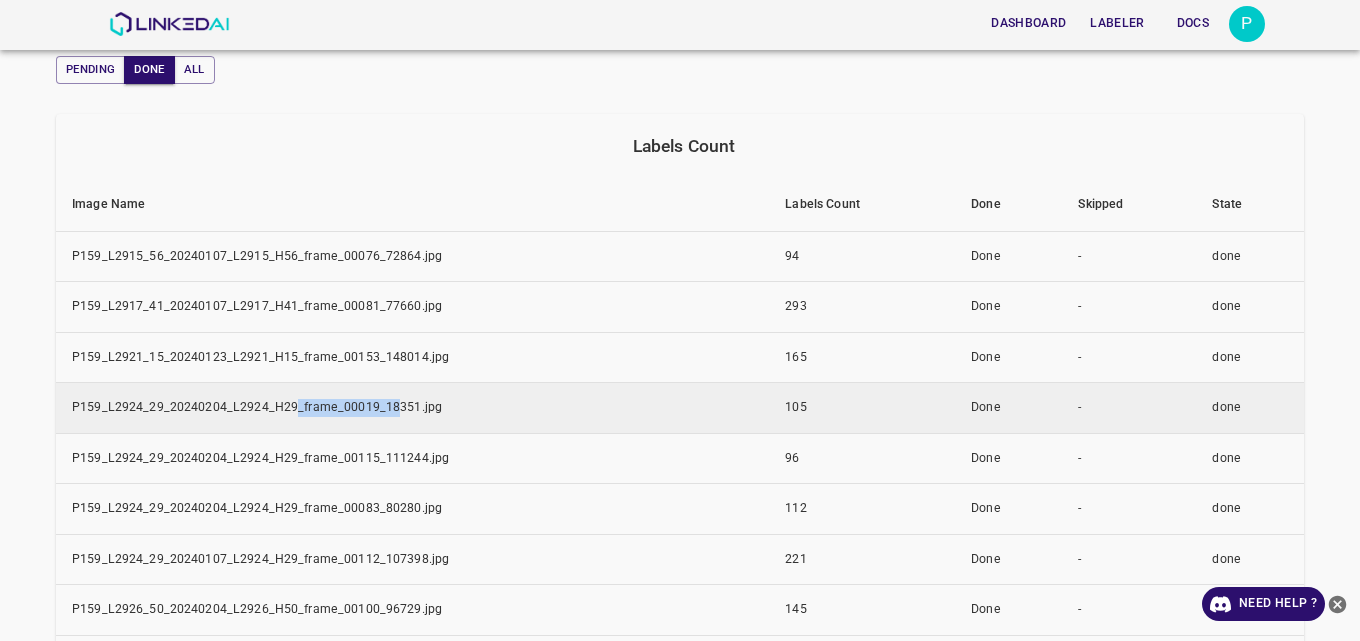 drag, startPoint x: 330, startPoint y: 416, endPoint x: 293, endPoint y: 415, distance: 37.01351 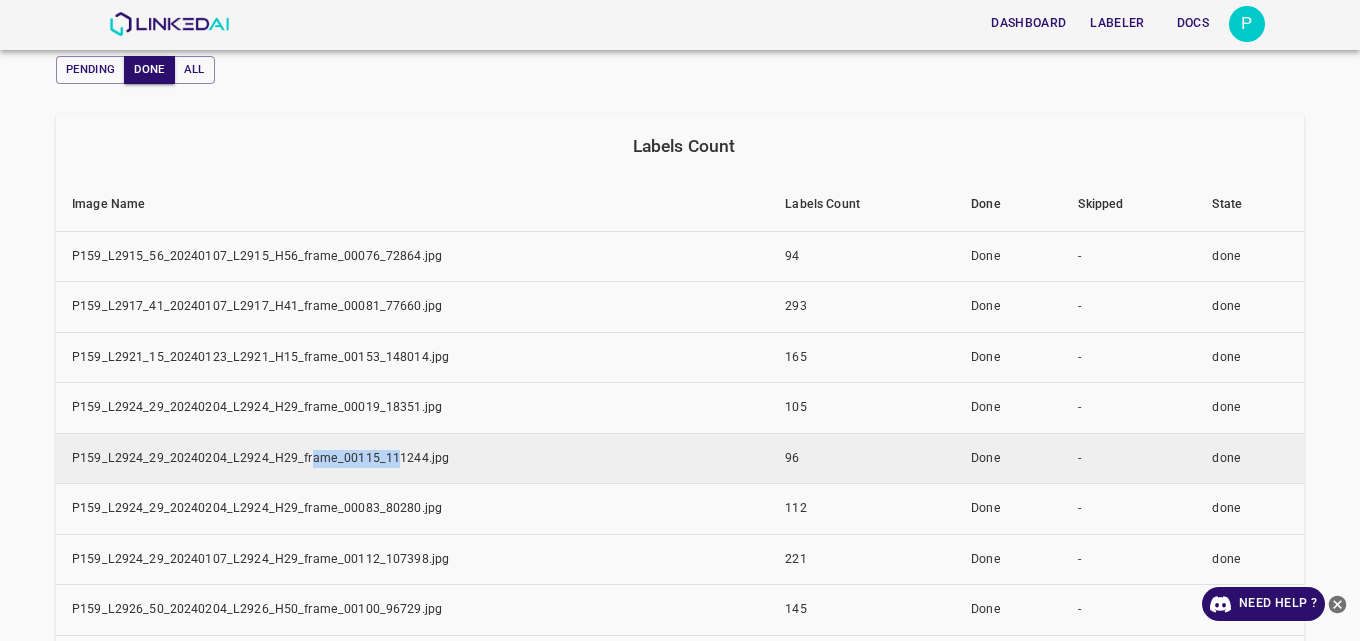 drag, startPoint x: 392, startPoint y: 460, endPoint x: 307, endPoint y: 466, distance: 85.2115 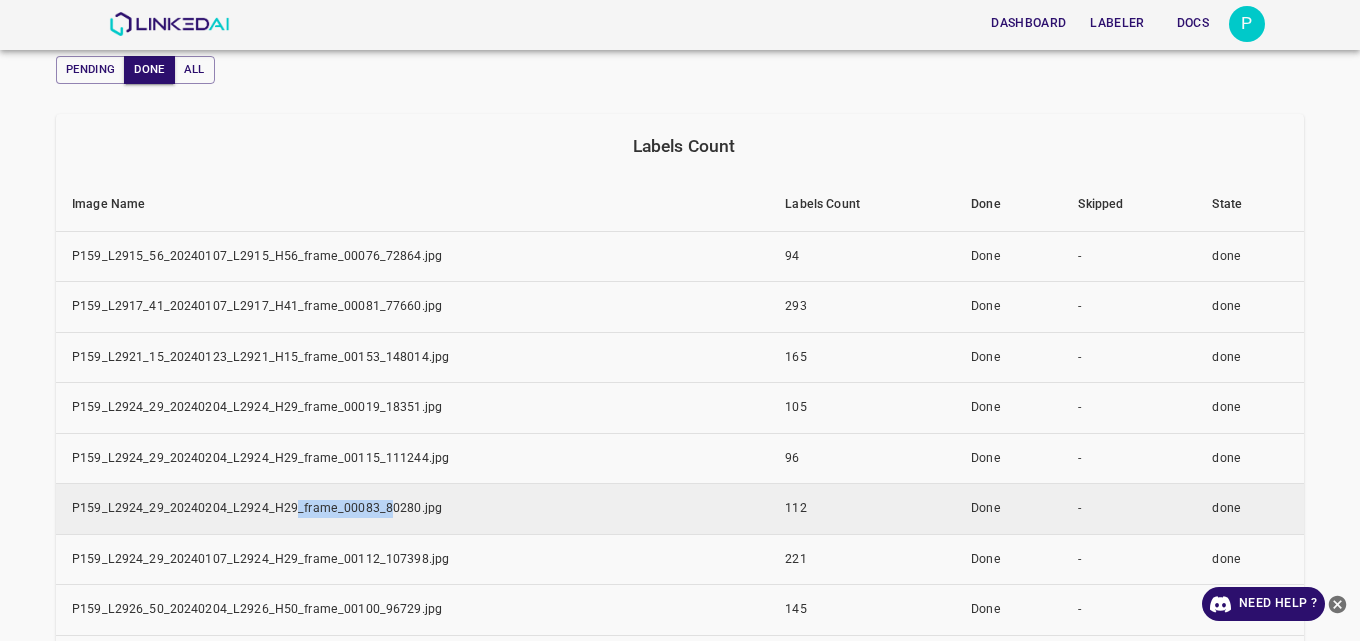 drag, startPoint x: 383, startPoint y: 511, endPoint x: 289, endPoint y: 510, distance: 94.00532 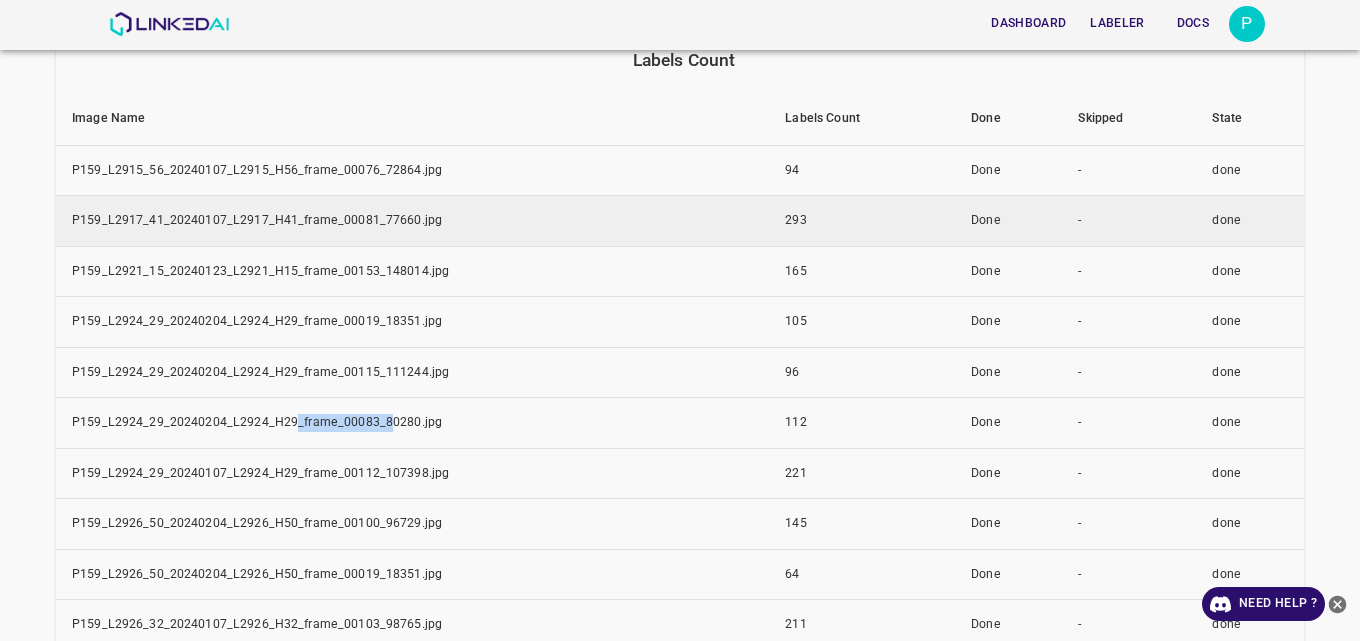 scroll, scrollTop: 400, scrollLeft: 0, axis: vertical 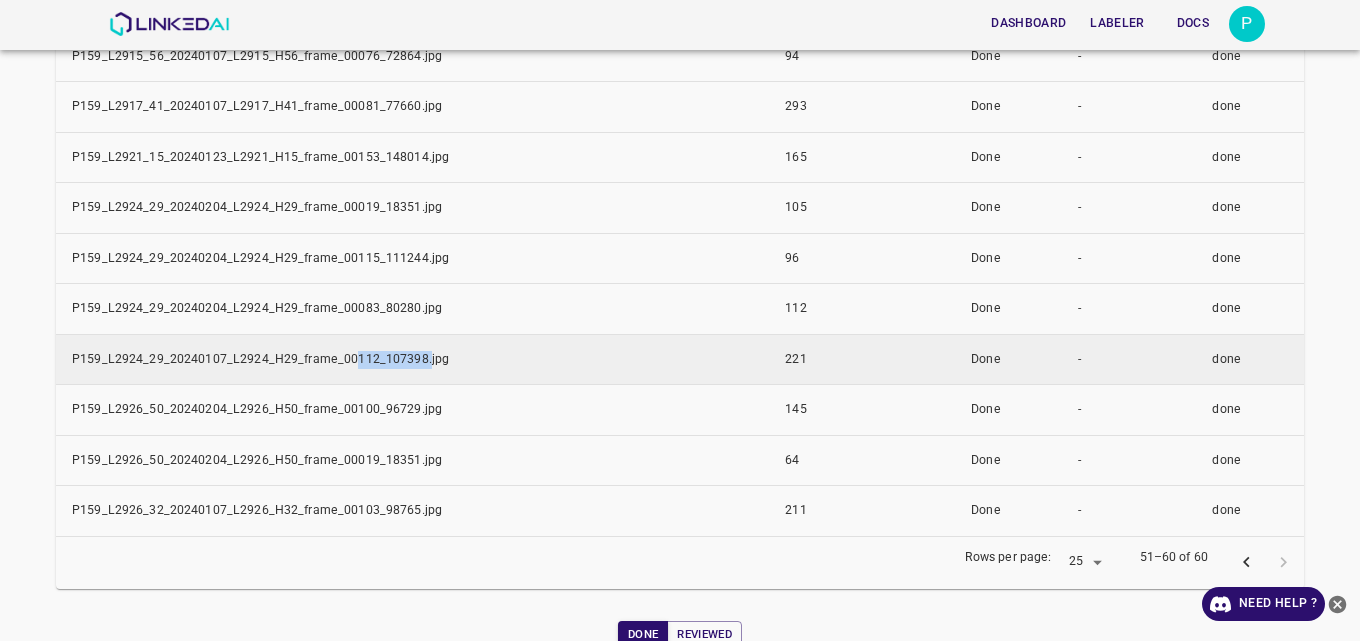 click on "P159_L2924_29_20240107_L2924_H29_frame_00112_107398.jpg" at bounding box center (412, 359) 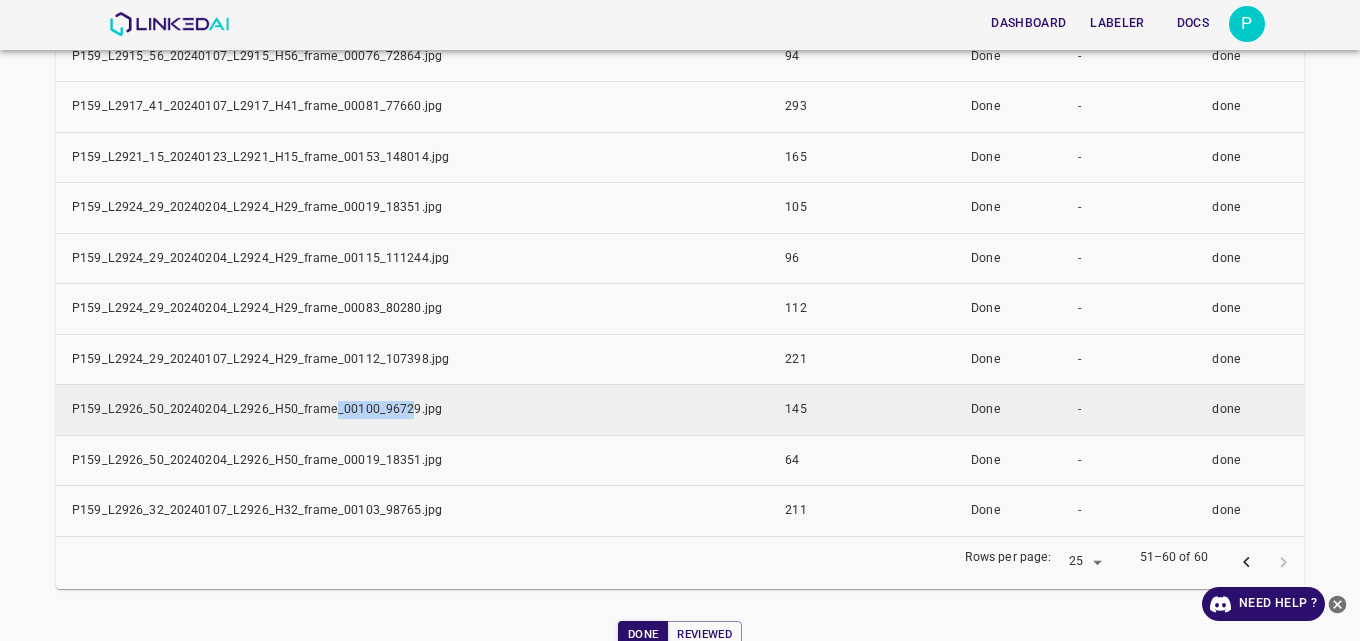 drag, startPoint x: 404, startPoint y: 408, endPoint x: 331, endPoint y: 409, distance: 73.00685 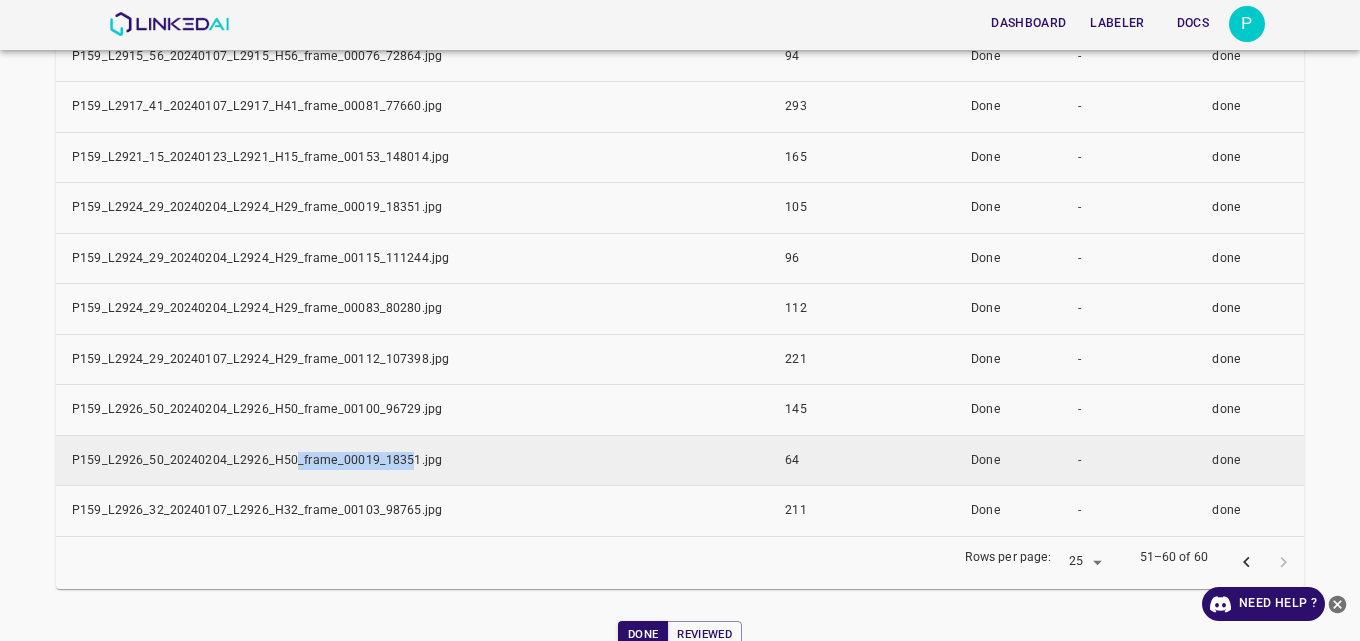 drag, startPoint x: 350, startPoint y: 465, endPoint x: 291, endPoint y: 467, distance: 59.03389 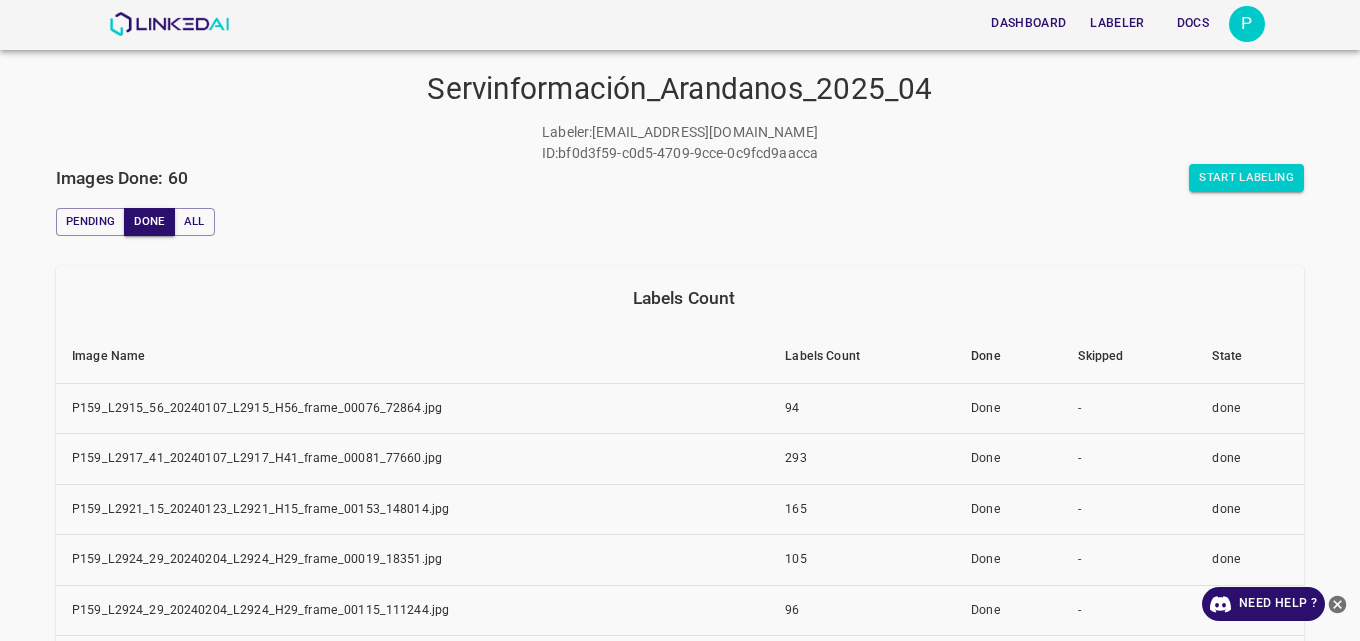 scroll, scrollTop: 0, scrollLeft: 0, axis: both 